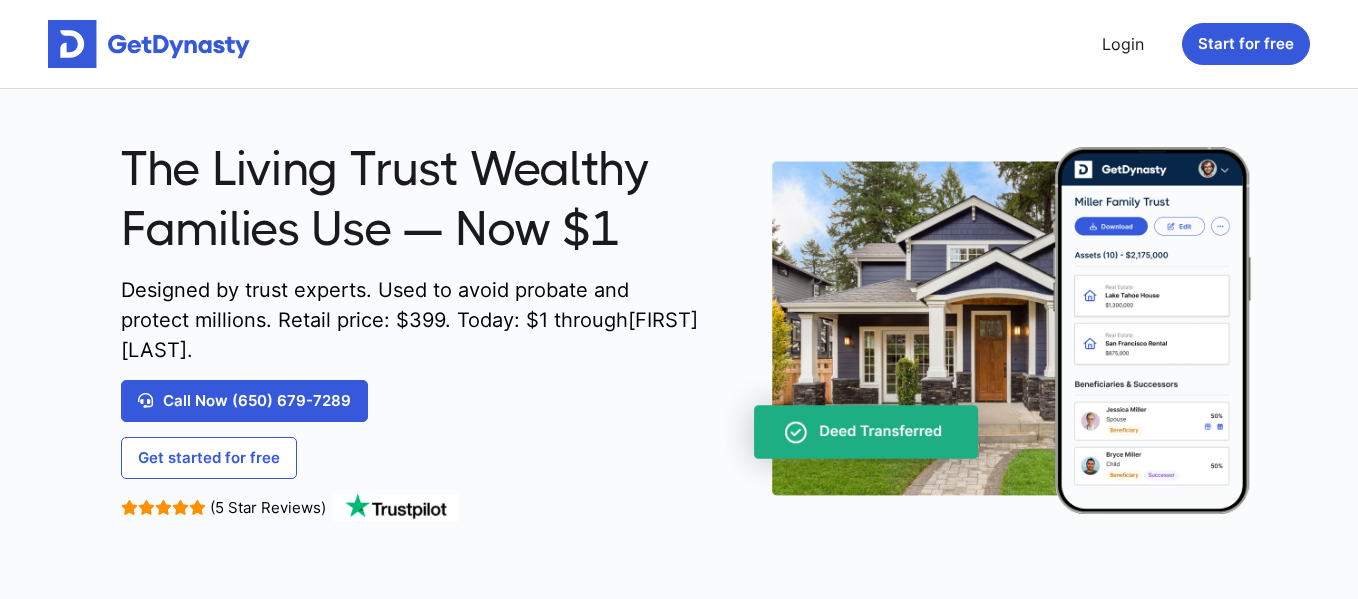 scroll, scrollTop: 0, scrollLeft: 0, axis: both 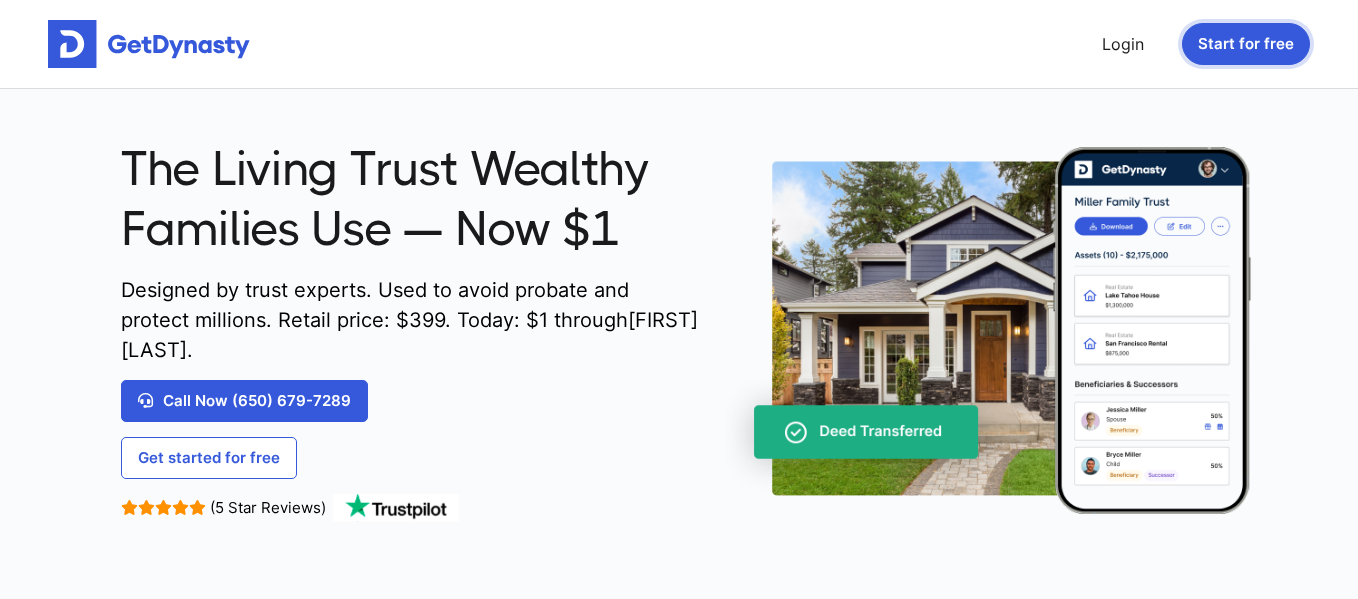 click on "Start for free" at bounding box center (1246, 44) 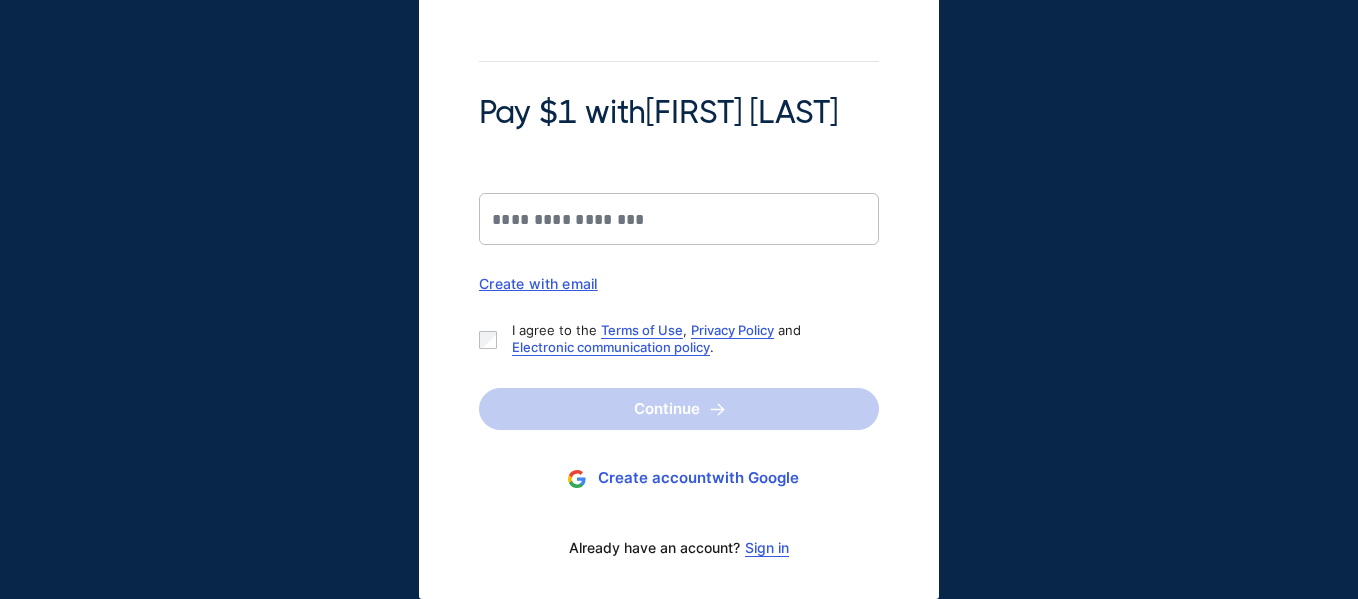 scroll, scrollTop: 0, scrollLeft: 0, axis: both 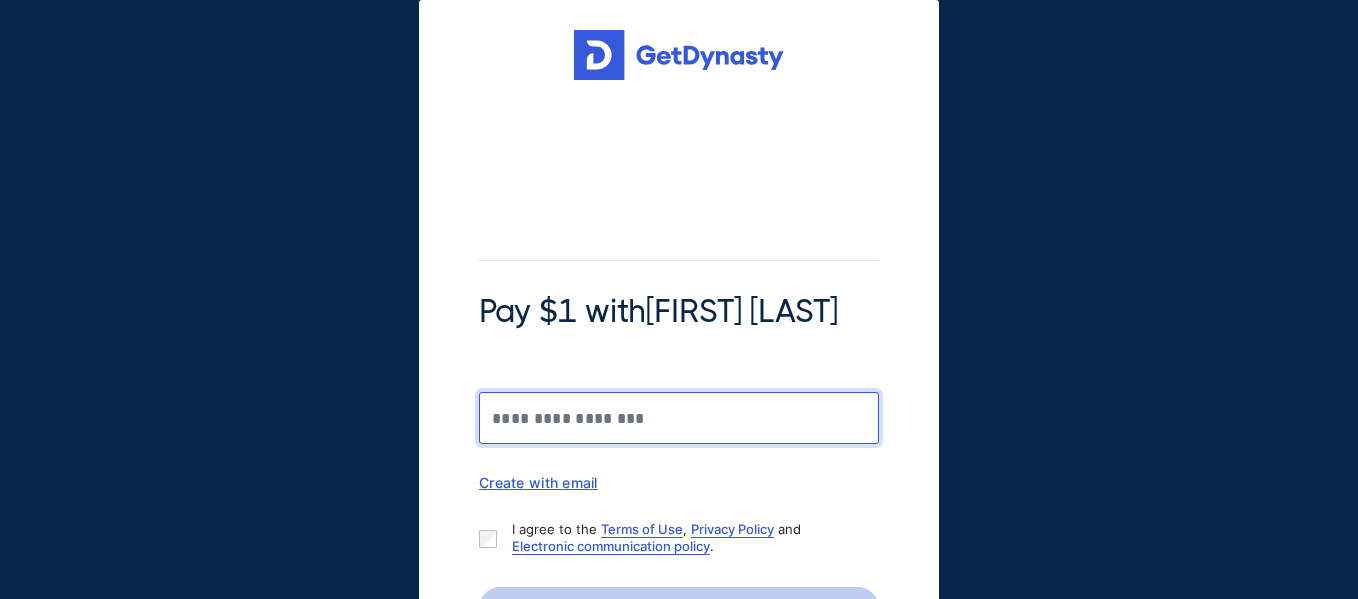 click on "Pay $1 with  [FIRST] [LAST]" at bounding box center [679, 418] 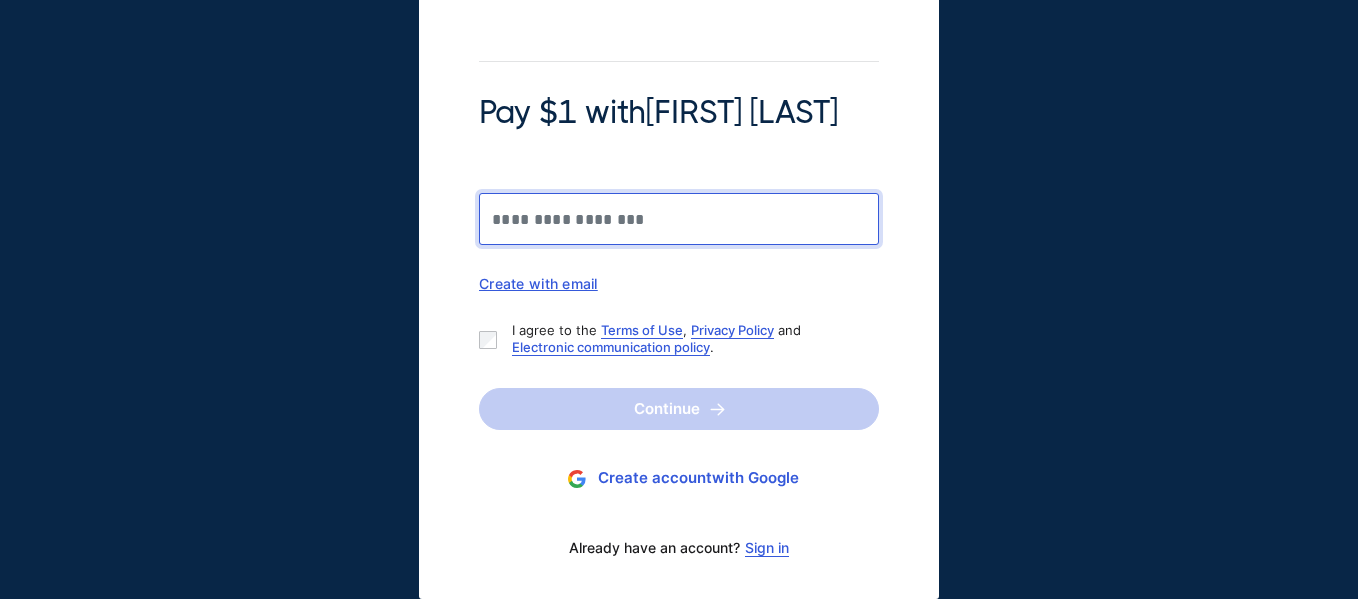 scroll, scrollTop: 0, scrollLeft: 0, axis: both 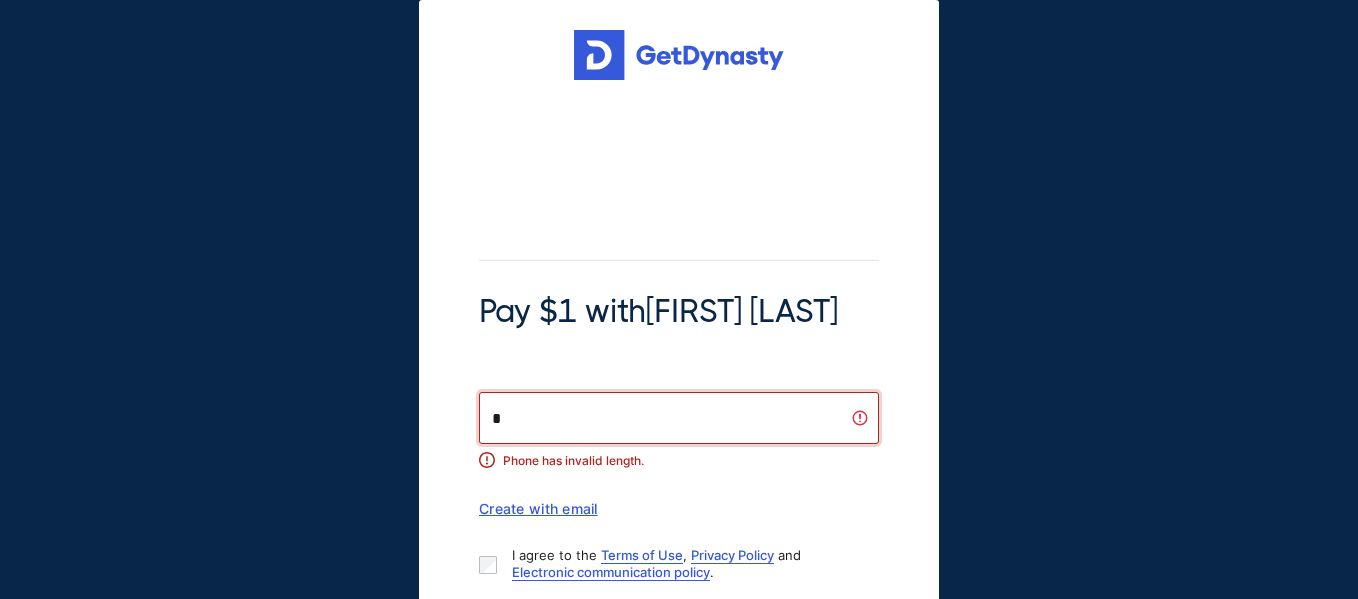 click on "*" at bounding box center (679, 418) 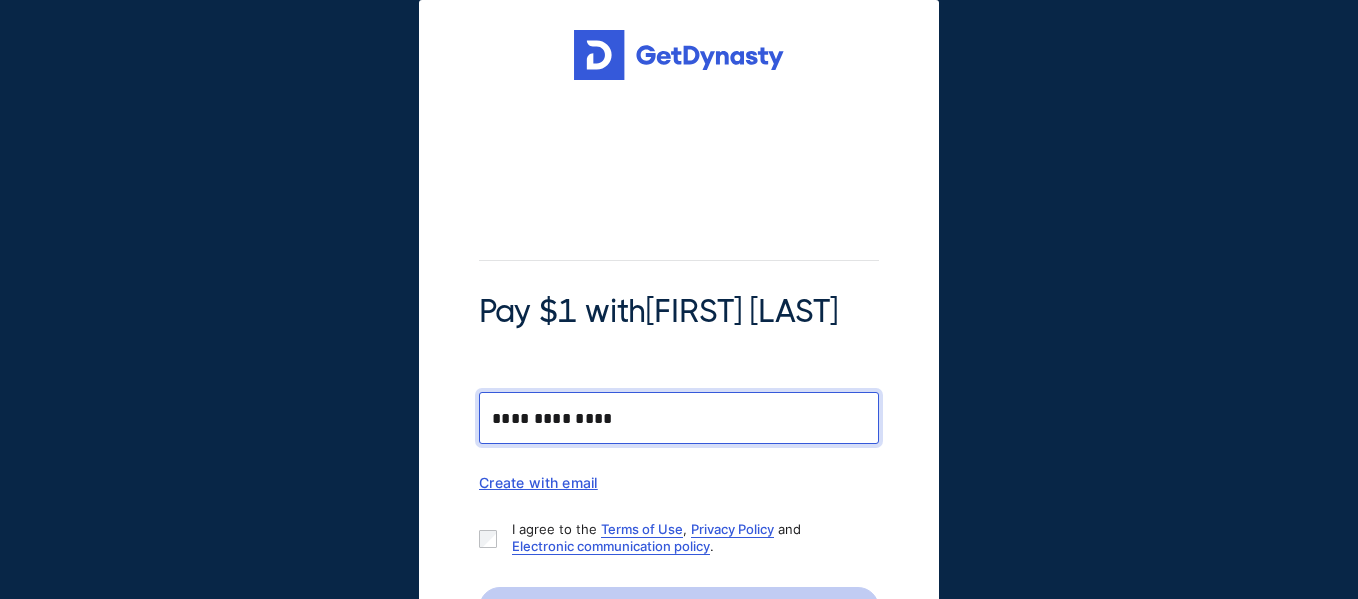 type on "**********" 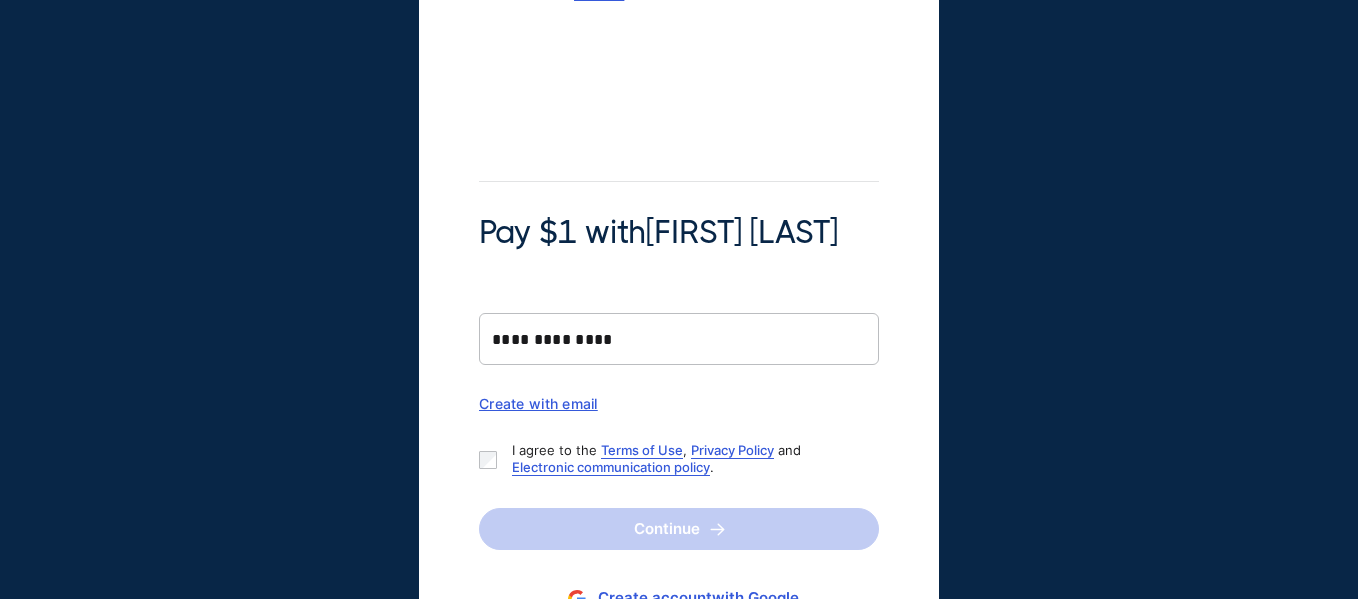 scroll, scrollTop: 78, scrollLeft: 0, axis: vertical 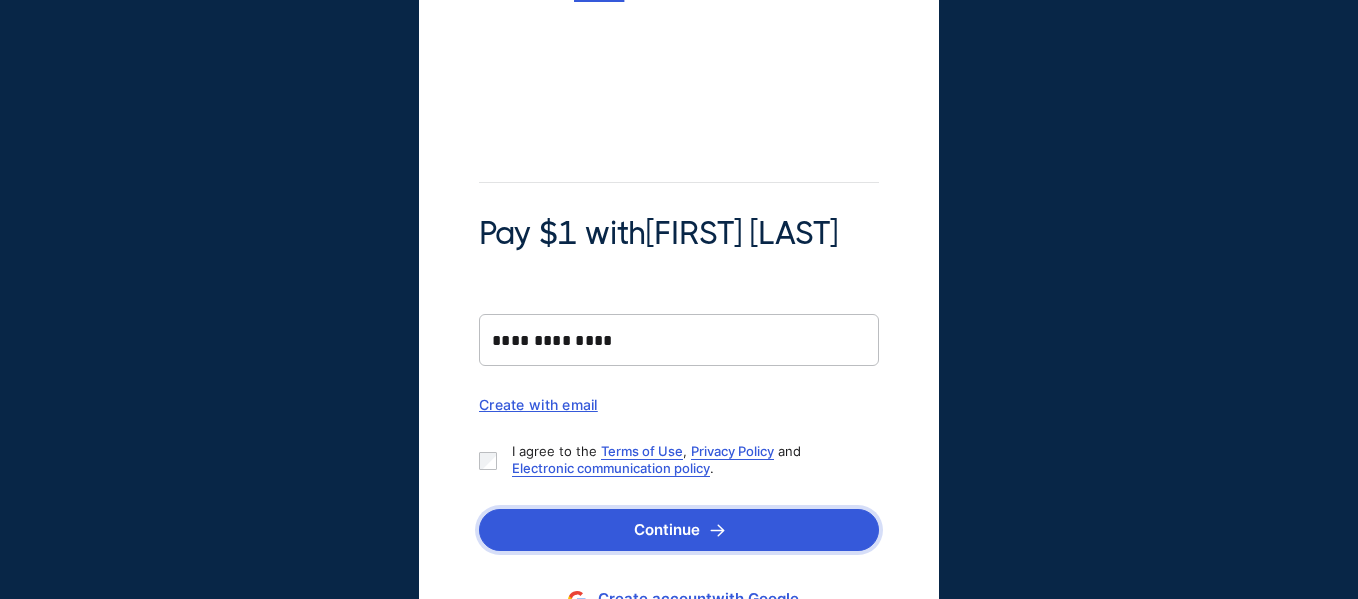 click on "Continue" at bounding box center [679, 530] 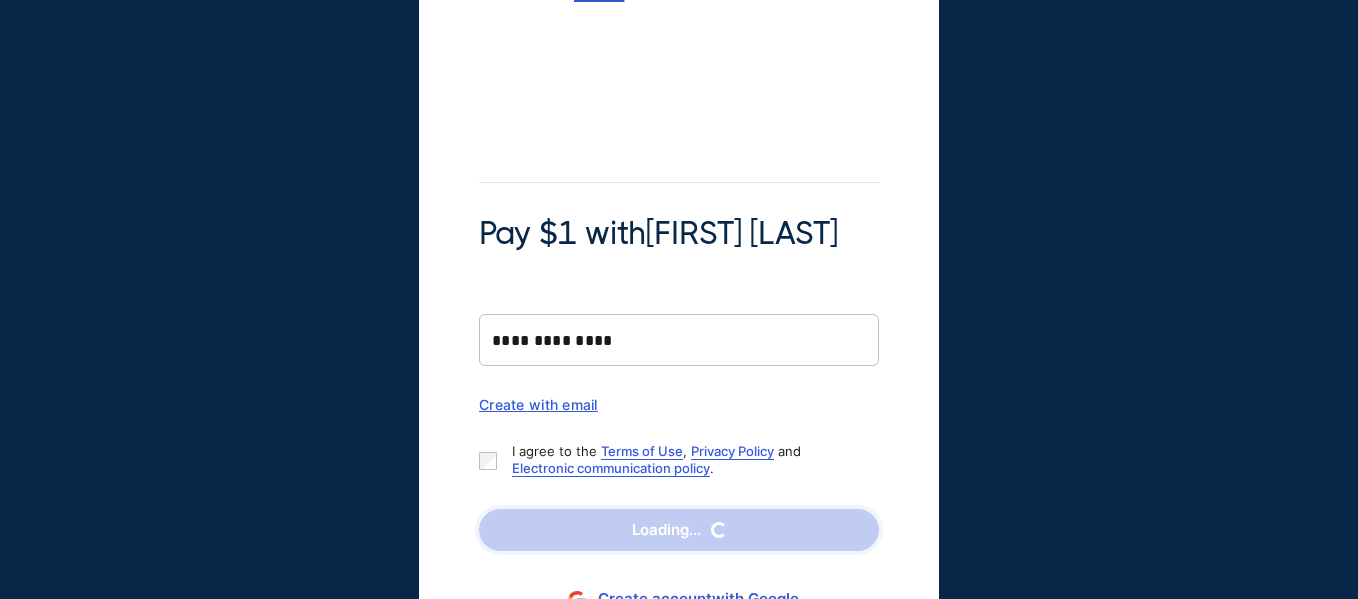 scroll, scrollTop: 0, scrollLeft: 0, axis: both 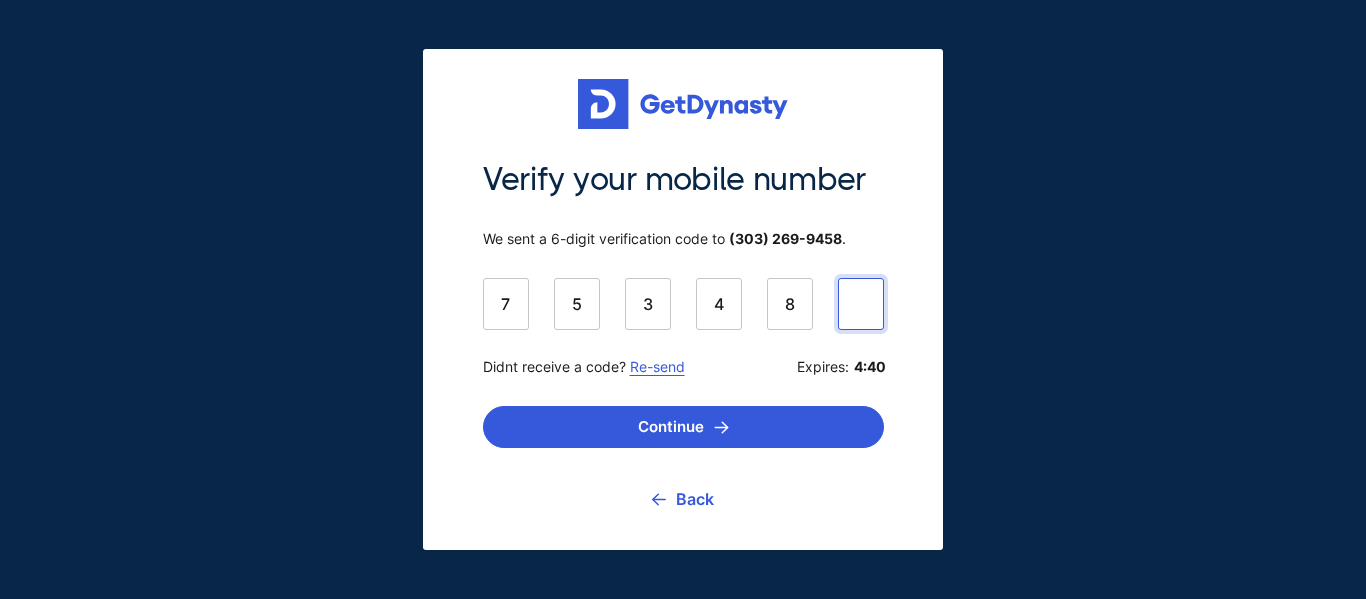 type on "******" 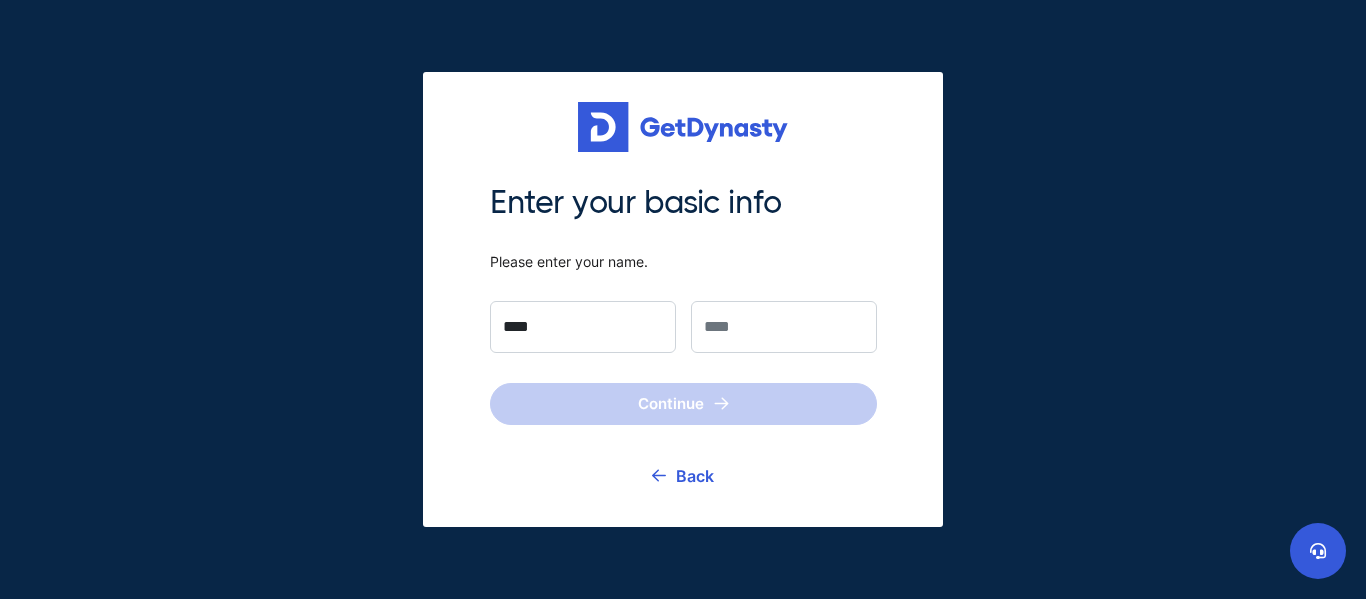 type on "****" 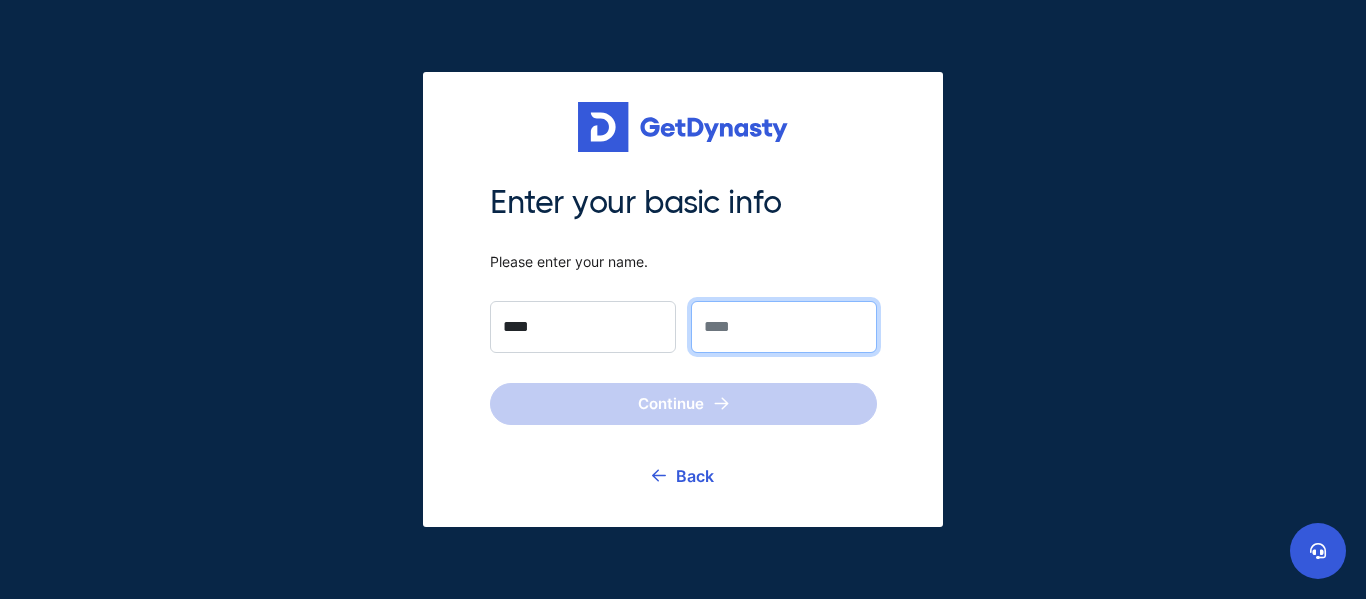 click at bounding box center (784, 327) 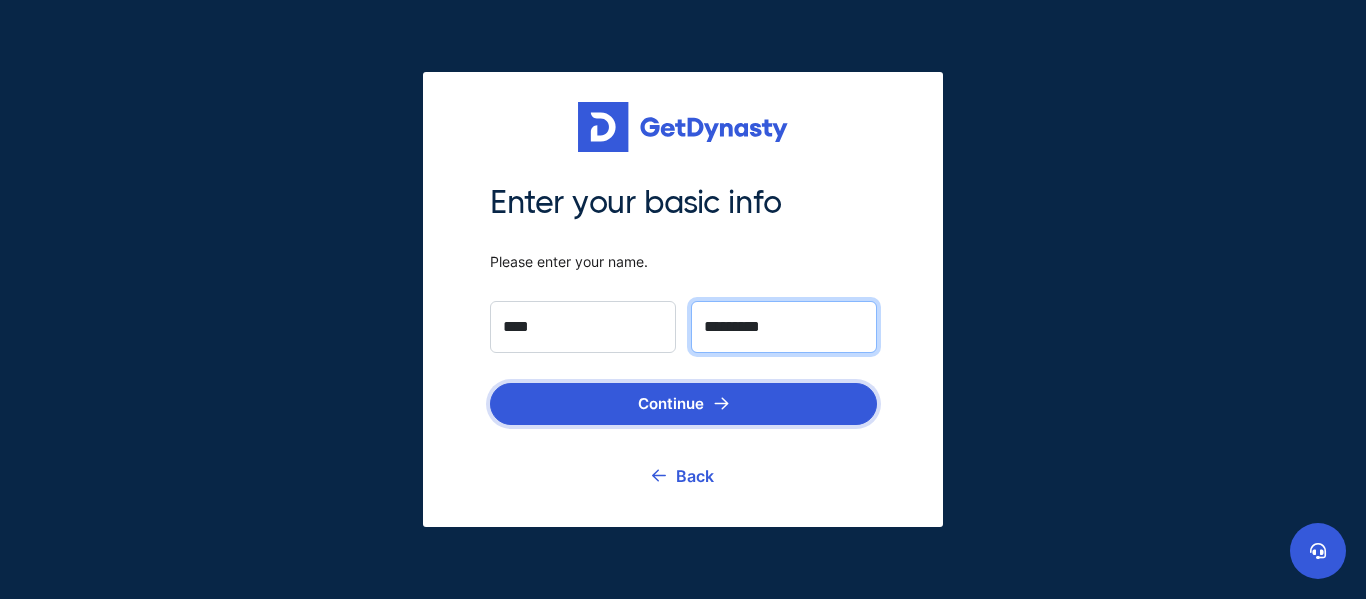 type on "*********" 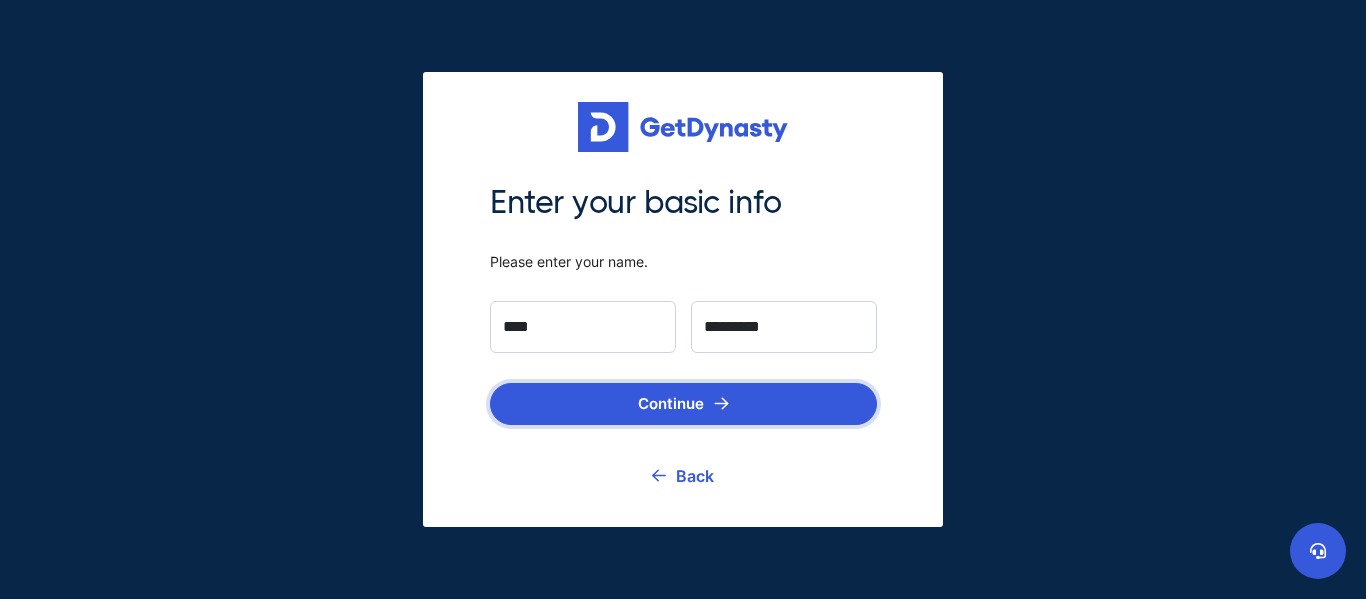 click on "Continue" at bounding box center [683, 404] 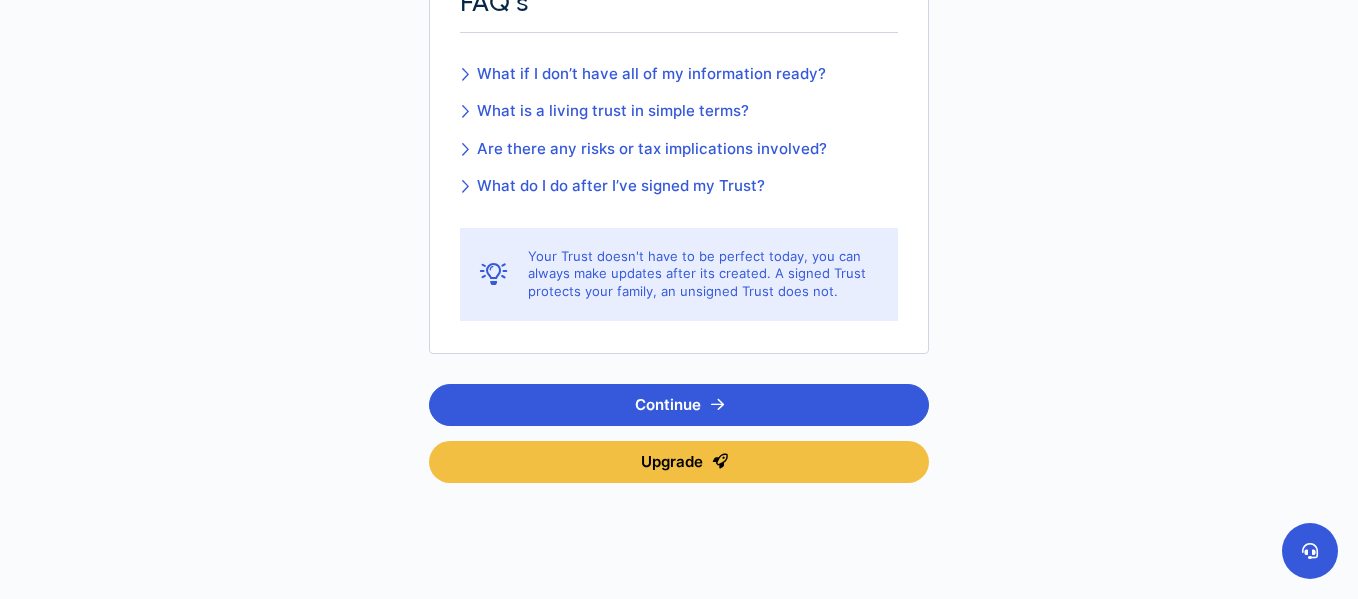 scroll, scrollTop: 575, scrollLeft: 0, axis: vertical 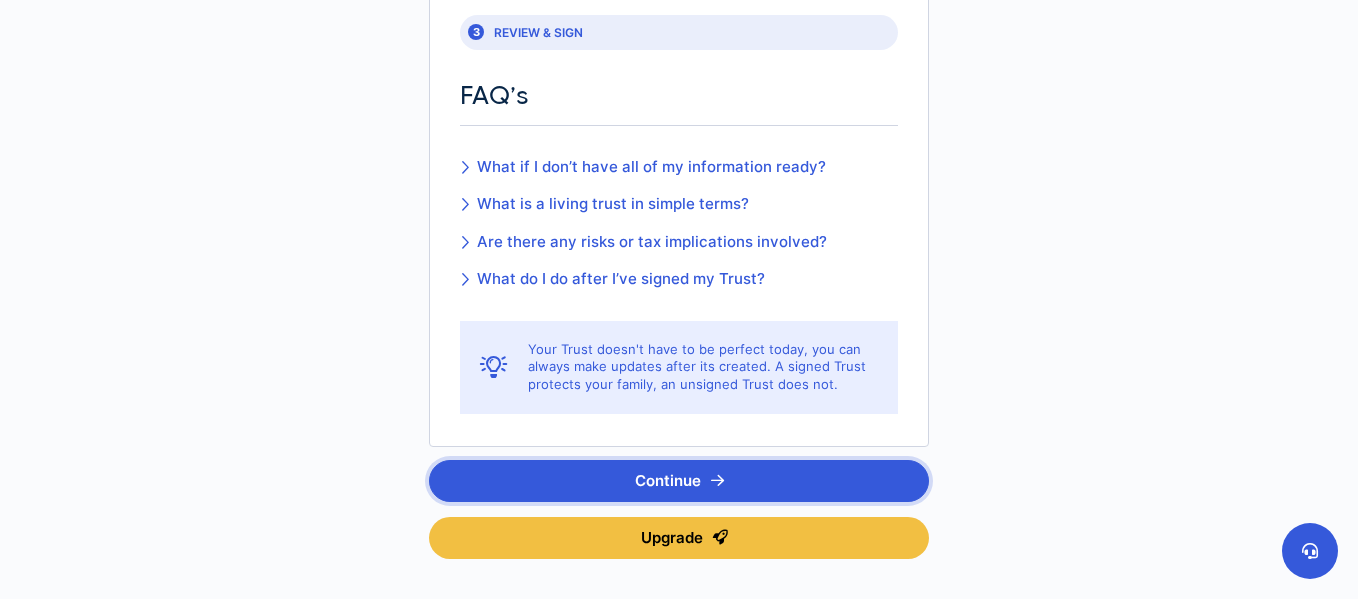 click on "Continue" at bounding box center [679, 481] 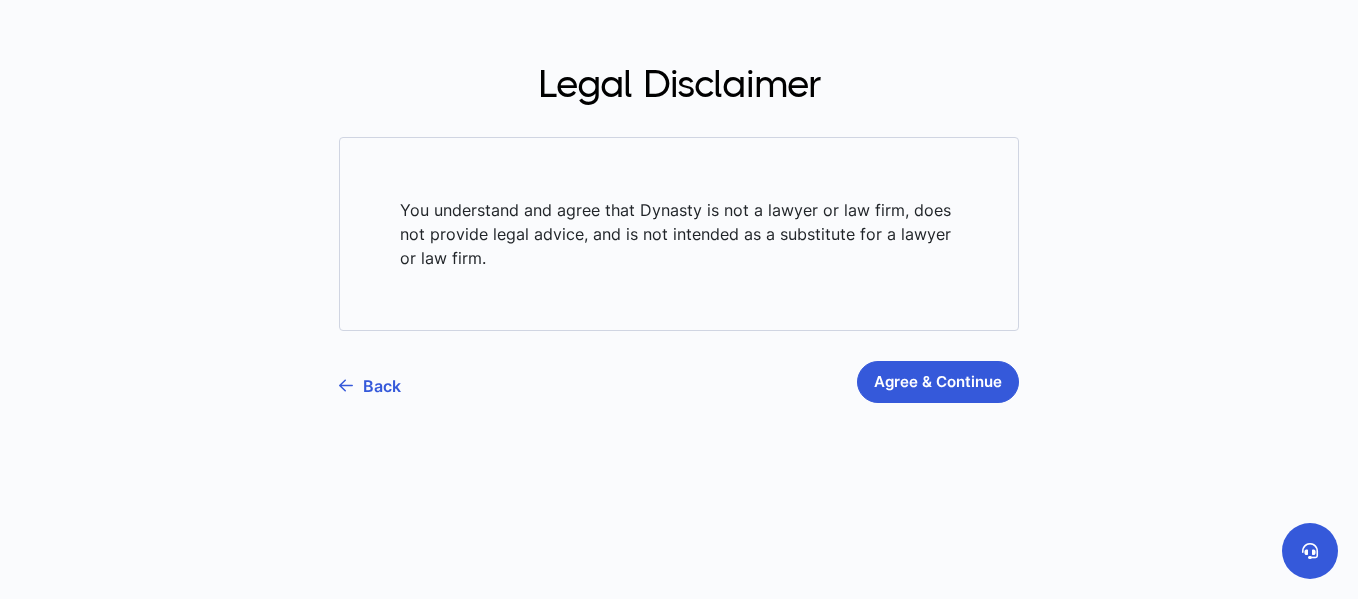 scroll, scrollTop: 0, scrollLeft: 0, axis: both 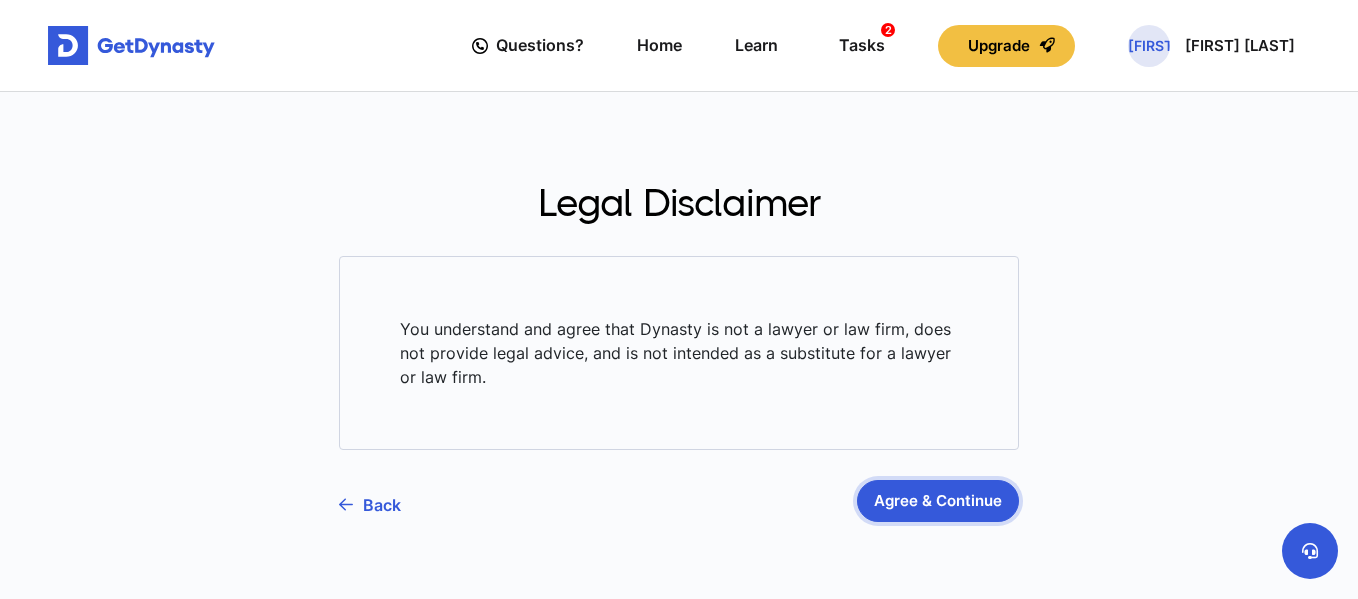 click on "Agree & Continue" at bounding box center (938, 501) 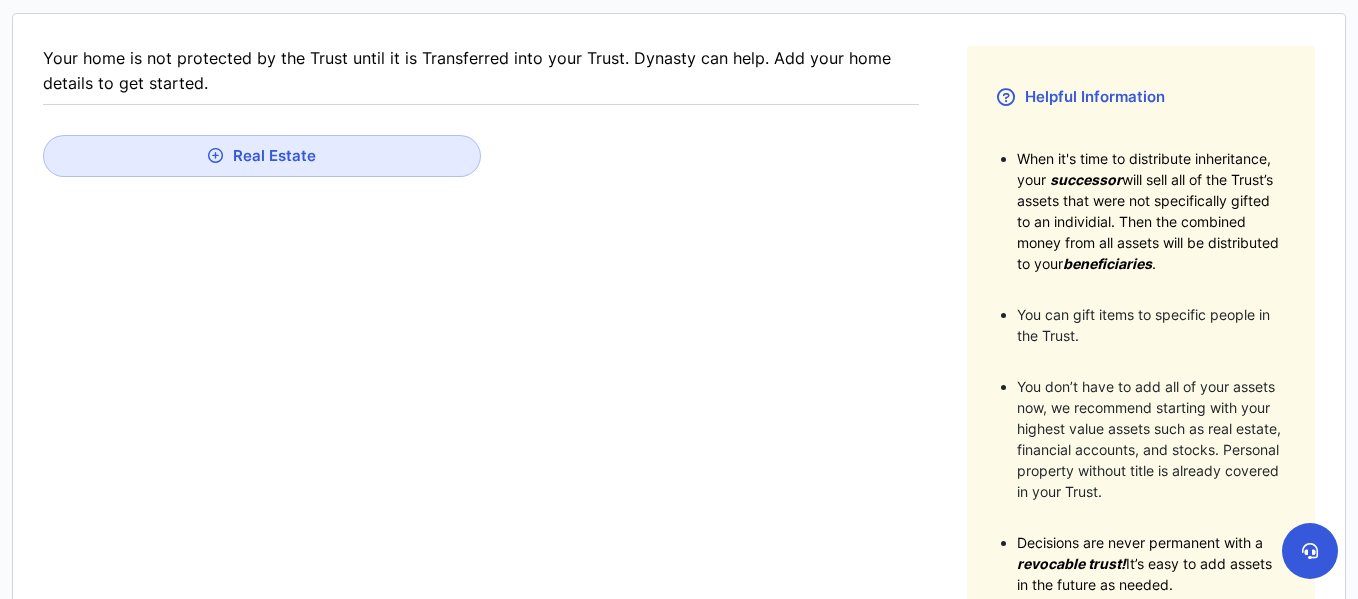 scroll, scrollTop: 309, scrollLeft: 0, axis: vertical 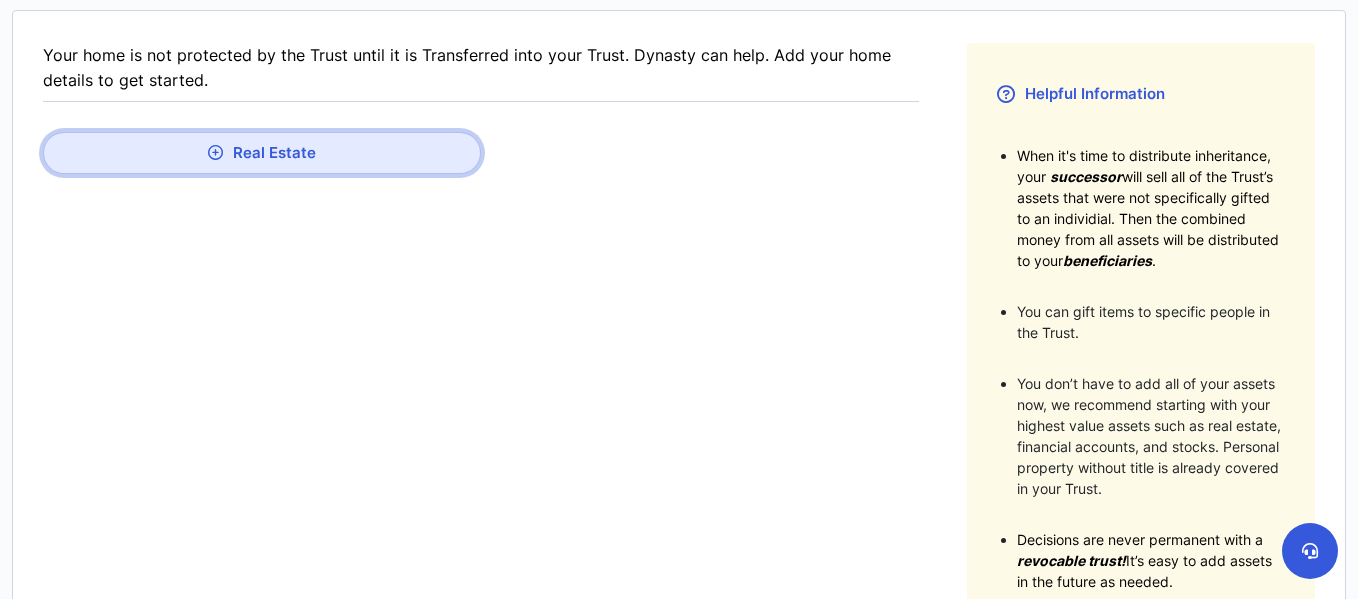 click on "Real Estate" at bounding box center (262, 153) 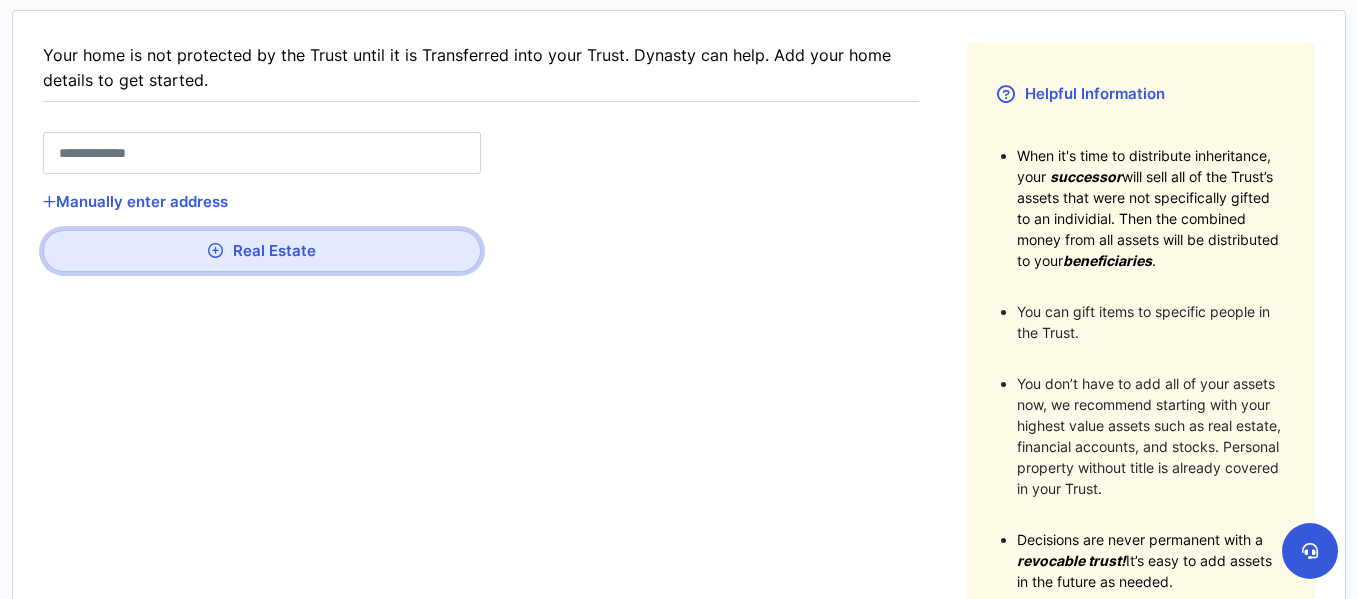 click at bounding box center [262, 153] 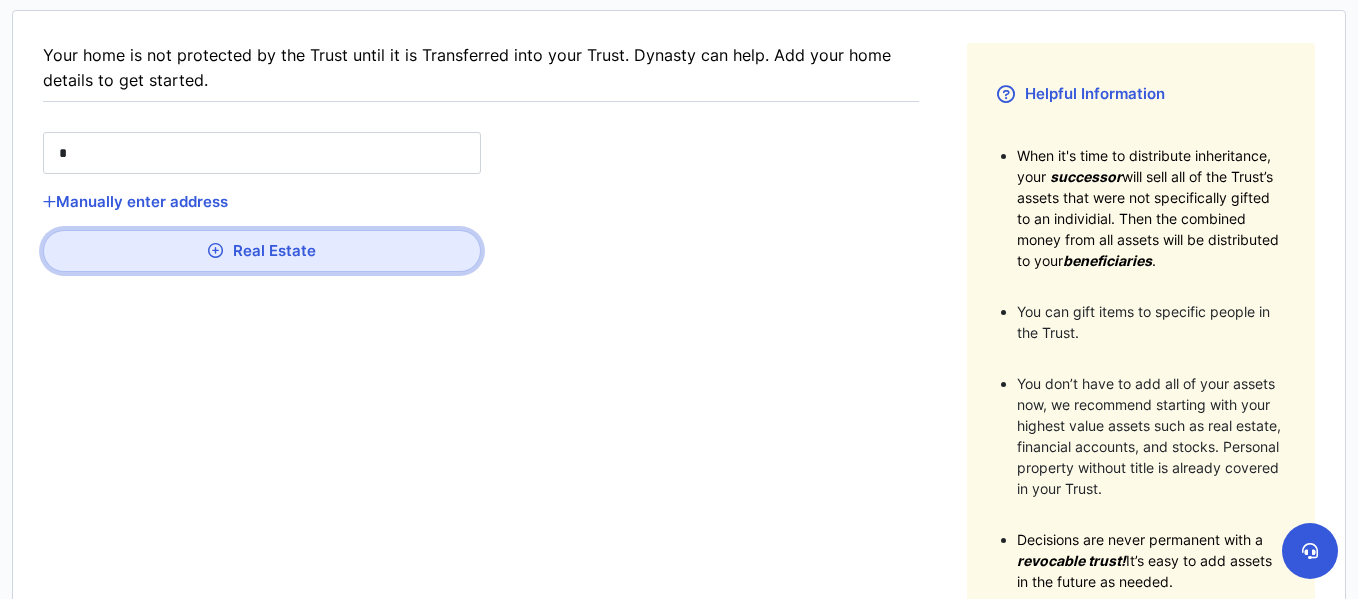 type on "**" 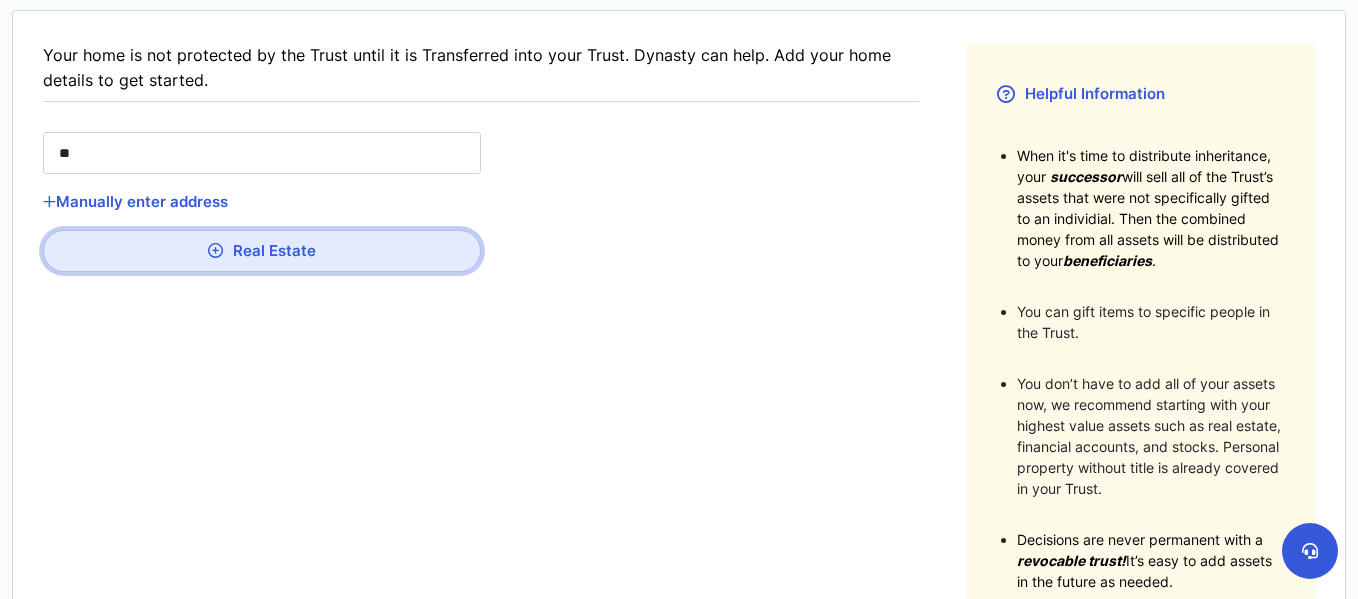 type on "***" 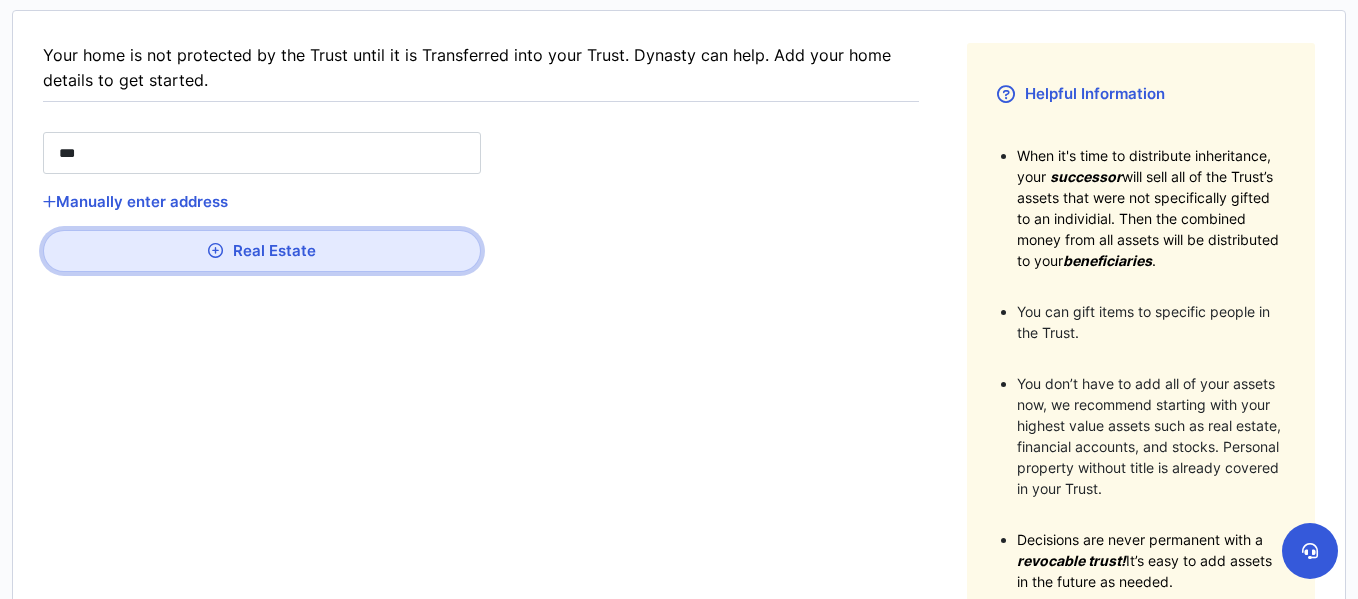 type on "****" 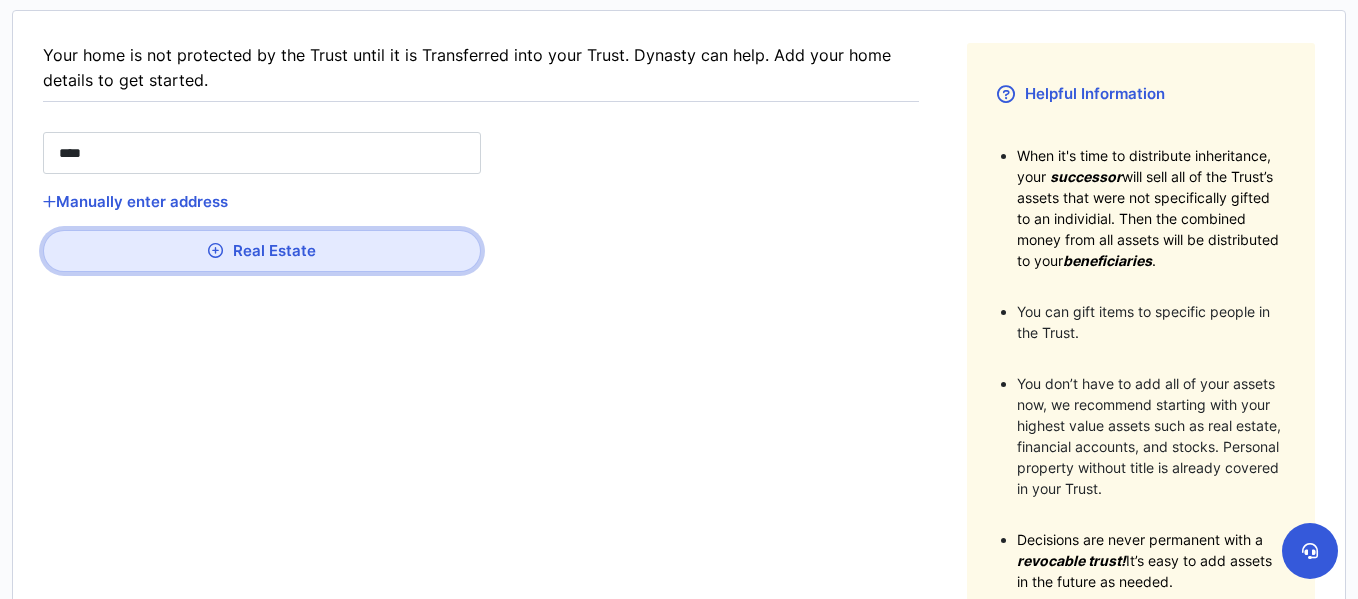 type on "****" 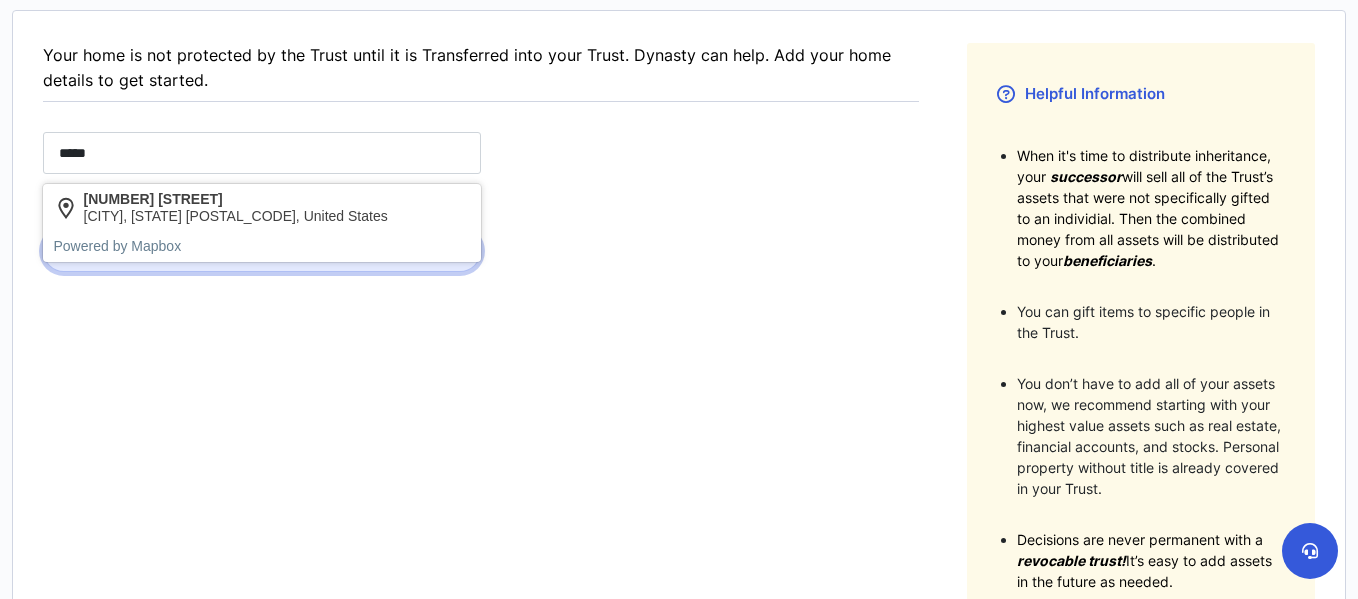 type on "******" 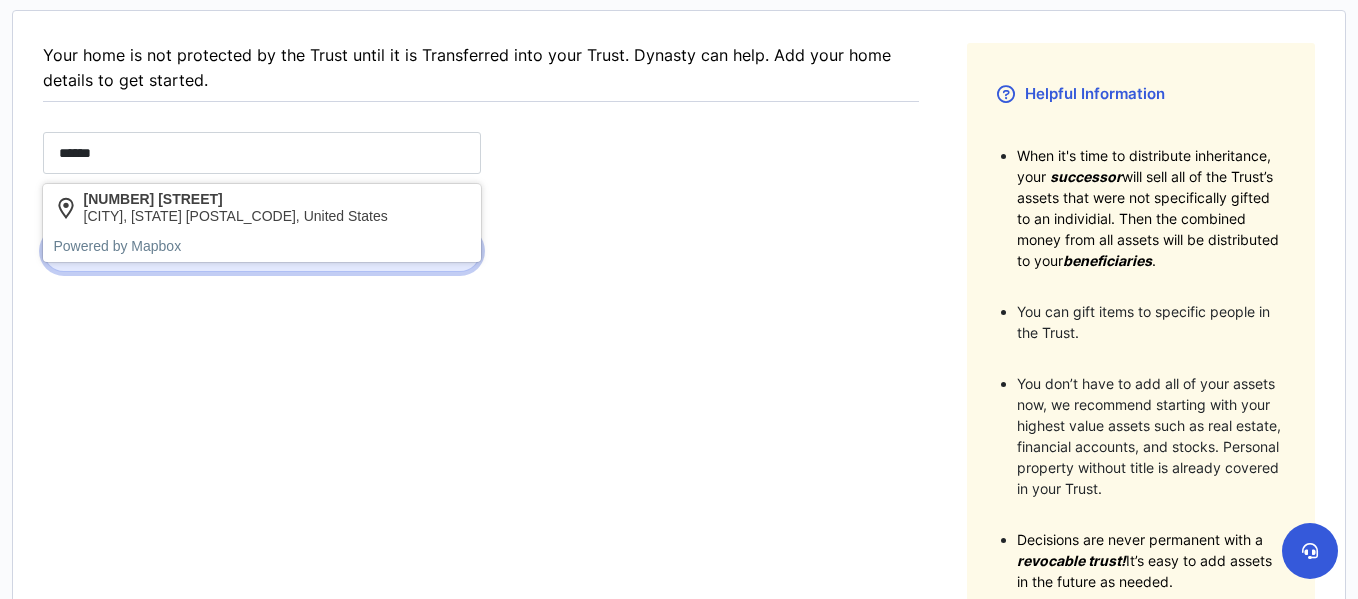 type on "*******" 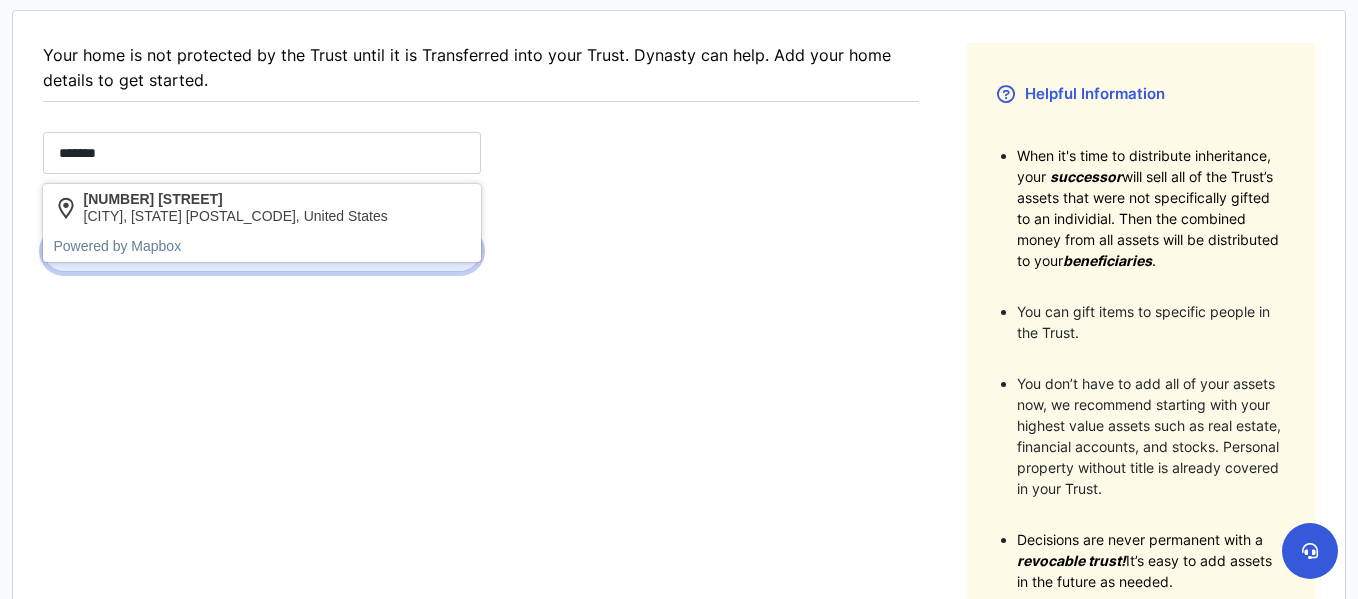 type on "********" 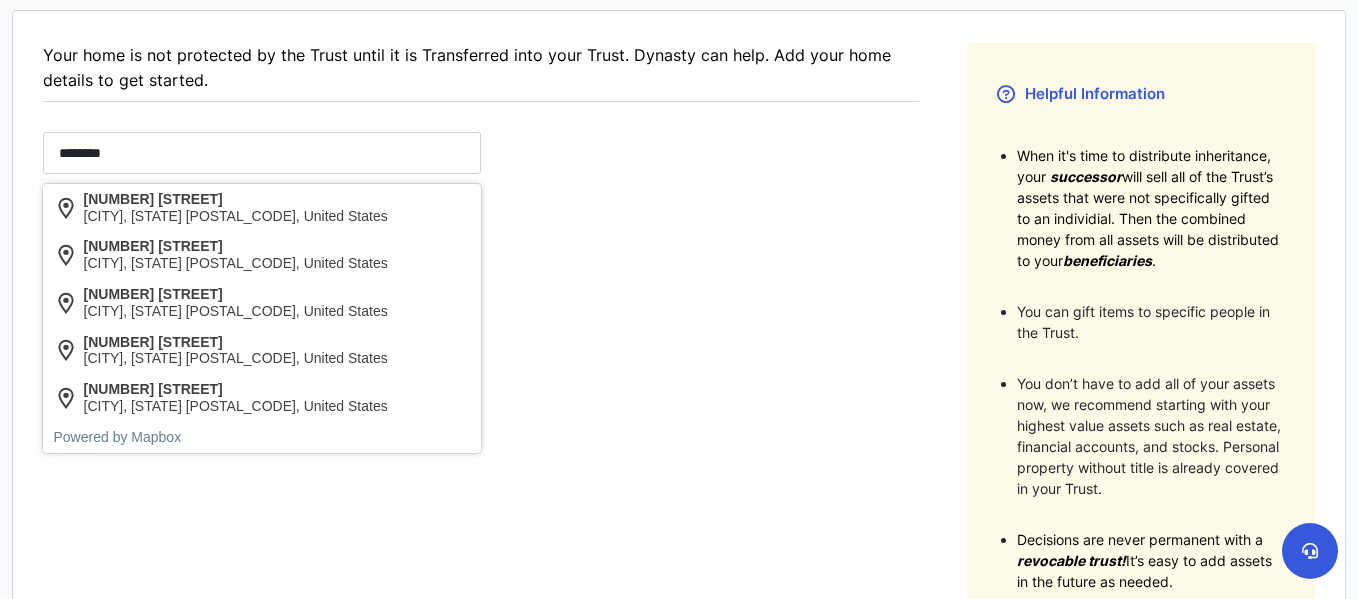 type on "*********" 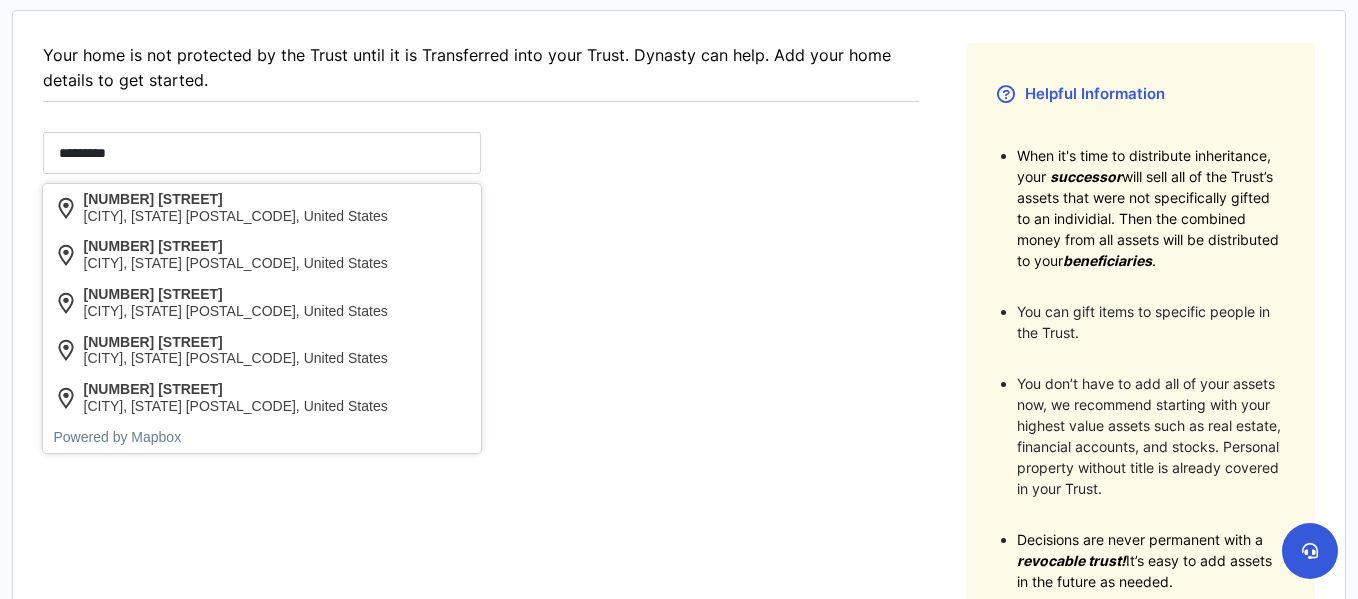 type on "**********" 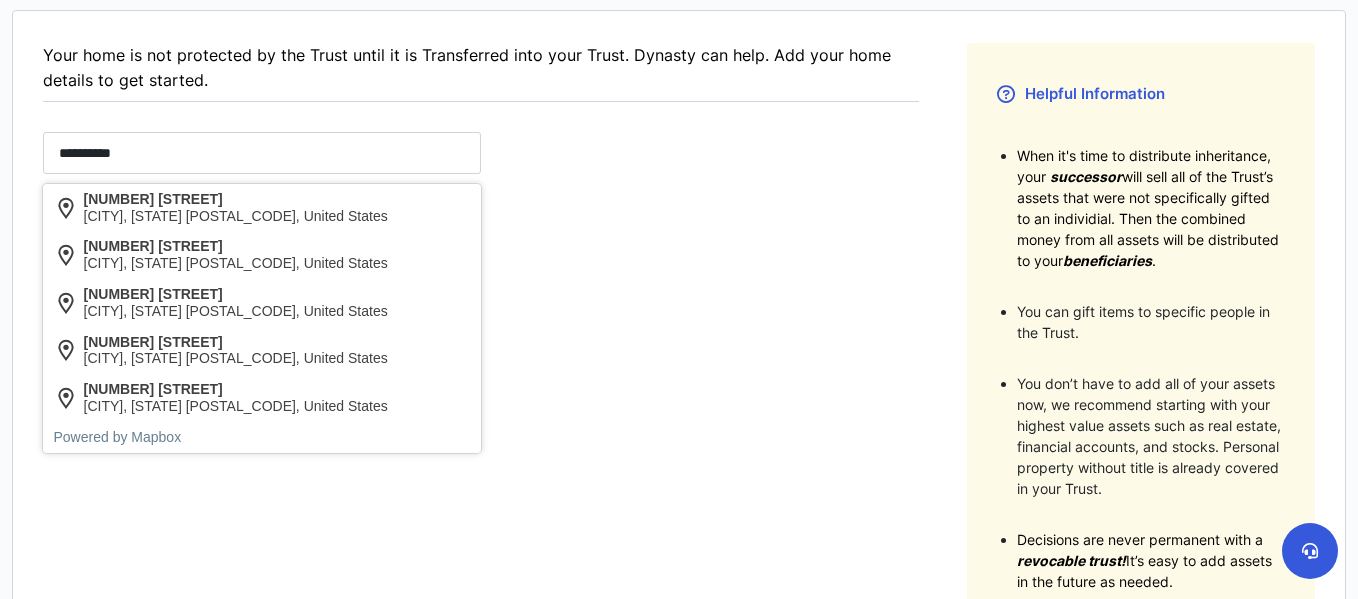 type on "**********" 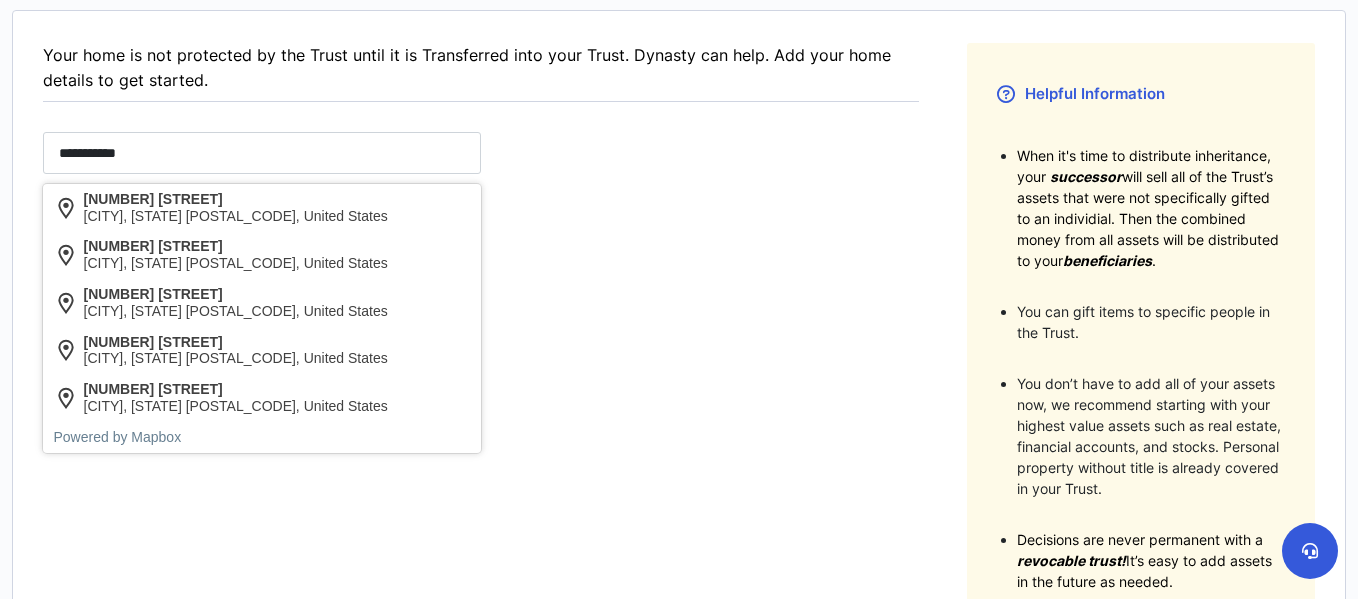 type on "**********" 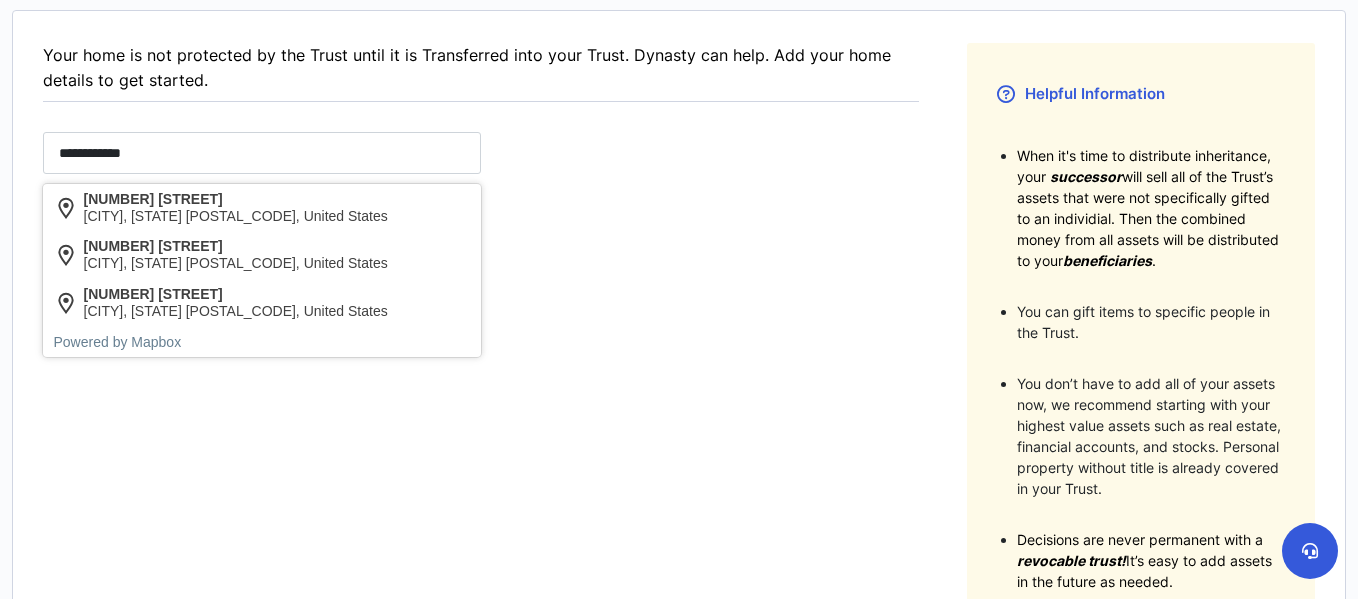 type on "**********" 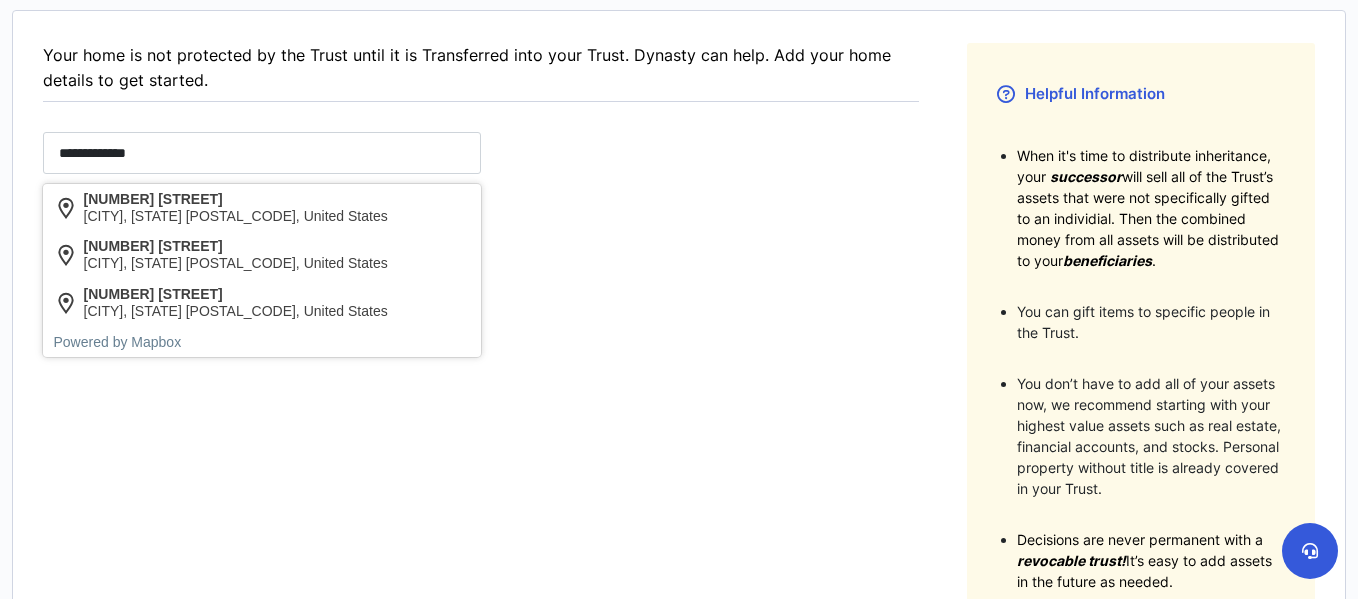type on "**********" 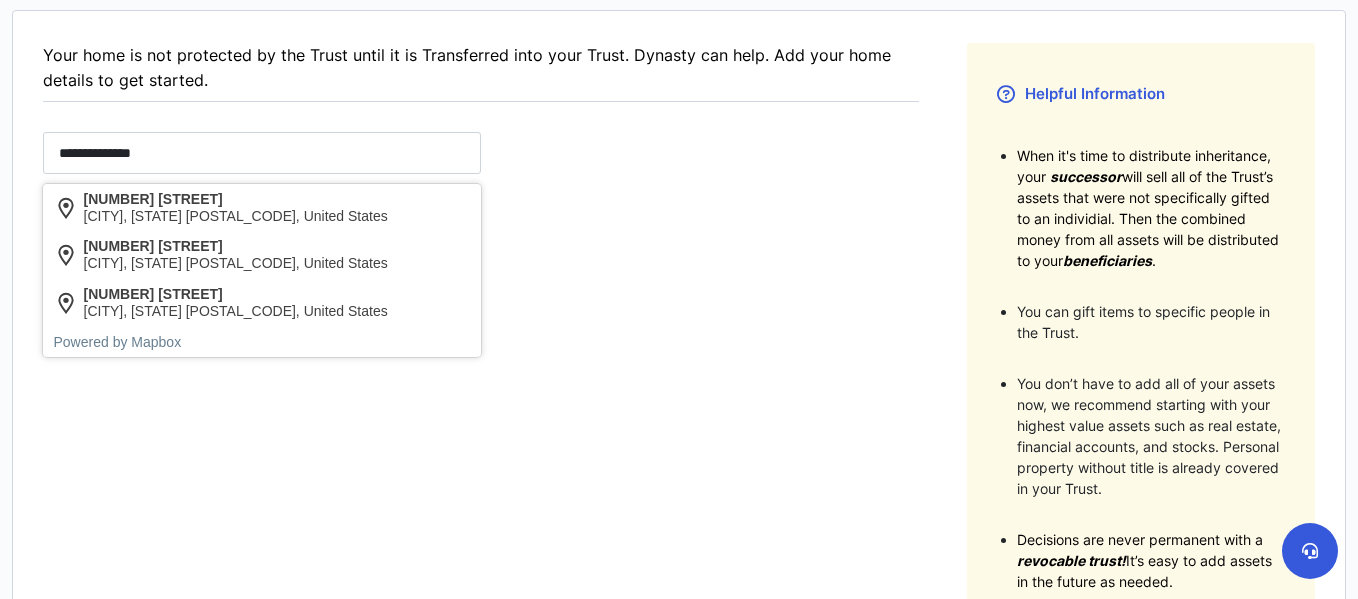 type on "**********" 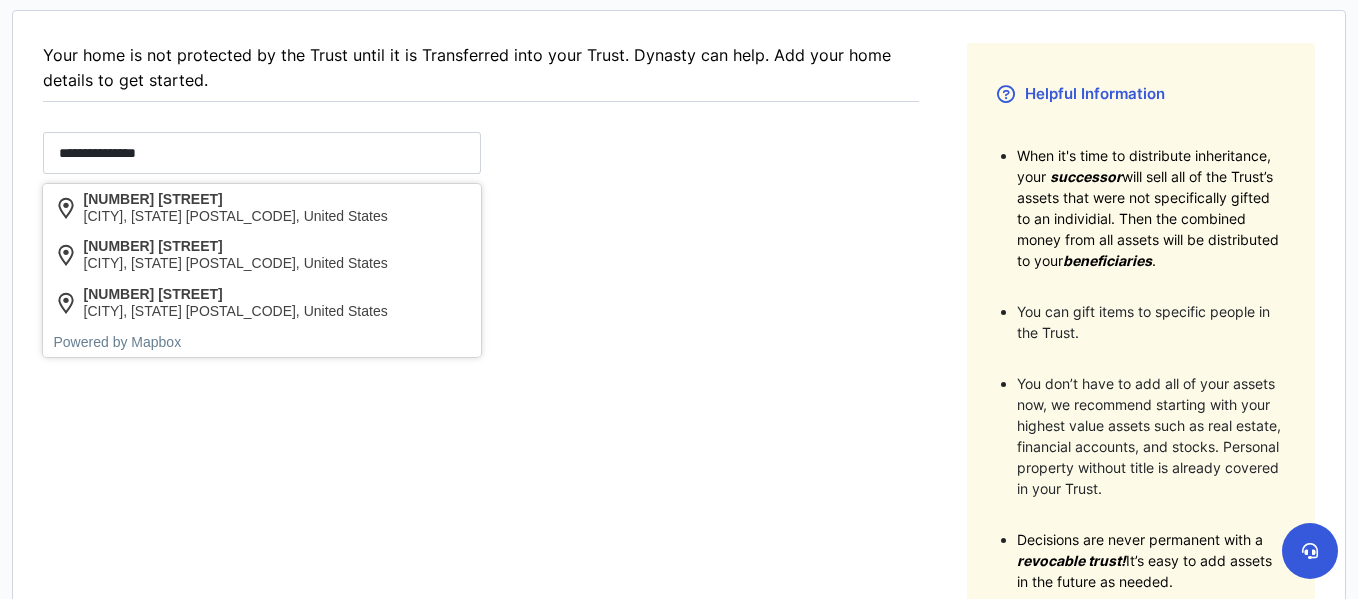 type on "**********" 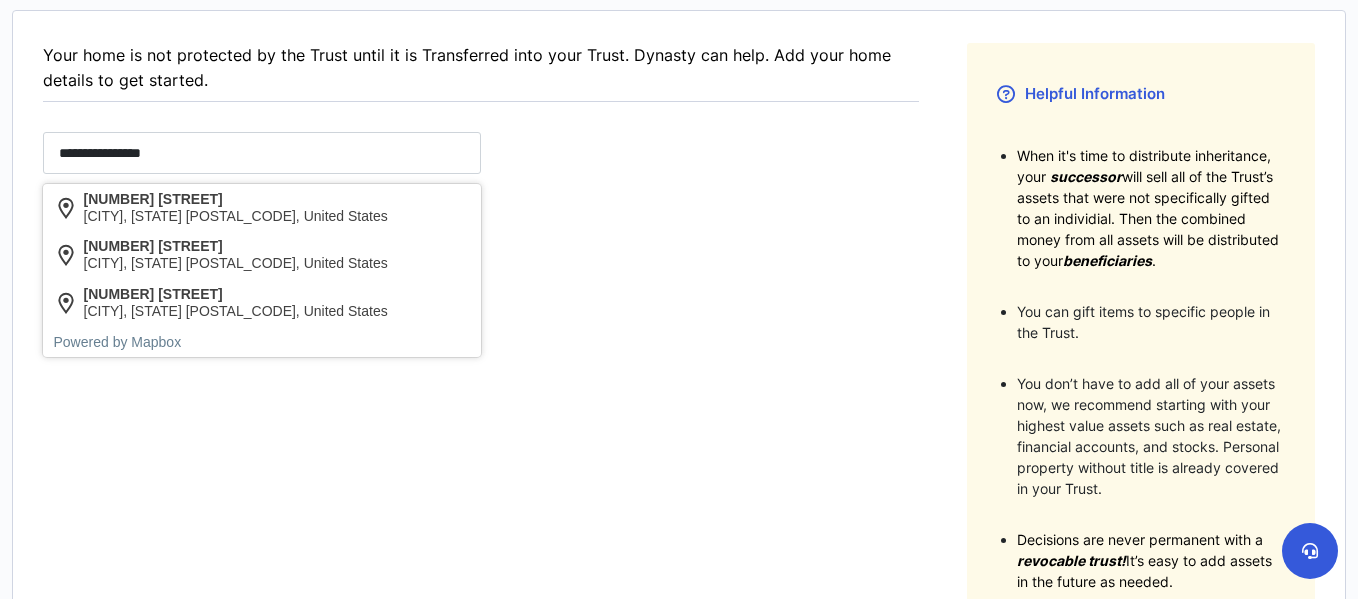 type on "**********" 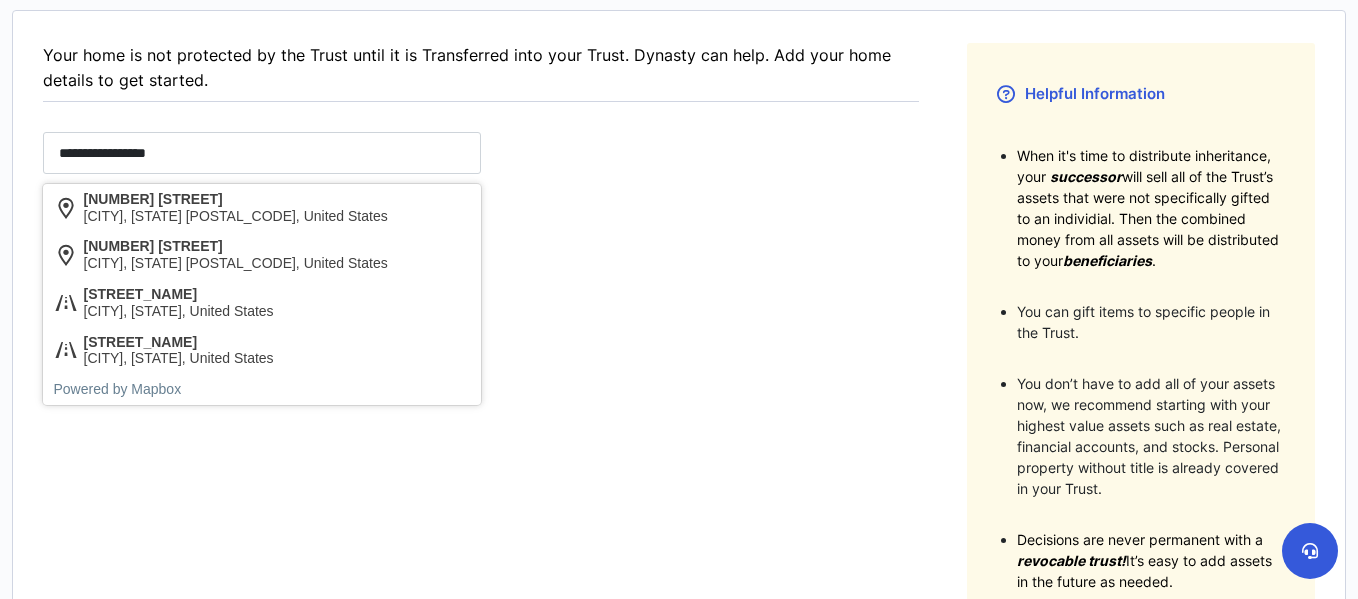 type on "**********" 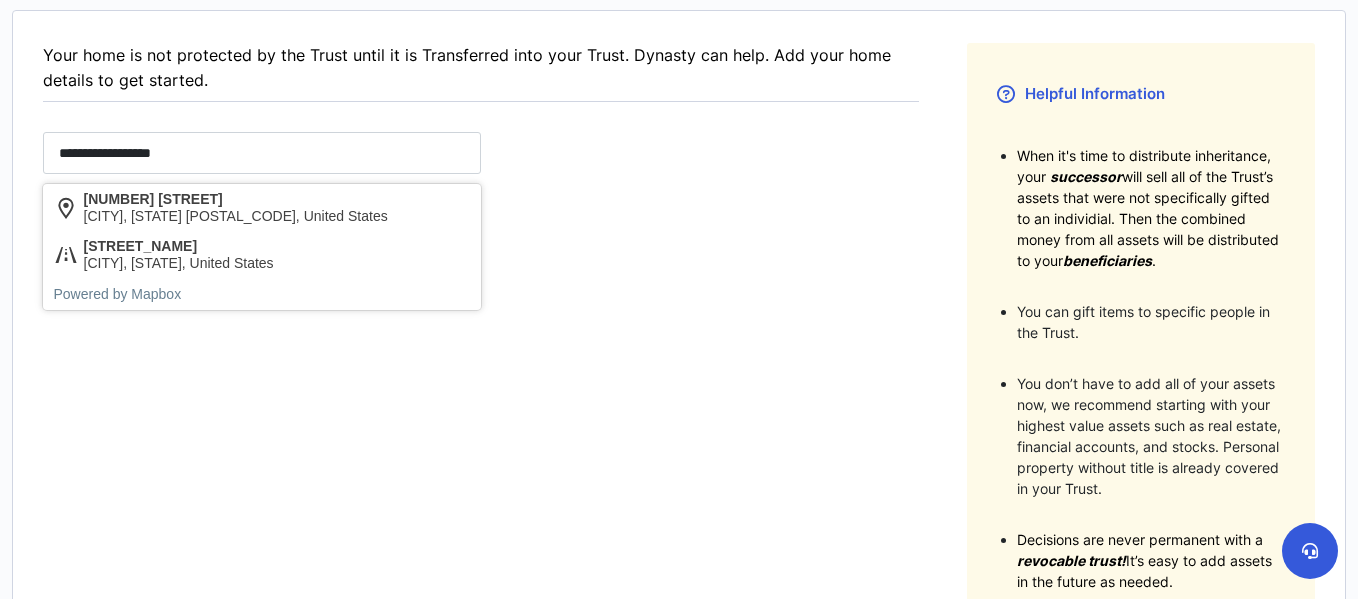 type on "**********" 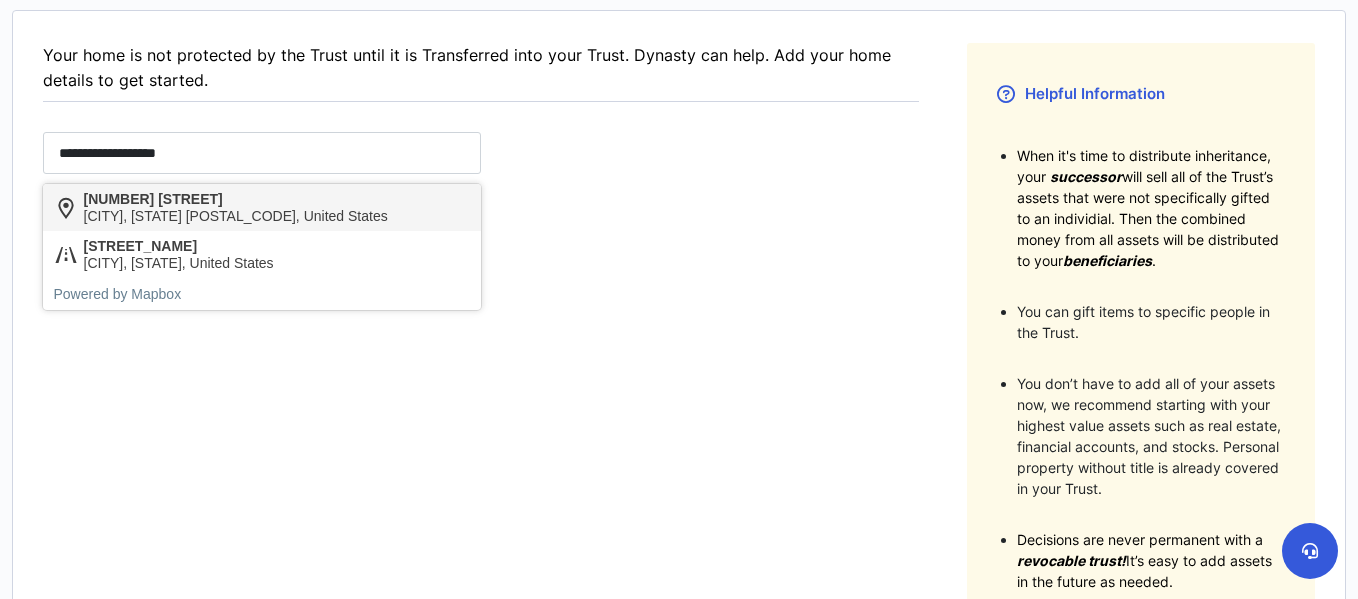 type on "**********" 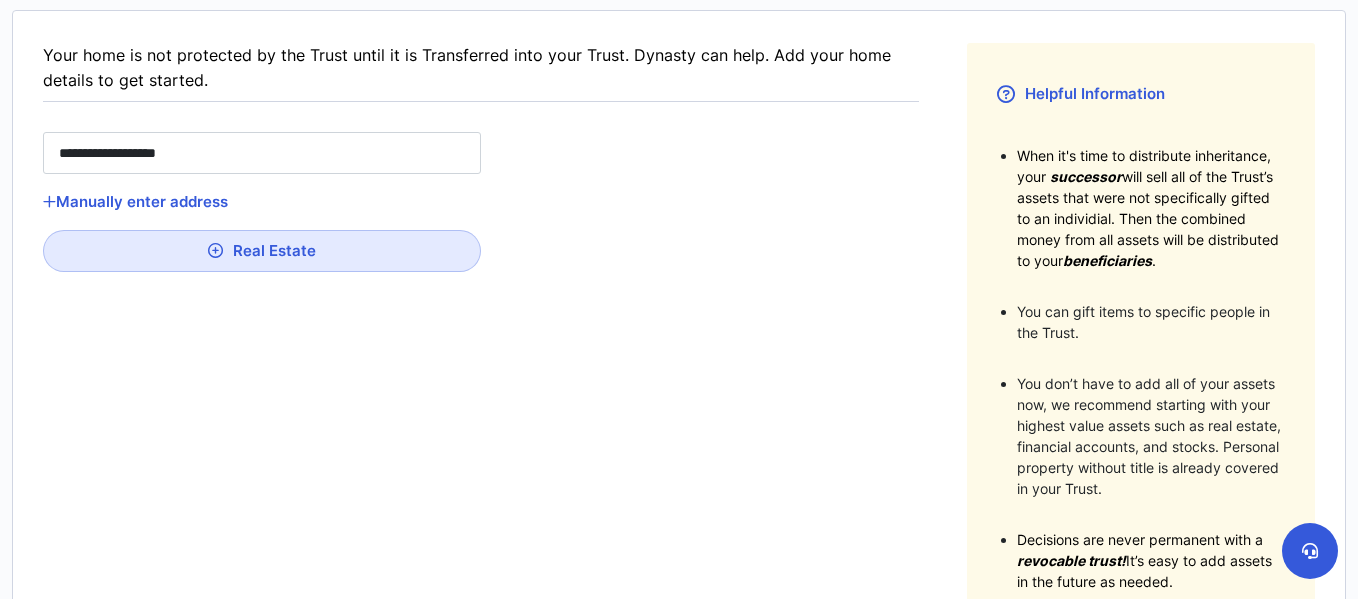 type on "**" 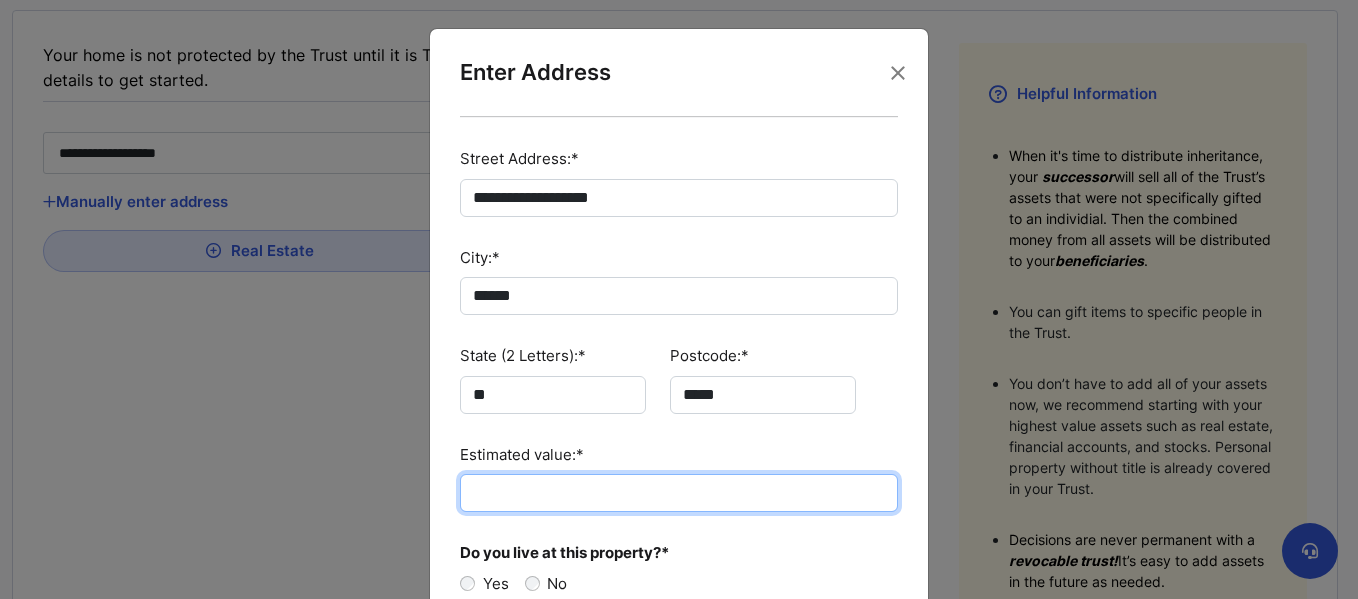 click on "Estimated value:*" at bounding box center [679, 493] 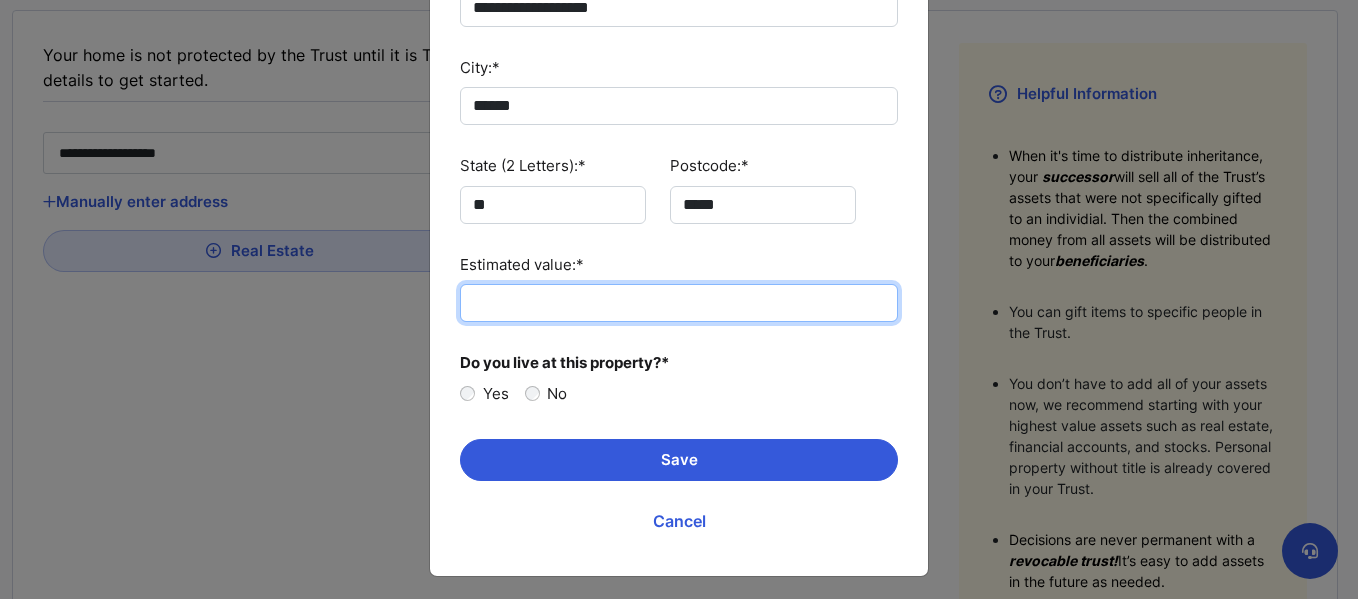 scroll, scrollTop: 196, scrollLeft: 0, axis: vertical 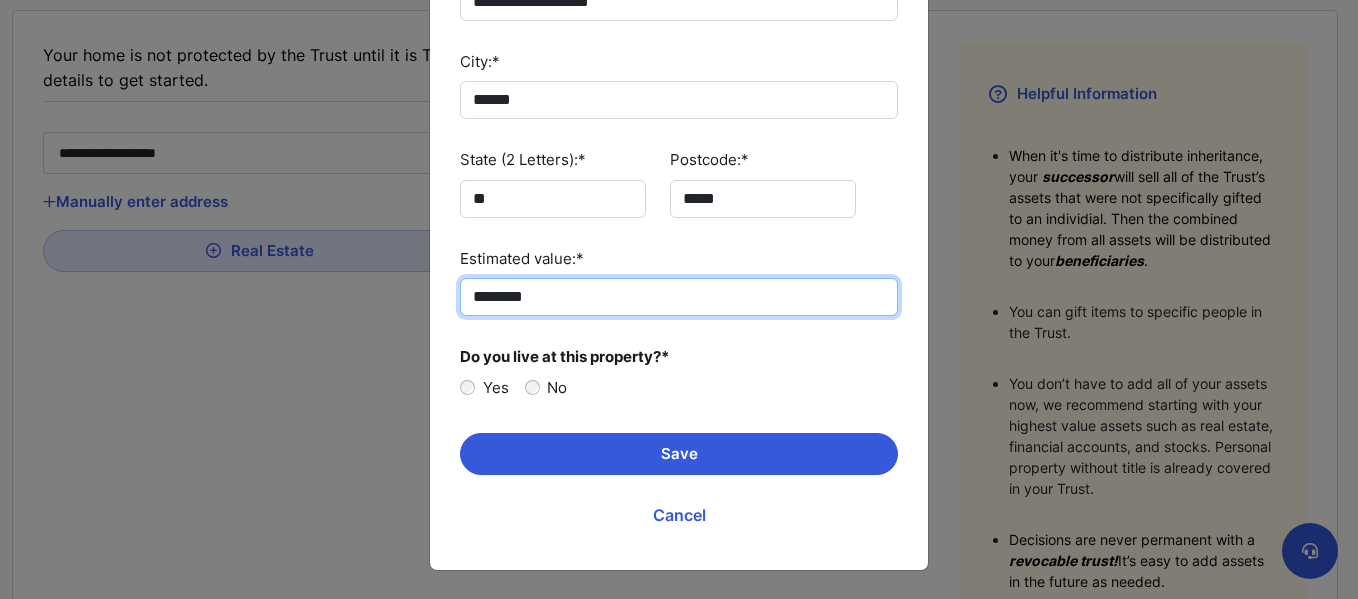 type on "********" 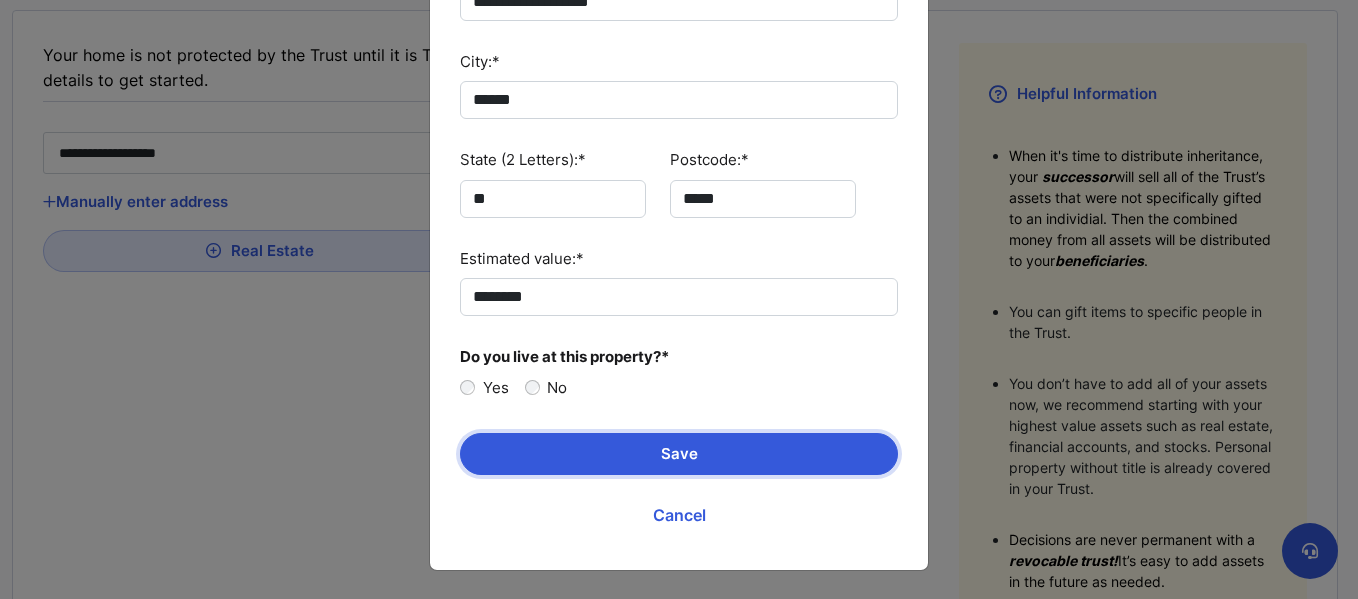 click on "Save" at bounding box center (679, 454) 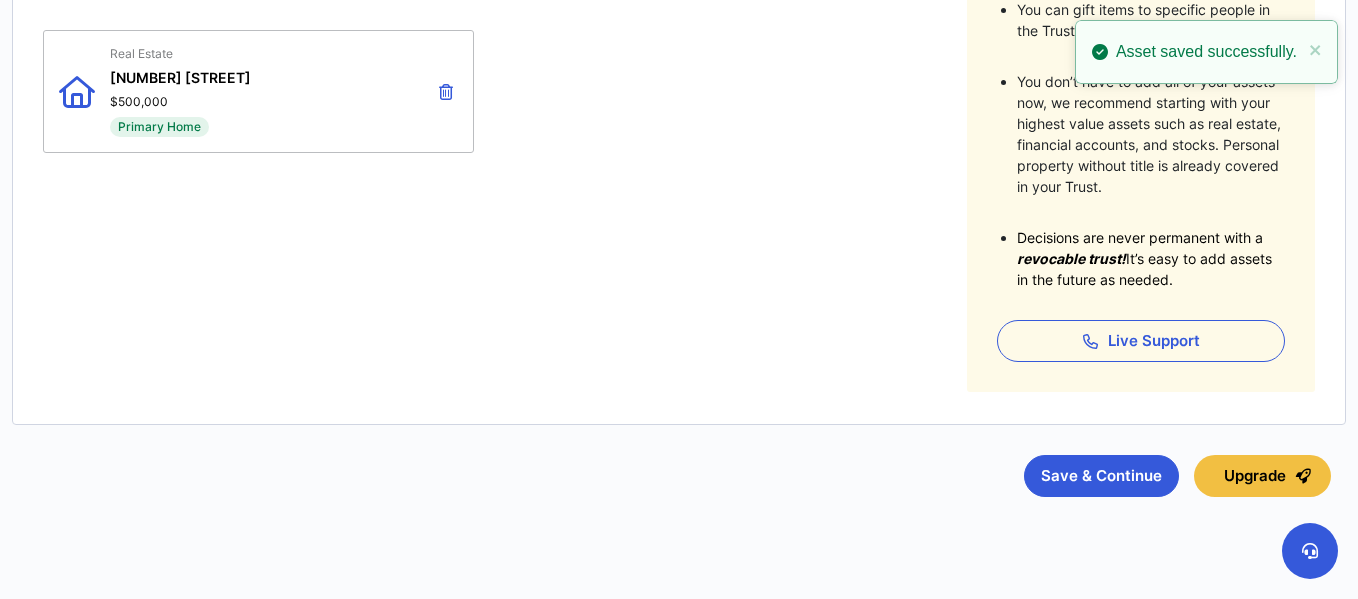 scroll, scrollTop: 645, scrollLeft: 0, axis: vertical 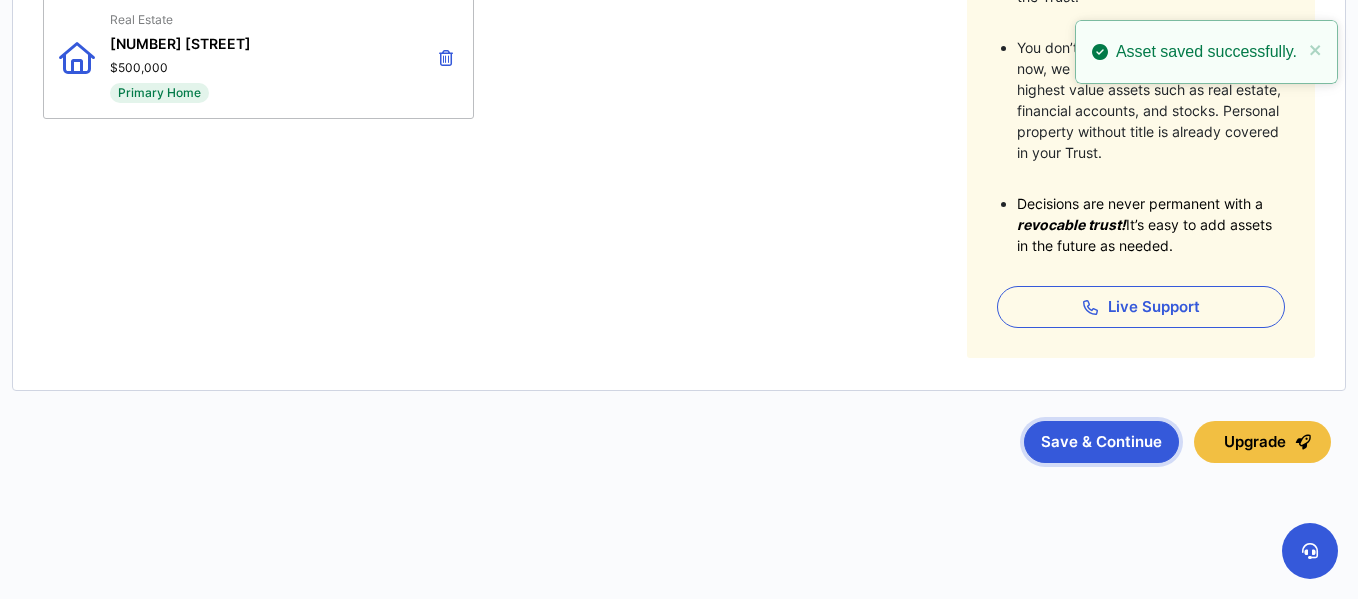 click on "Save & Continue" at bounding box center [1101, 442] 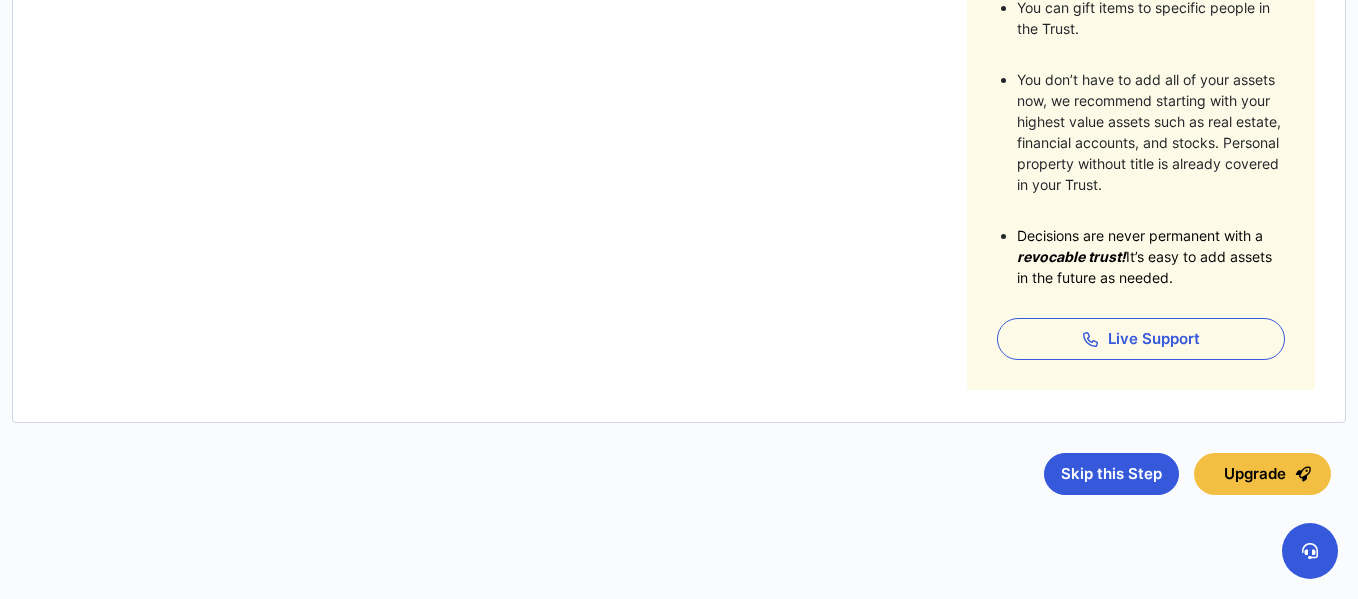 scroll, scrollTop: 645, scrollLeft: 0, axis: vertical 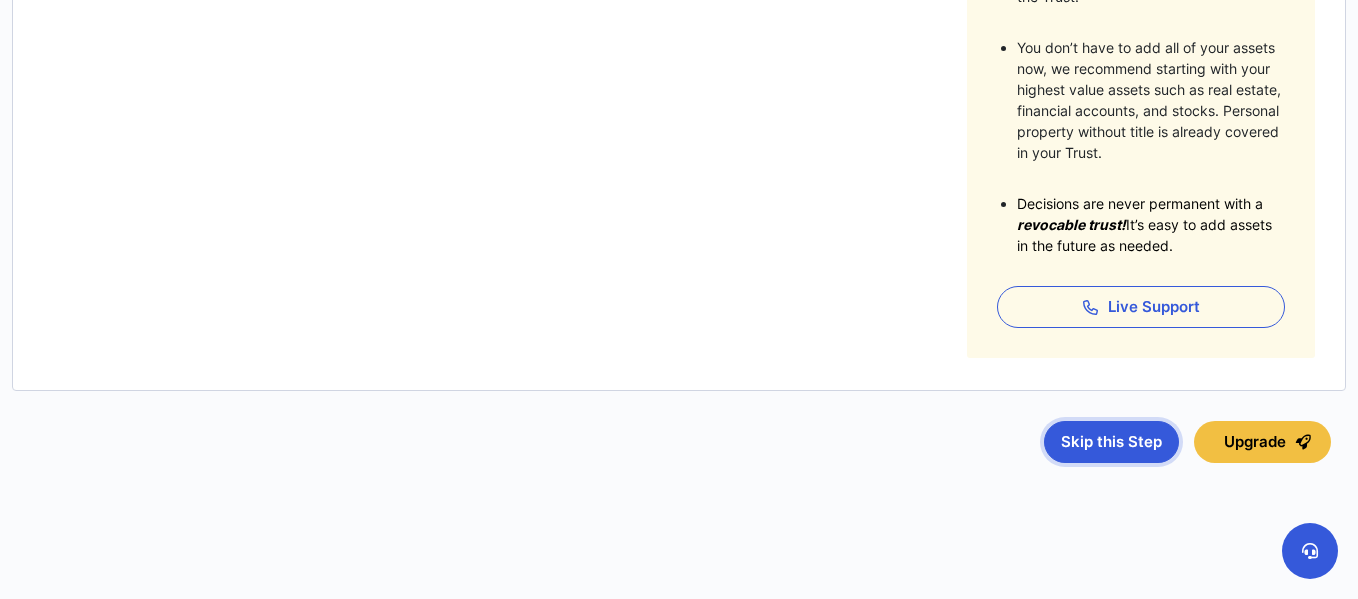 click on "Skip this Step" at bounding box center [1111, 442] 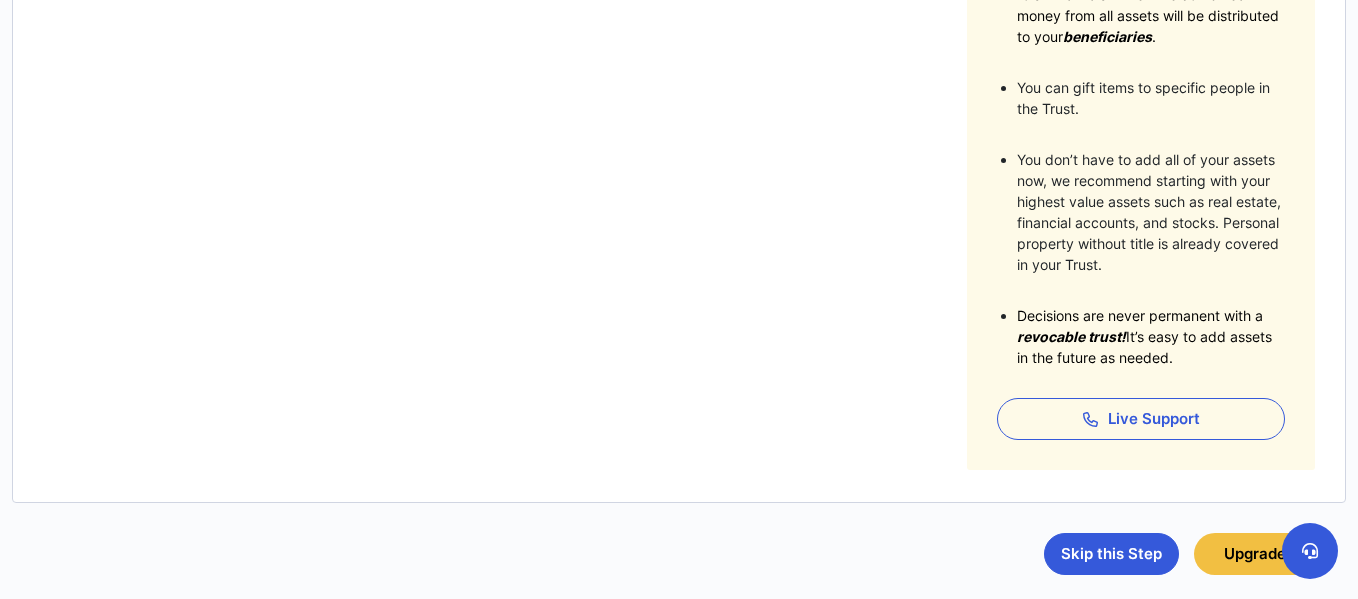 scroll, scrollTop: 645, scrollLeft: 0, axis: vertical 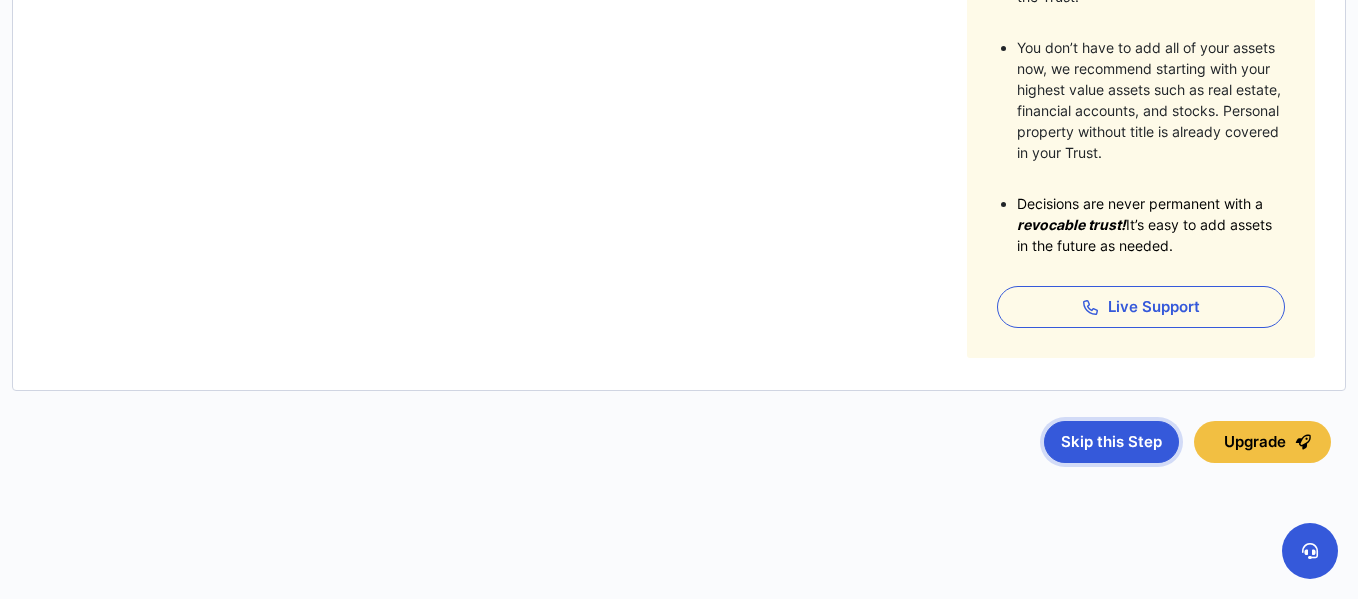 click on "Skip this Step" at bounding box center (1111, 442) 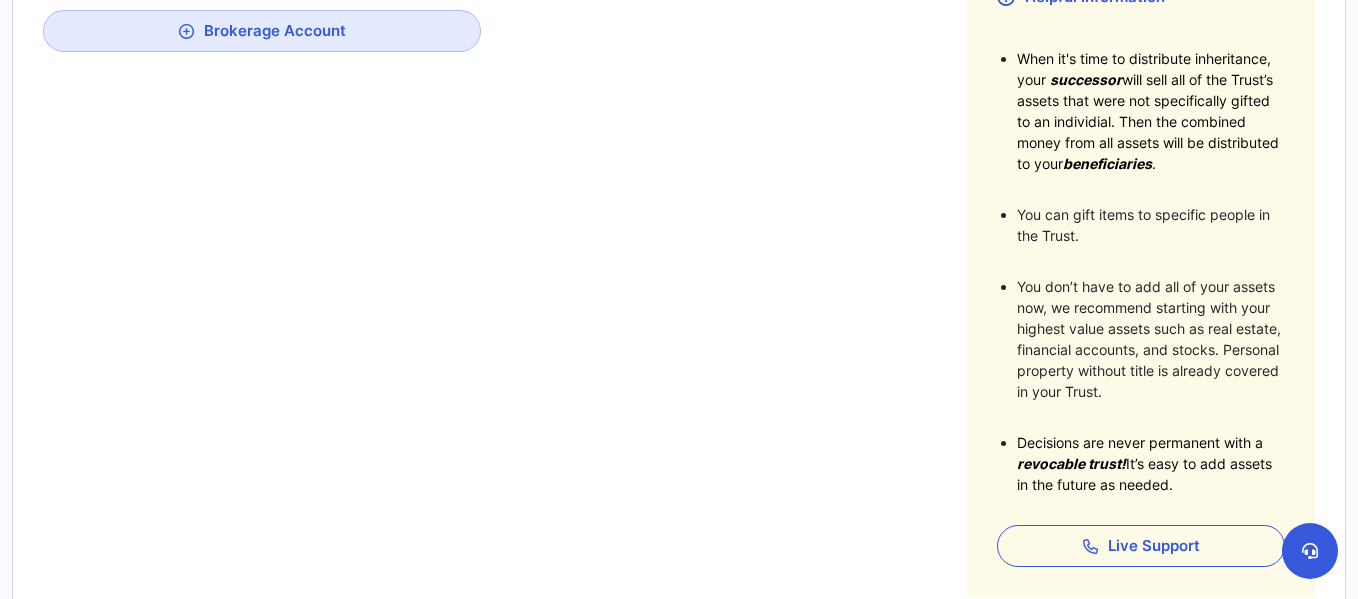scroll, scrollTop: 645, scrollLeft: 0, axis: vertical 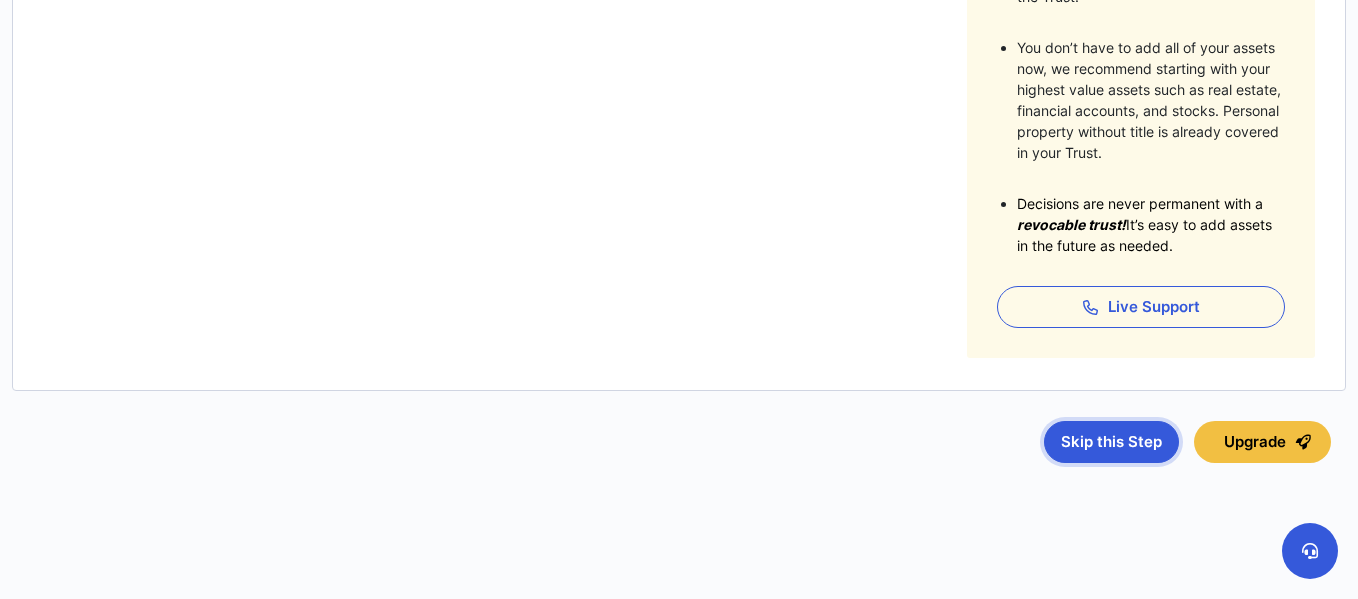 click on "Skip this Step" at bounding box center [1111, 442] 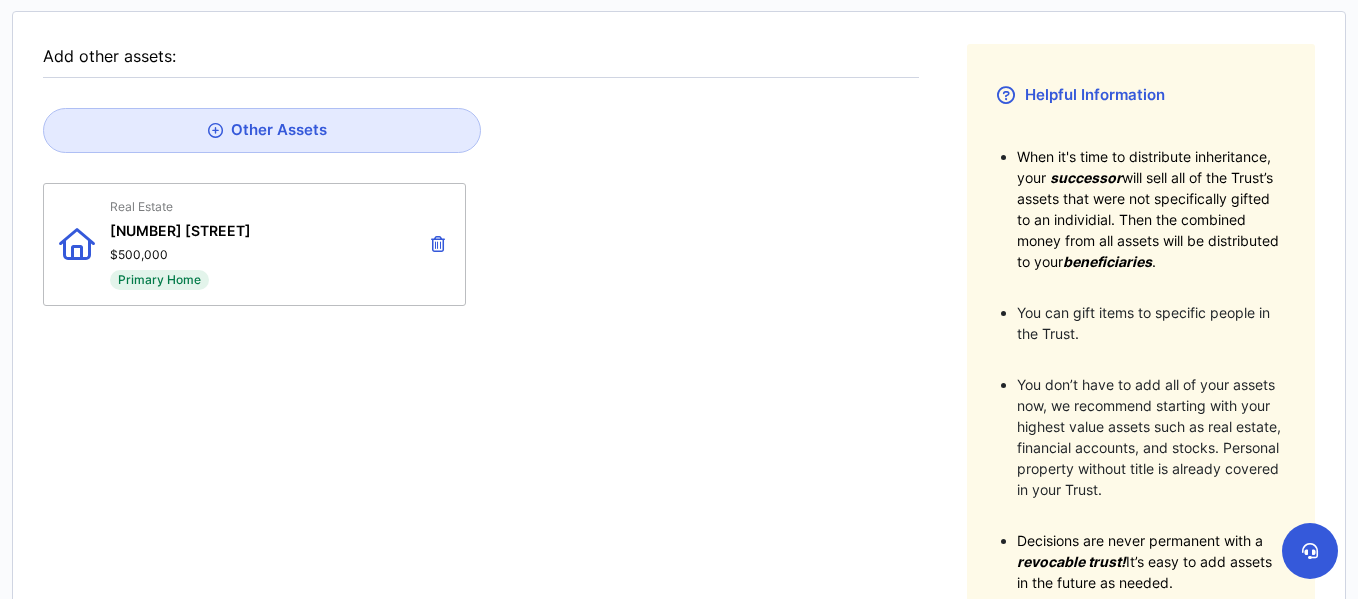 scroll, scrollTop: 313, scrollLeft: 0, axis: vertical 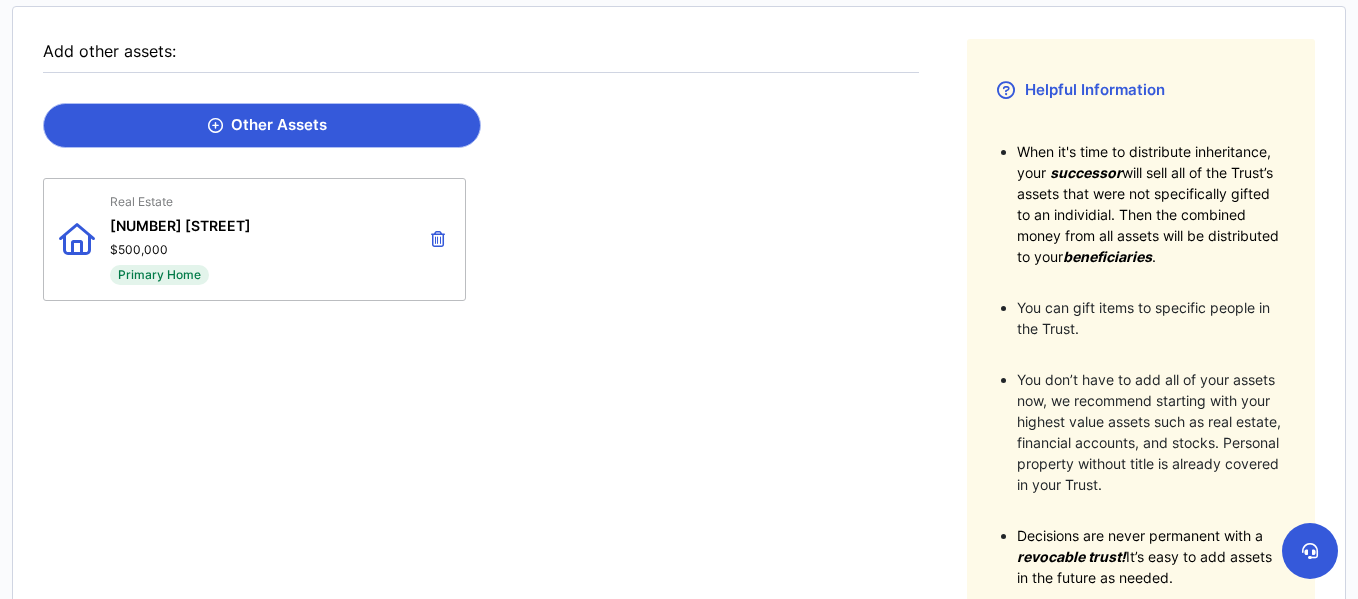 click on "Other Assets" at bounding box center (262, 125) 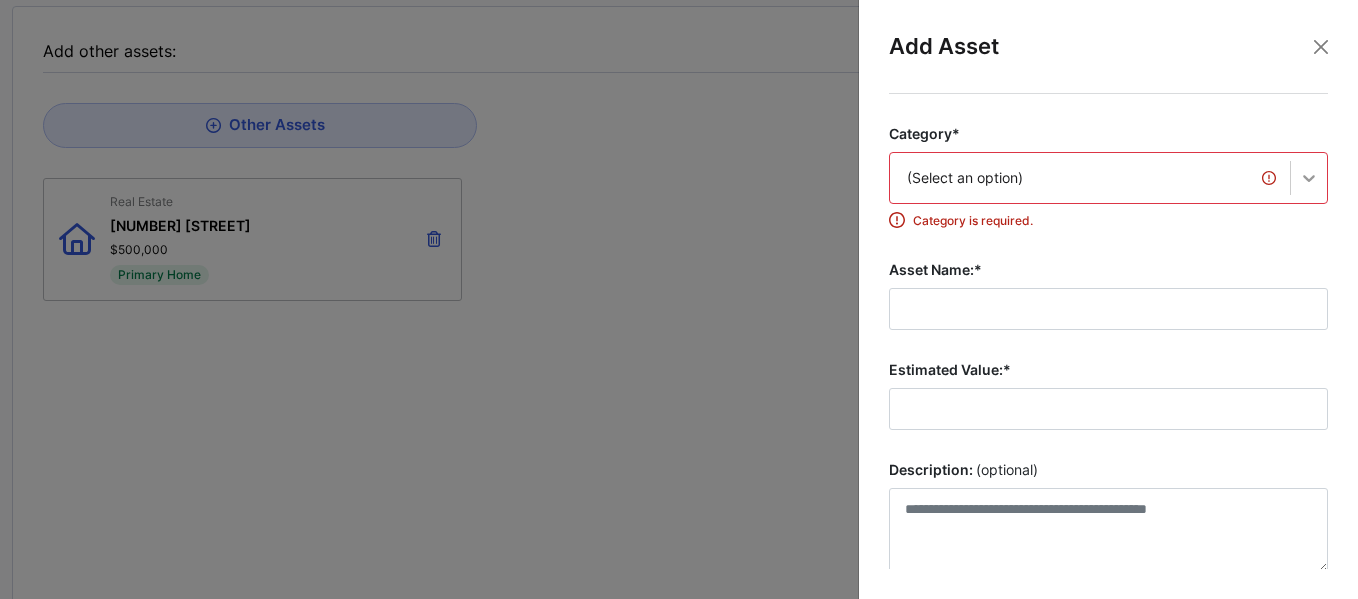 click at bounding box center [1308, 178] 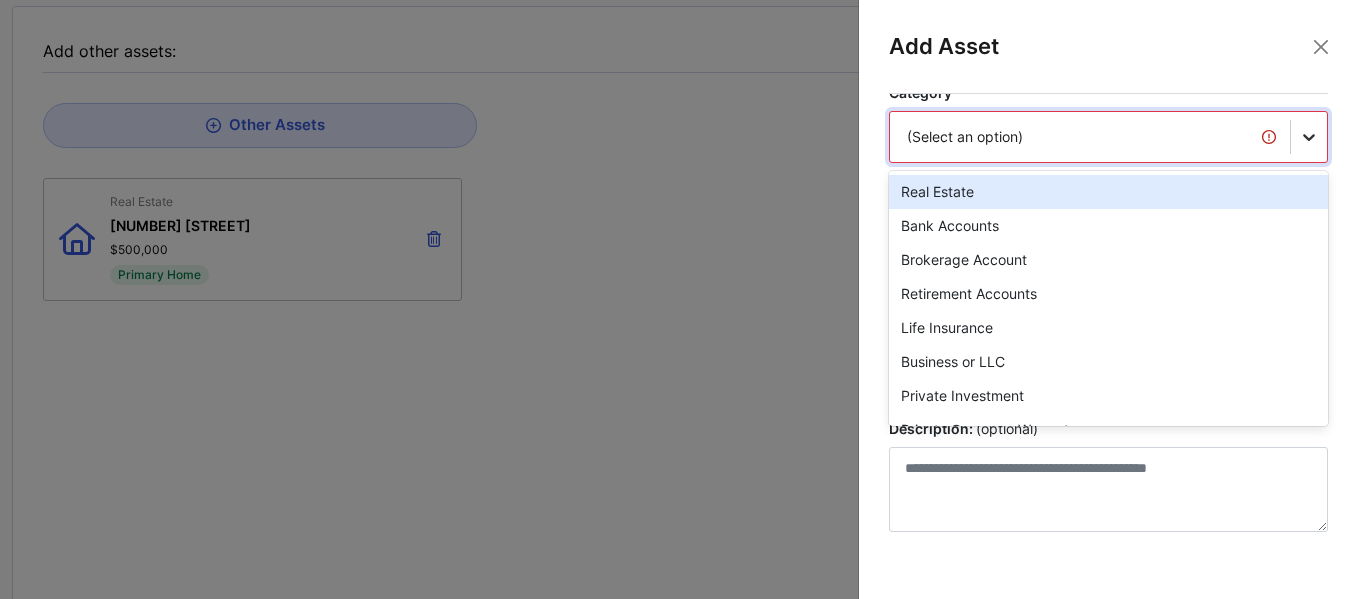 scroll, scrollTop: 45, scrollLeft: 0, axis: vertical 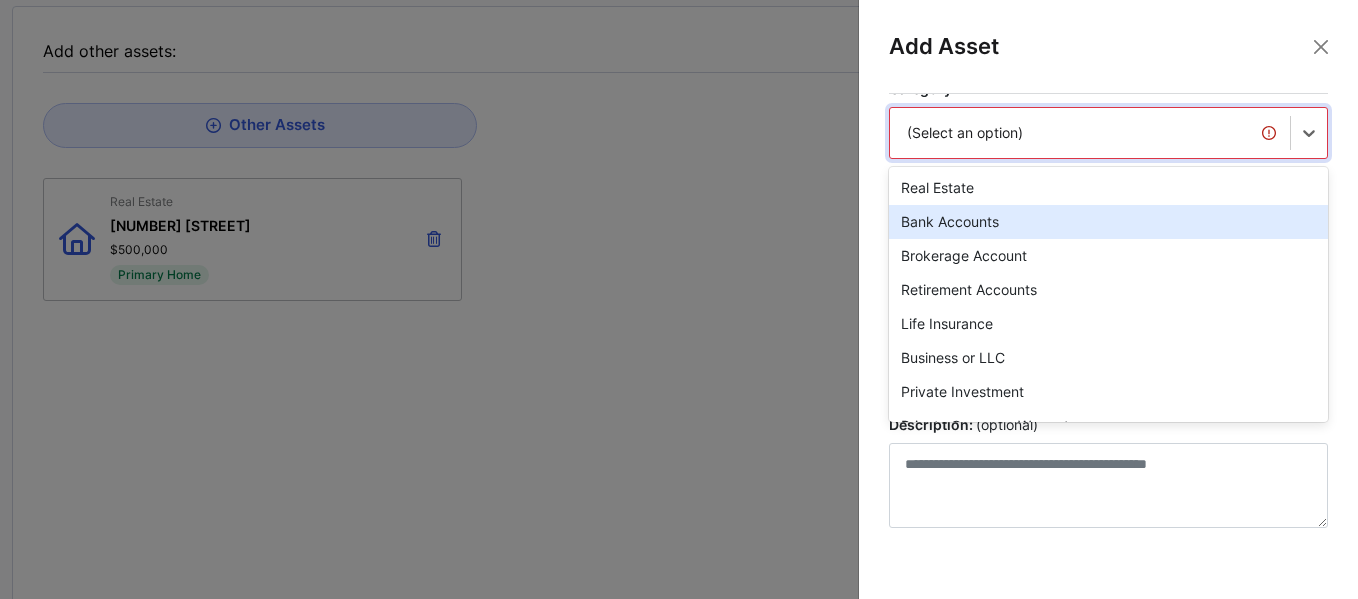 click on "Bank Accounts" at bounding box center [1108, 222] 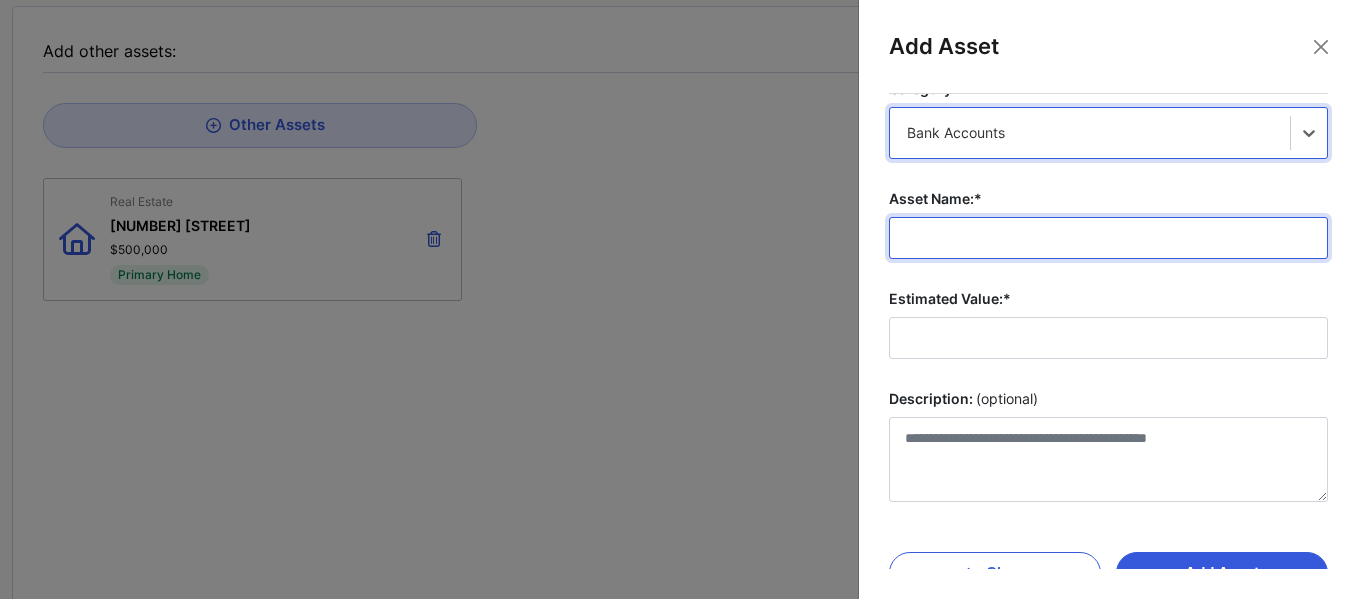 click on "Asset Name:*" at bounding box center [1108, 238] 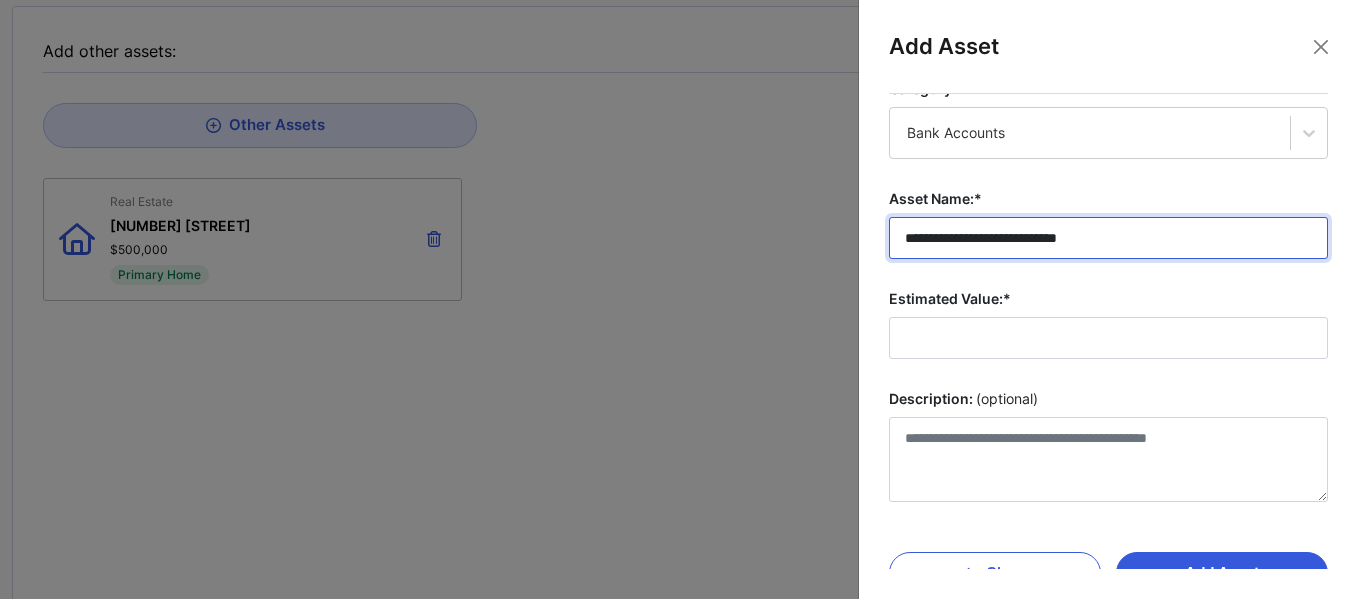 type on "**********" 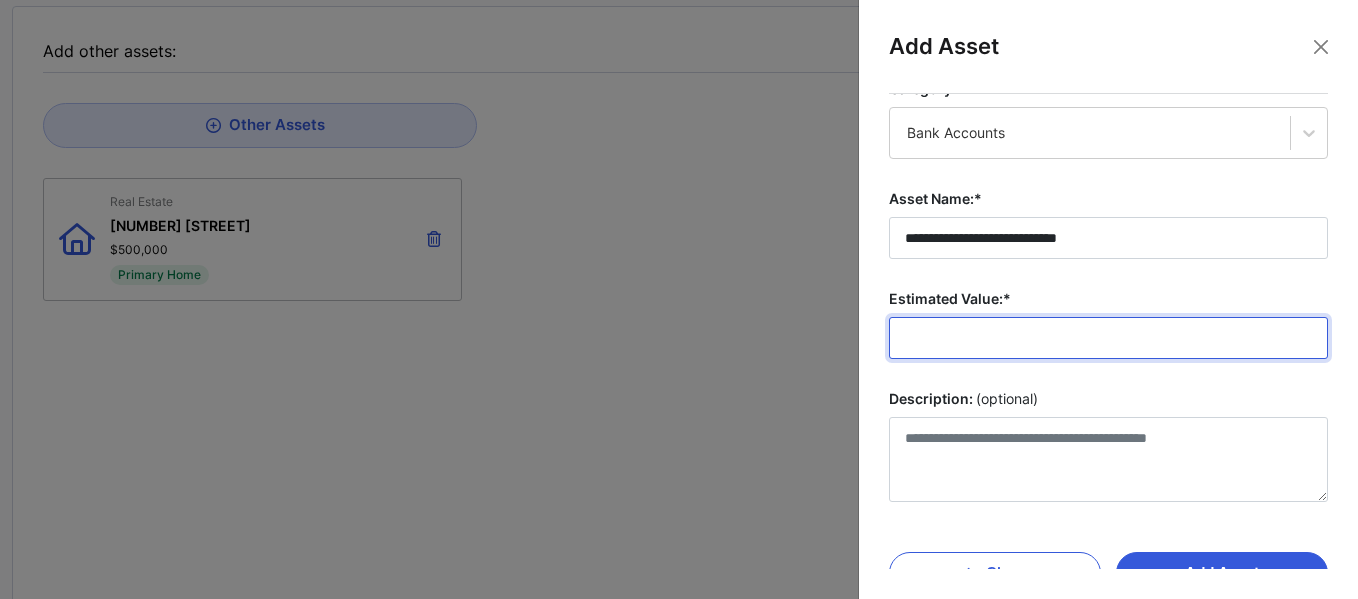 click on "Estimated Value:*" at bounding box center [1108, 338] 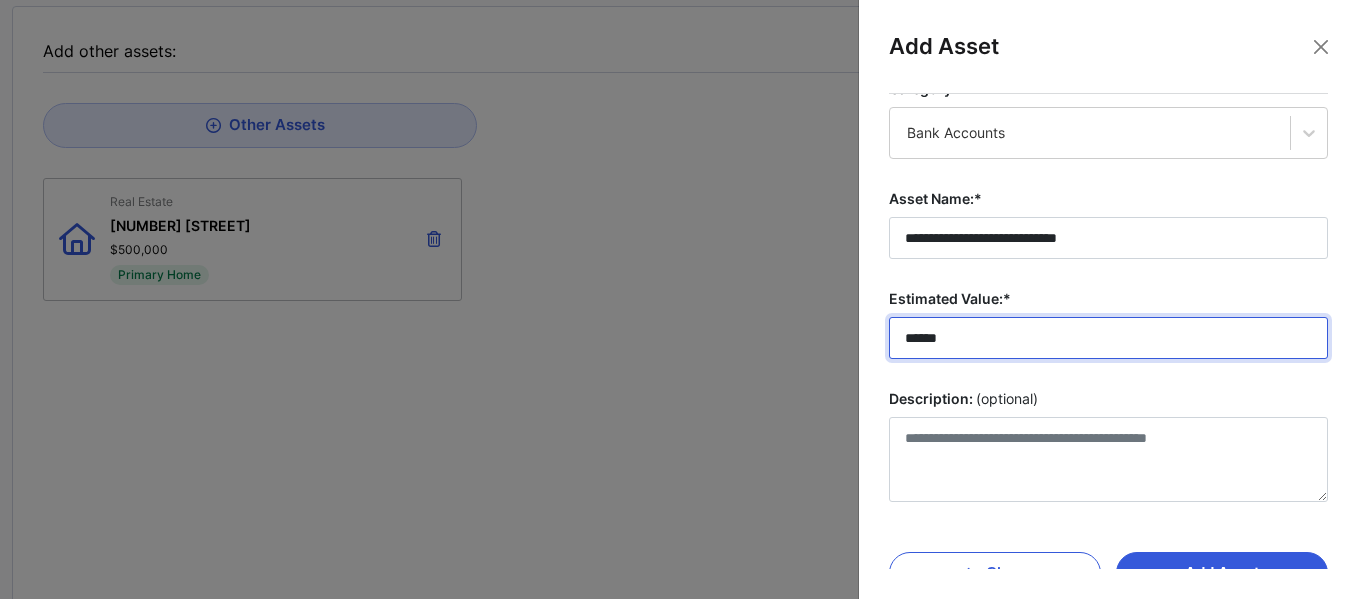 type on "******" 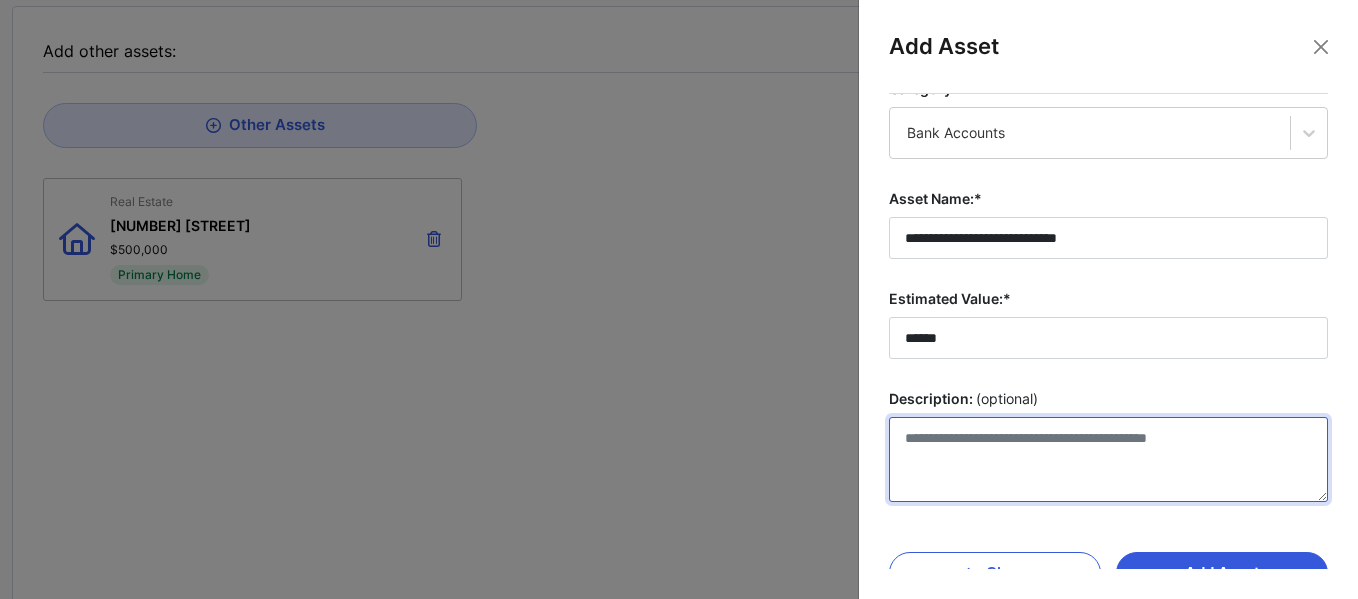 click on "Description:   (optional)" at bounding box center [1108, 459] 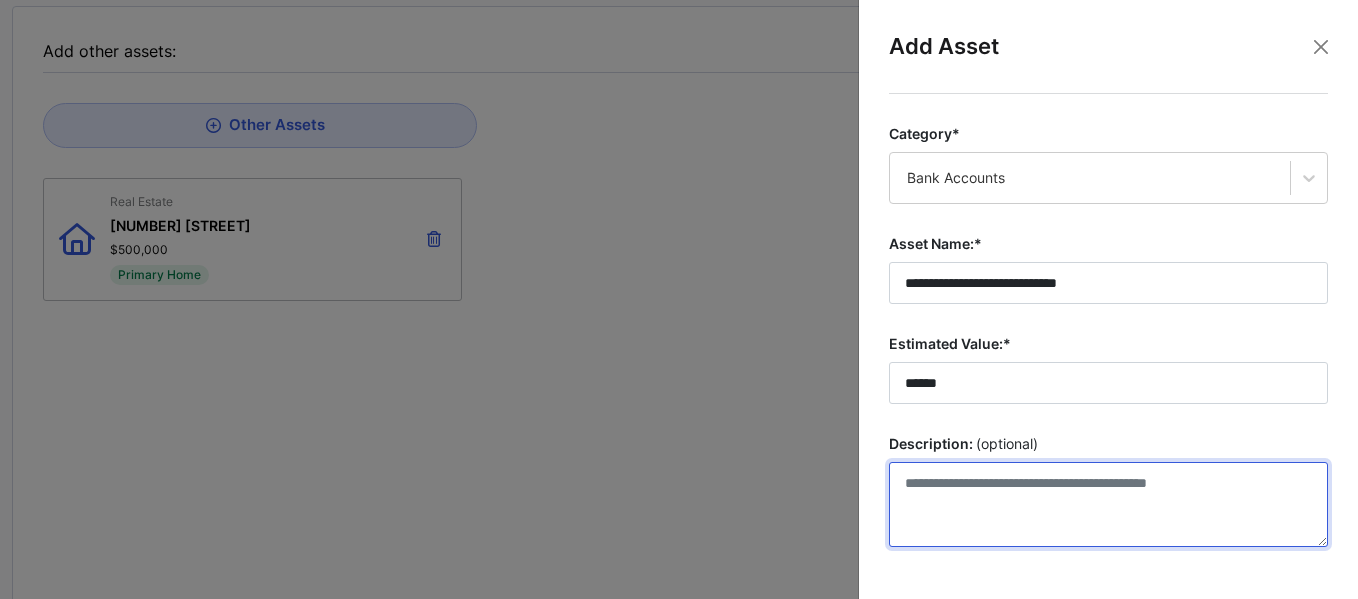 scroll, scrollTop: 86, scrollLeft: 0, axis: vertical 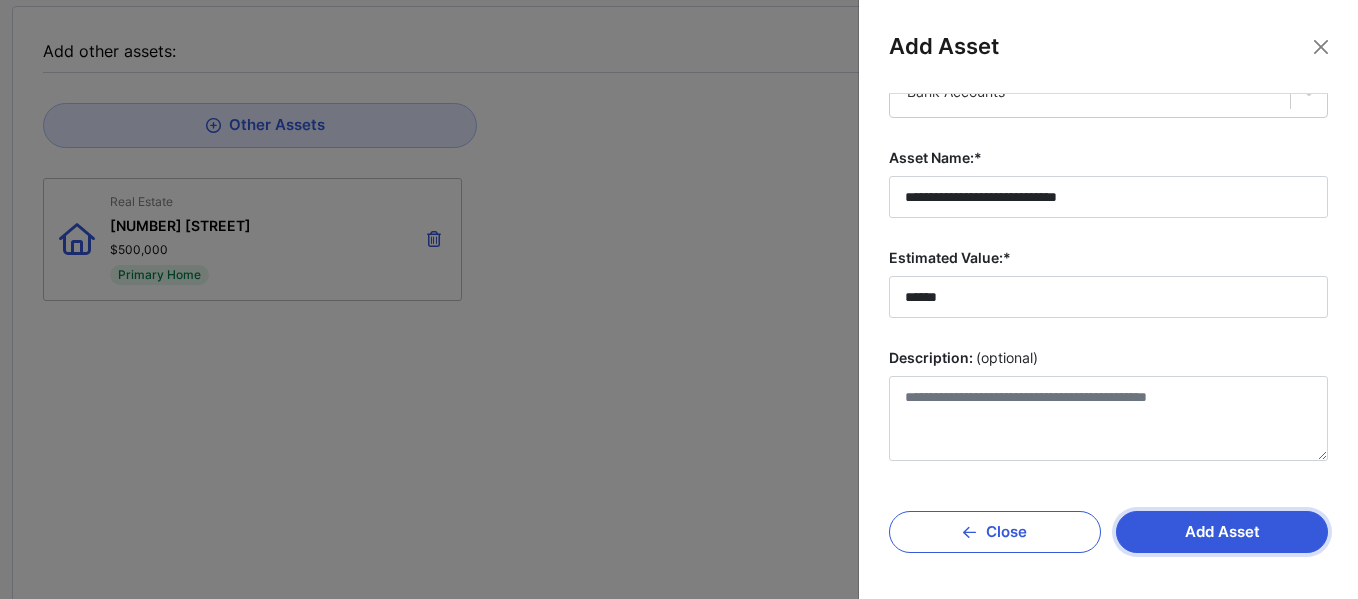 click on "Add Asset" at bounding box center [1222, 532] 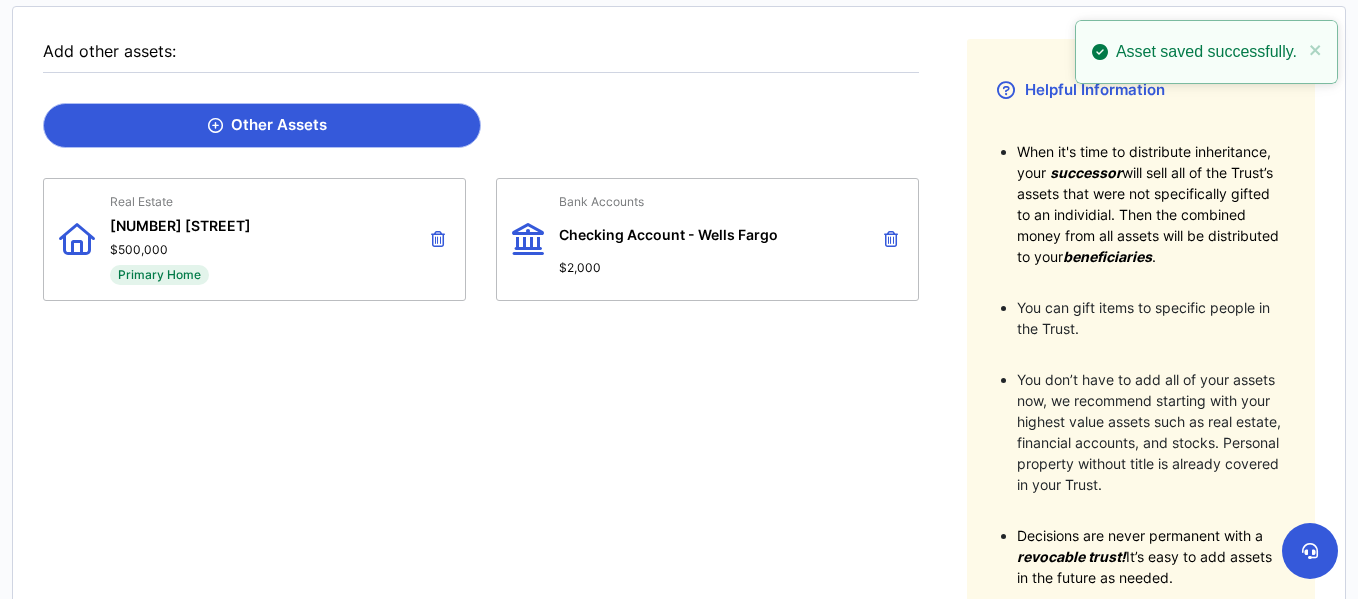 click on "Other Assets" at bounding box center (267, 125) 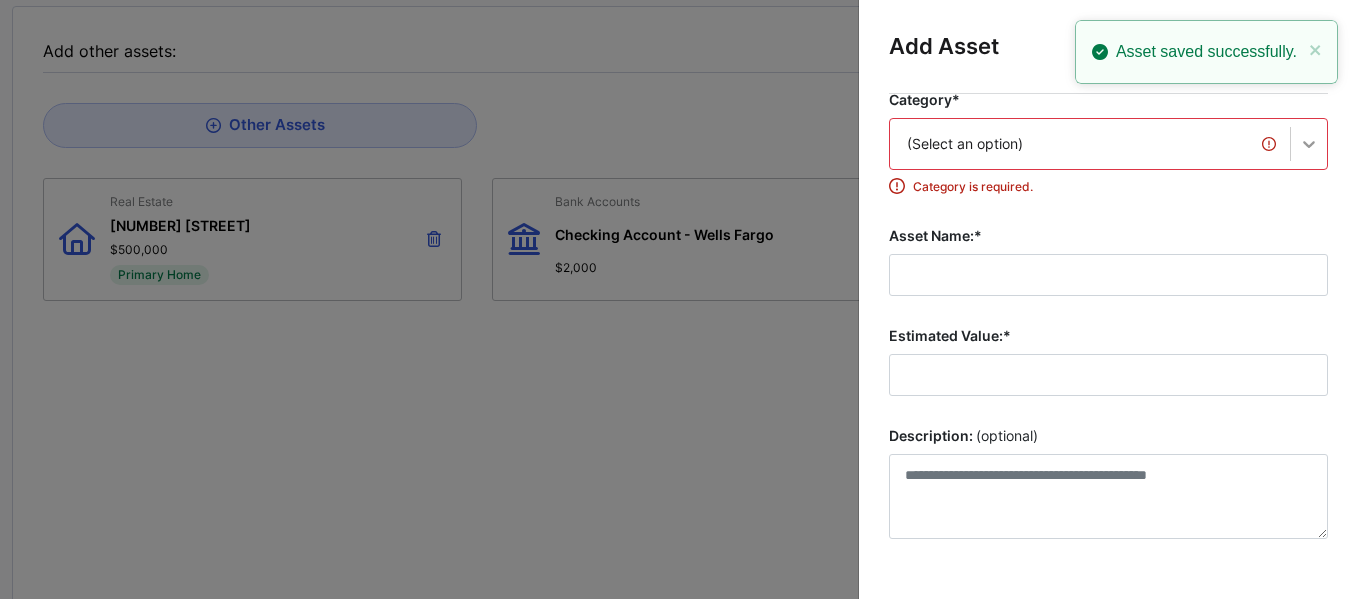 click on "(Select an option)" at bounding box center (1108, 144) 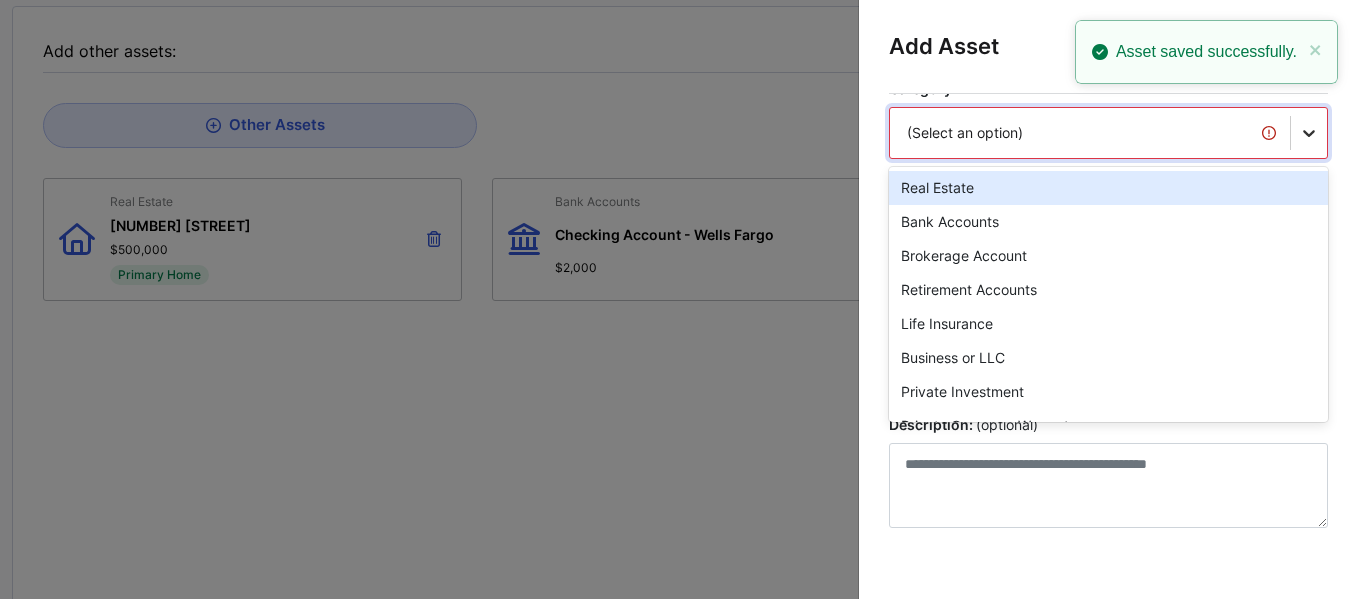 scroll, scrollTop: 45, scrollLeft: 0, axis: vertical 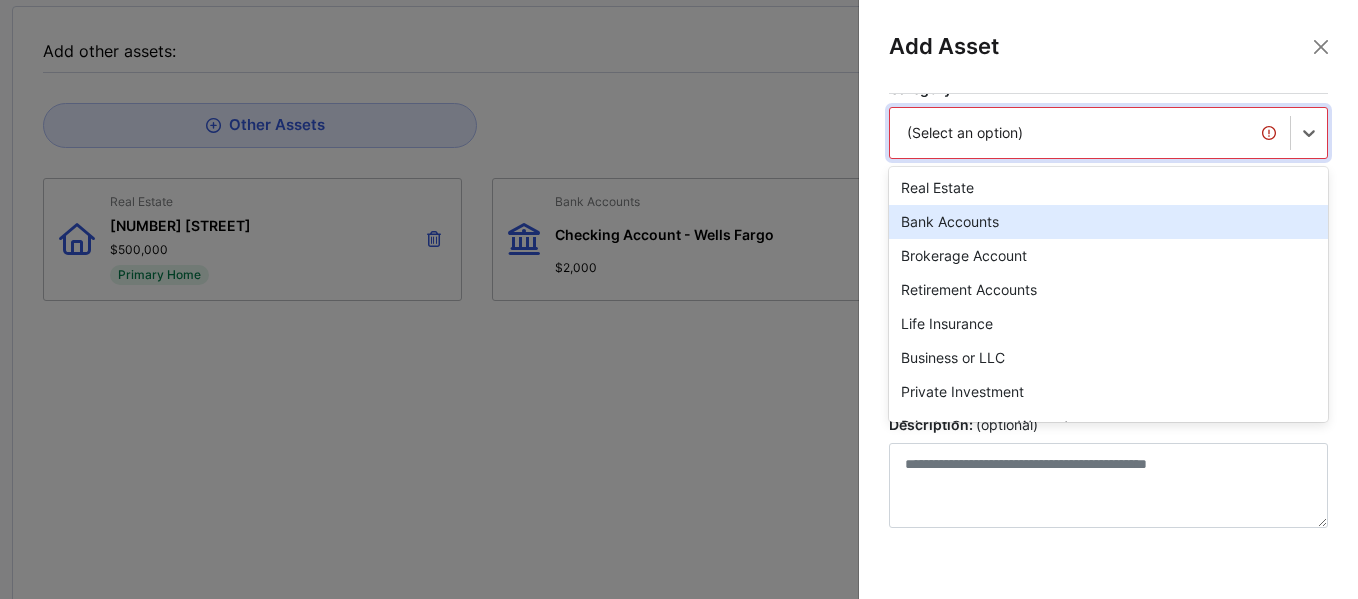 click on "Bank Accounts" at bounding box center [1108, 222] 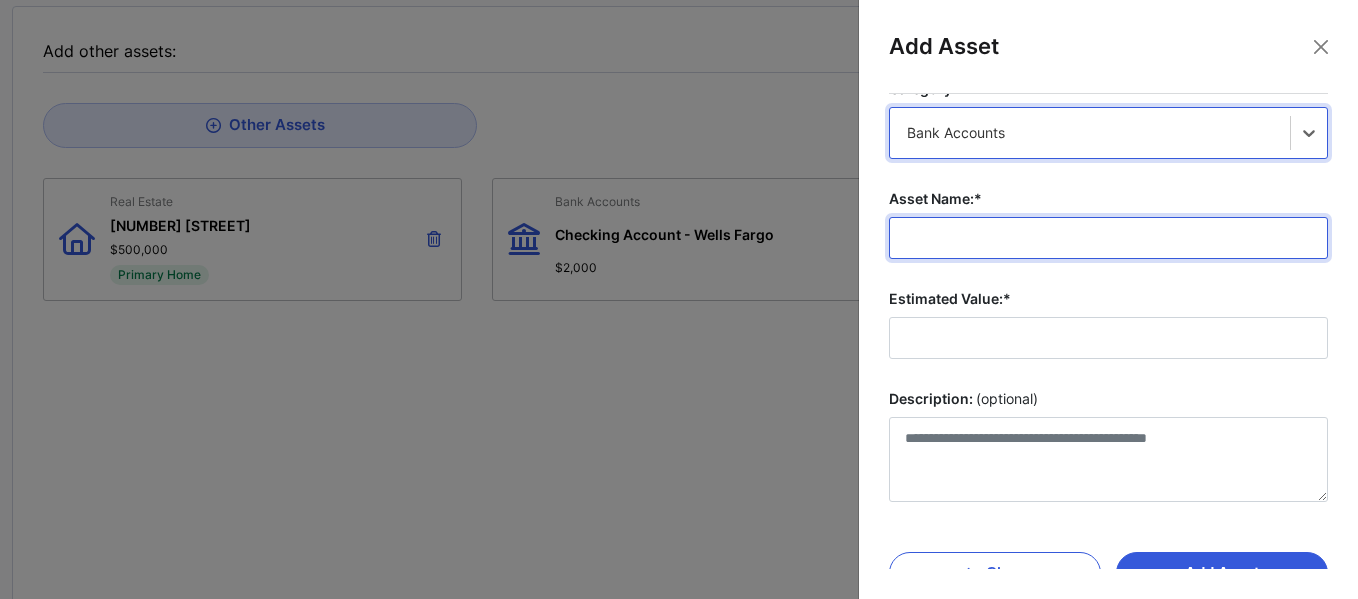click on "Asset Name:*" at bounding box center (1108, 238) 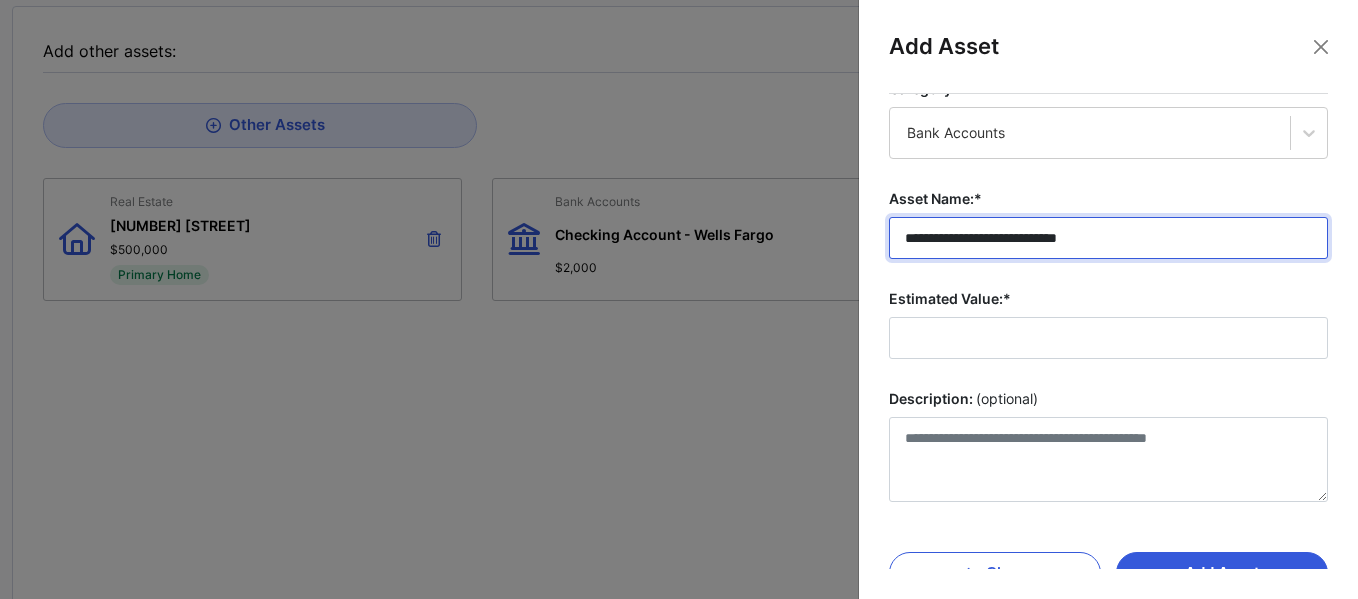 type on "**********" 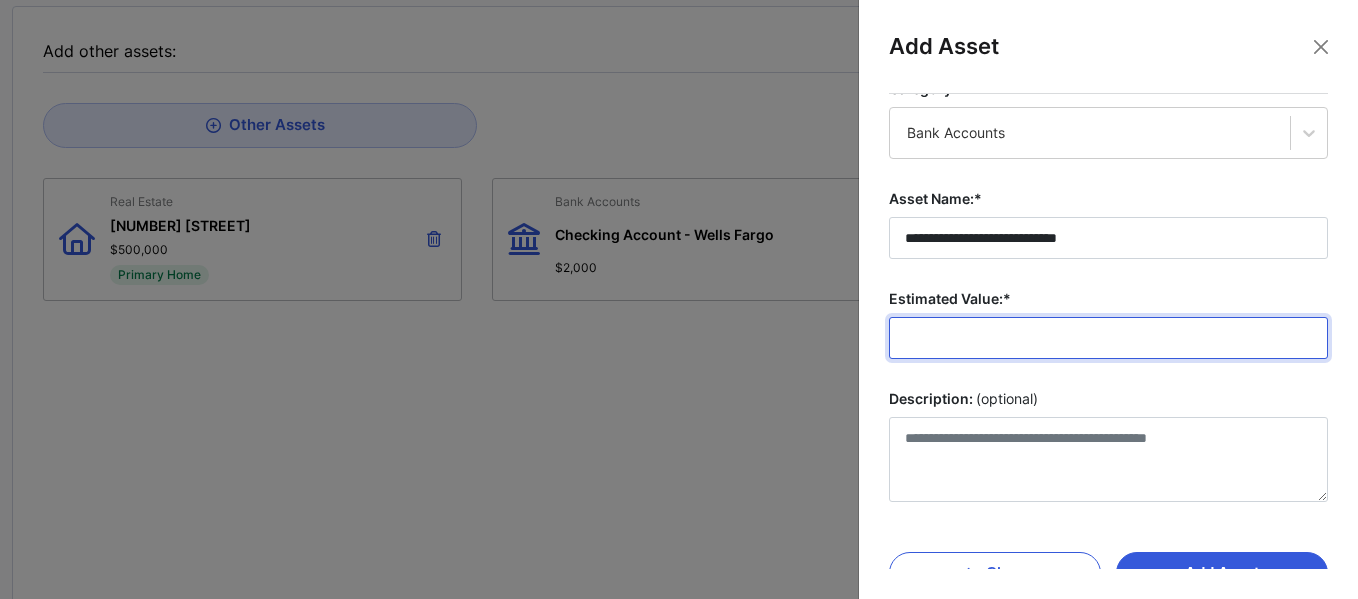 click on "Estimated Value:*" at bounding box center (1108, 338) 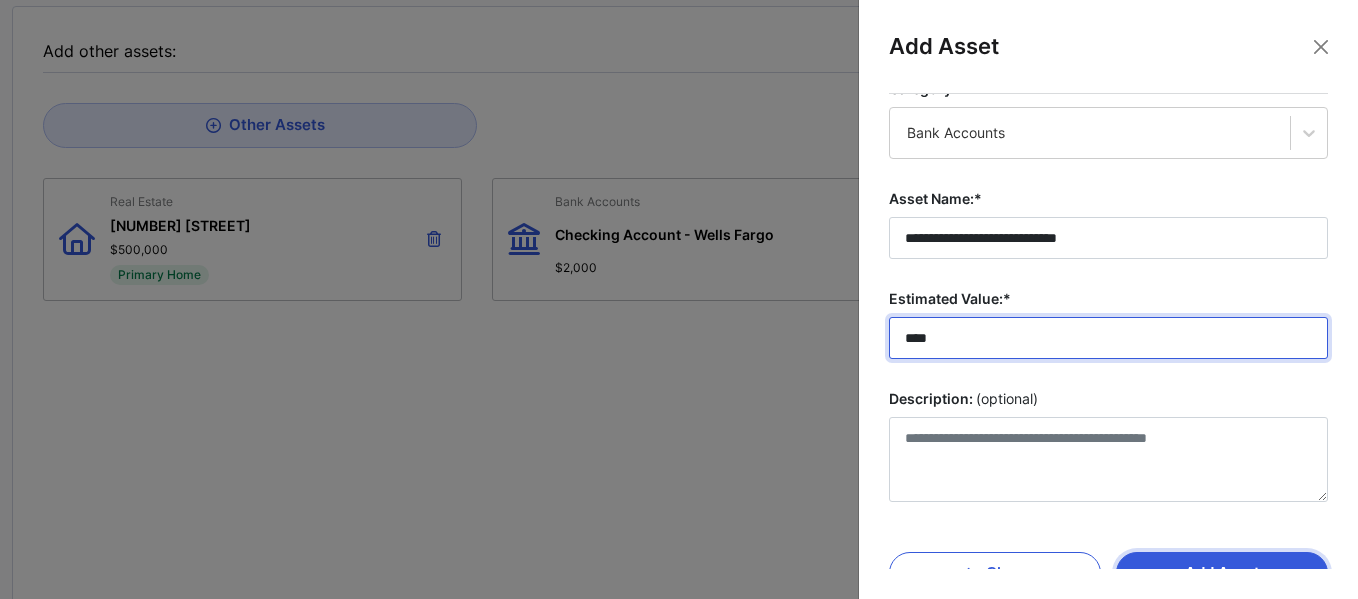 type on "****" 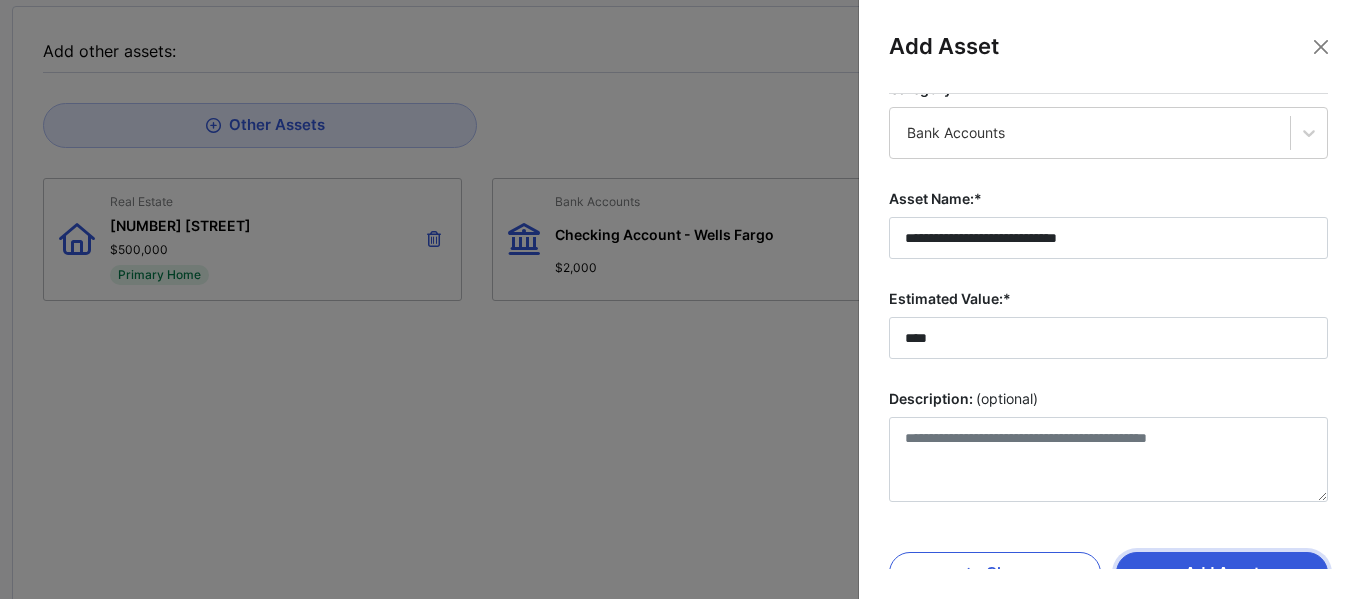 click on "Add Asset" at bounding box center (1222, 573) 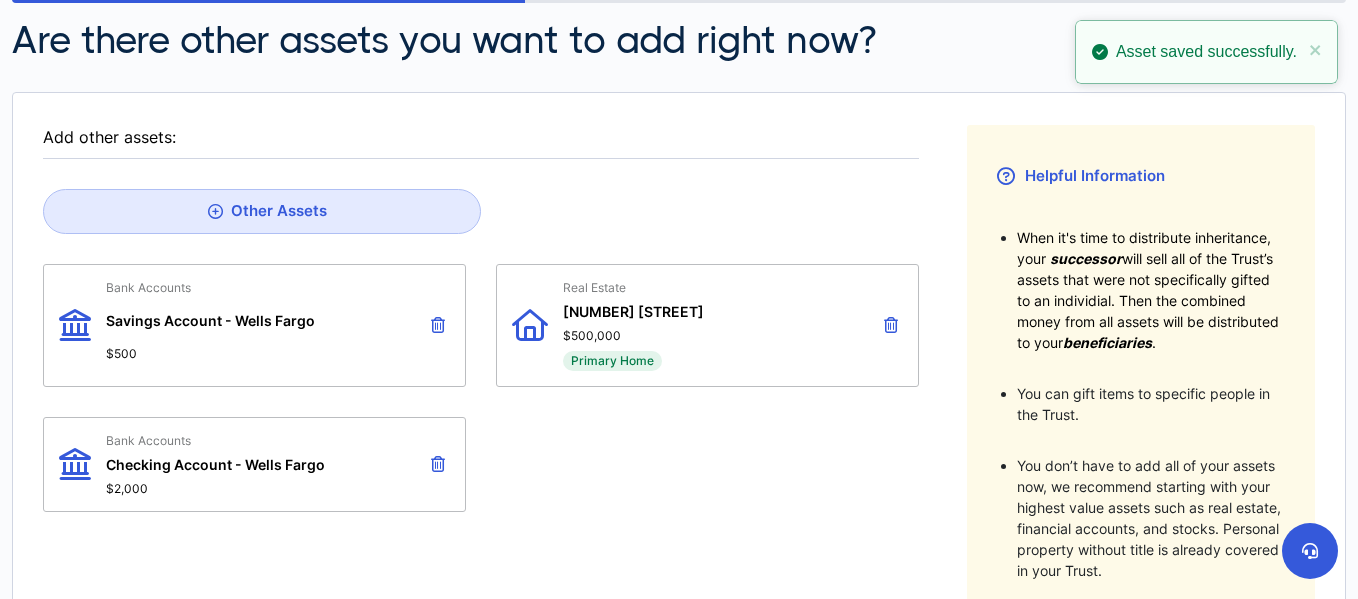 scroll, scrollTop: 645, scrollLeft: 0, axis: vertical 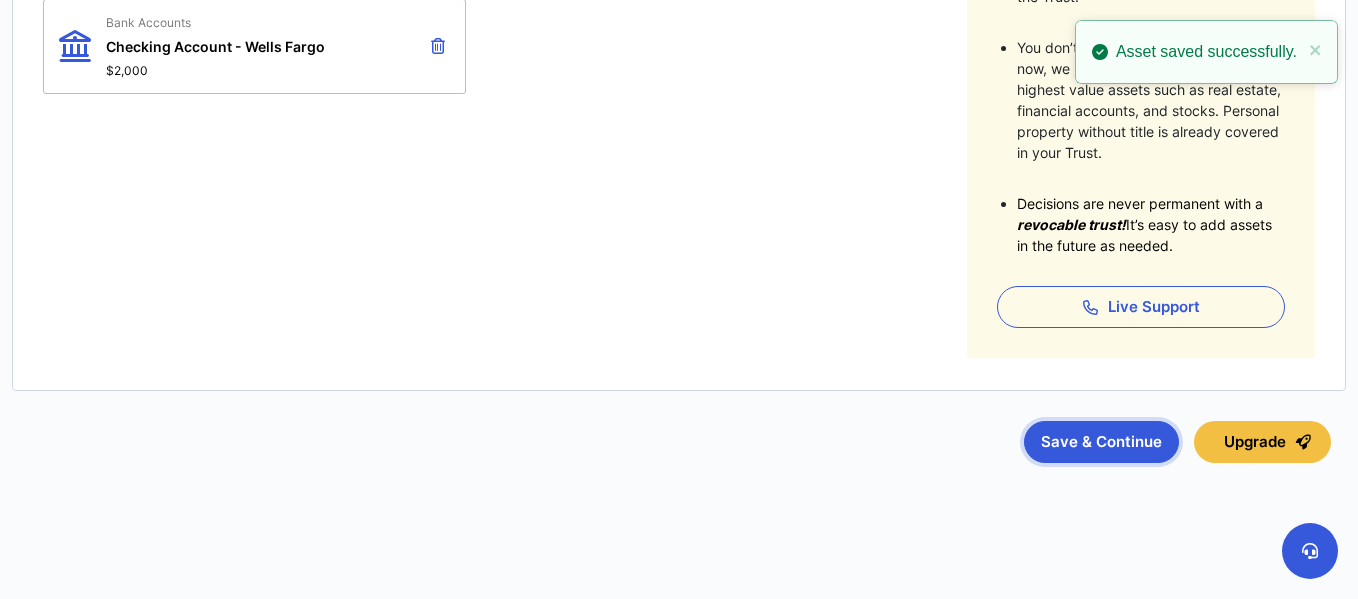 click on "Save & Continue" at bounding box center (1101, 442) 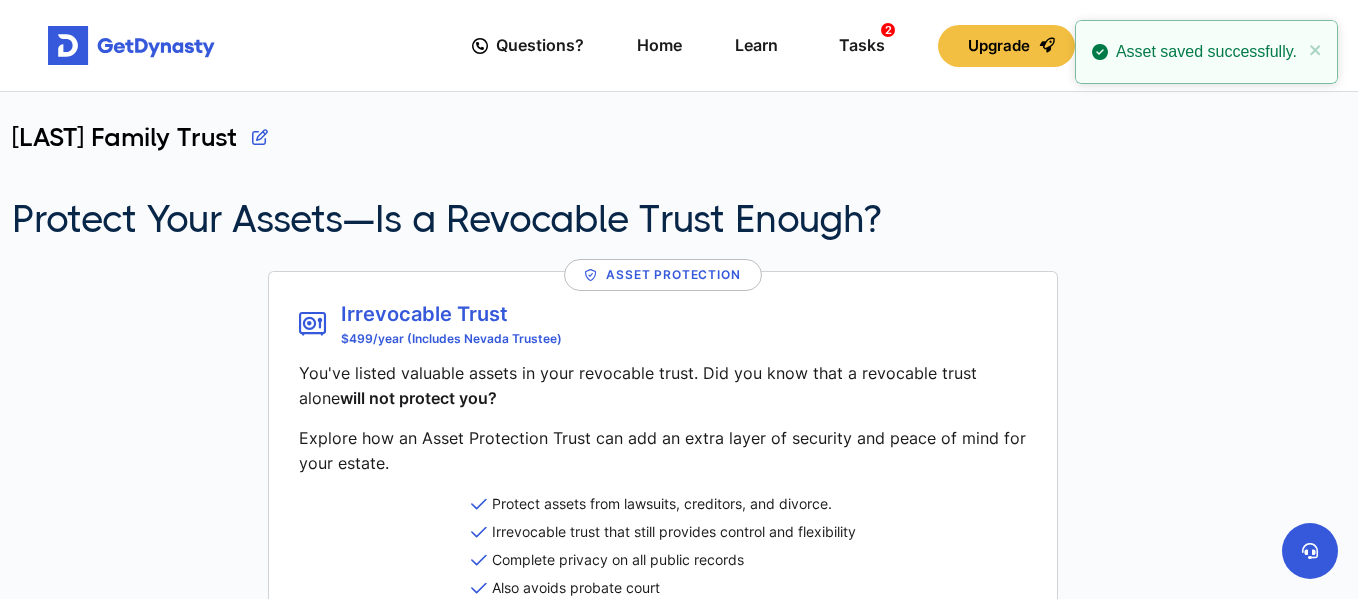 scroll, scrollTop: 287, scrollLeft: 0, axis: vertical 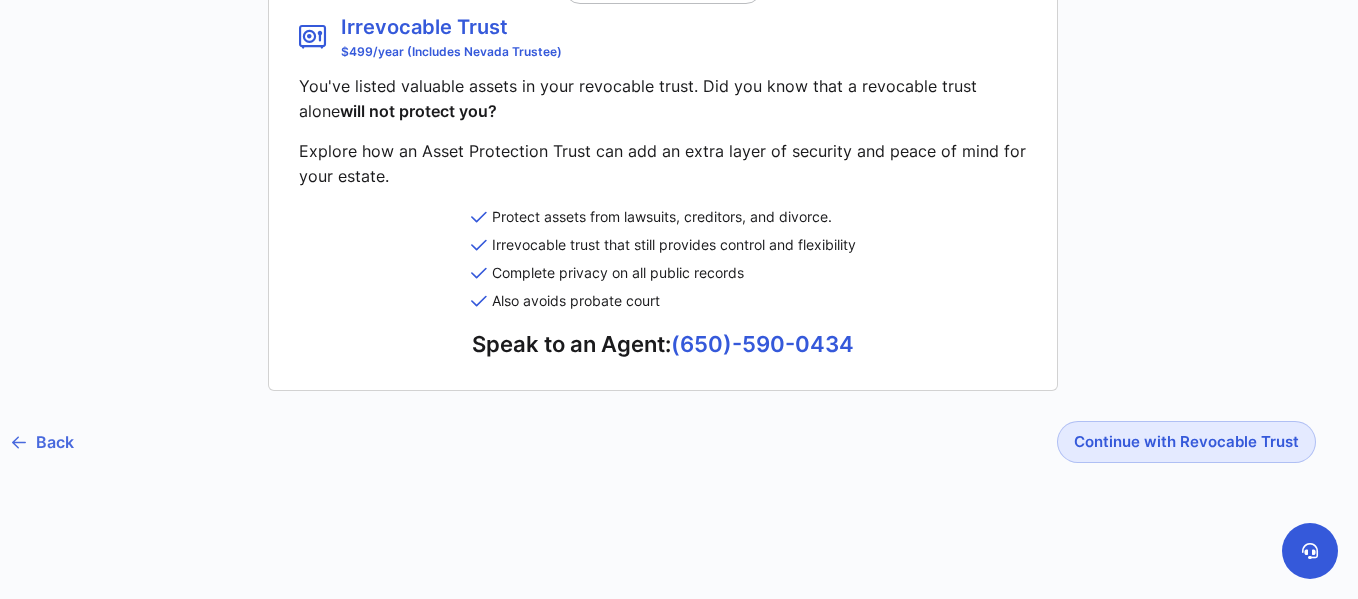 click on "Back" at bounding box center [43, 442] 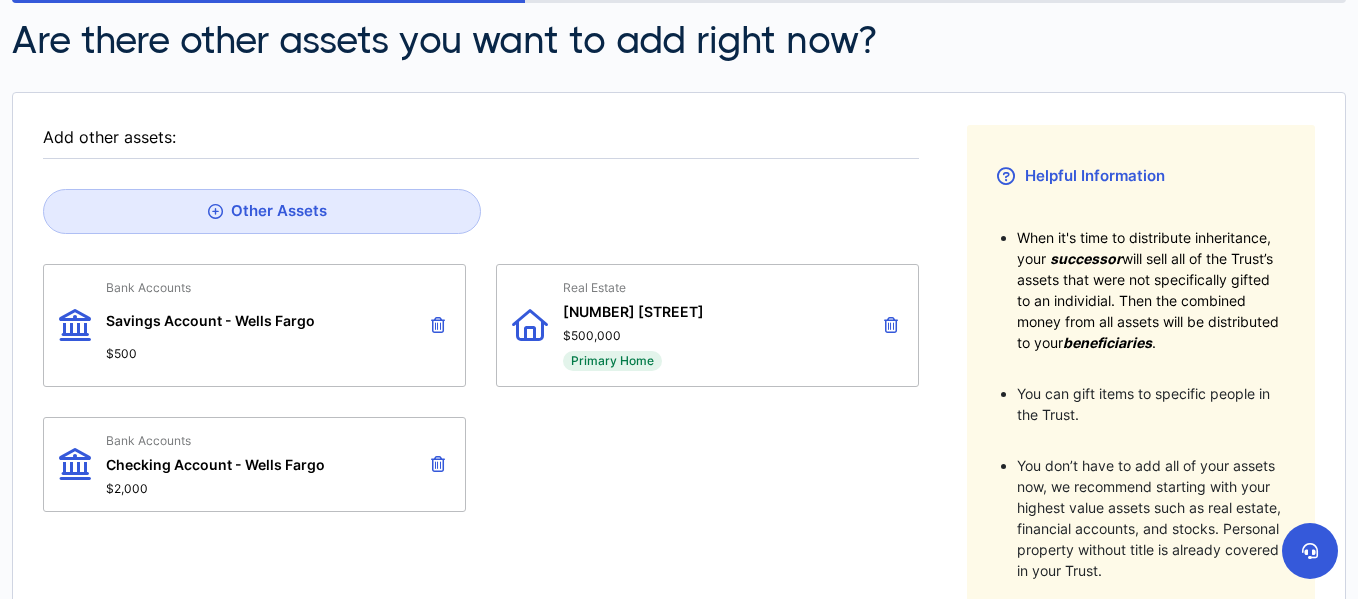 scroll, scrollTop: 226, scrollLeft: 0, axis: vertical 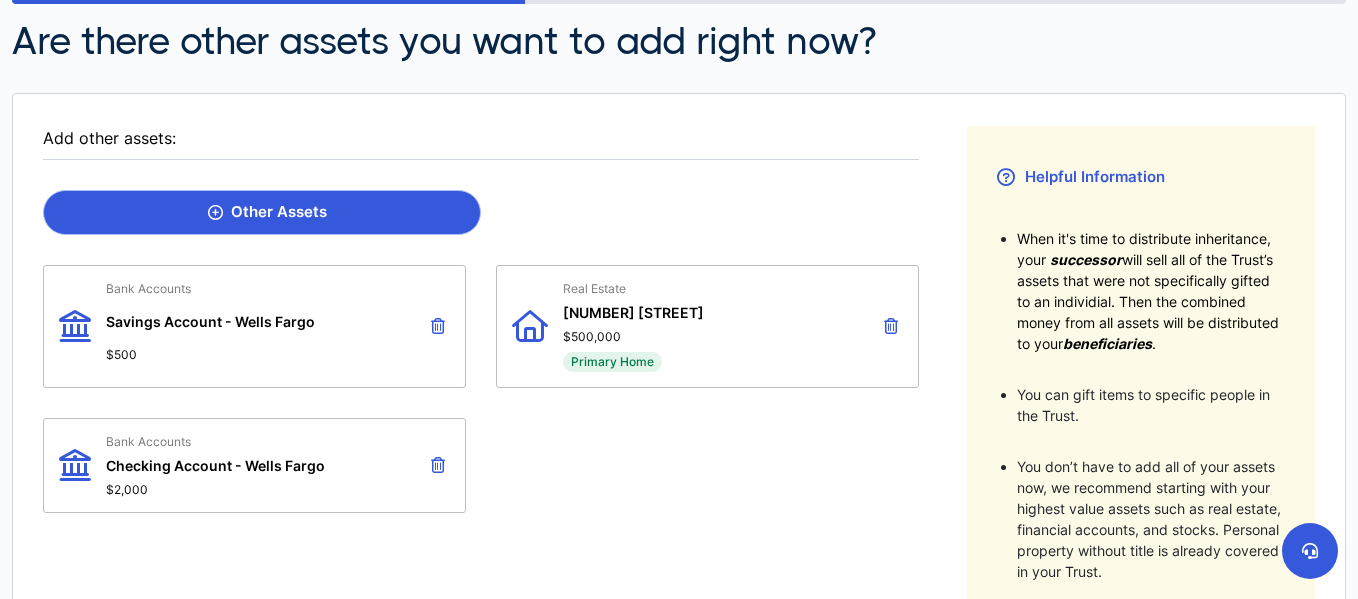click on "Other Assets" at bounding box center (262, 212) 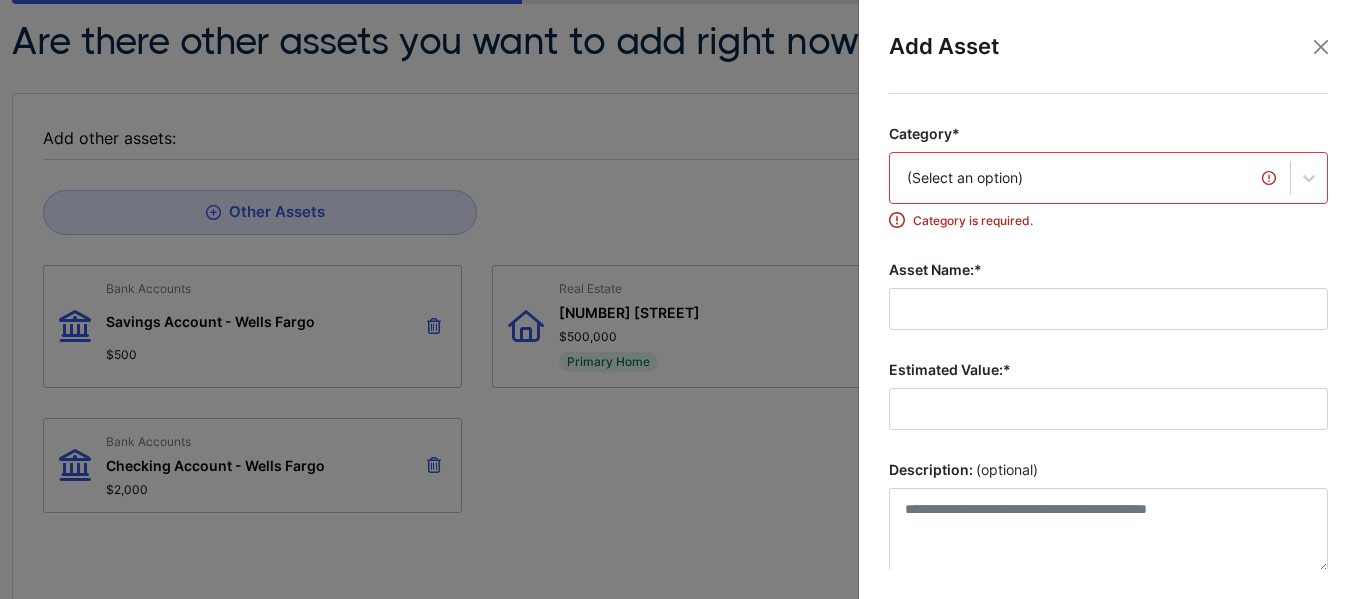 click on "(Select an option)" at bounding box center (1108, 178) 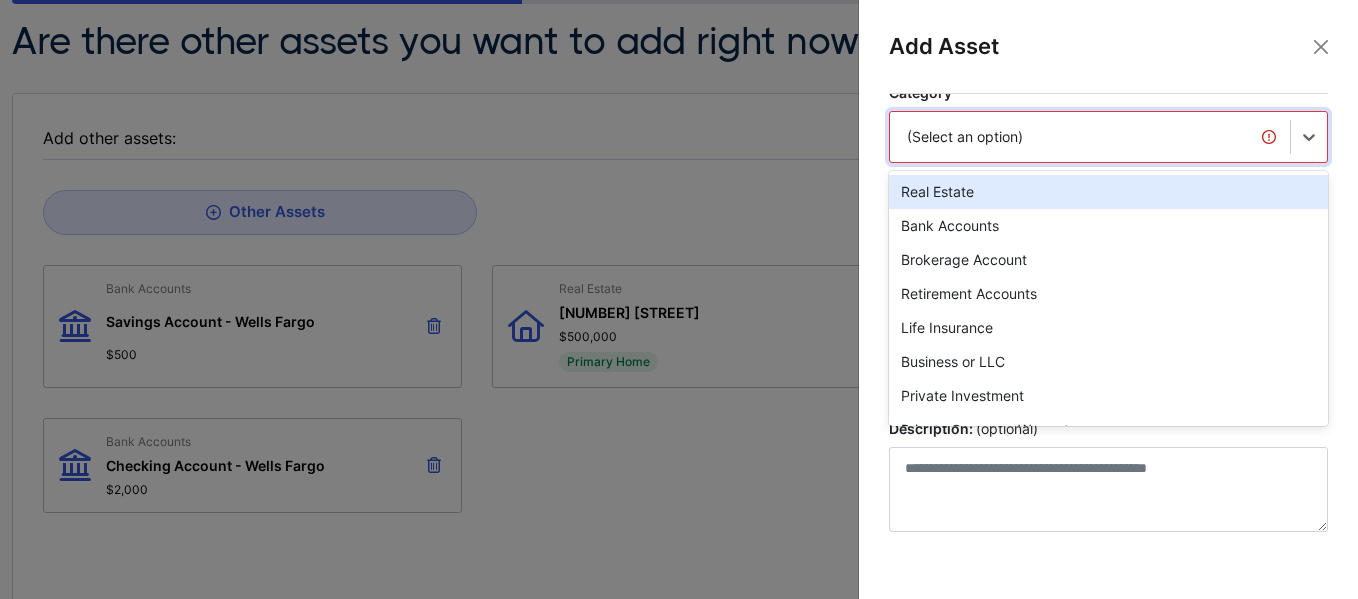 scroll, scrollTop: 45, scrollLeft: 0, axis: vertical 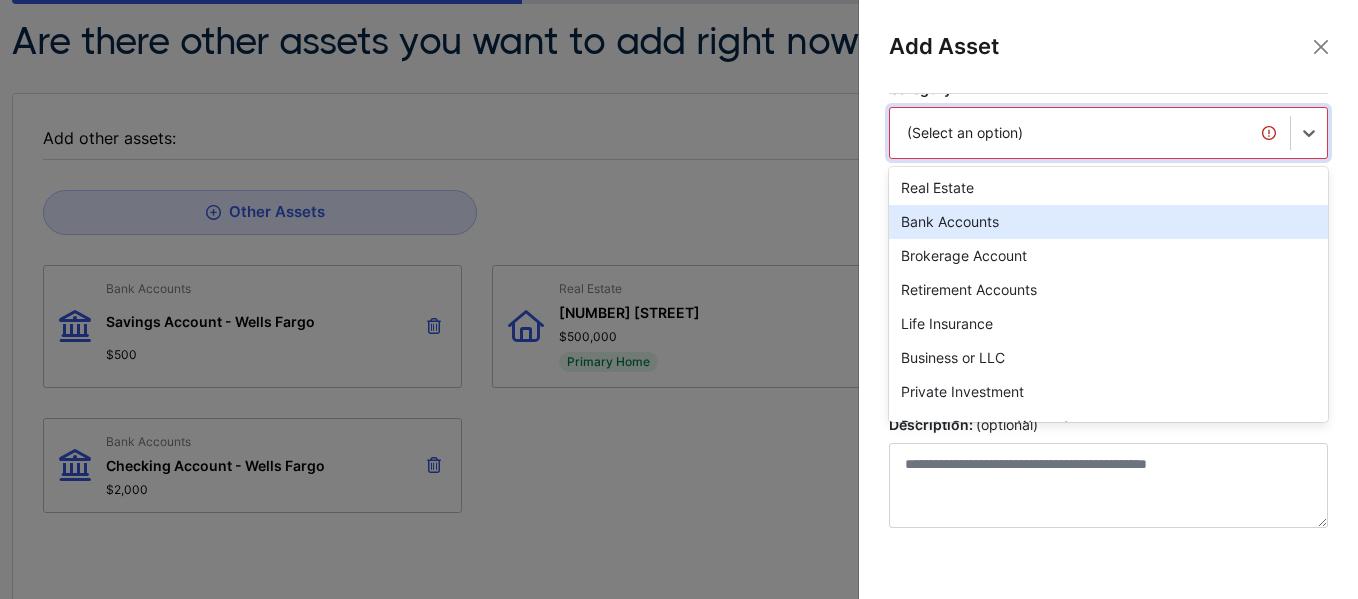 click on "Bank Accounts" at bounding box center (1108, 222) 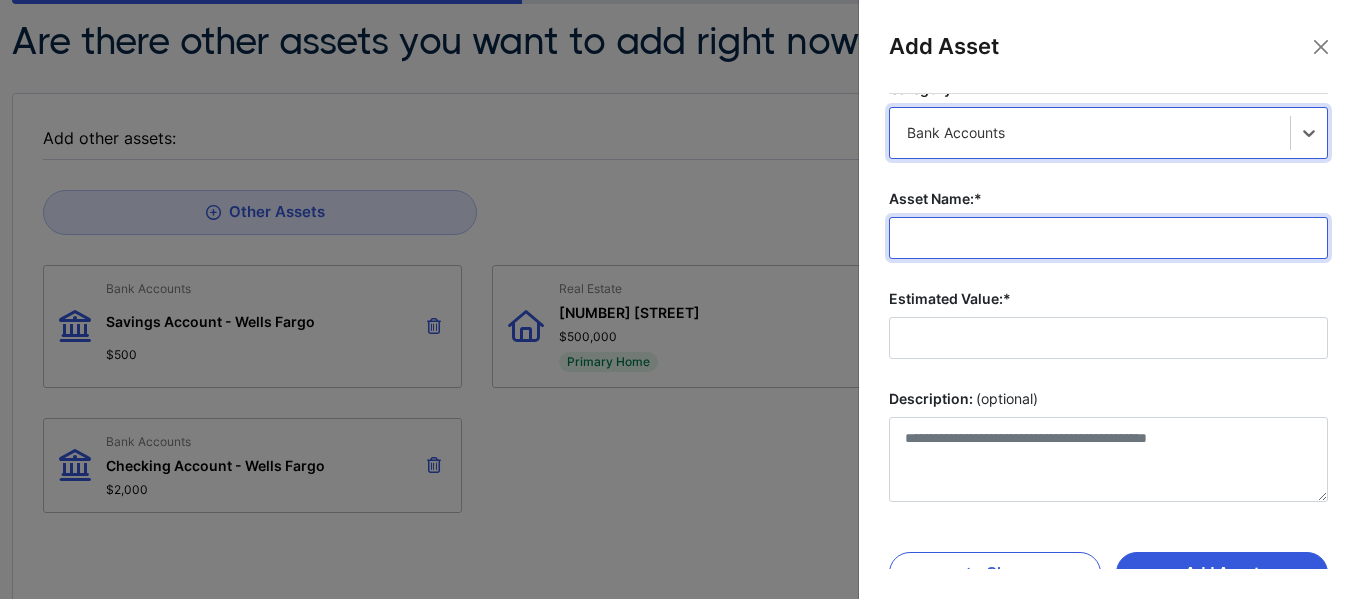 click on "Asset Name:*" at bounding box center (1108, 238) 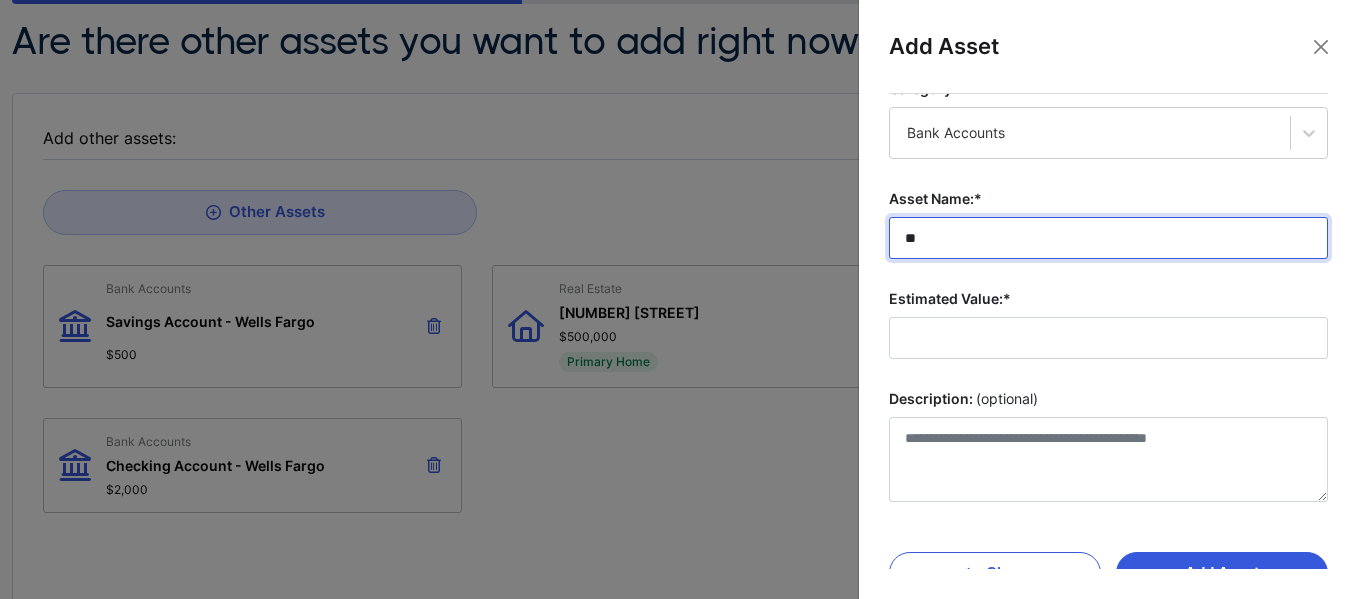 type on "*" 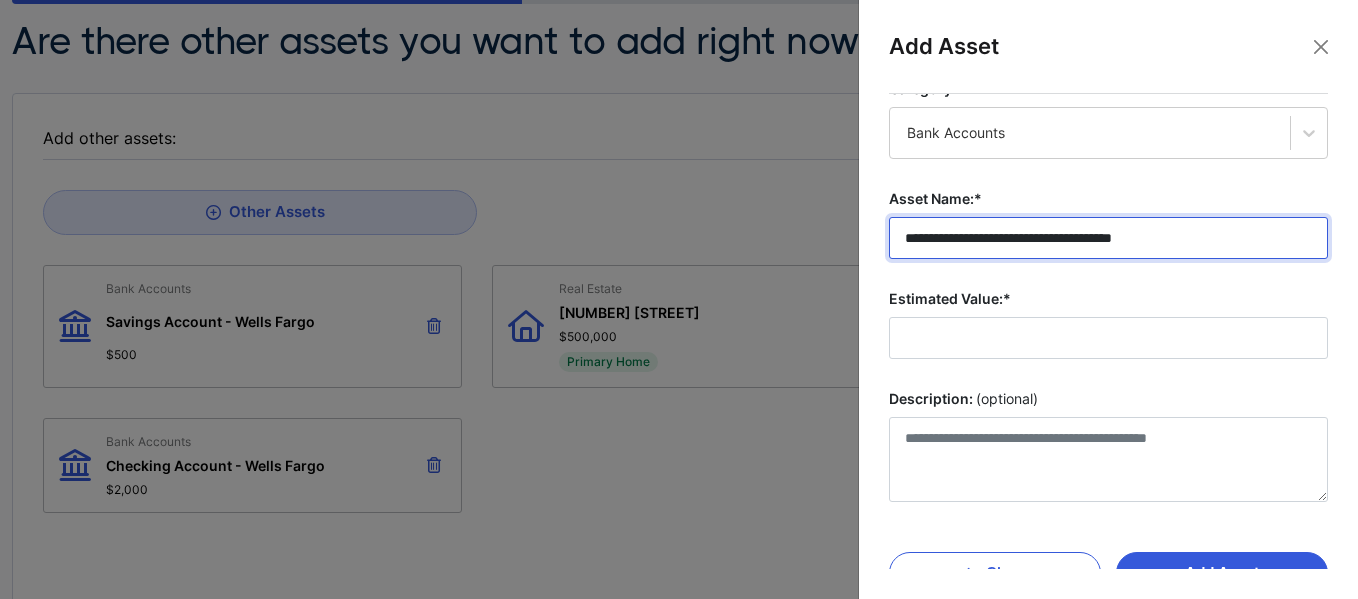 type on "**********" 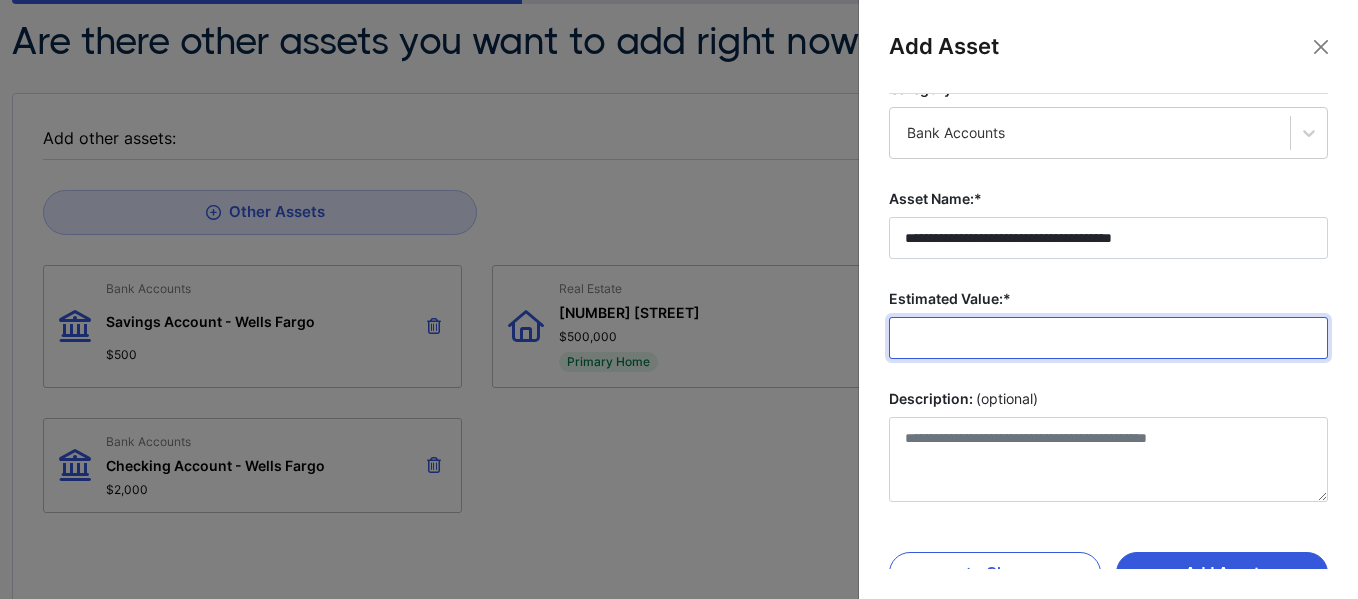 click on "Estimated Value:*" at bounding box center [1108, 338] 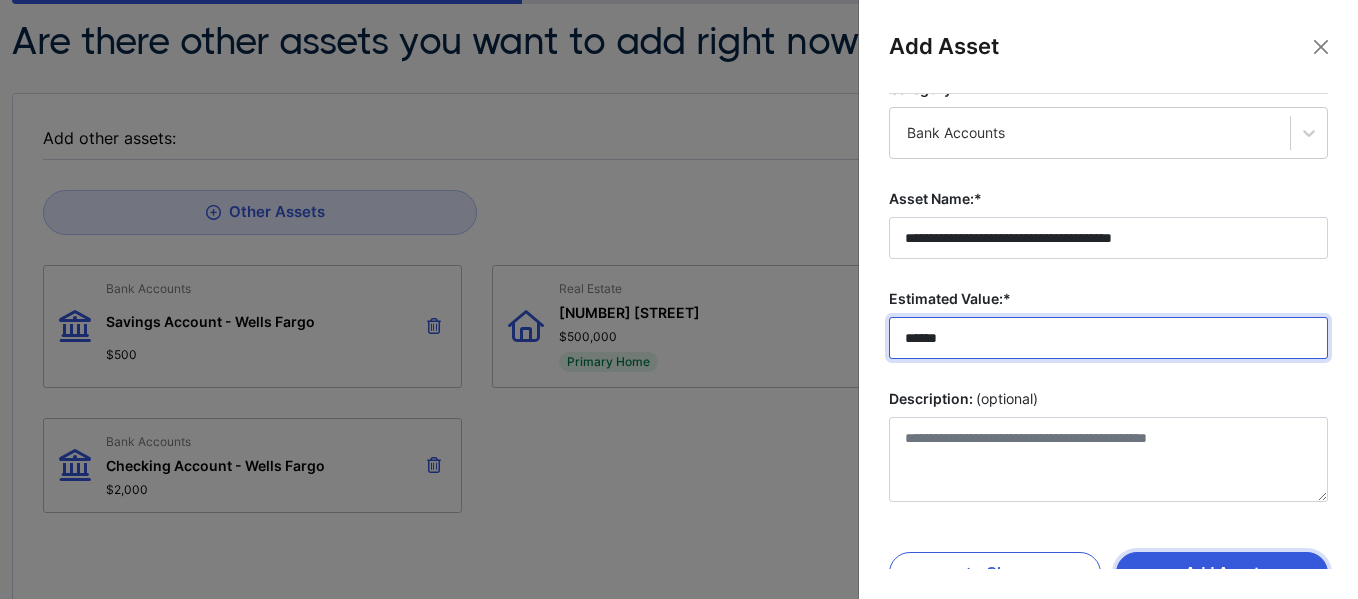 type on "******" 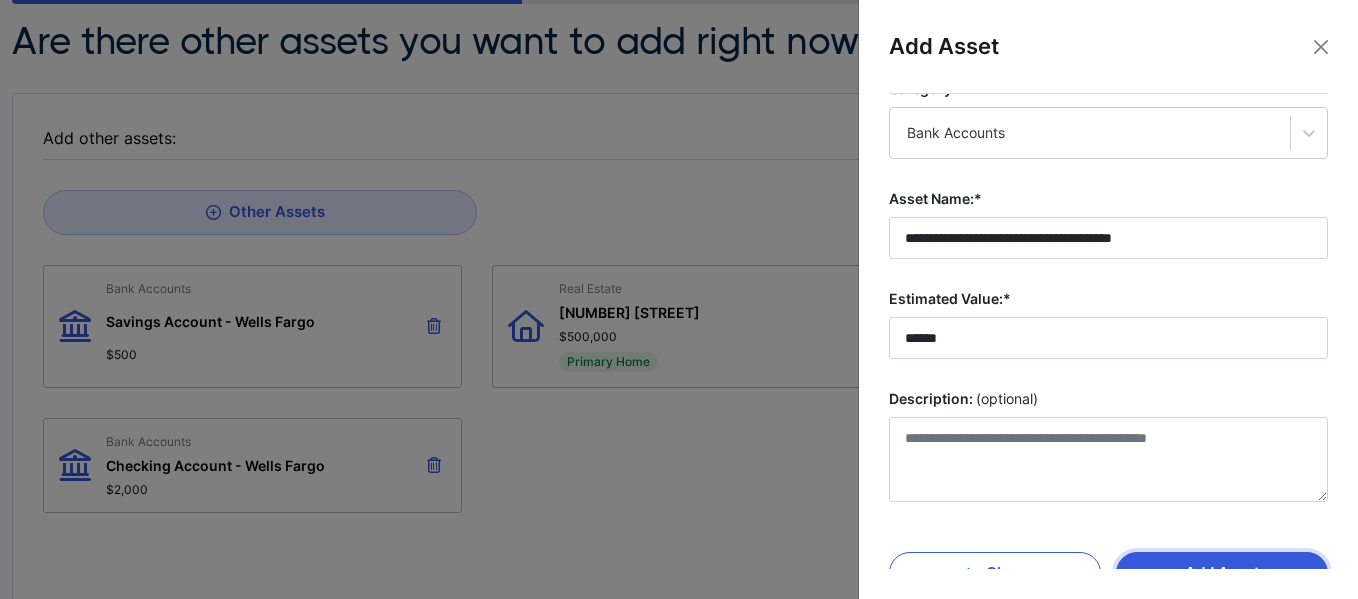 click on "Add Asset" at bounding box center (1222, 573) 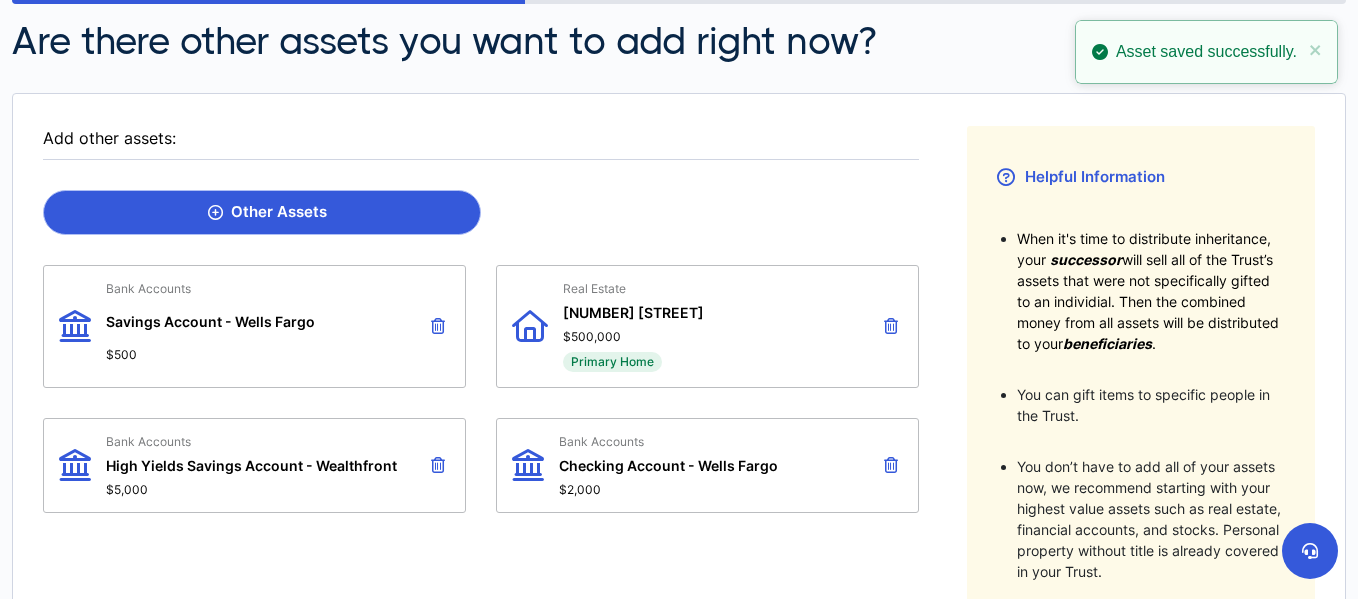 click on "Other Assets" at bounding box center [262, 212] 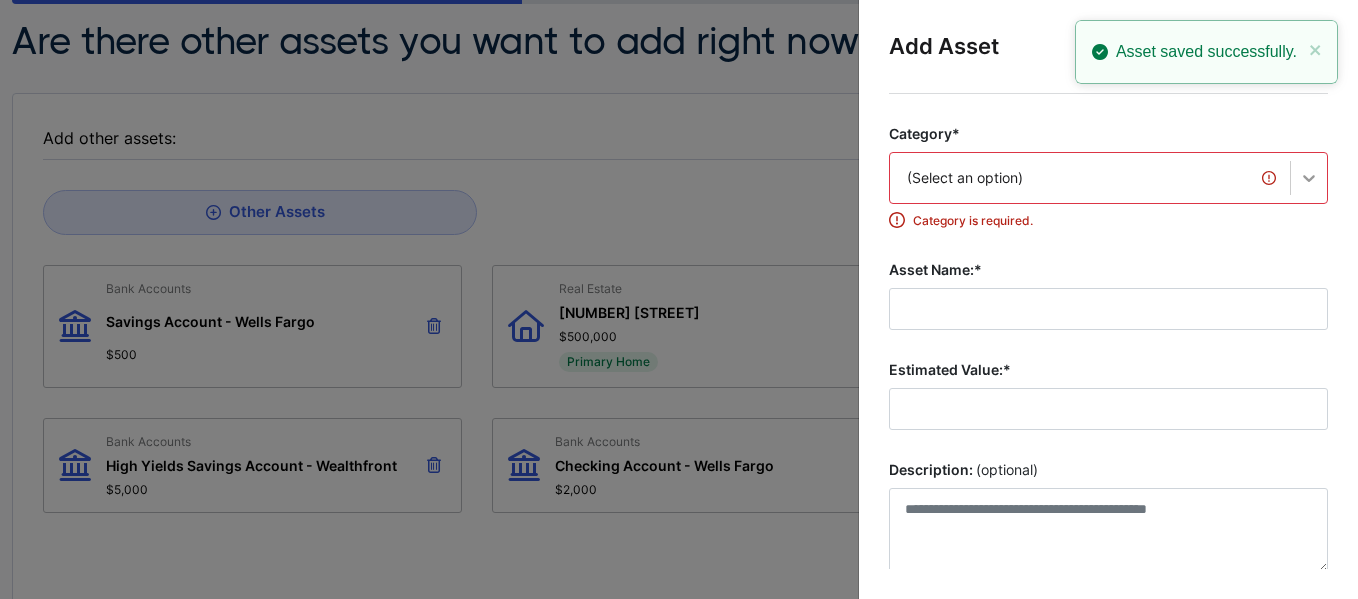 click on "(Select an option)" at bounding box center (1108, 178) 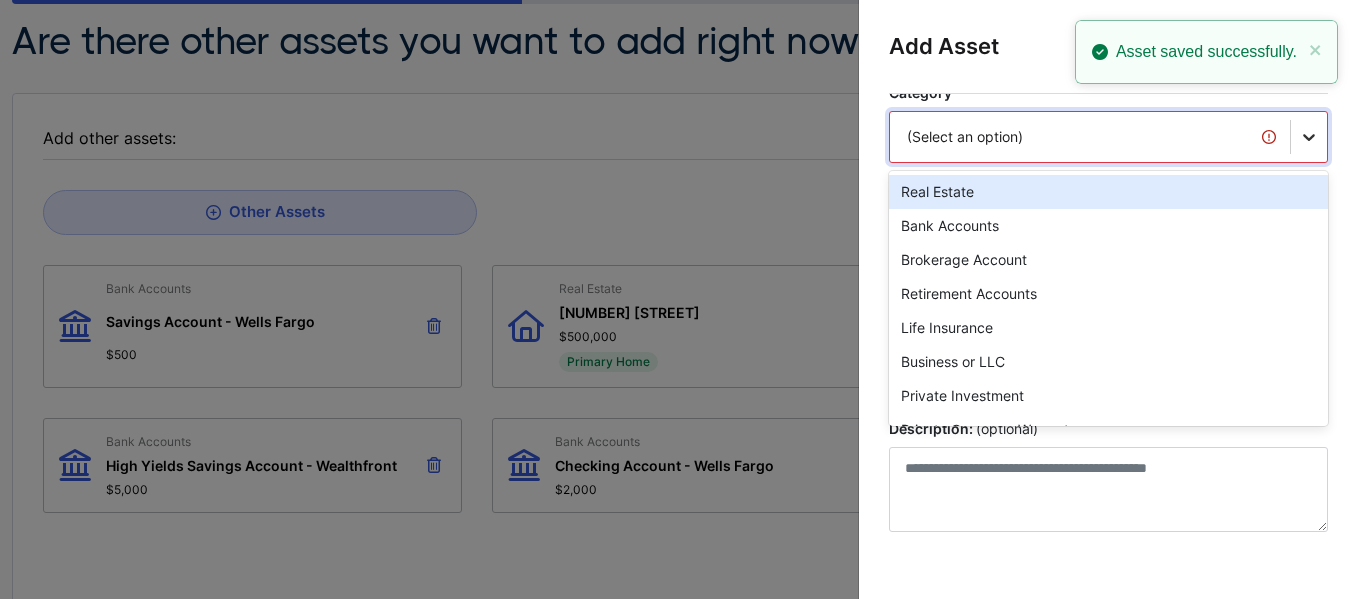 scroll, scrollTop: 45, scrollLeft: 0, axis: vertical 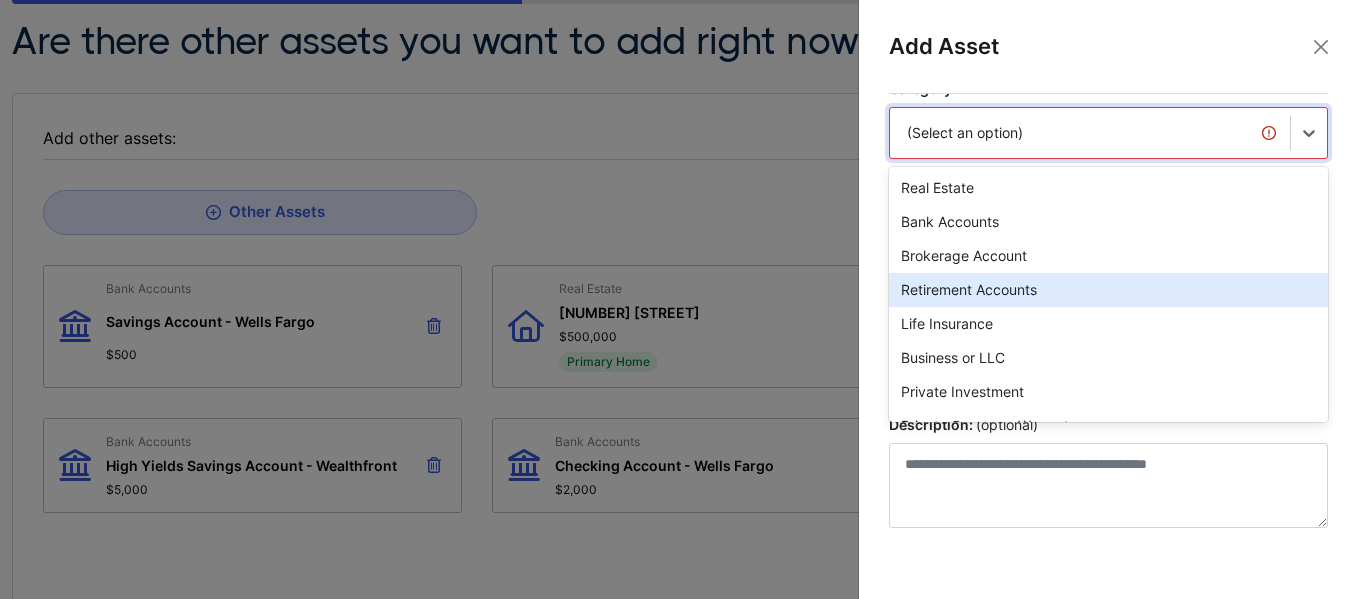 click on "Retirement Accounts" at bounding box center [1108, 290] 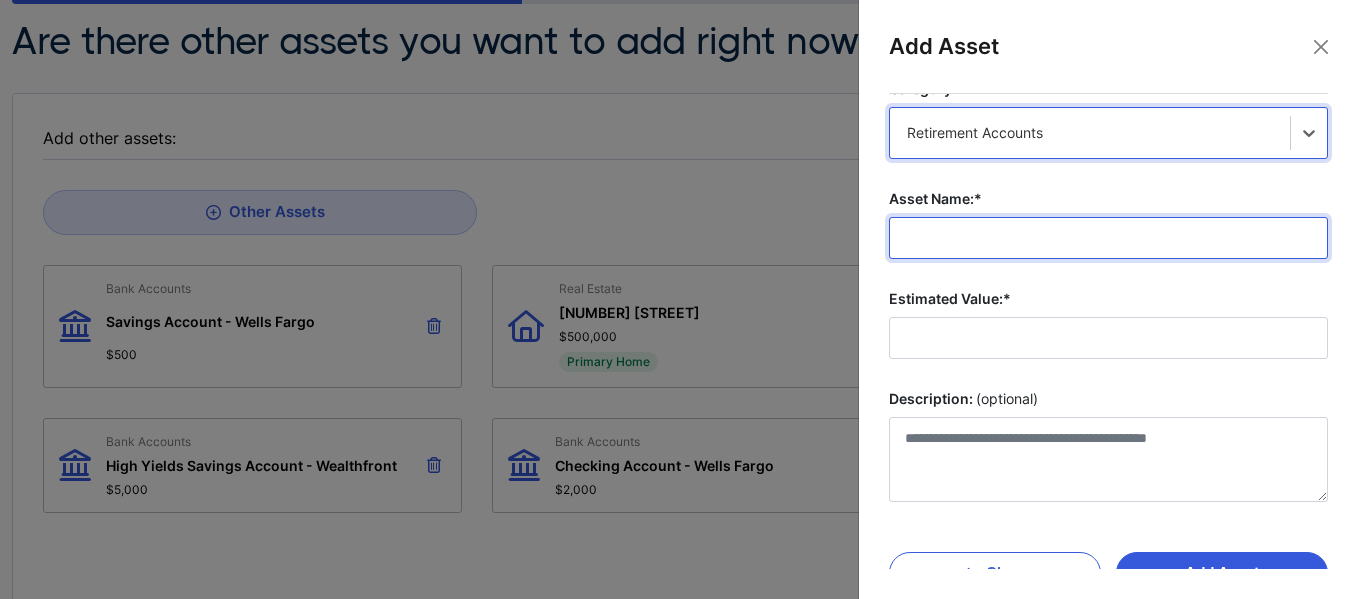 click on "Asset Name:*" at bounding box center (1108, 238) 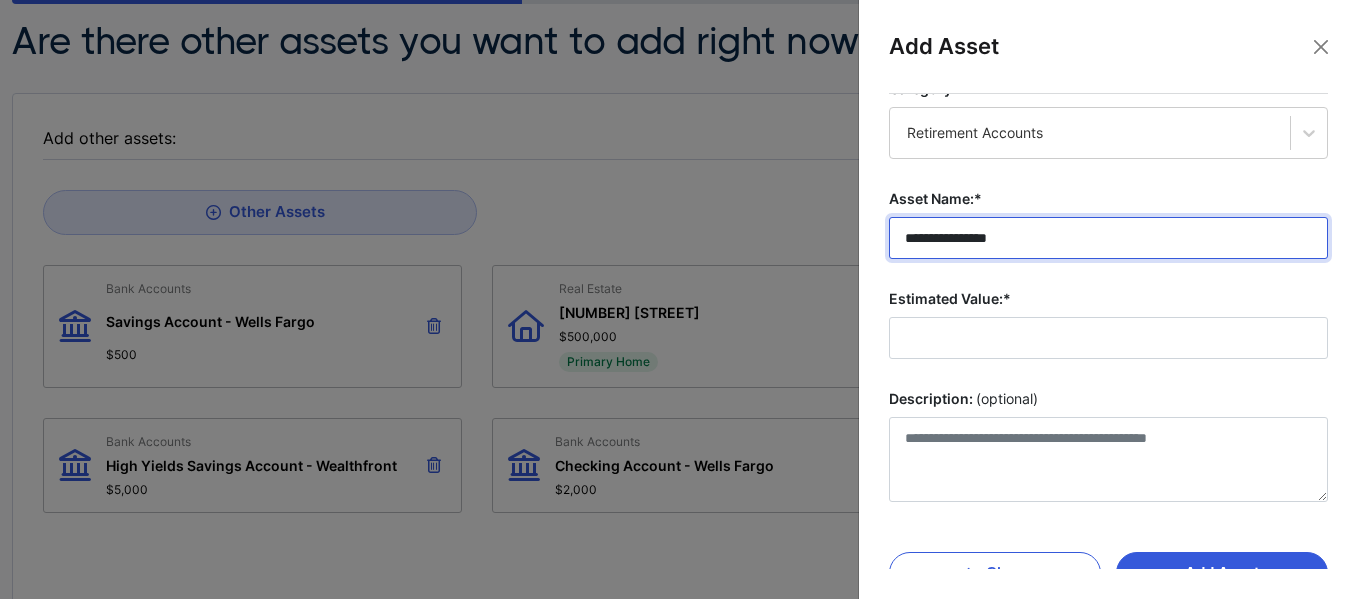 type on "**********" 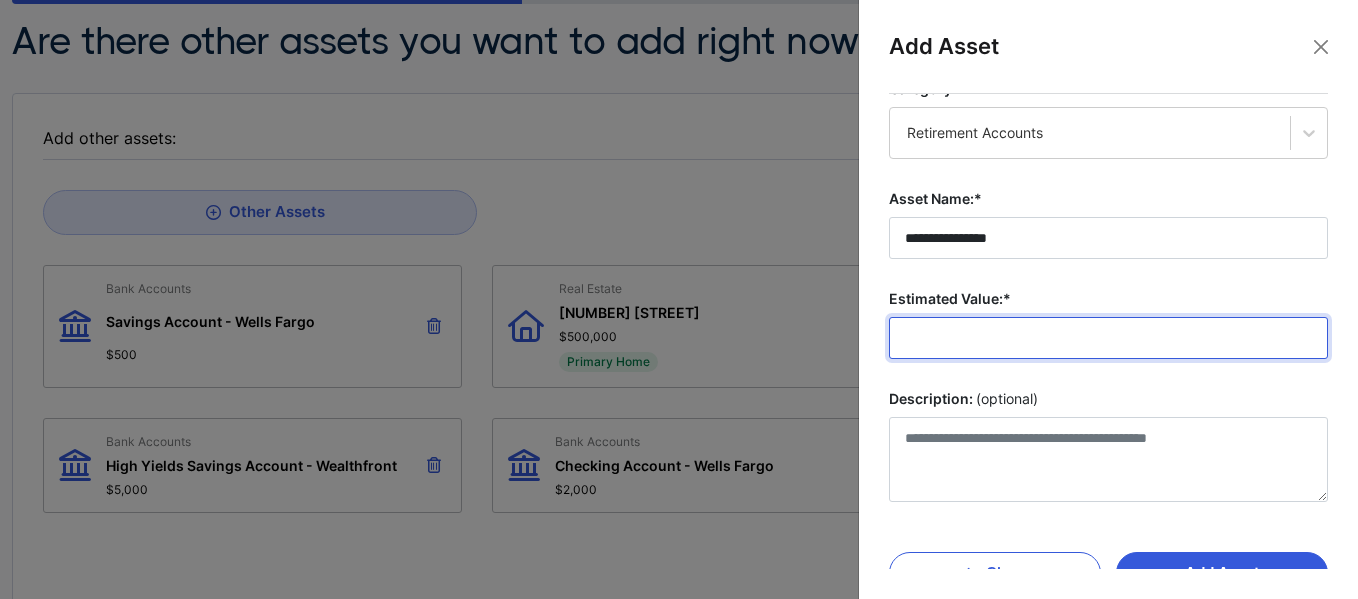 click on "Estimated Value:*" at bounding box center [1108, 338] 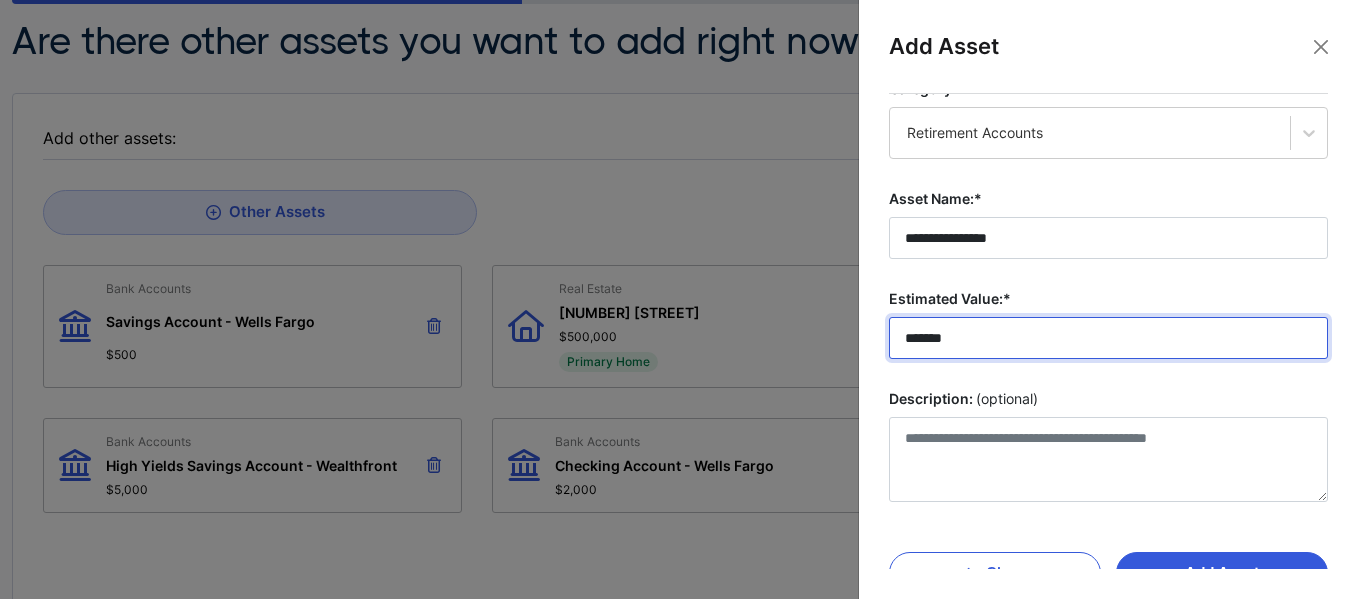 type on "*******" 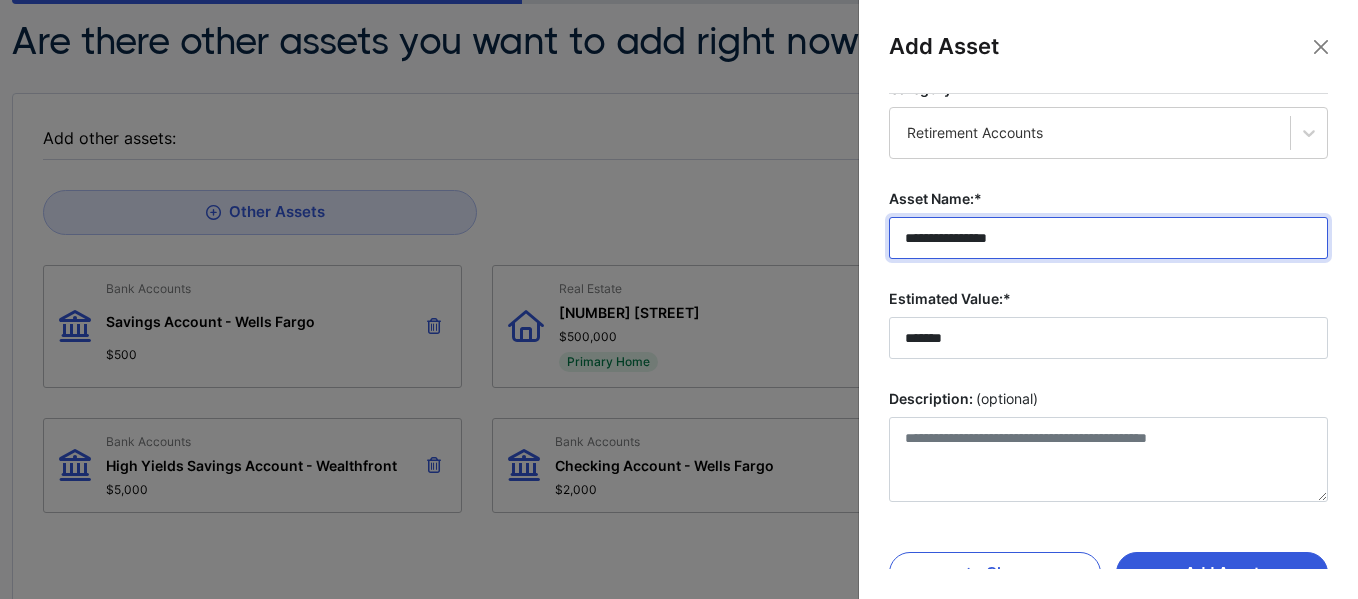 click on "**********" at bounding box center [1108, 238] 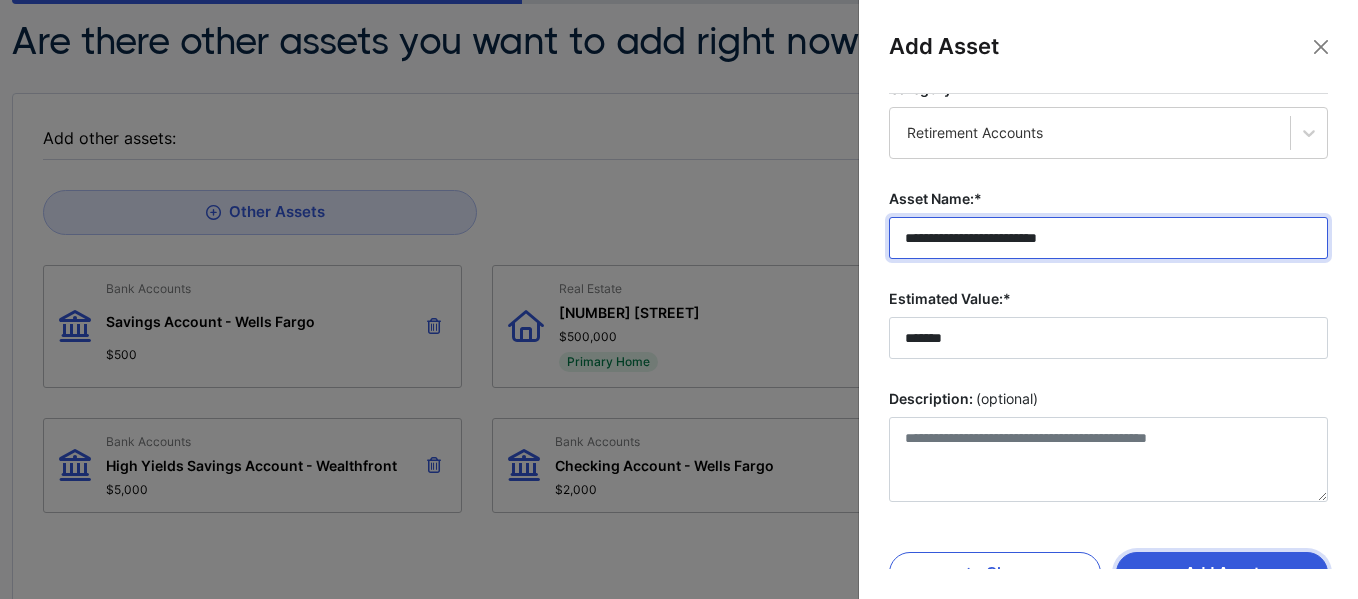 type on "**********" 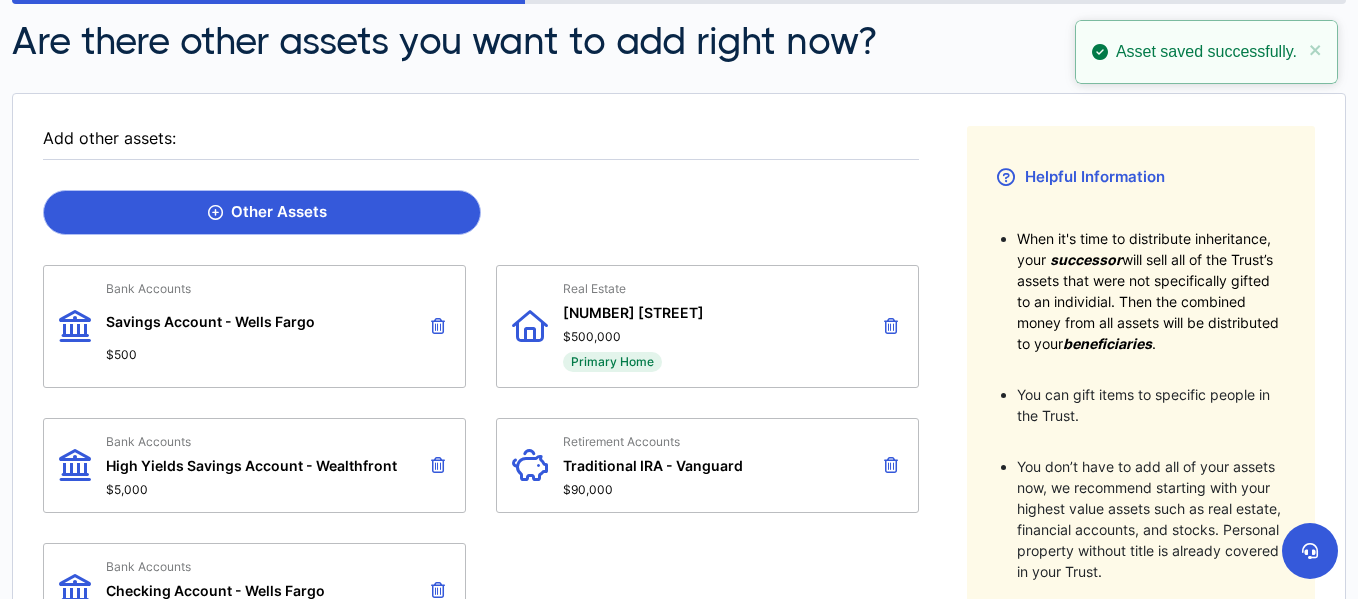 click on "Other Assets" at bounding box center [262, 212] 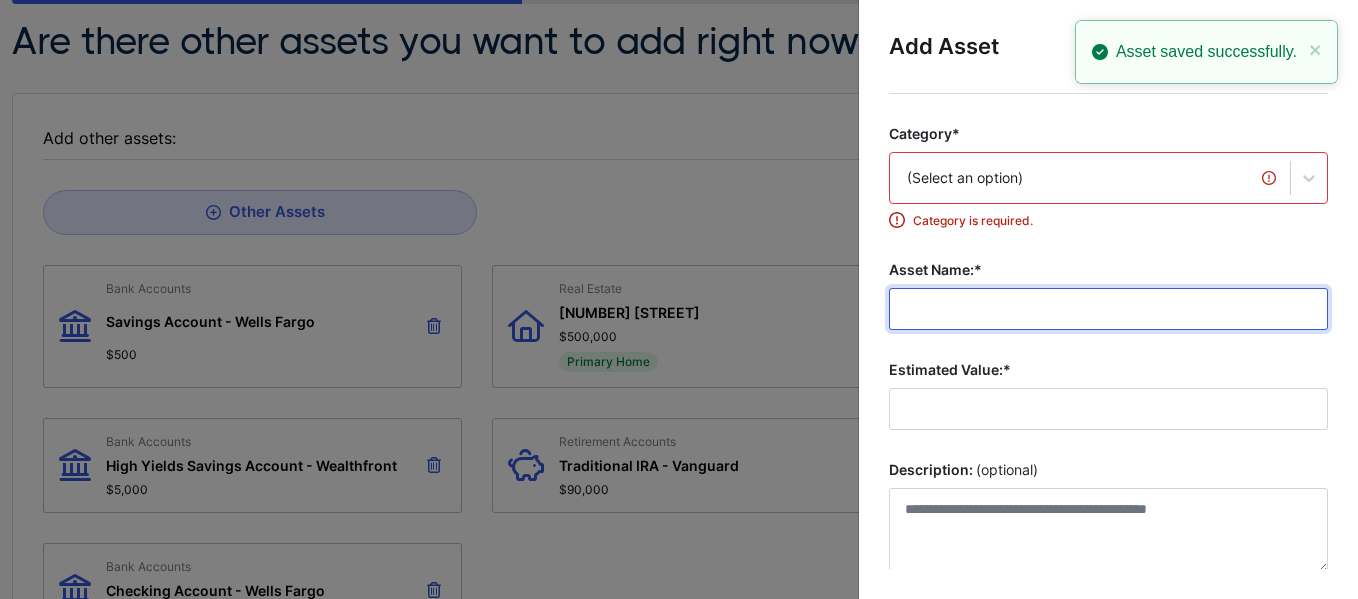 click on "Asset Name:*" at bounding box center (1108, 309) 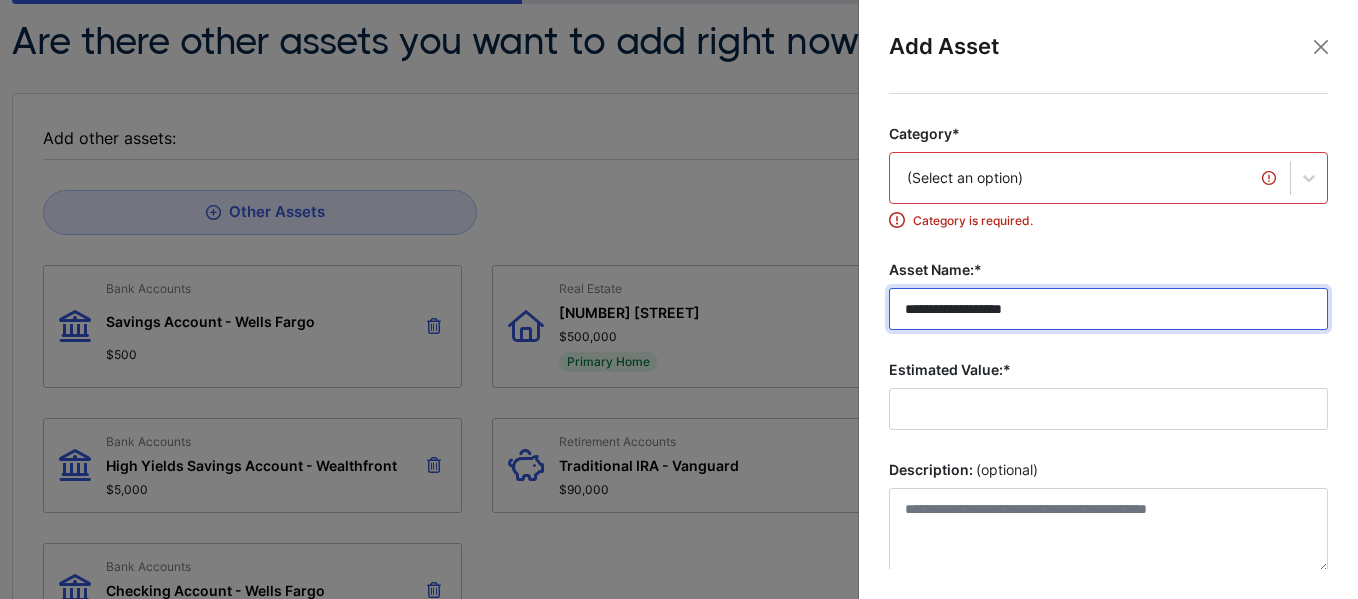 type on "**********" 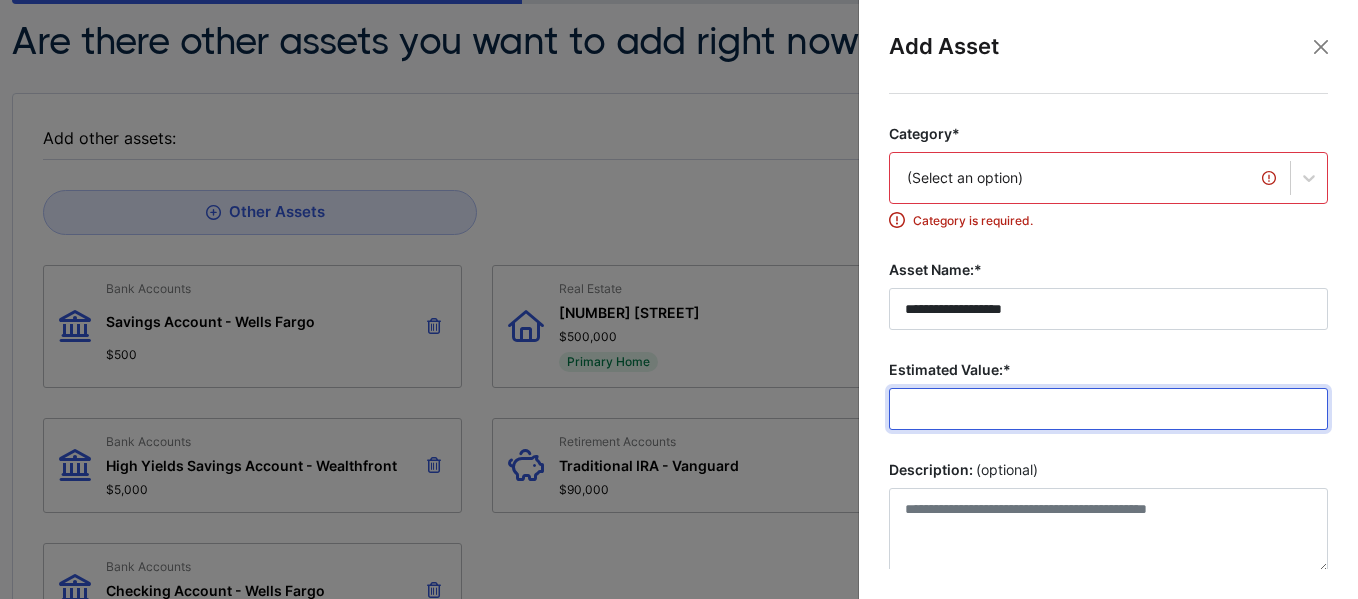 click on "Estimated Value:*" at bounding box center (1108, 409) 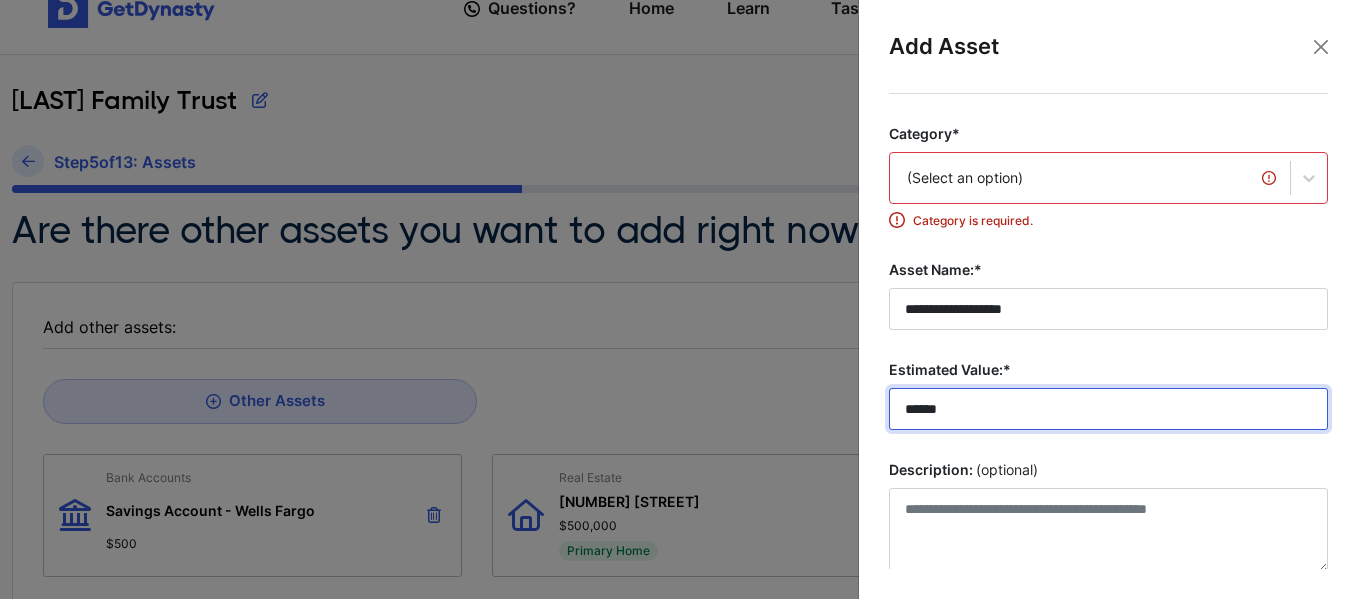 scroll, scrollTop: 0, scrollLeft: 0, axis: both 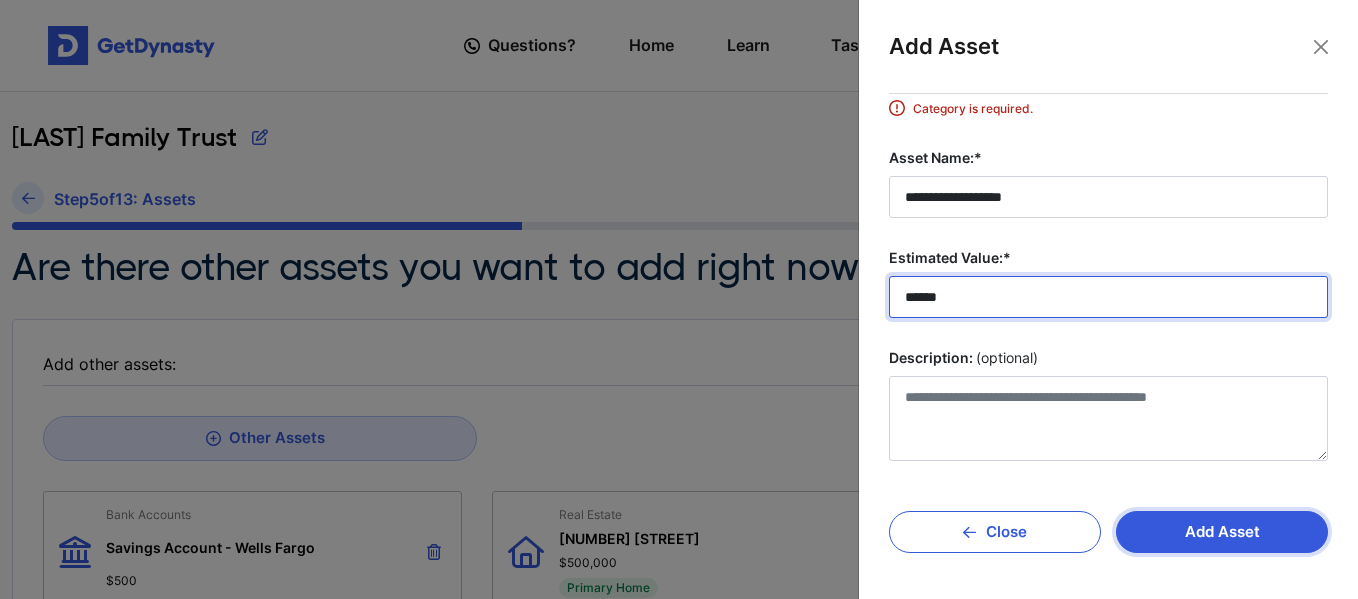 type on "******" 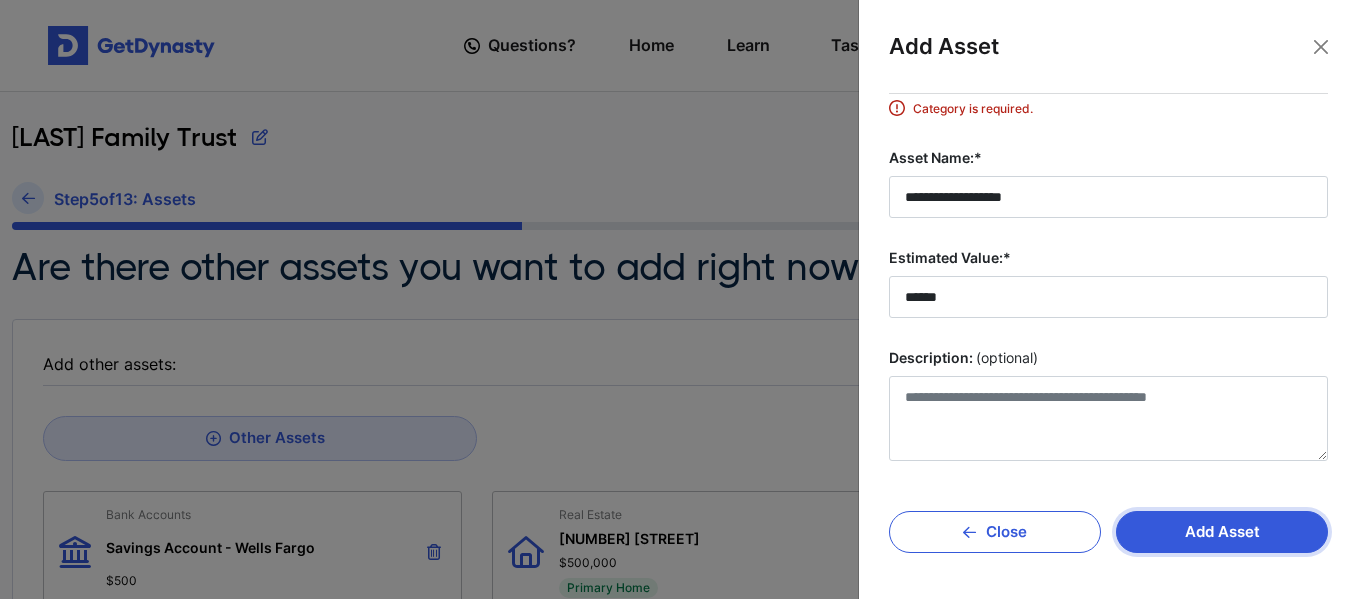 click on "Add Asset" at bounding box center (1222, 532) 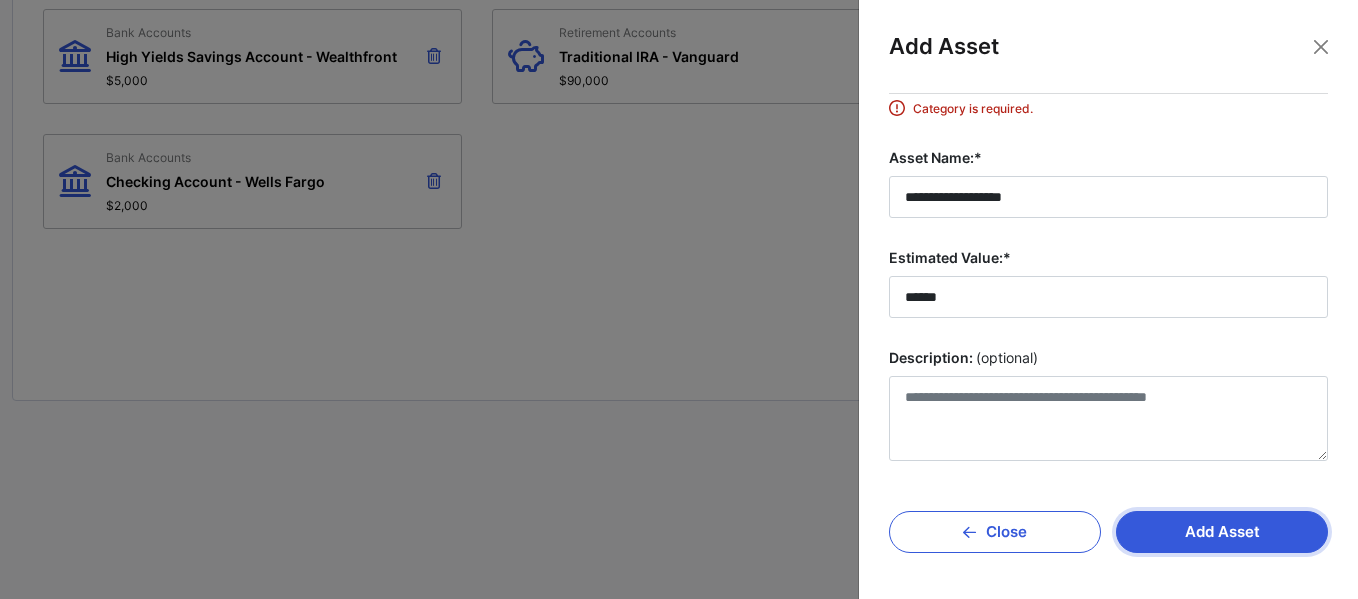 scroll, scrollTop: 644, scrollLeft: 0, axis: vertical 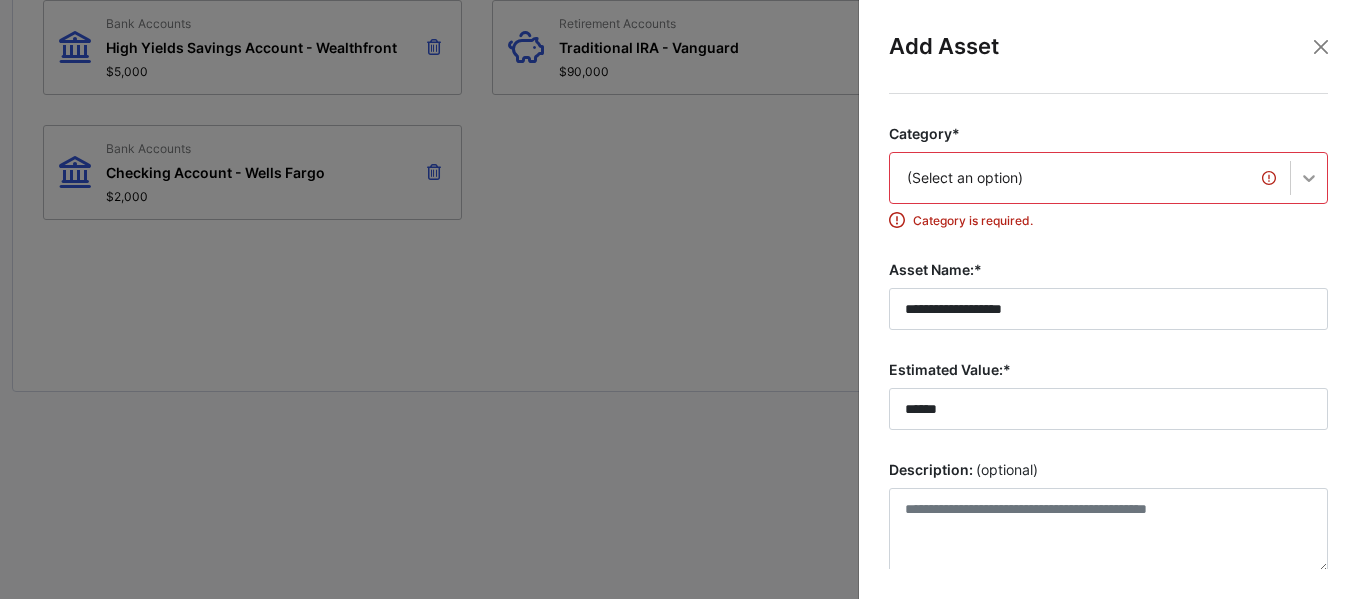 click on "Category* (Select an option) Category is required." at bounding box center [1108, 177] 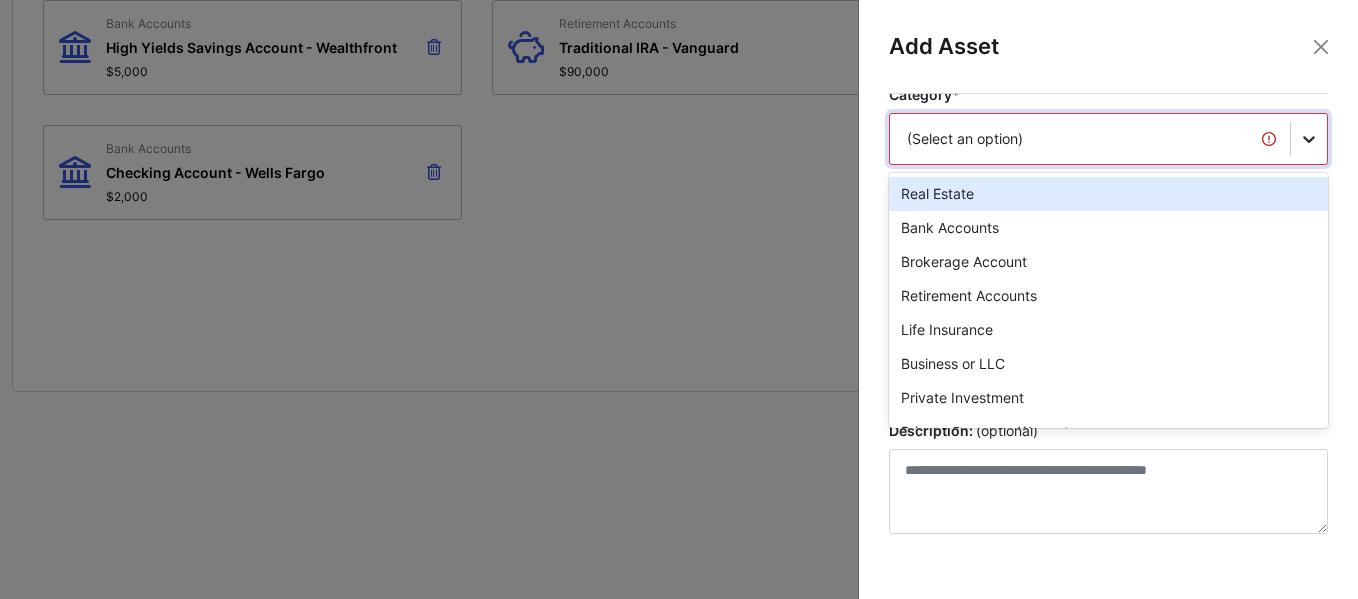 scroll, scrollTop: 45, scrollLeft: 0, axis: vertical 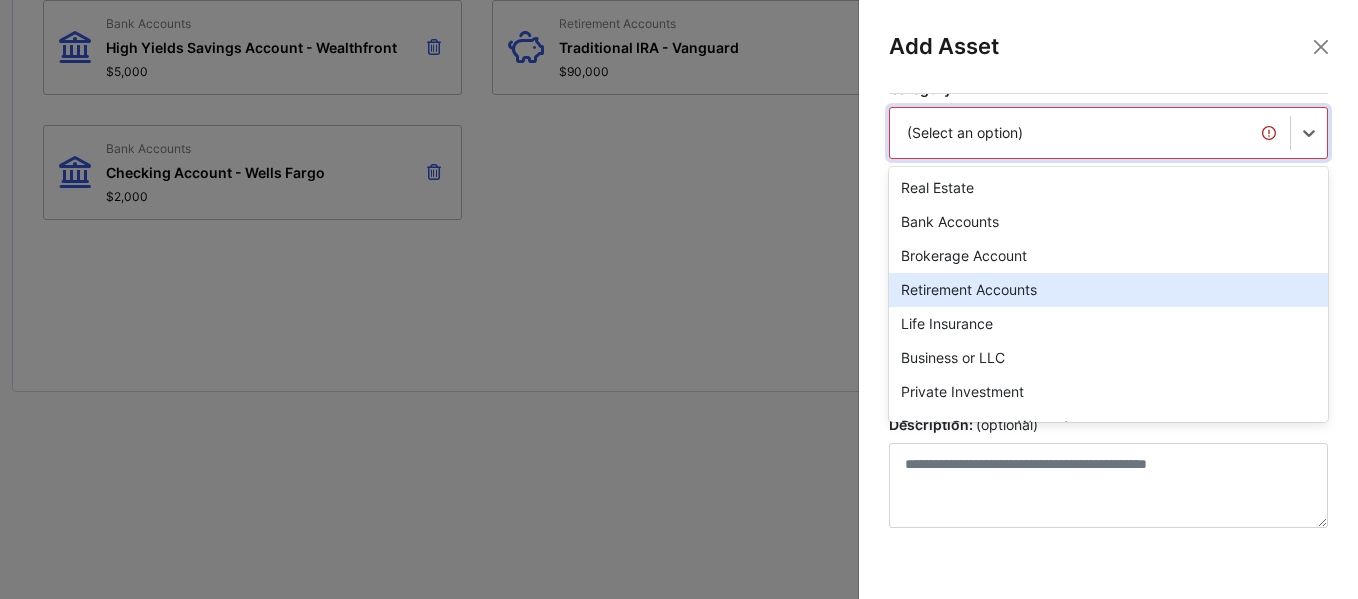 click on "Retirement Accounts" at bounding box center [1108, 290] 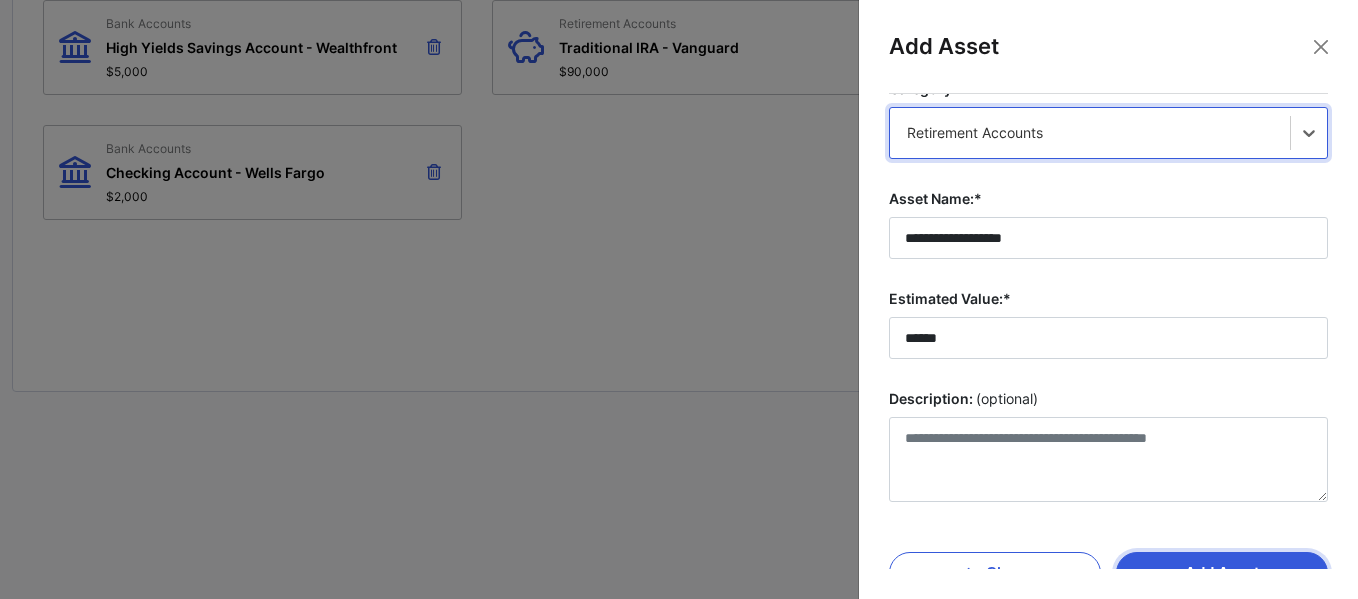 click on "Add Asset" at bounding box center (1222, 573) 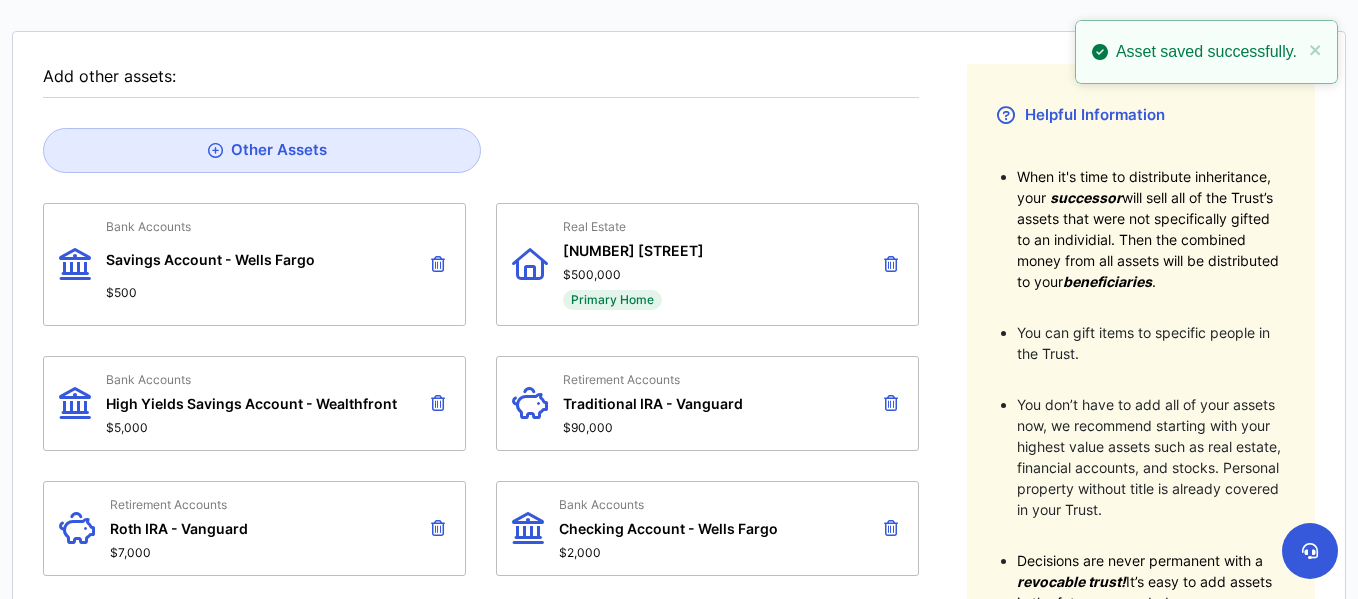 scroll, scrollTop: 139, scrollLeft: 0, axis: vertical 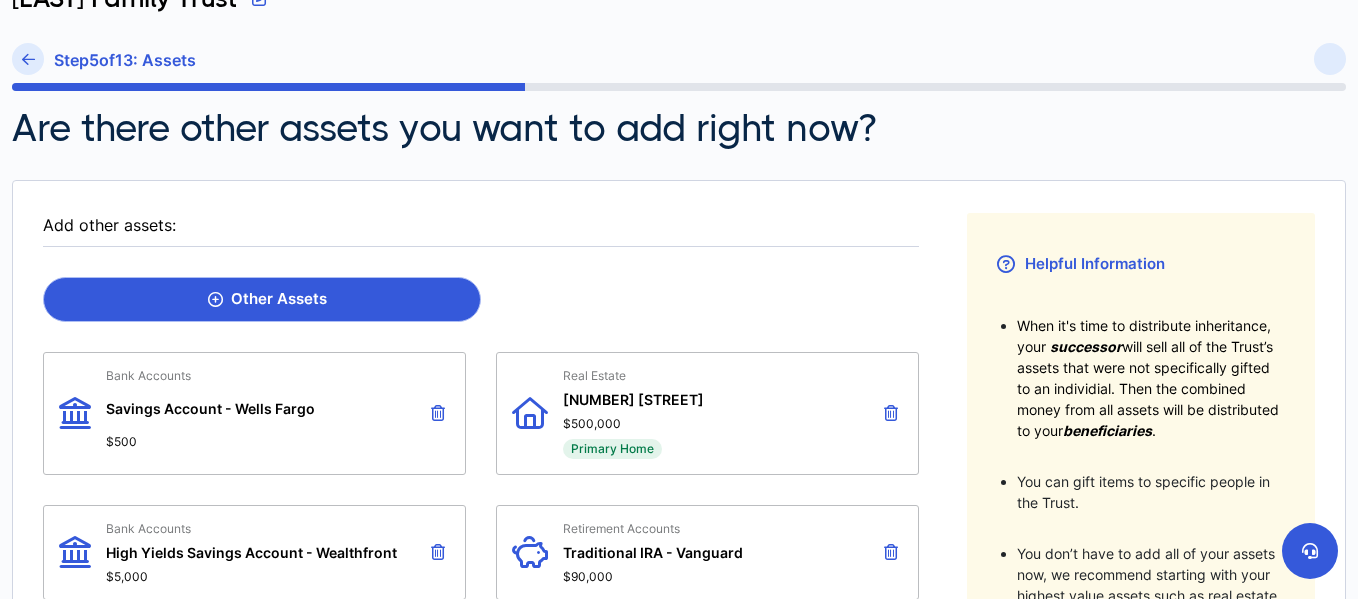 click on "Other Assets" at bounding box center (262, 299) 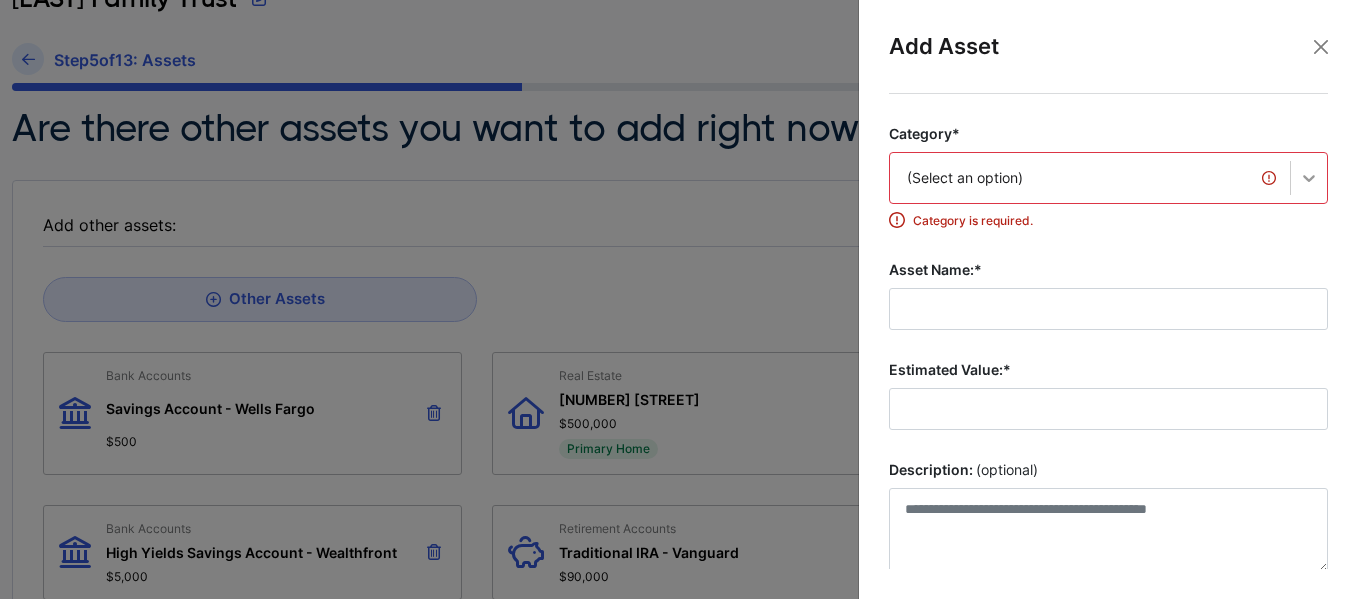 click on "Category* (Select an option) Category is required." at bounding box center [1108, 177] 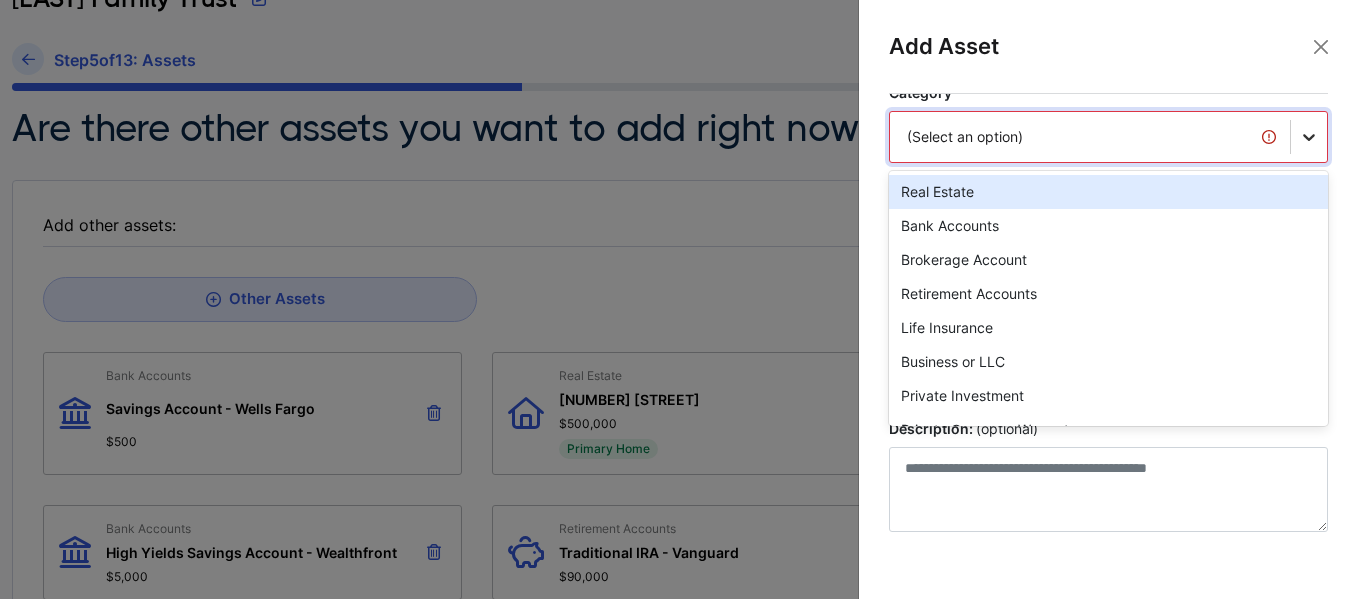 scroll, scrollTop: 45, scrollLeft: 0, axis: vertical 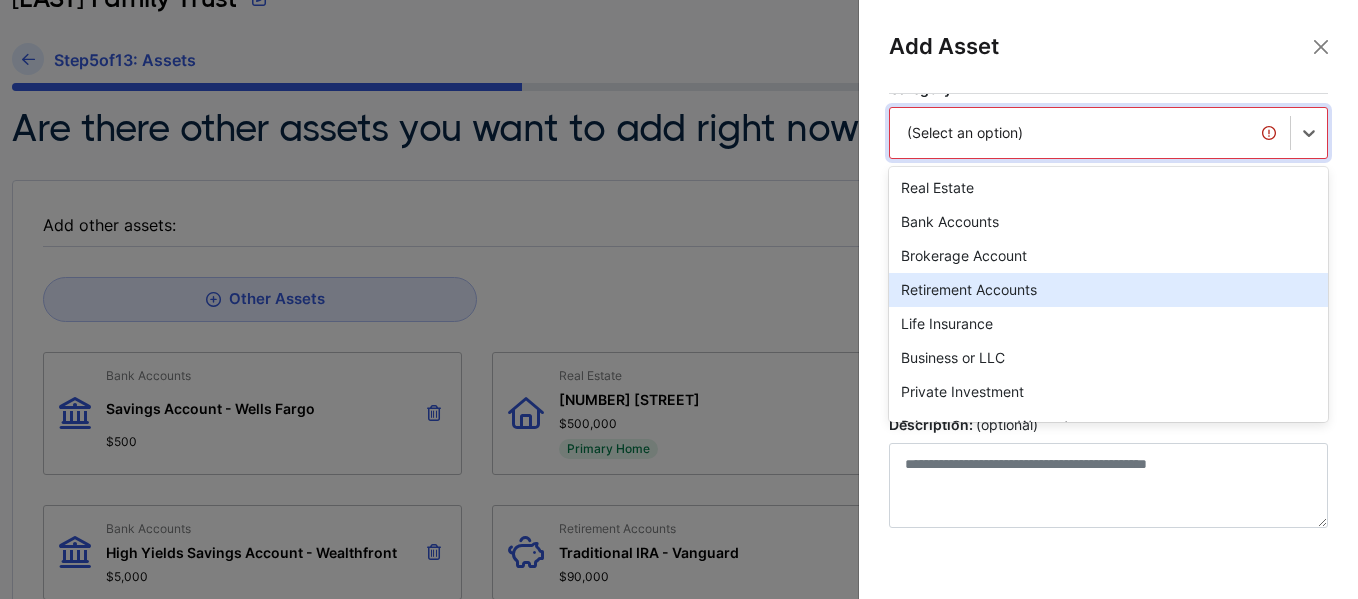 click on "Retirement Accounts" at bounding box center [1108, 290] 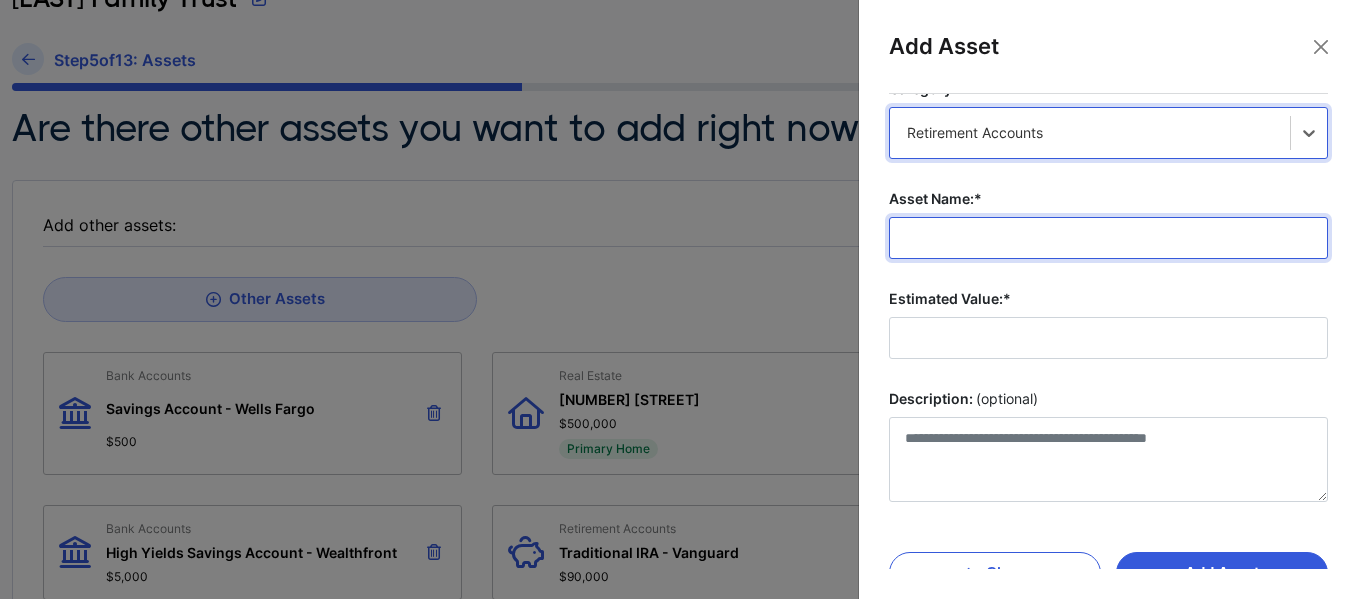 click on "Asset Name:*" at bounding box center [1108, 238] 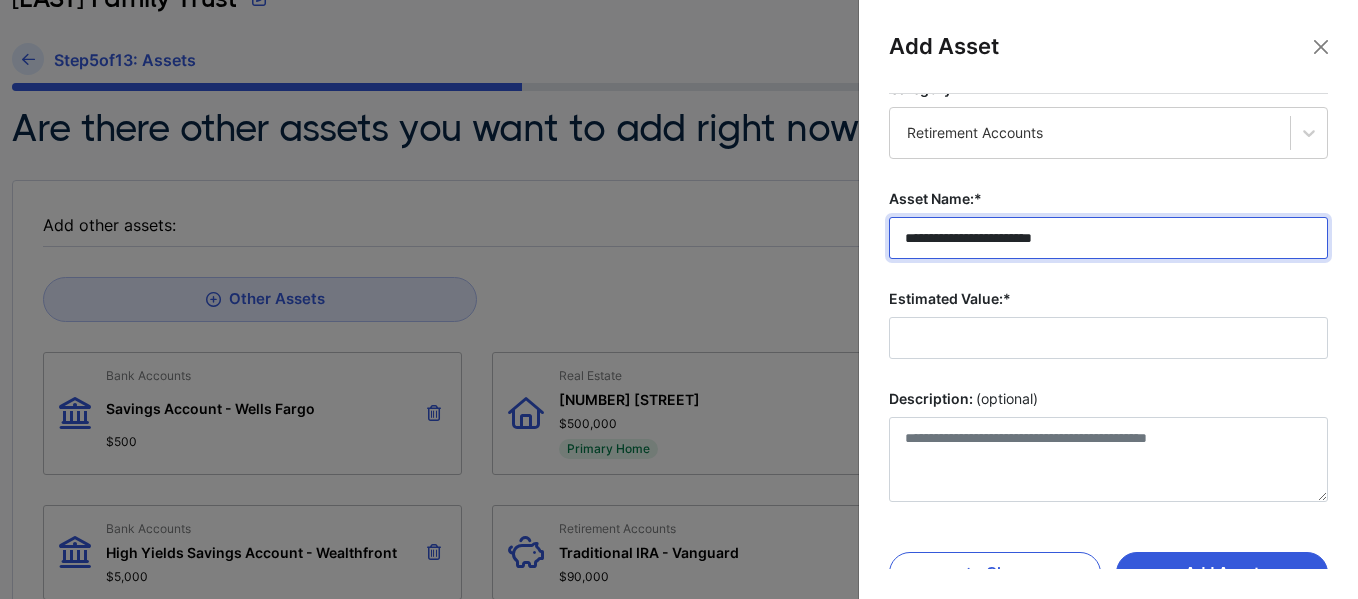 type on "**********" 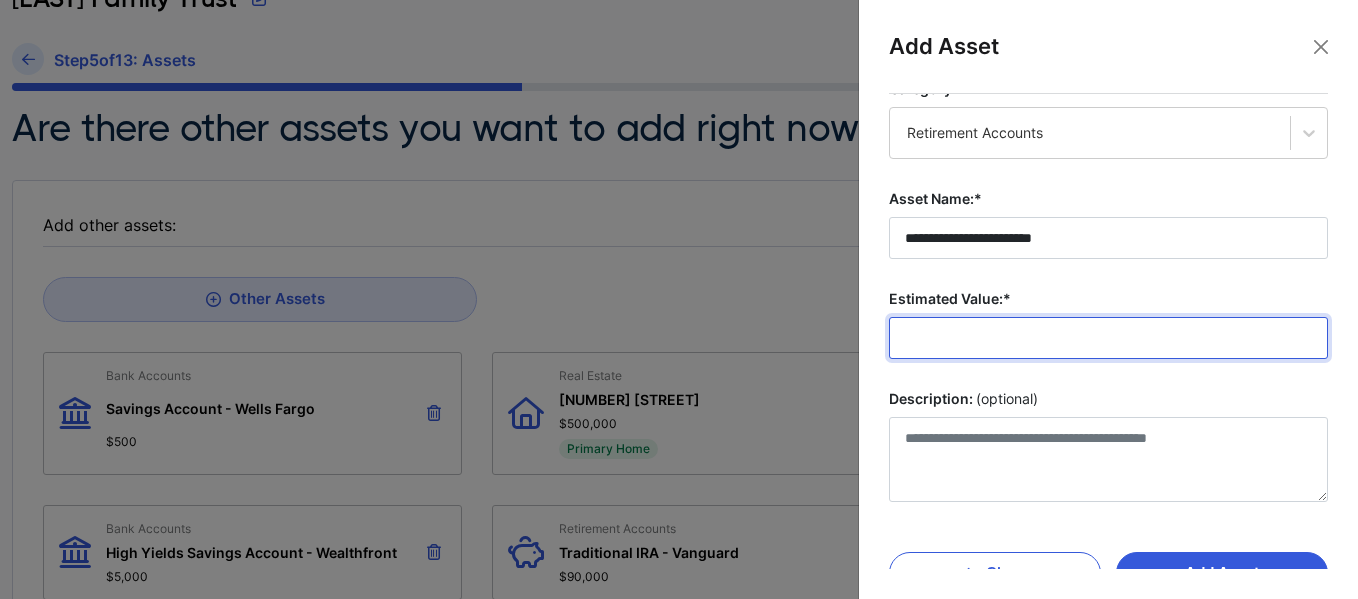 click on "Estimated Value:*" at bounding box center (1108, 338) 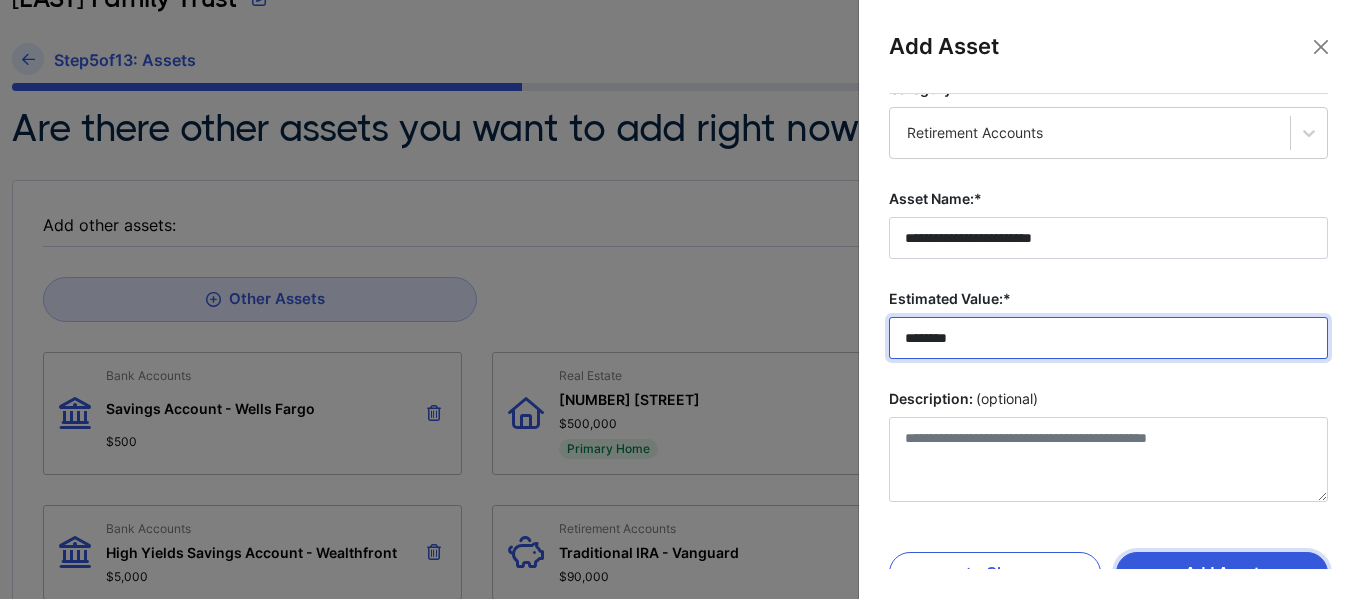 type on "********" 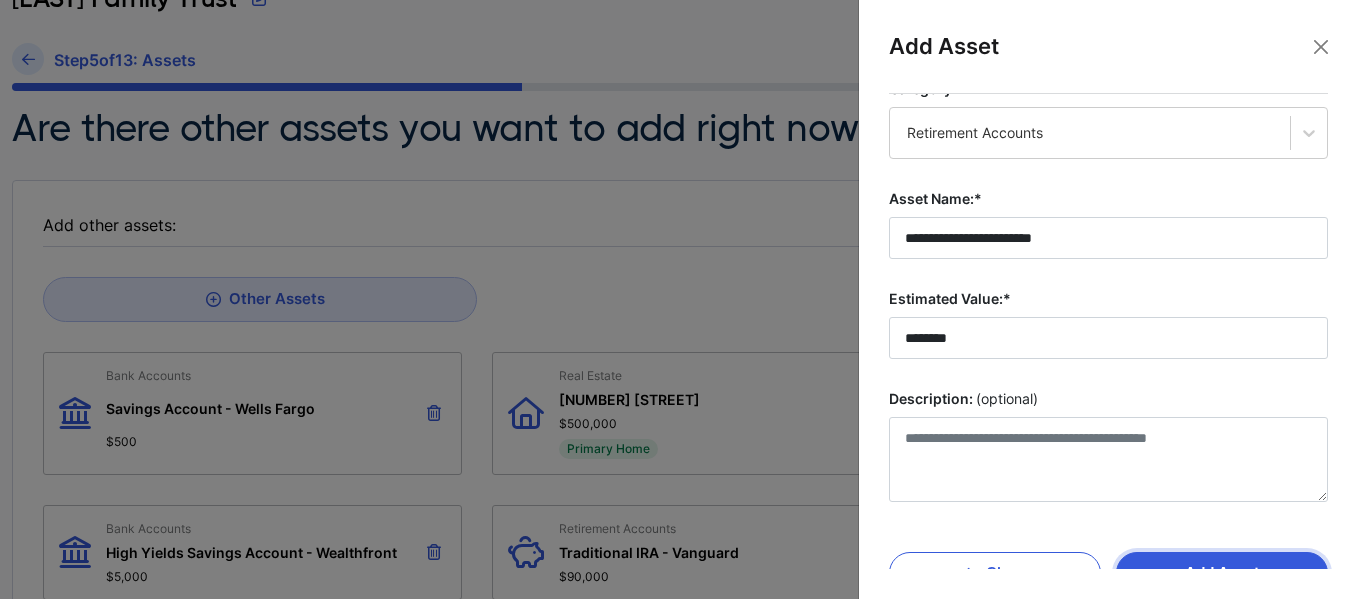 click on "Add Asset" at bounding box center [1222, 573] 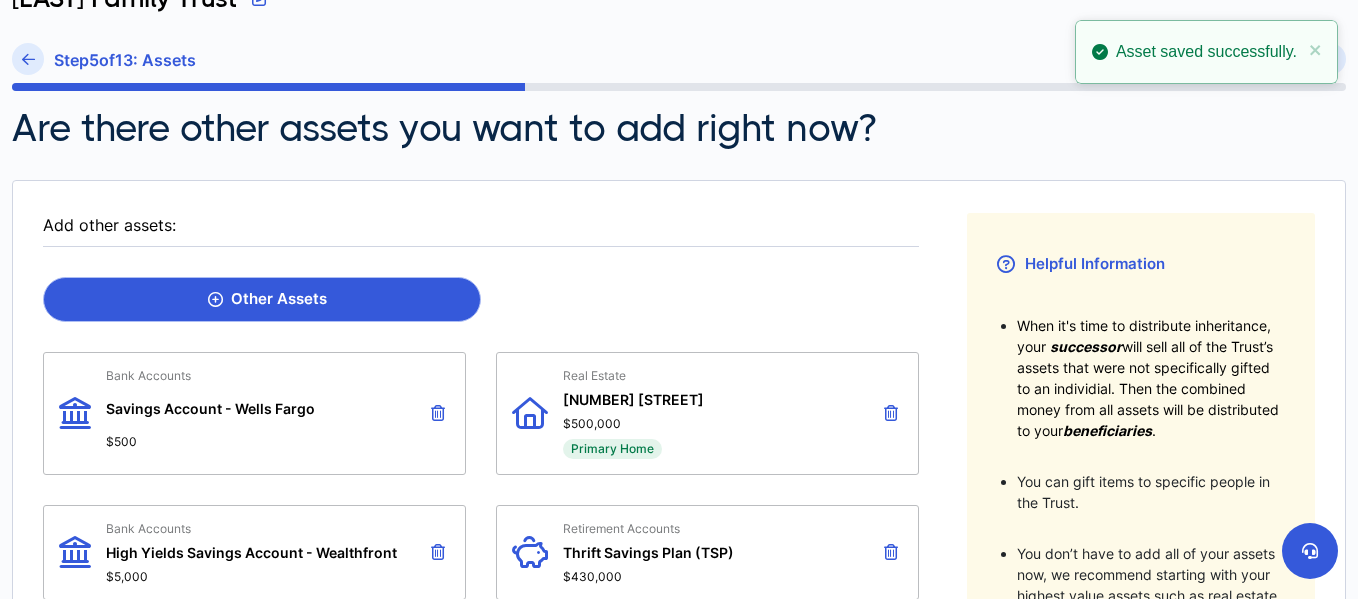 click on "Other Assets" at bounding box center [262, 299] 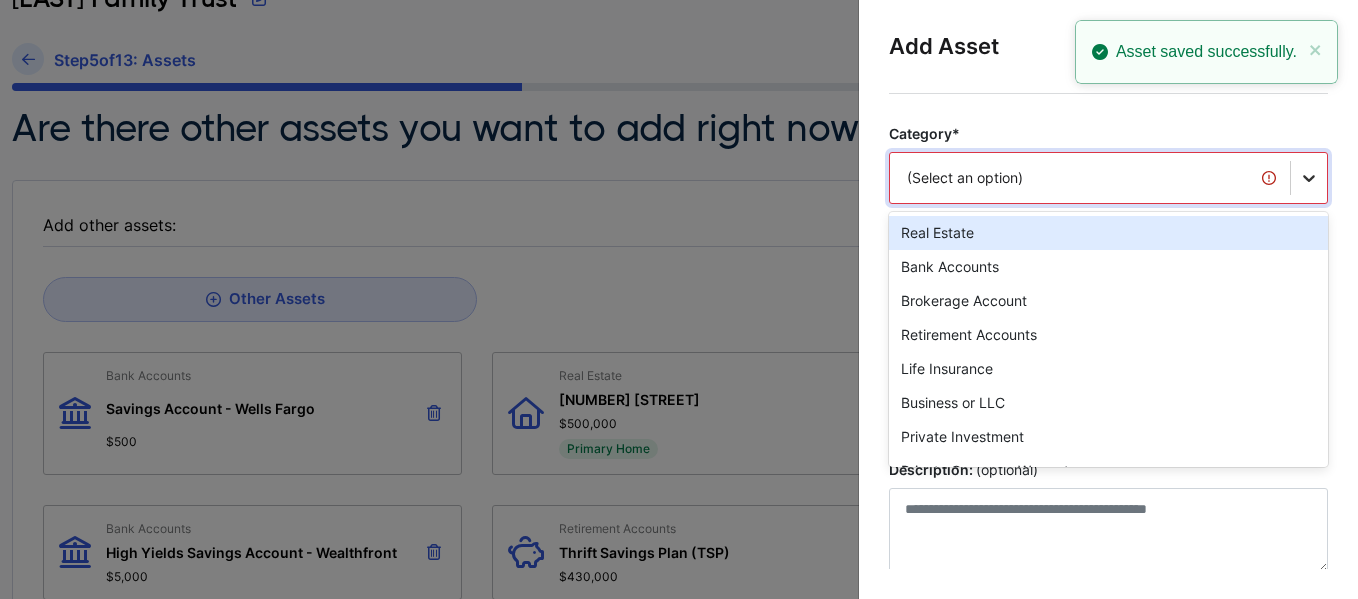 click on "Category* option Real Estate focused, 1 of 20. 20 results available. Use Up and Down to choose options, press Enter to select the currently focused option, press Escape to exit the menu, press Tab to select the option and exit the menu. (Select an option) Real Estate Bank Accounts Brokerage Account Retirement Accounts Life Insurance Business or LLC Private Investment Private Company Warrants Cryptocurrency Vehicles Notes or Debt Safe Deposit Box Business Interest in Partnerships or LLC Patents or Copyrights Precious Metals or Stones Valuable Art, Furniture, Antique, Collectibles Private Company RSU Private Company Stock Private Company Stock Options Other Category is required." at bounding box center (1108, 177) 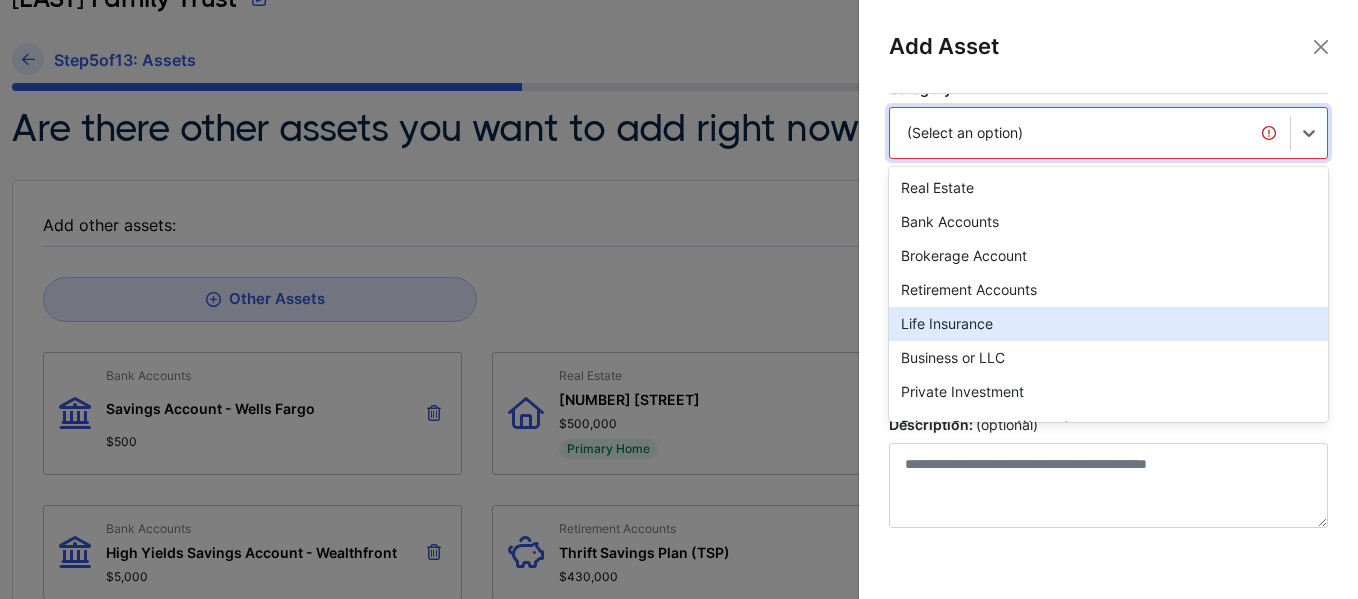 click on "Life Insurance" at bounding box center [1108, 324] 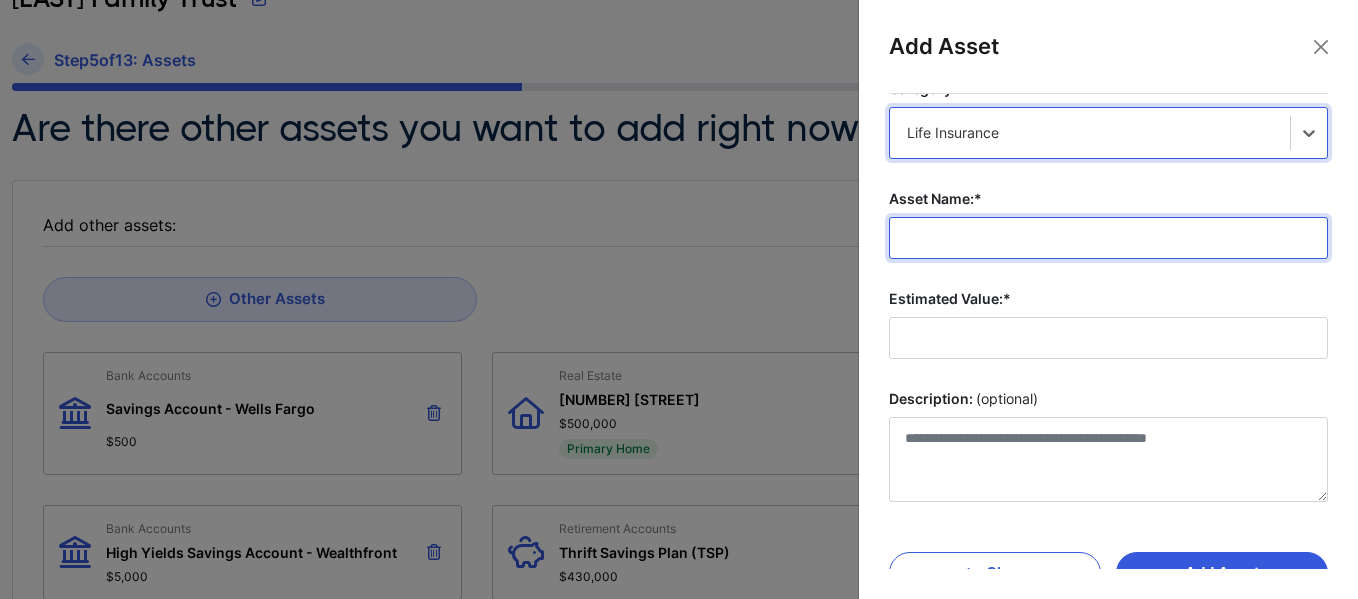 click on "Asset Name:*" at bounding box center (1108, 238) 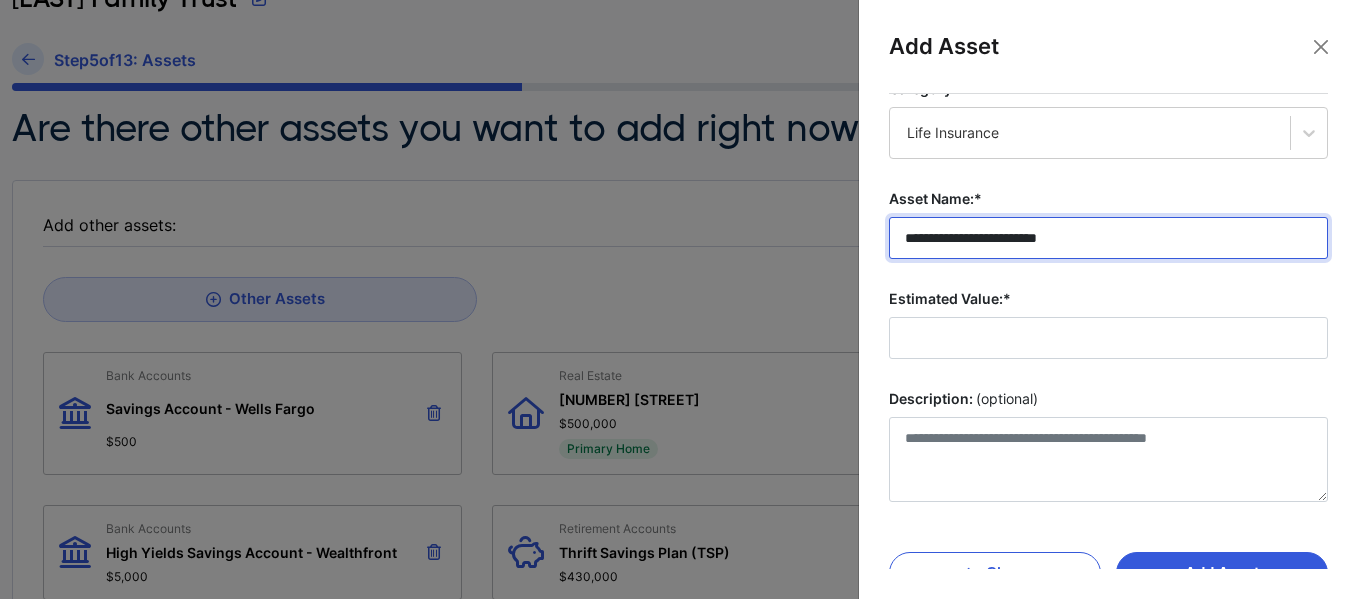 type on "**********" 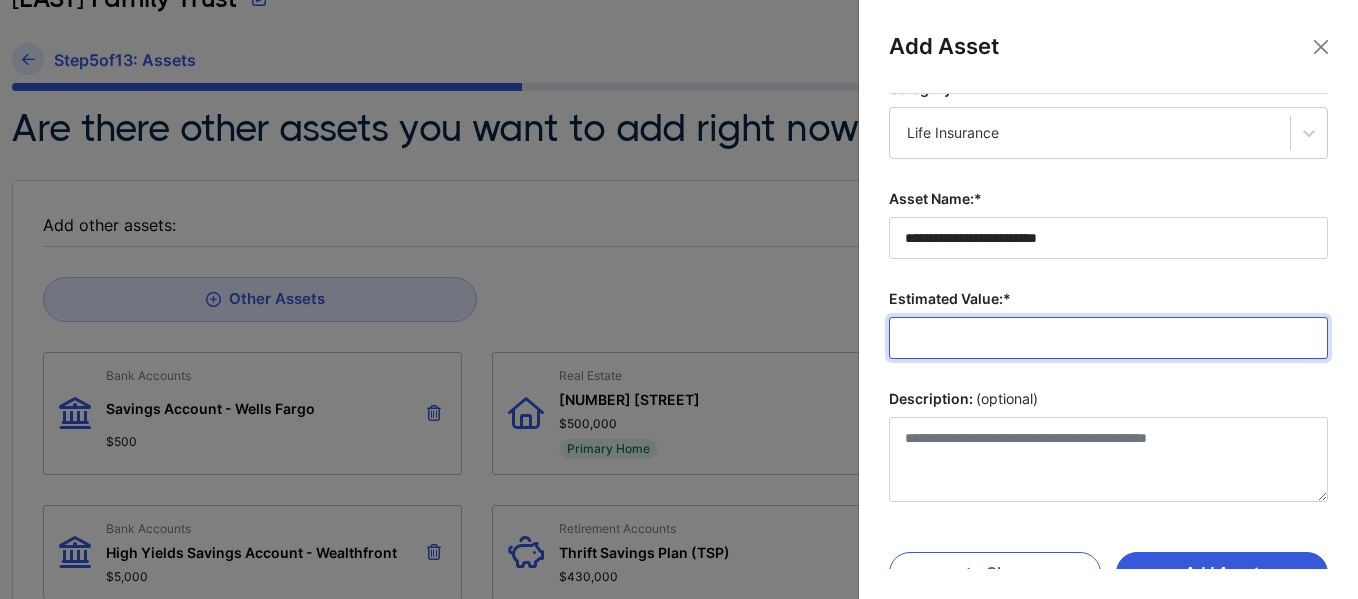 click on "Estimated Value:*" at bounding box center (1108, 338) 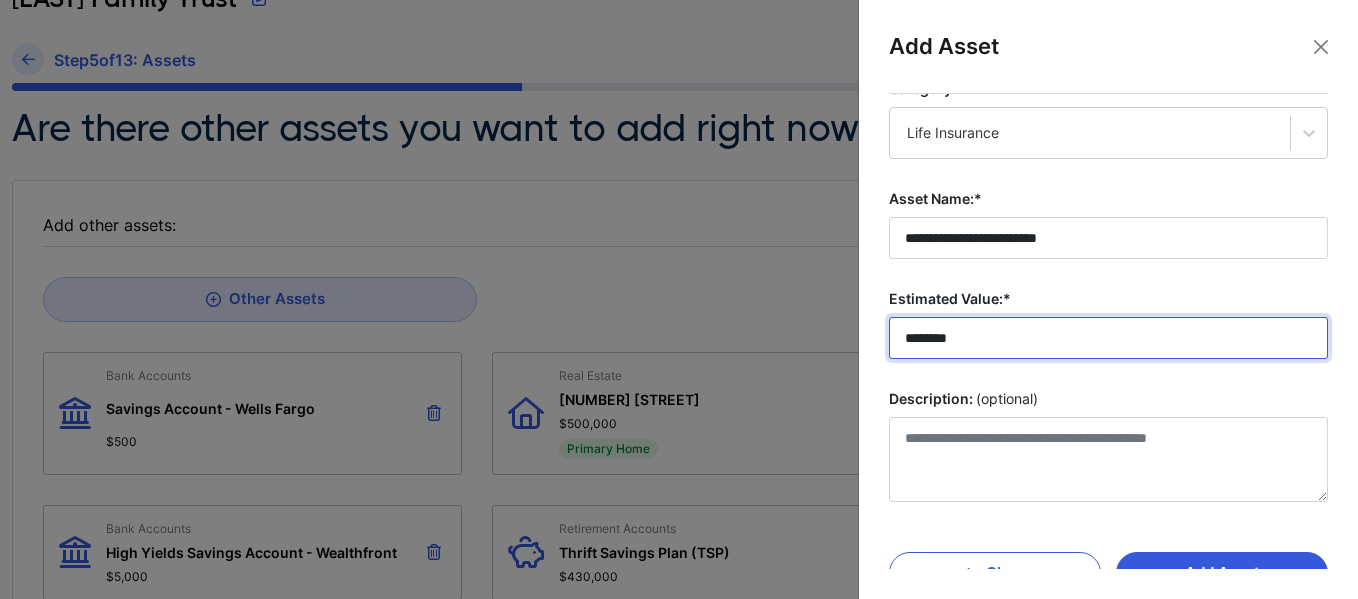 type on "********" 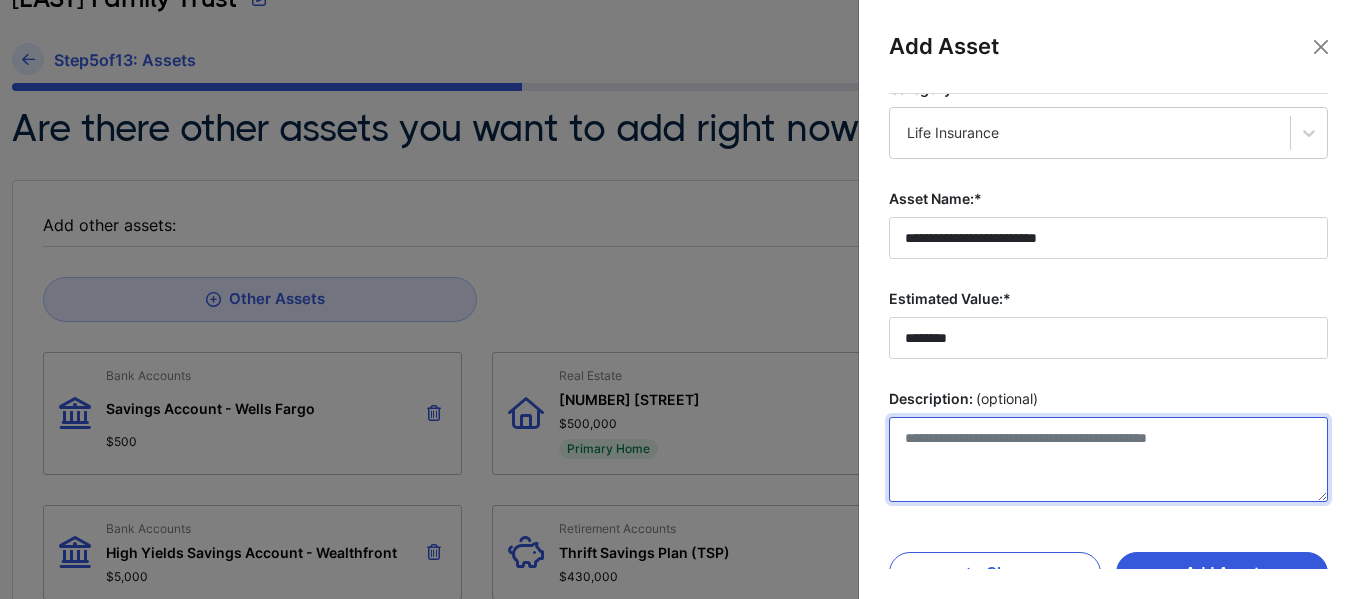 click on "Description:   (optional)" at bounding box center [1108, 459] 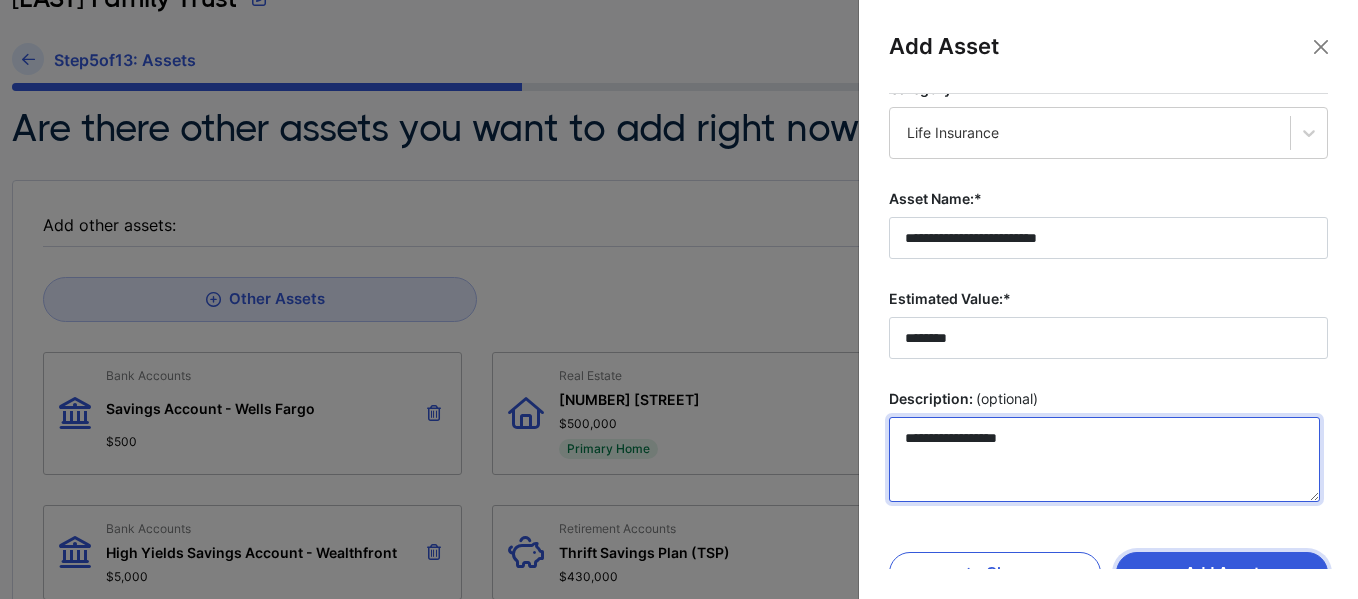 type on "**********" 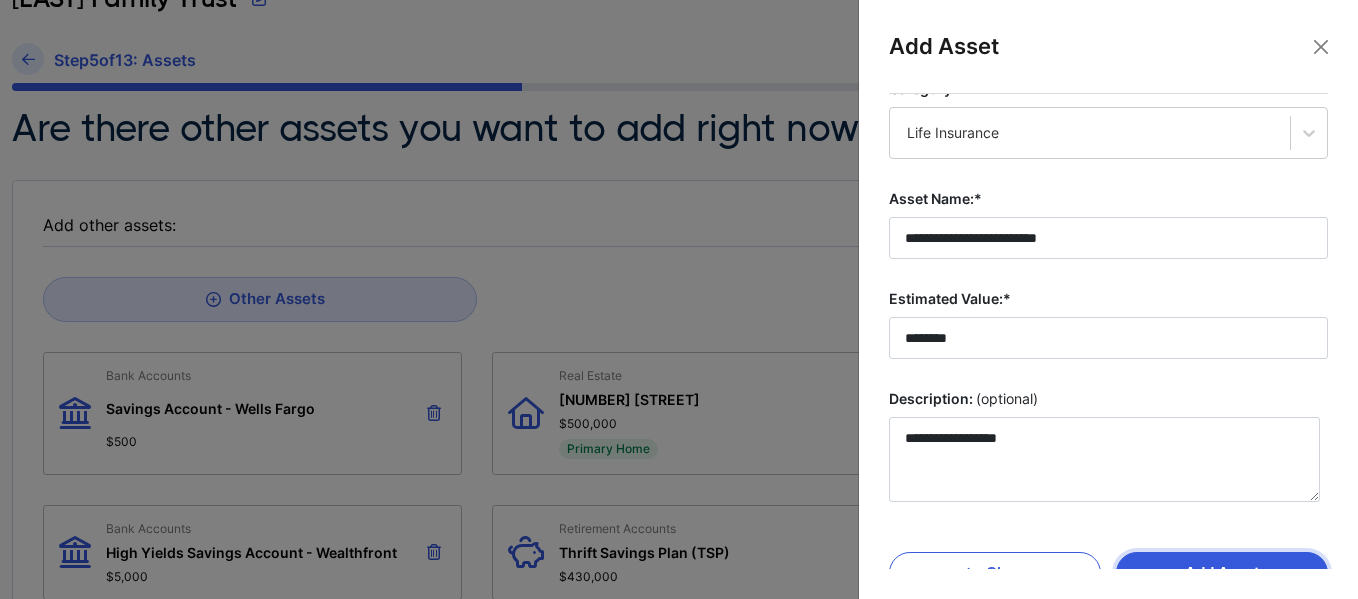 click on "Add Asset" at bounding box center [1222, 573] 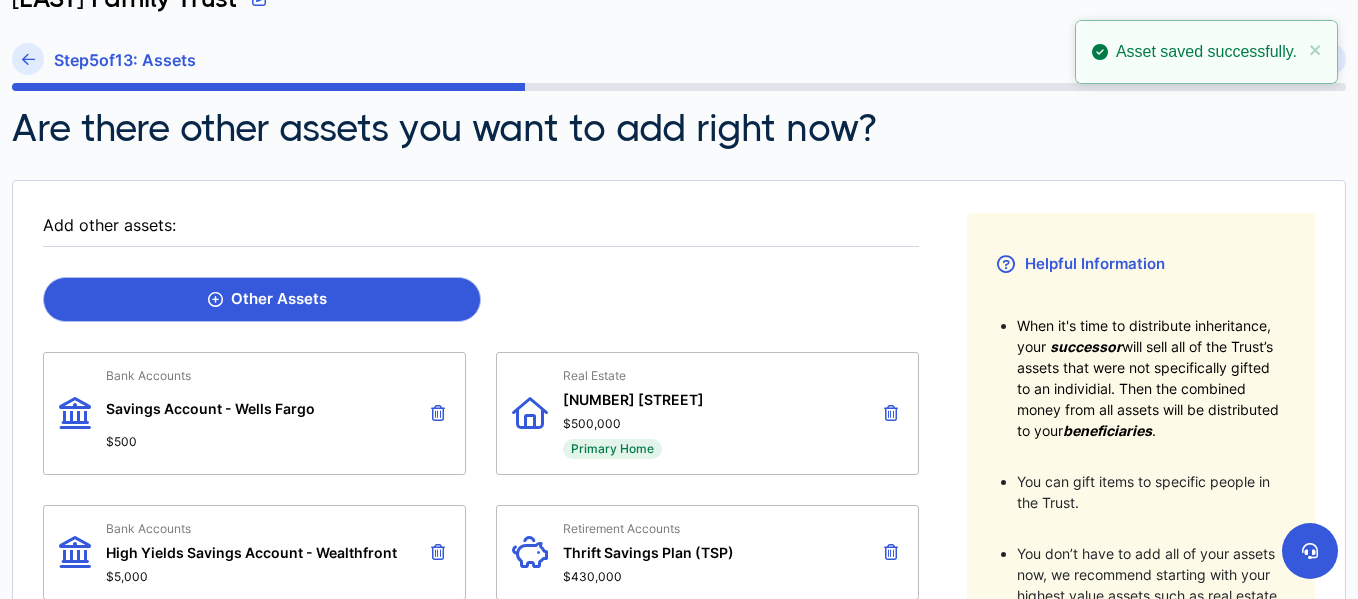 click on "Other Assets" at bounding box center (267, 299) 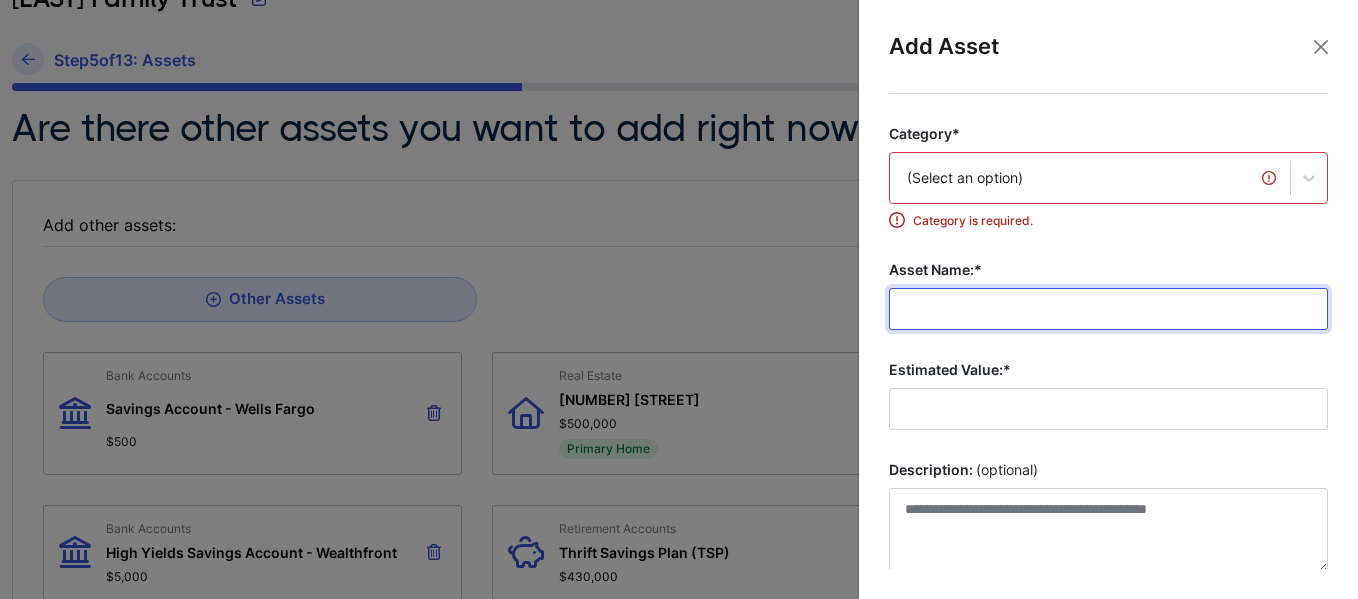 click on "Asset Name:*" at bounding box center (1108, 309) 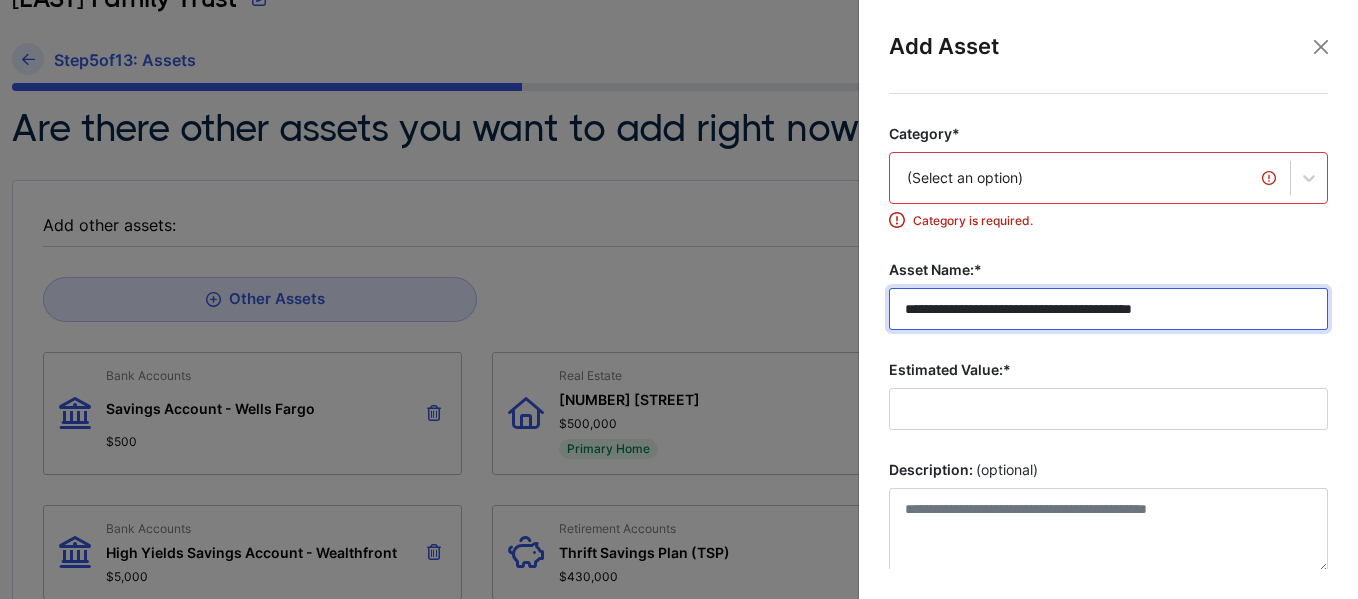 type on "**********" 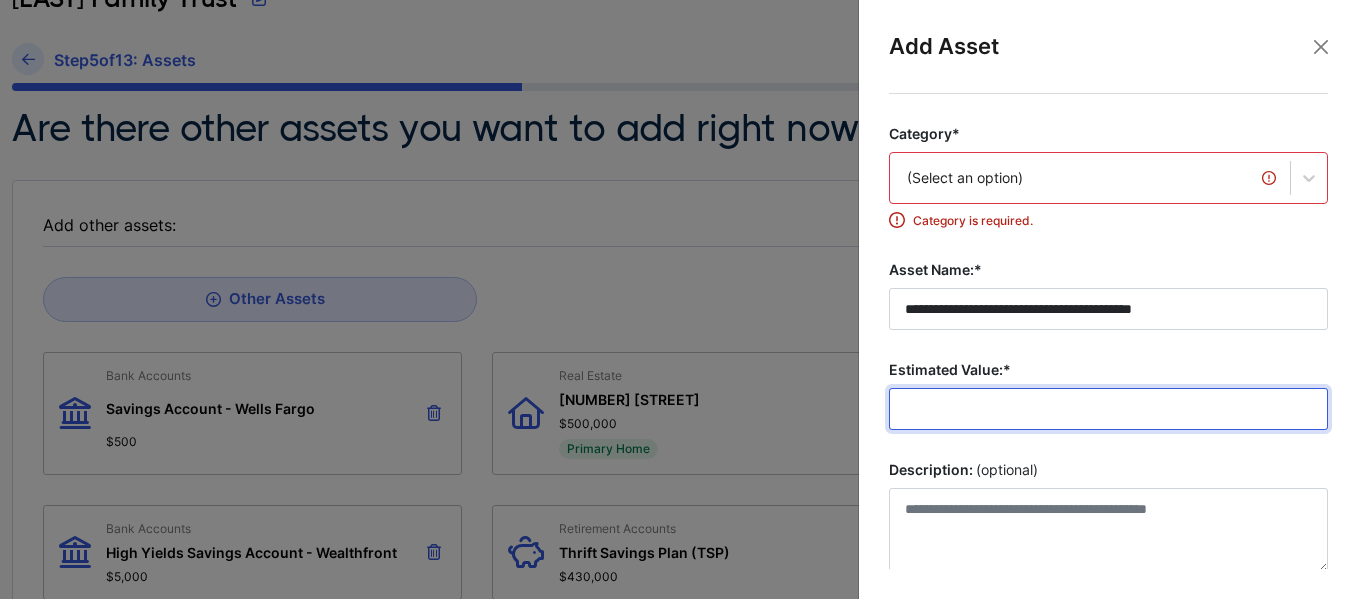 click on "Estimated Value:*" at bounding box center [1108, 409] 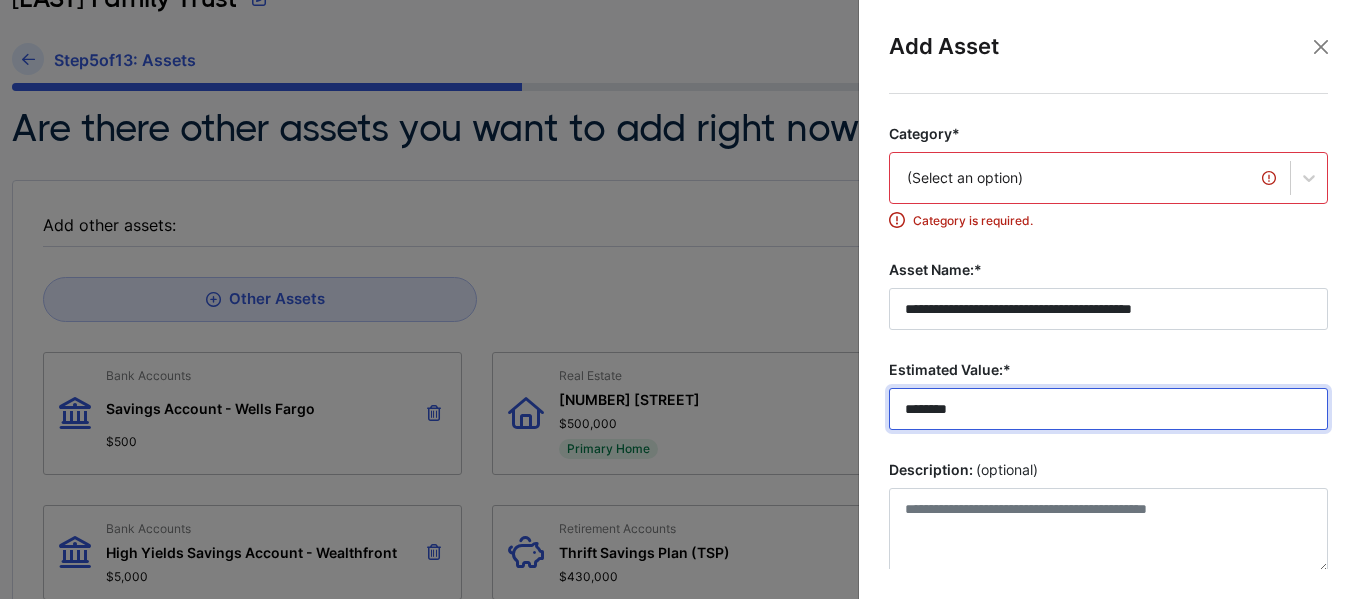 scroll, scrollTop: 0, scrollLeft: 0, axis: both 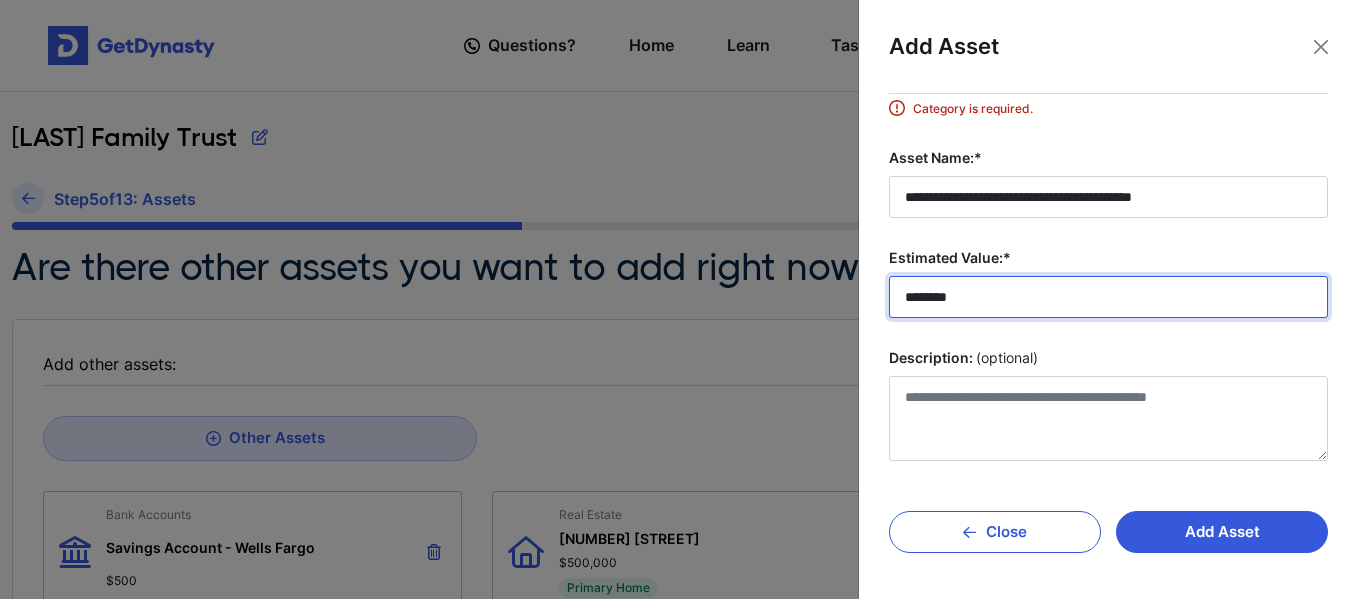 type on "********" 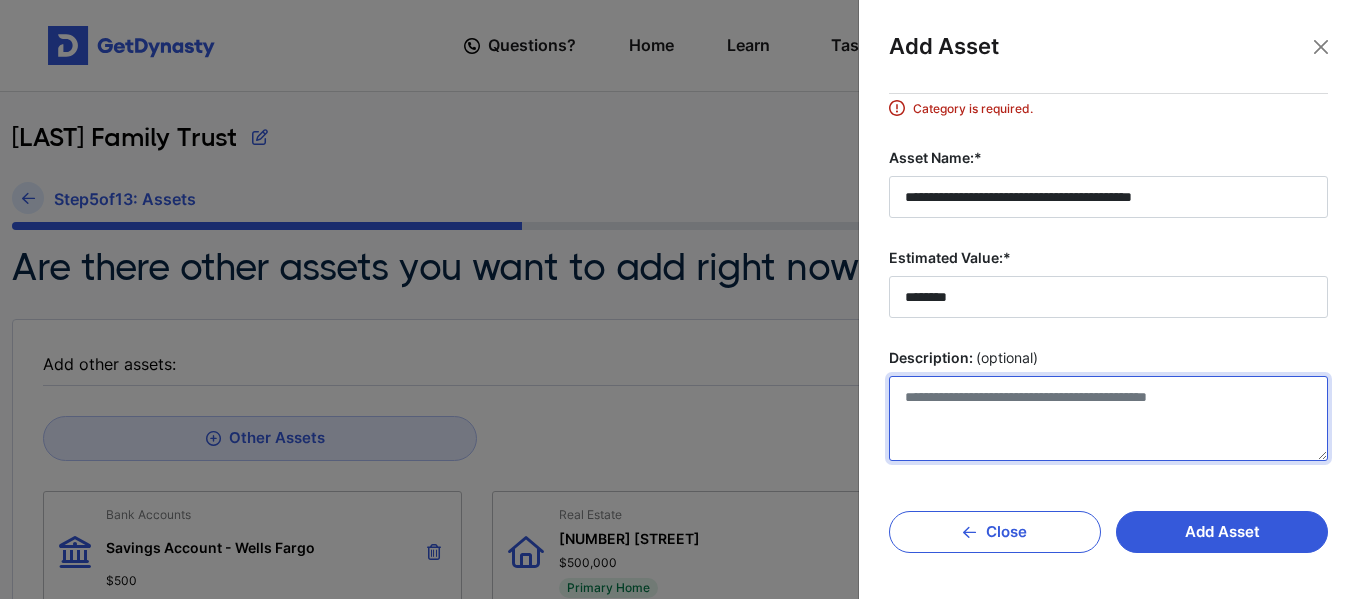 click on "Description:   (optional)" at bounding box center (1108, 418) 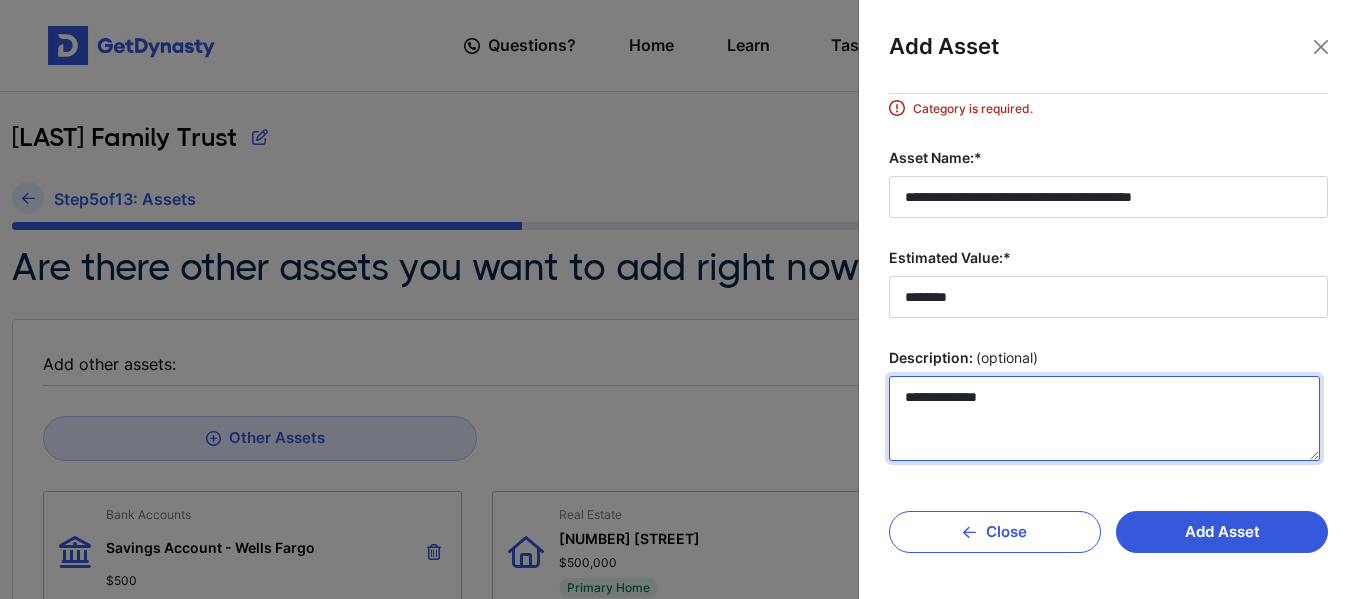 type on "**********" 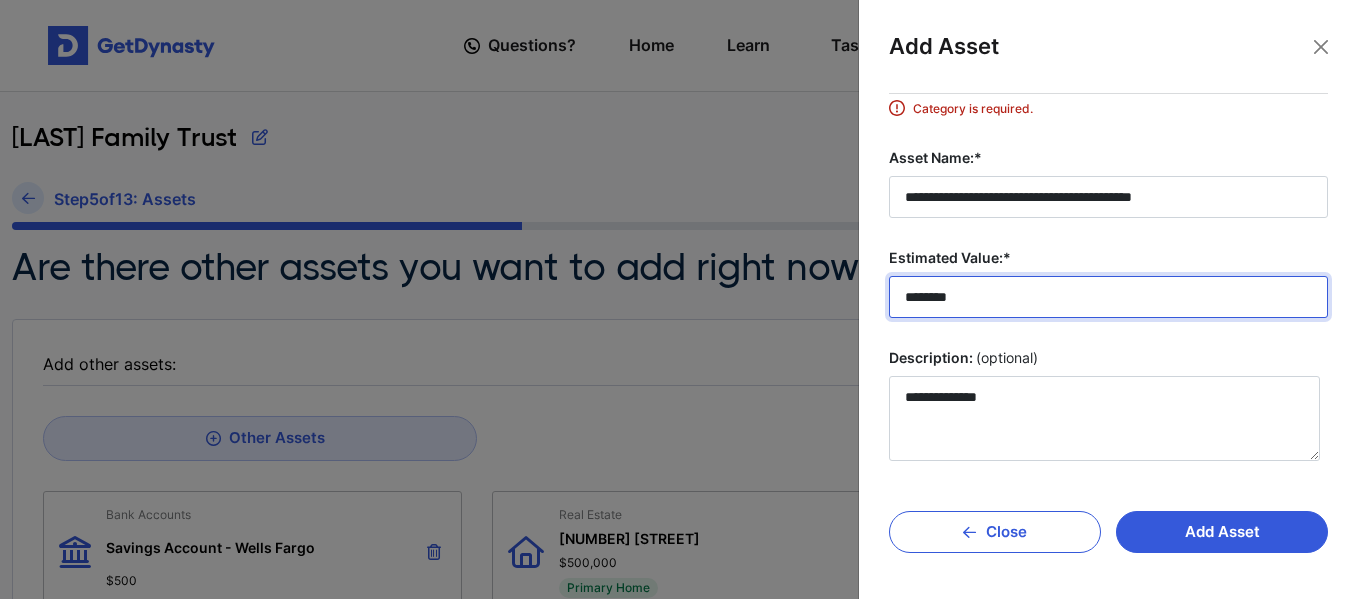 click on "********" at bounding box center [1108, 297] 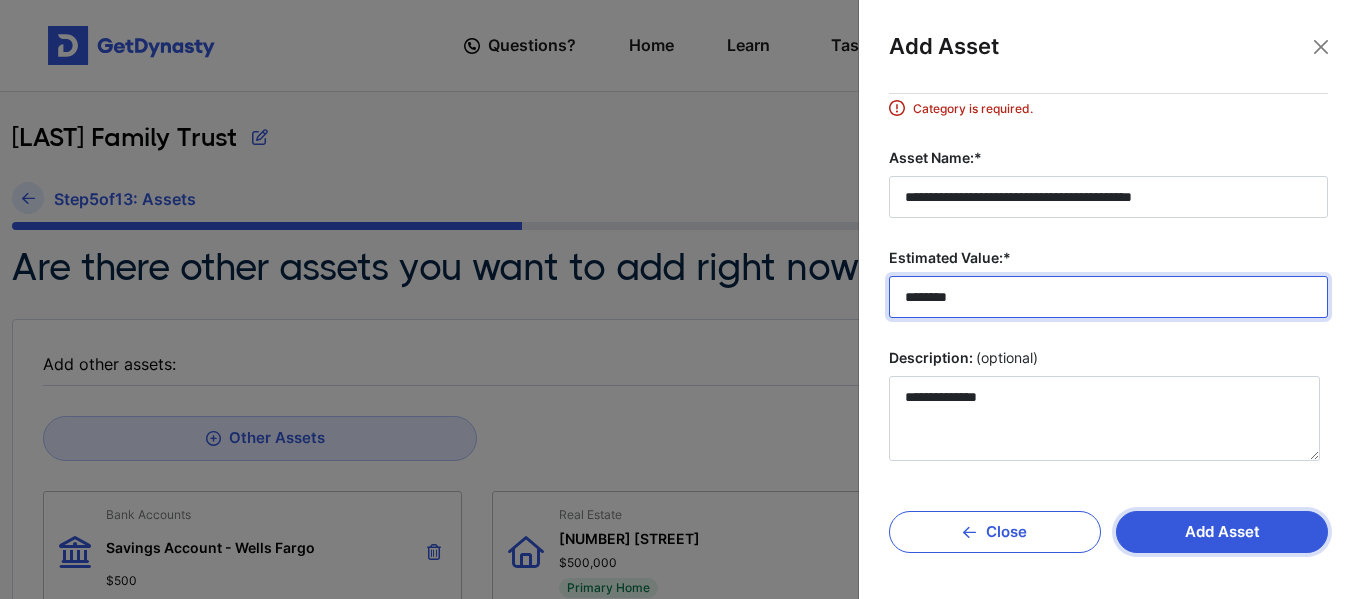 type on "********" 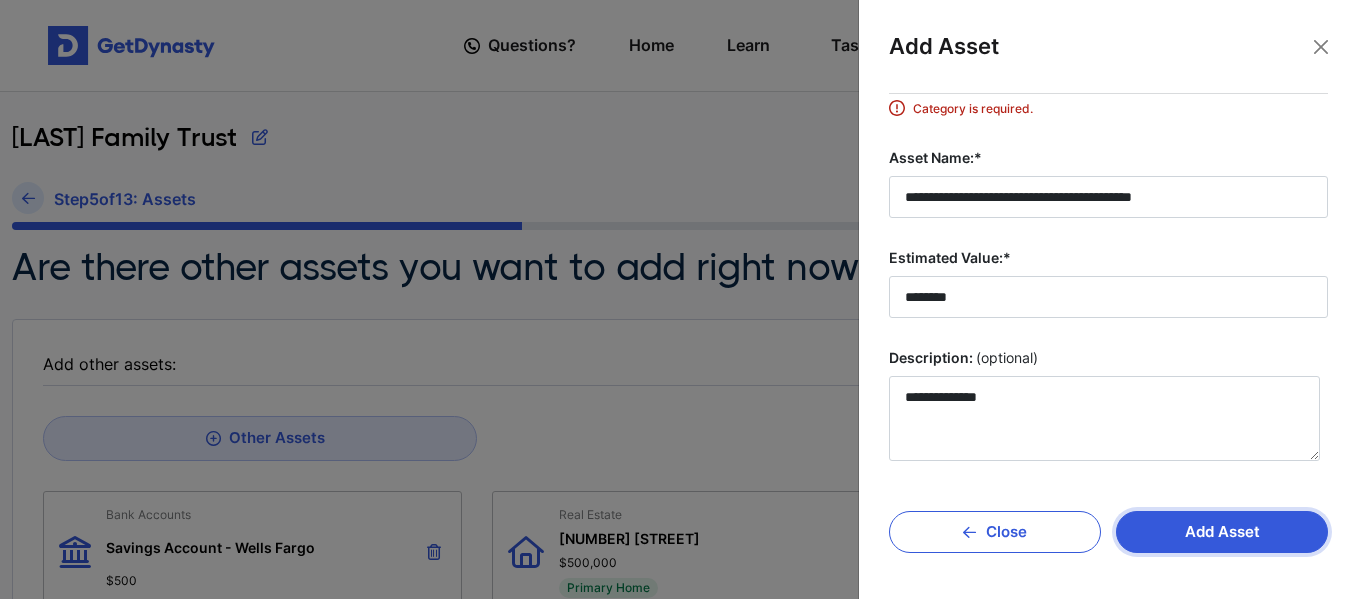 click on "Add Asset" at bounding box center (1222, 532) 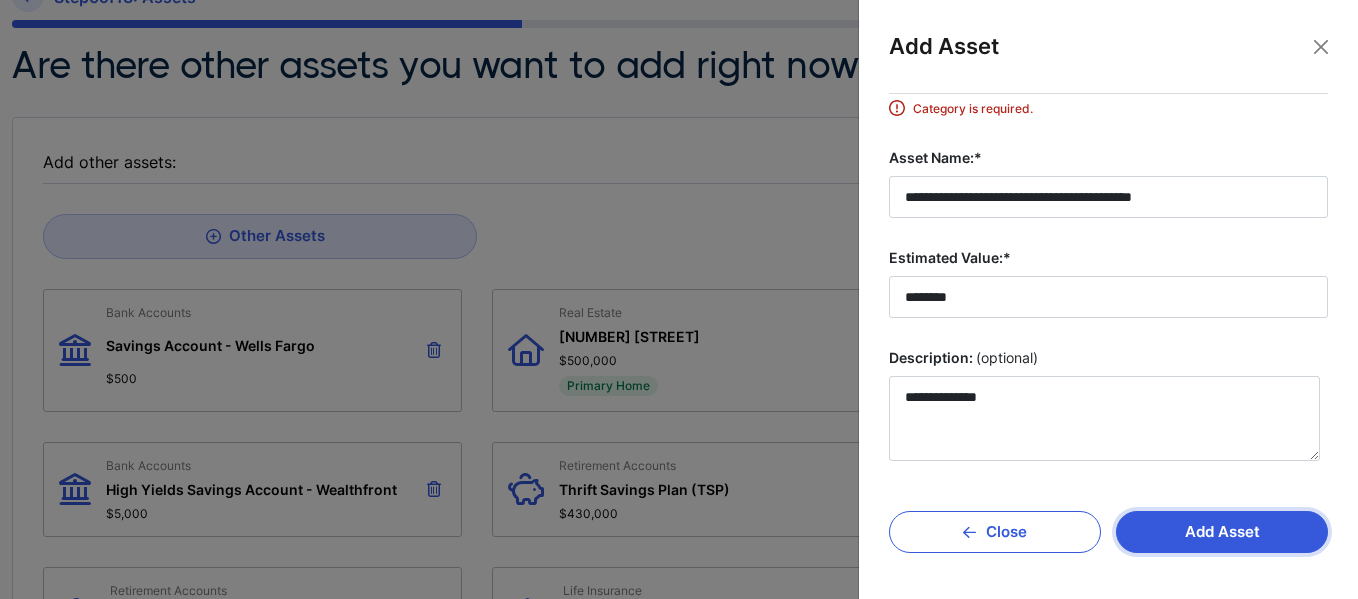 scroll, scrollTop: 0, scrollLeft: 0, axis: both 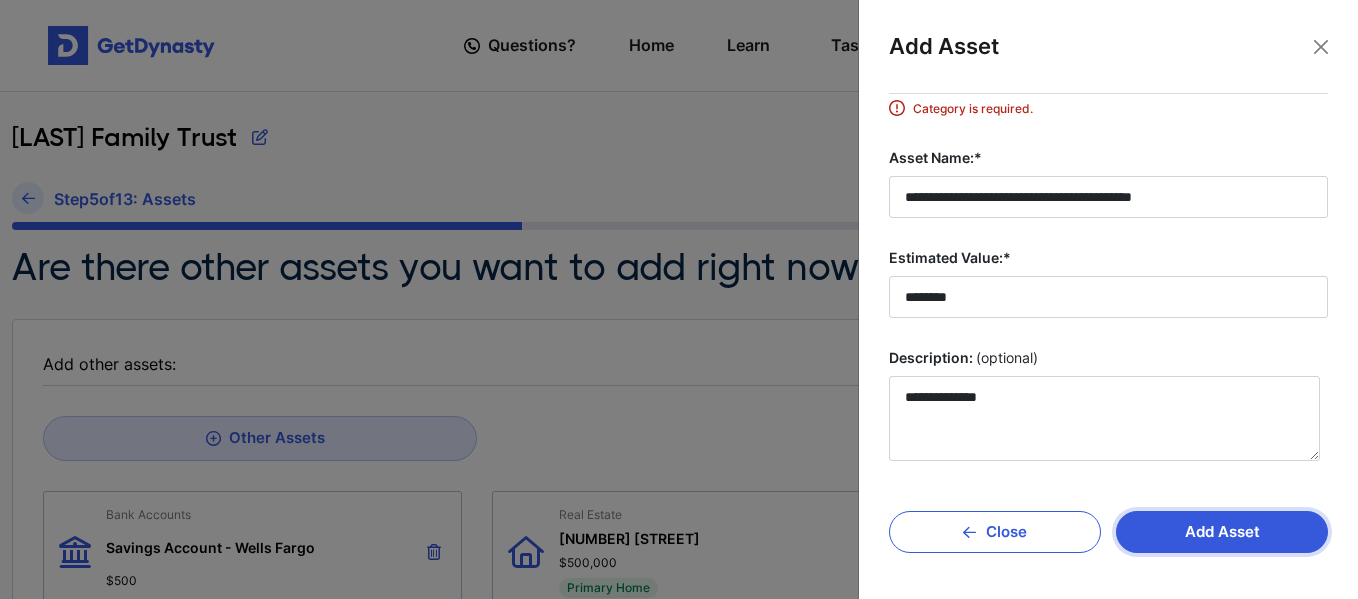 click on "Add Asset" at bounding box center (1222, 532) 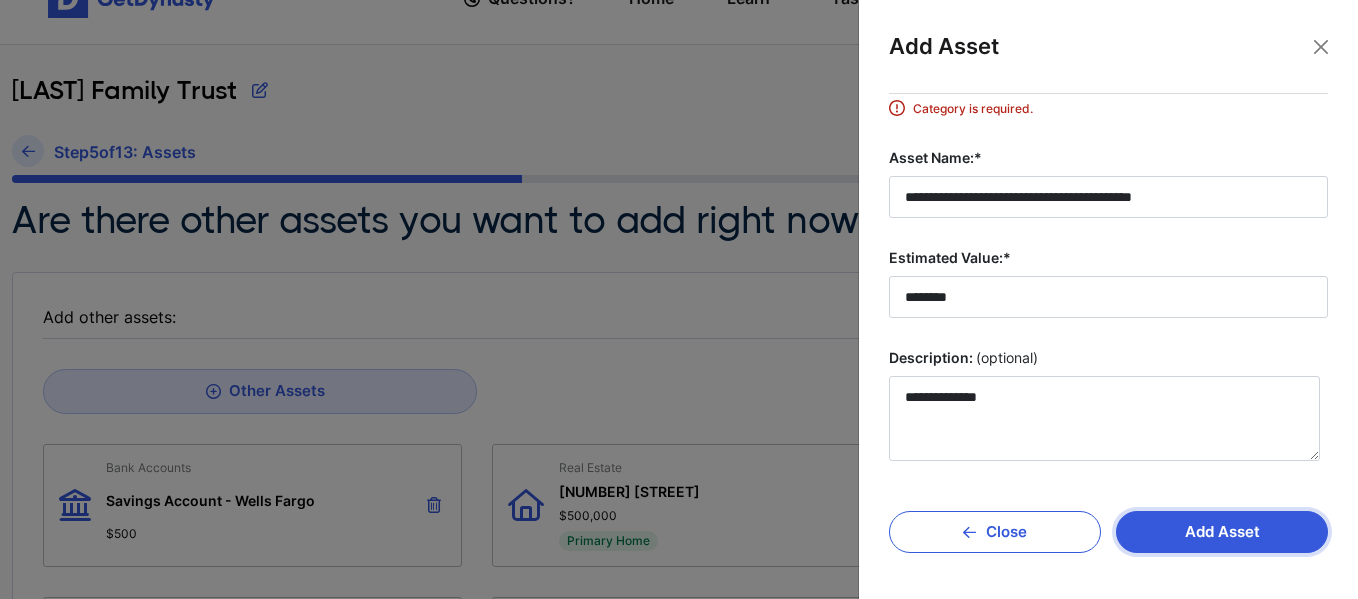 scroll, scrollTop: 41, scrollLeft: 0, axis: vertical 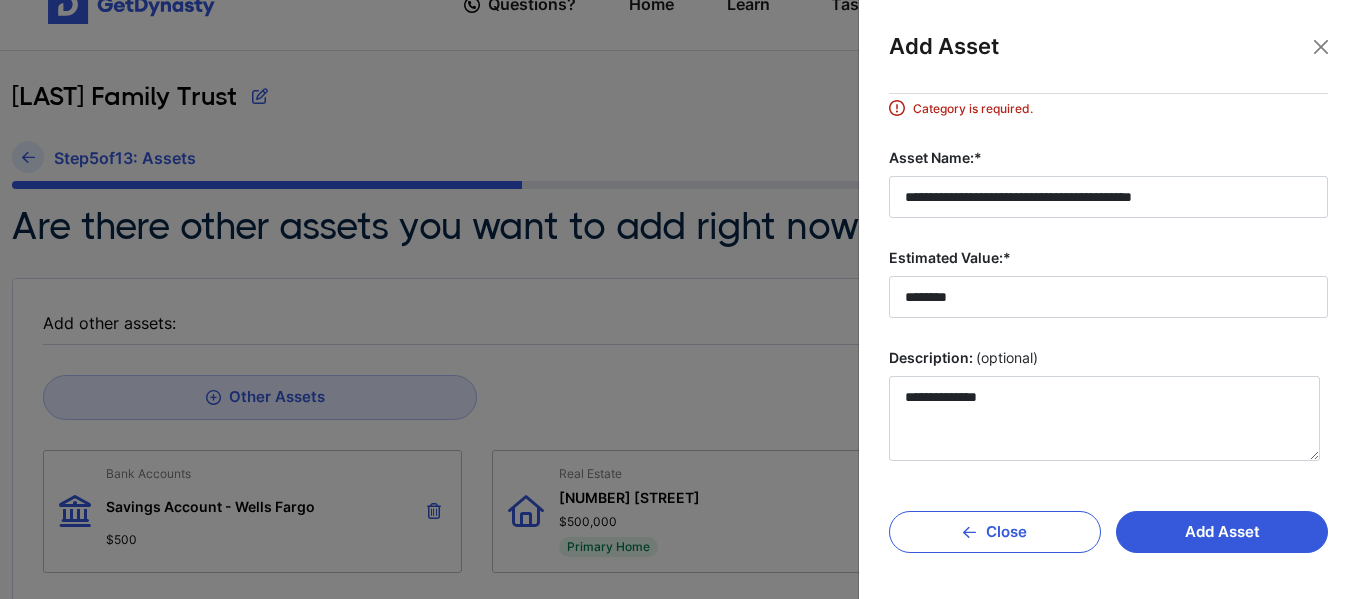 drag, startPoint x: 1344, startPoint y: 230, endPoint x: 1340, endPoint y: 179, distance: 51.156624 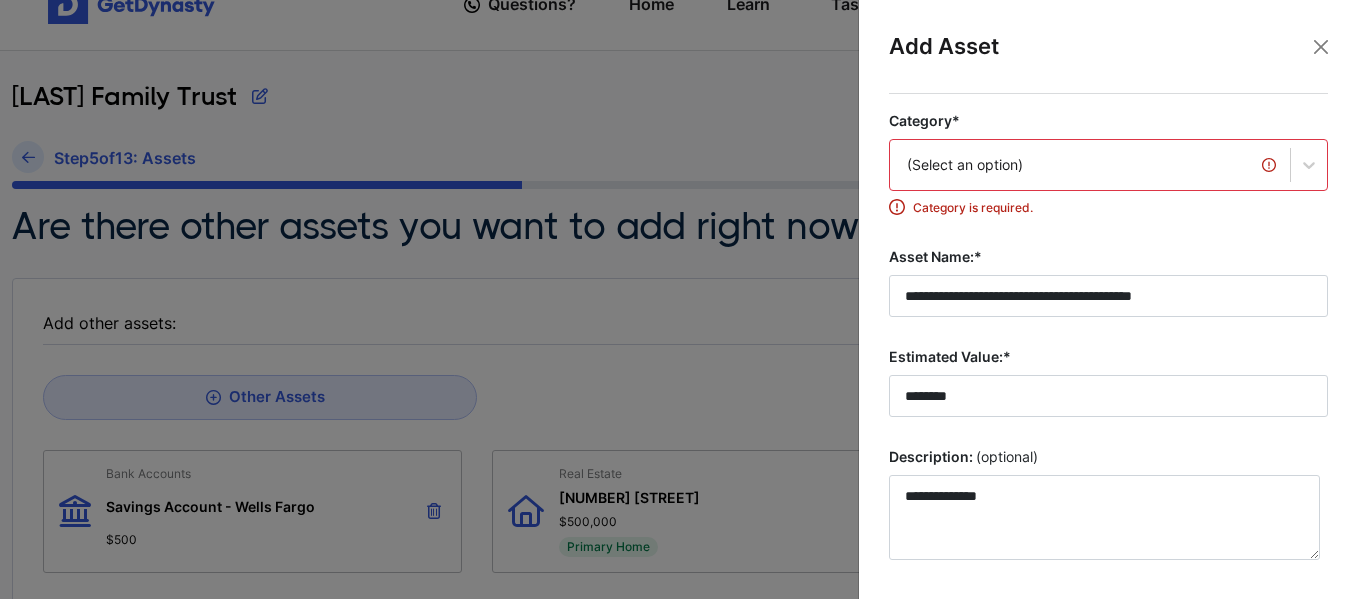 scroll, scrollTop: 10, scrollLeft: 0, axis: vertical 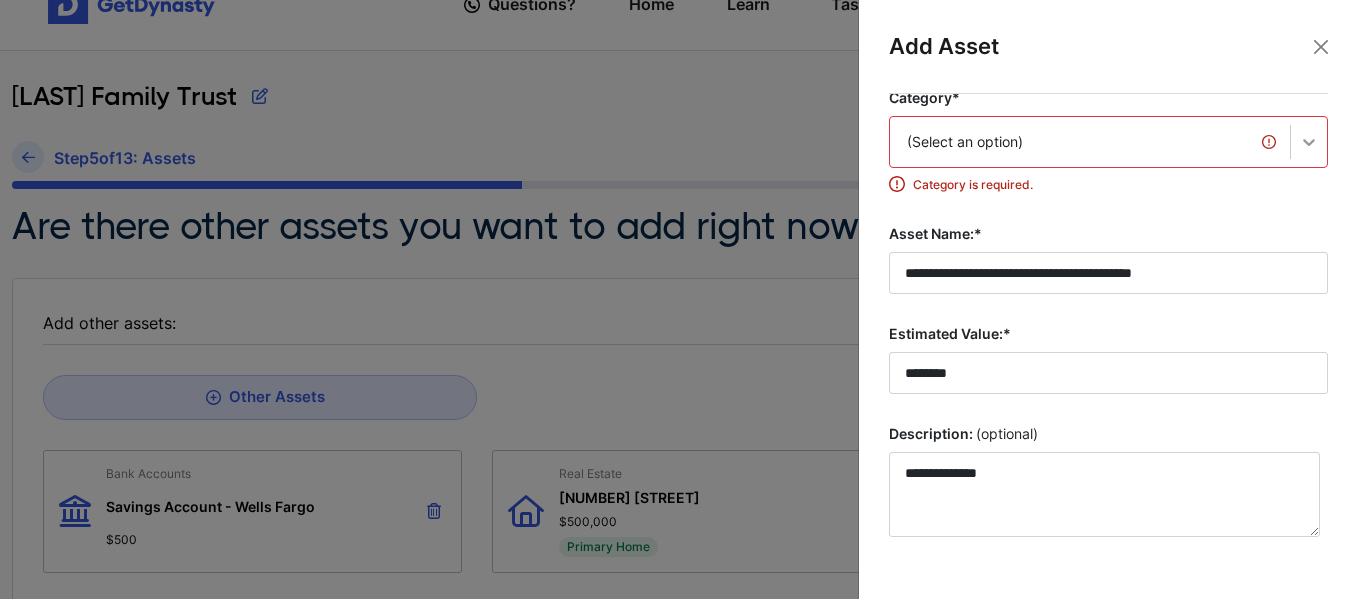 click on "(Select an option)" at bounding box center (1108, 142) 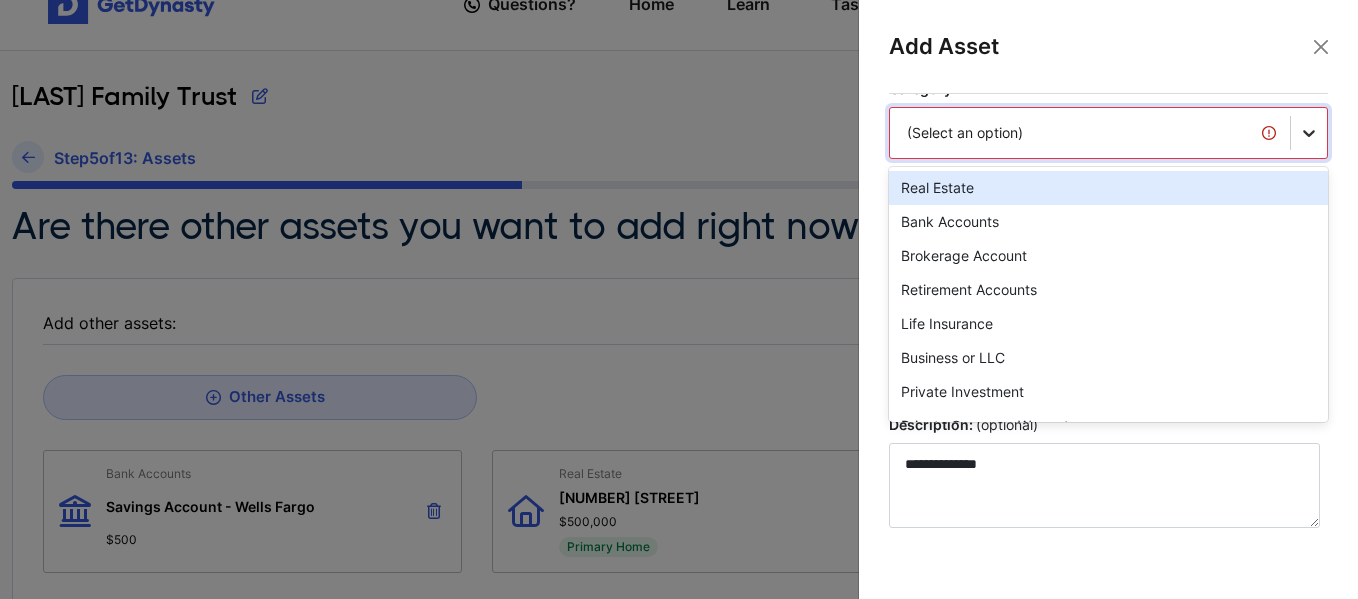 scroll, scrollTop: 45, scrollLeft: 0, axis: vertical 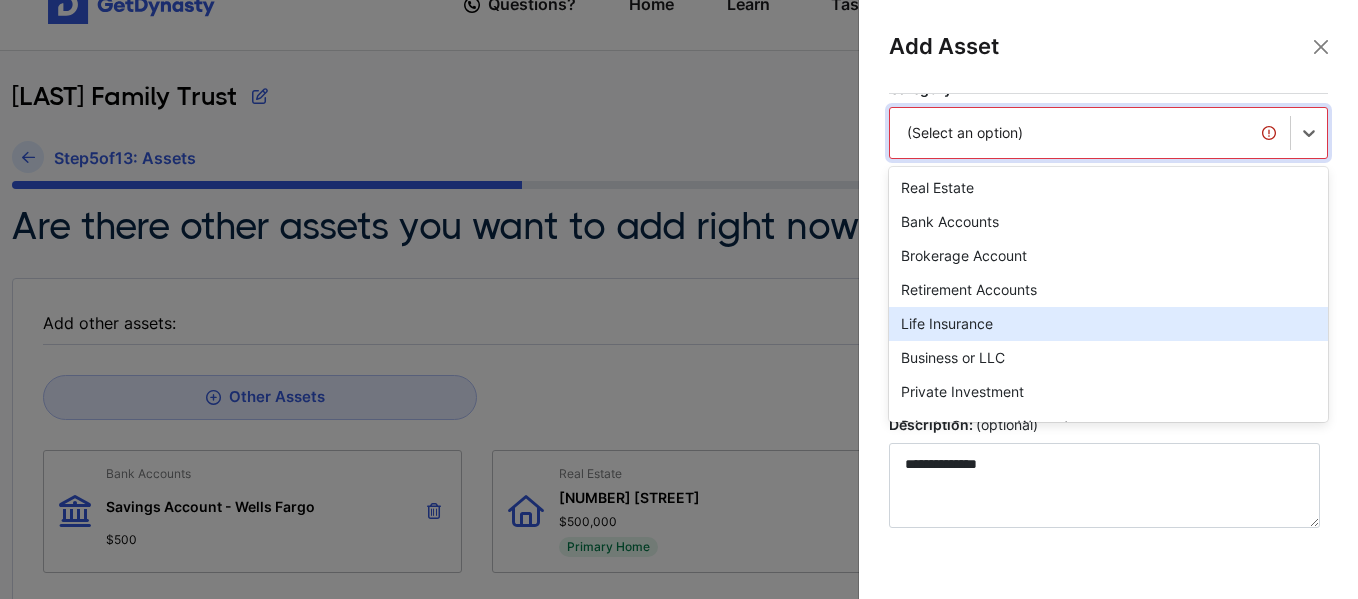 click on "Life Insurance" at bounding box center [1108, 324] 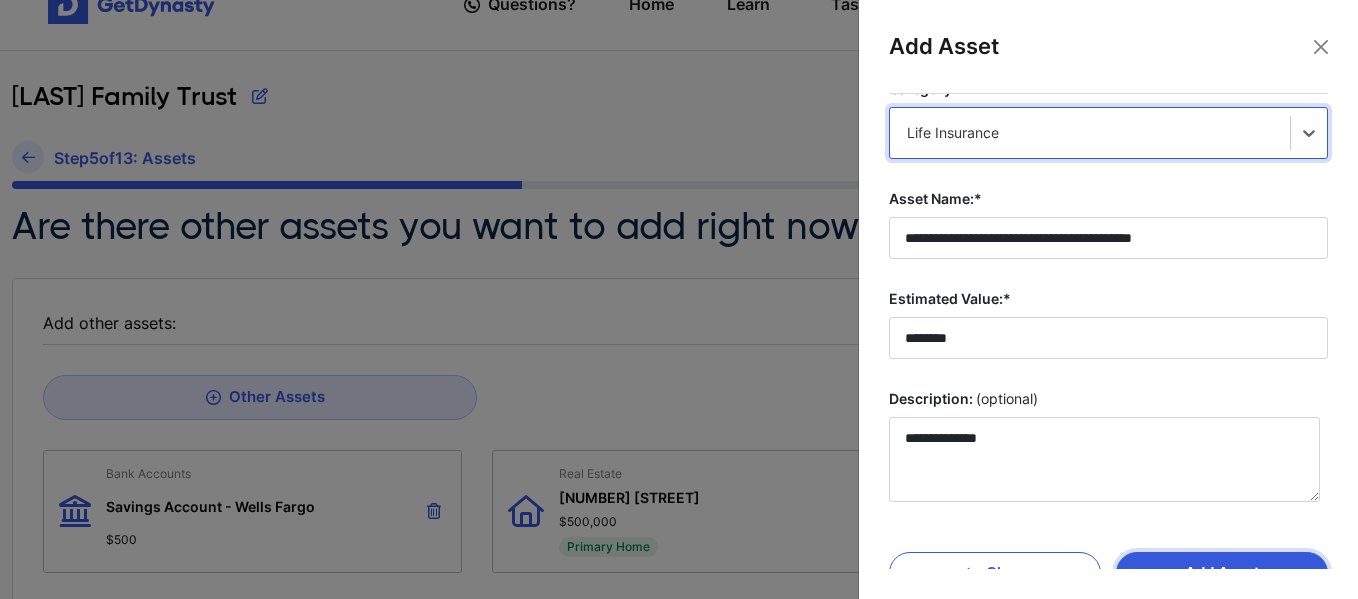 click on "Add Asset" at bounding box center [1222, 573] 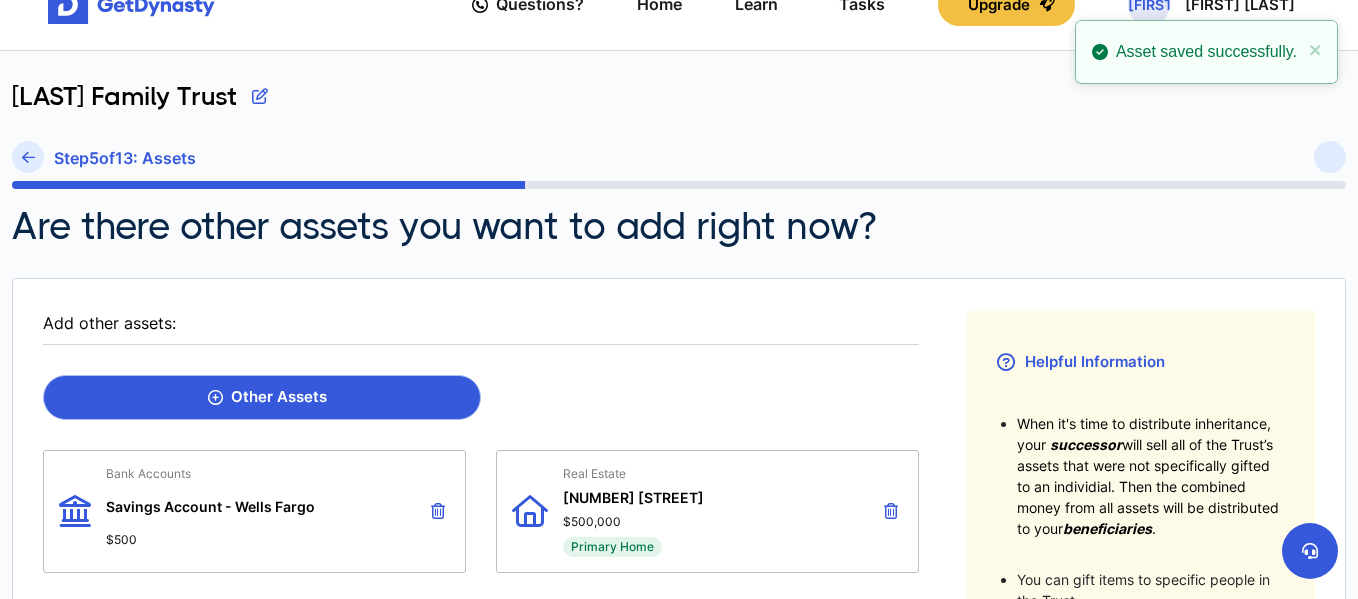 click on "Other Assets" at bounding box center [262, 397] 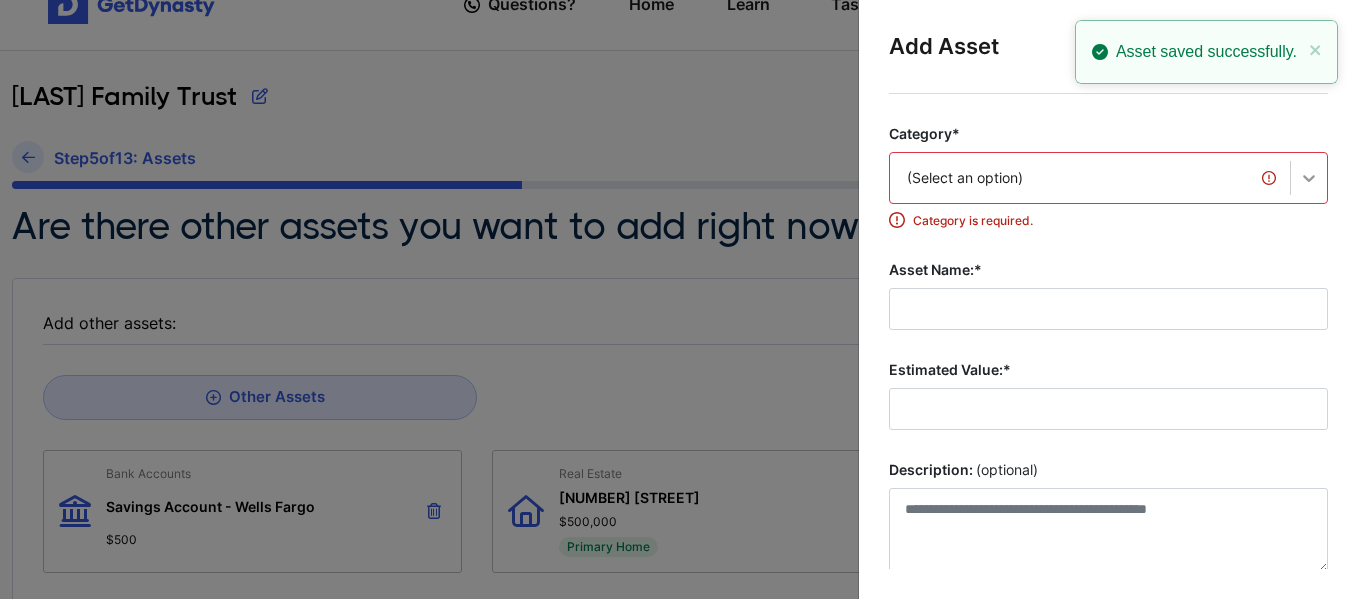 click at bounding box center [1308, 178] 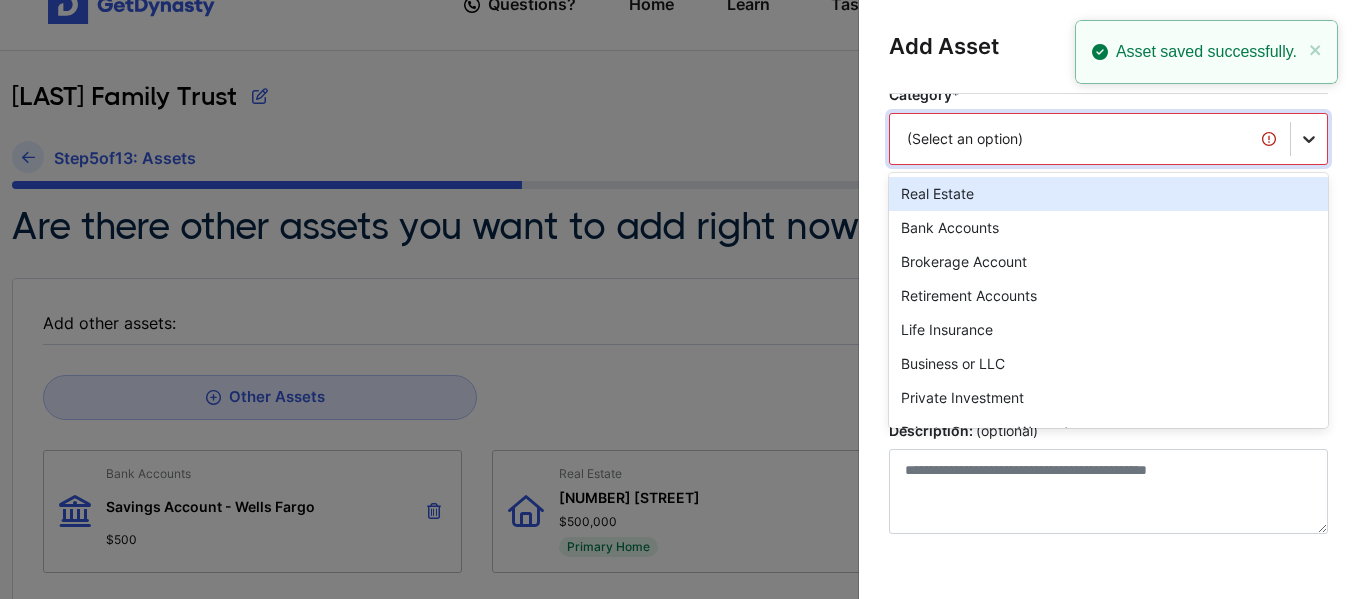 scroll, scrollTop: 45, scrollLeft: 0, axis: vertical 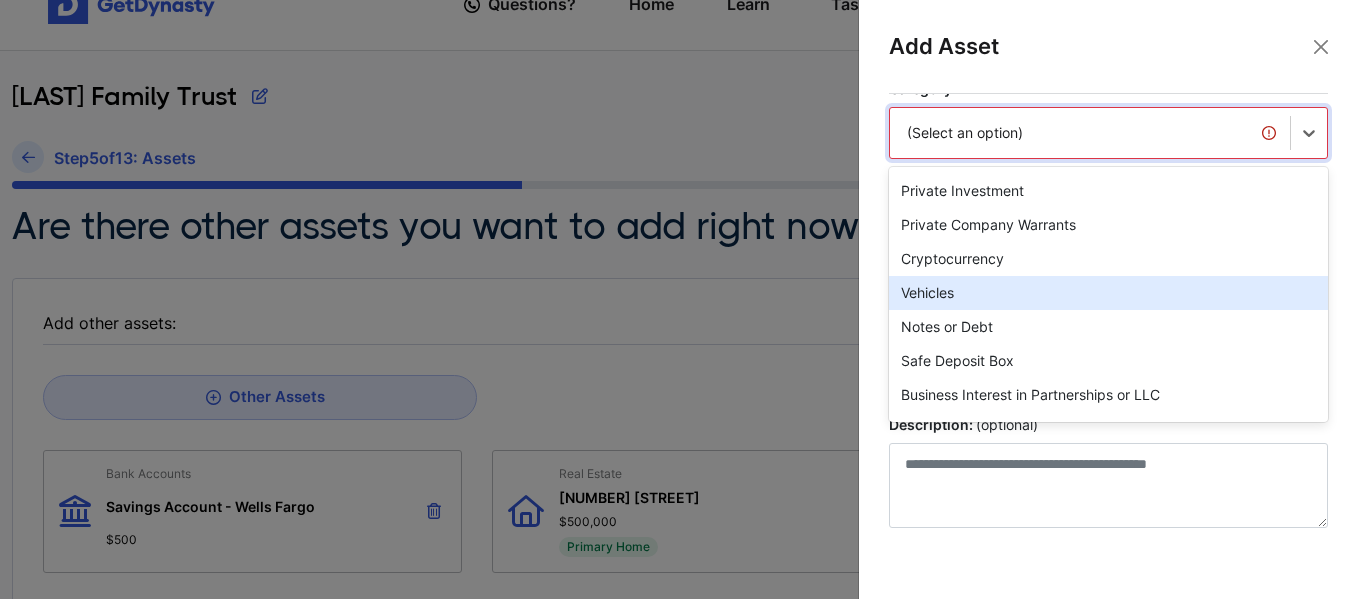 click on "Vehicles" at bounding box center [1108, 293] 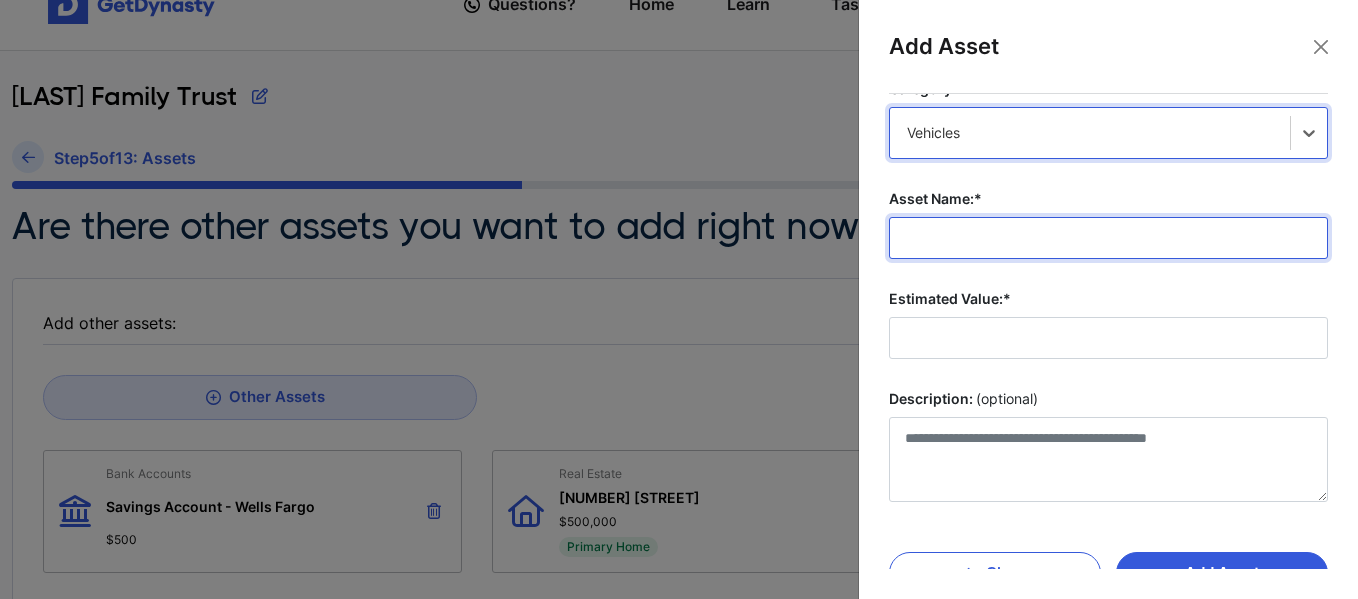 click on "Asset Name:*" at bounding box center (1108, 238) 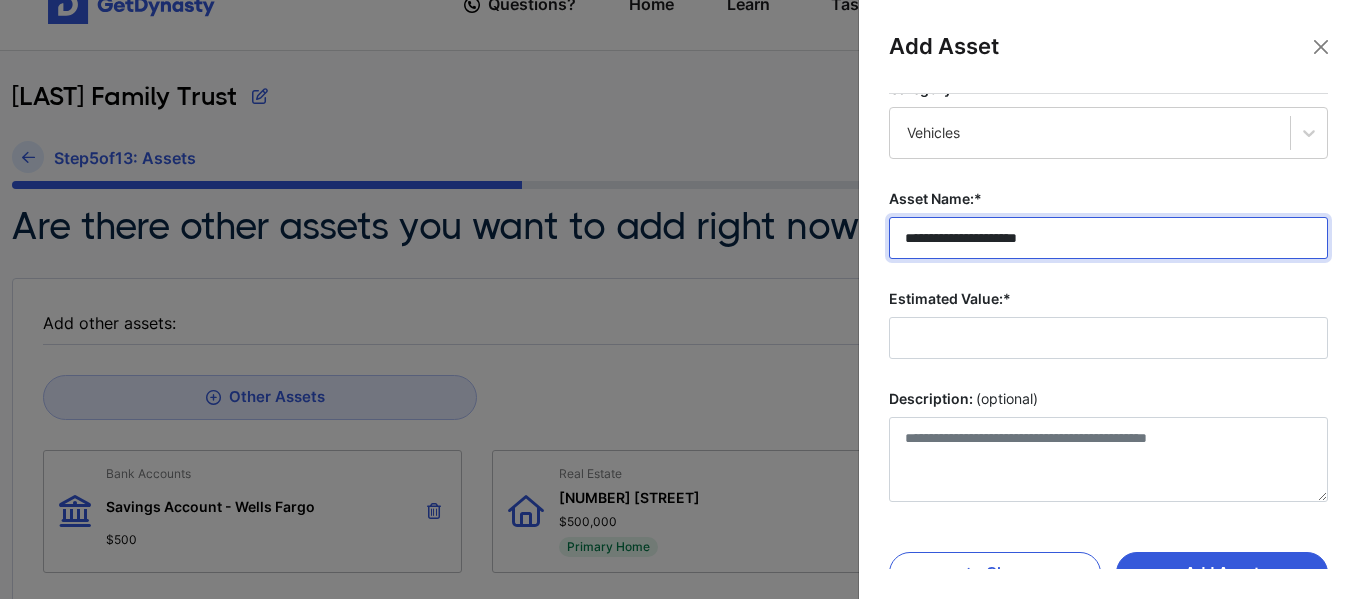 type on "**********" 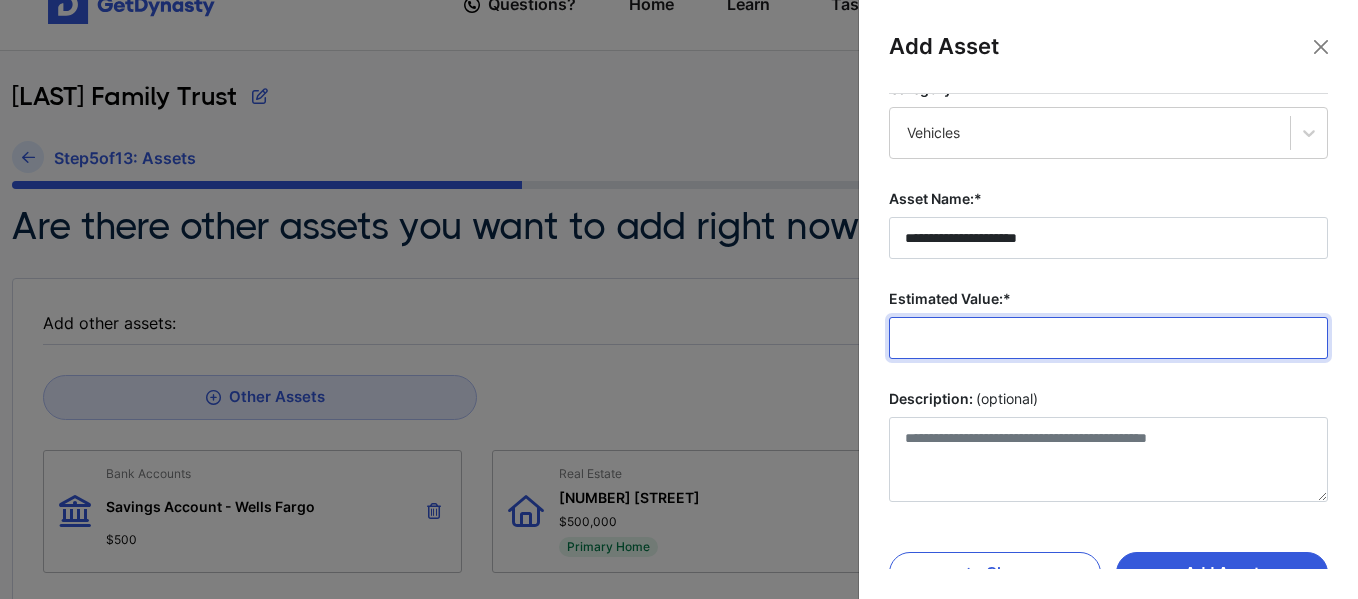 click on "Estimated Value:*" at bounding box center (1108, 338) 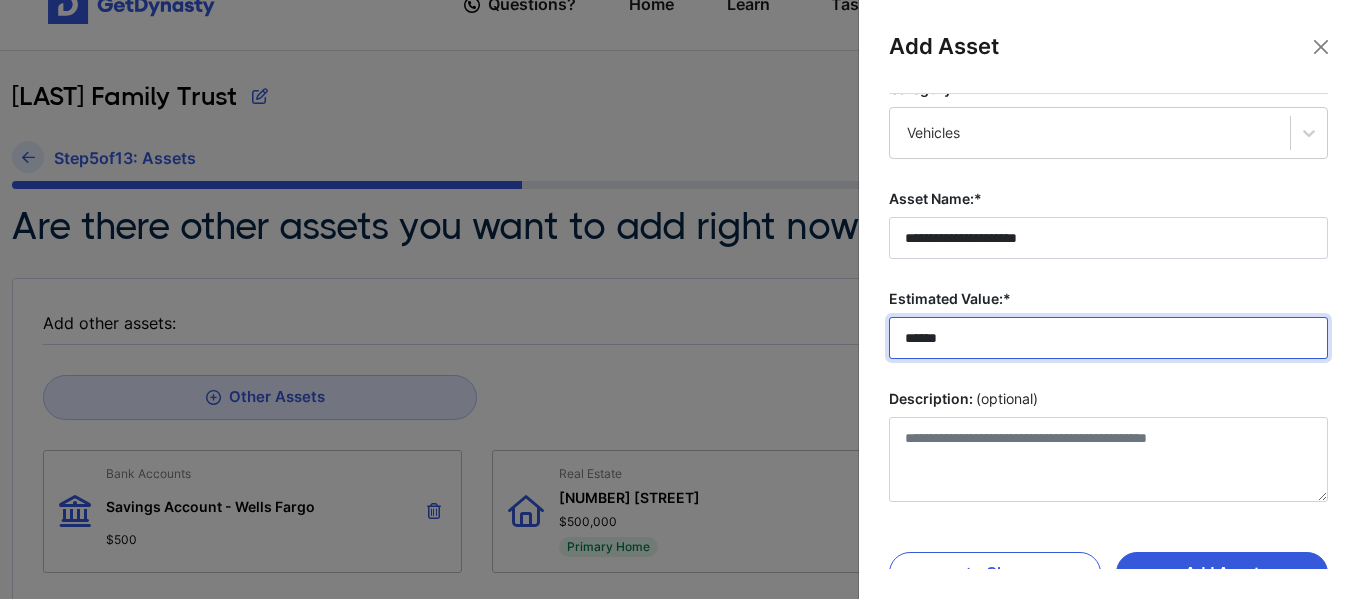 type on "******" 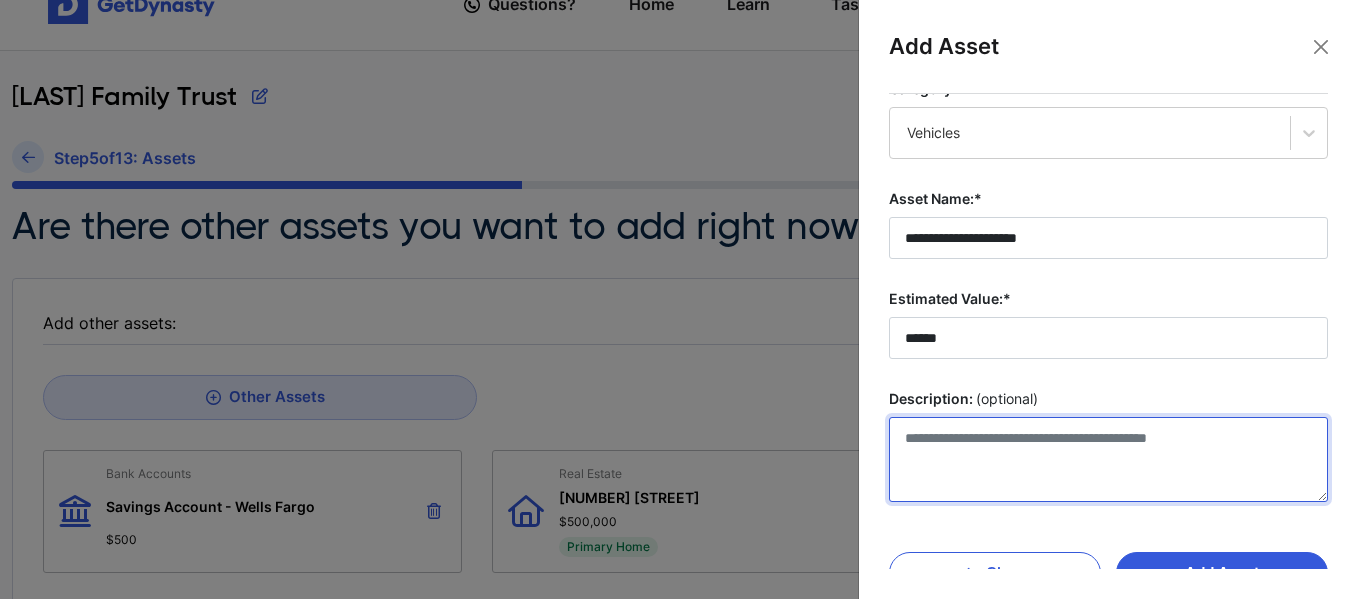 click on "Description:   (optional)" at bounding box center [1108, 459] 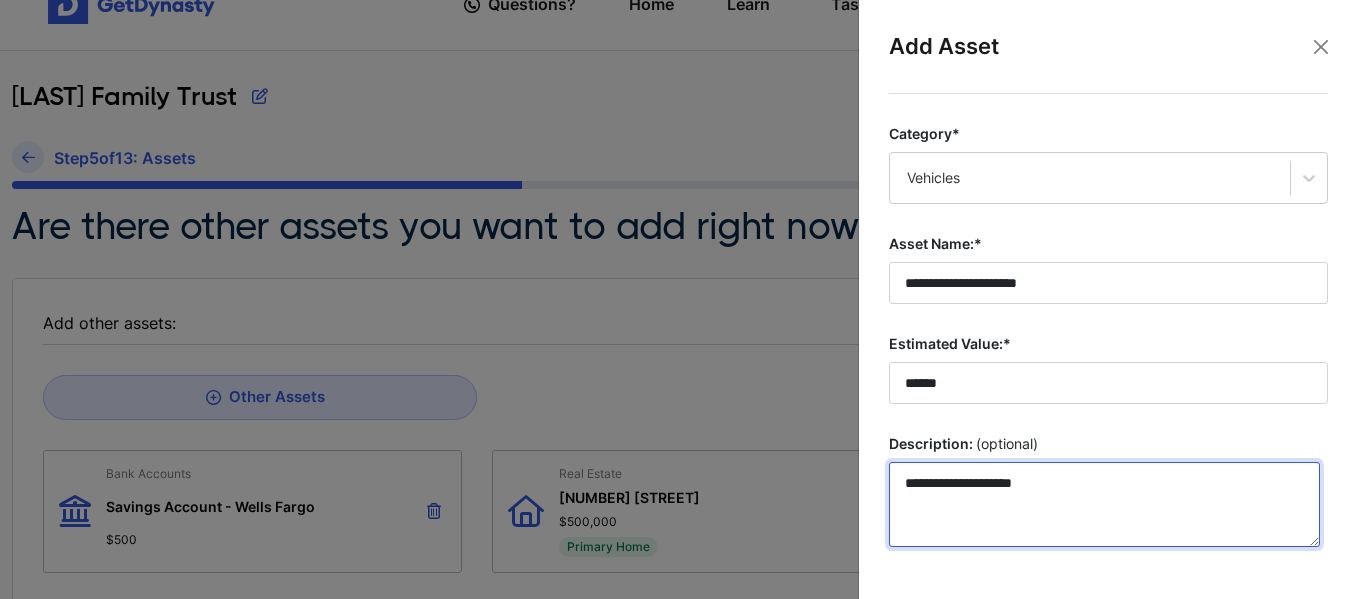 scroll, scrollTop: 86, scrollLeft: 0, axis: vertical 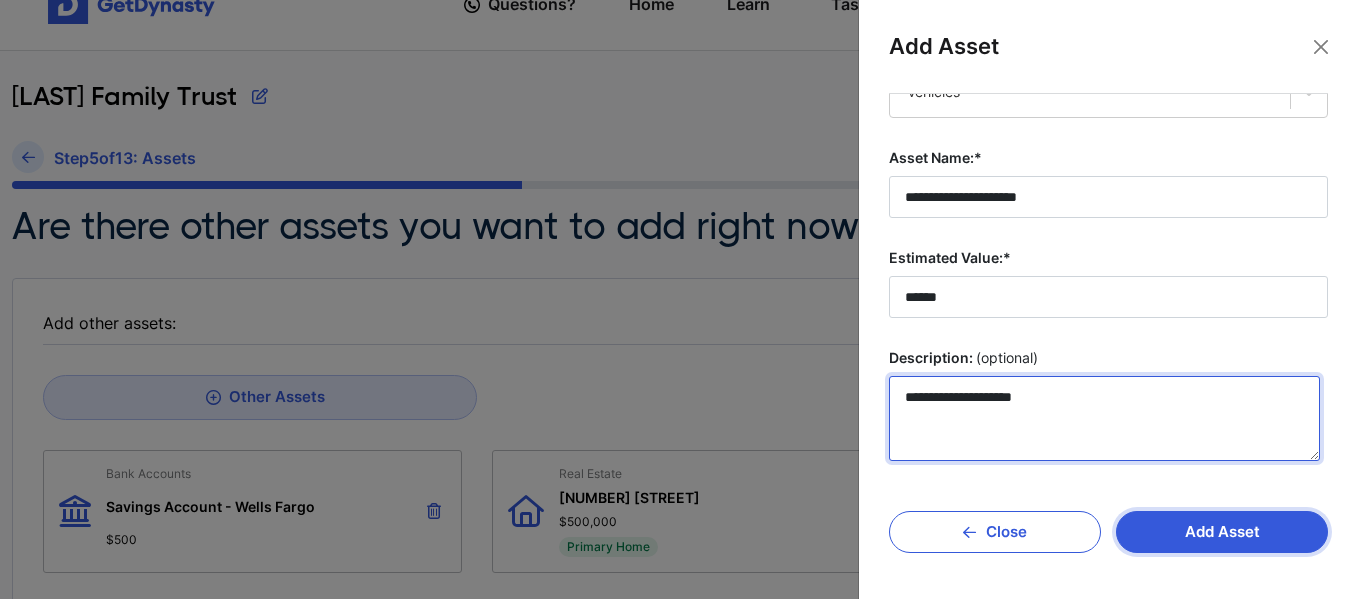 type on "**********" 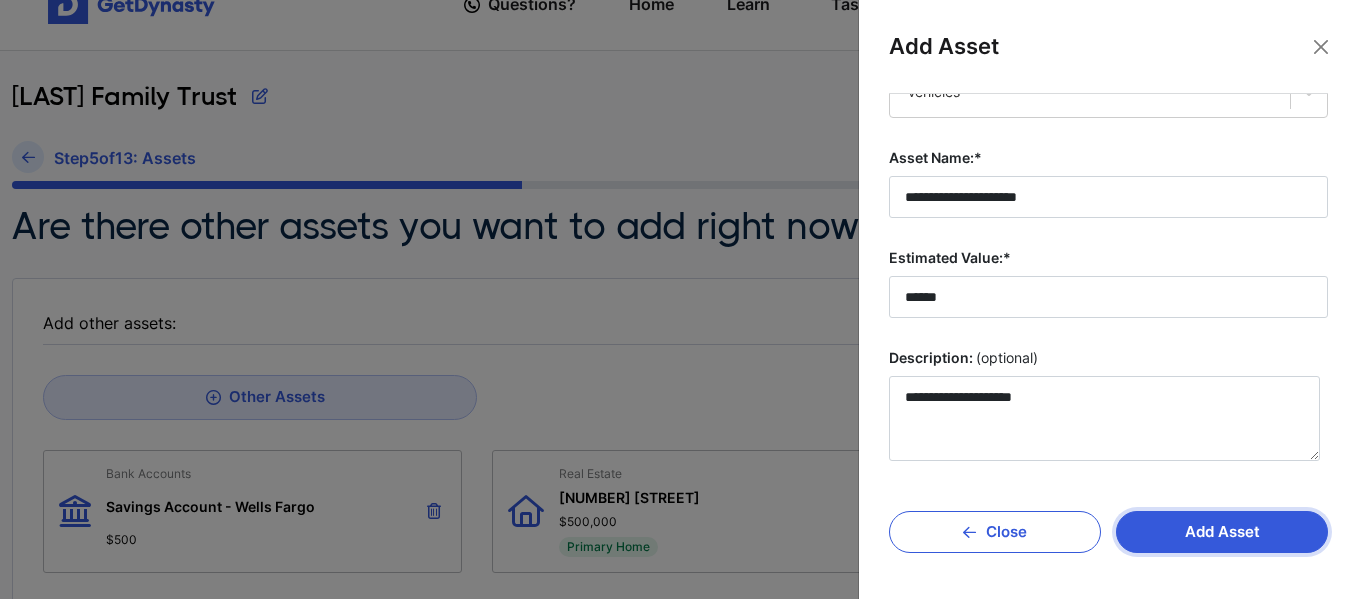 click on "Add Asset" at bounding box center [1222, 532] 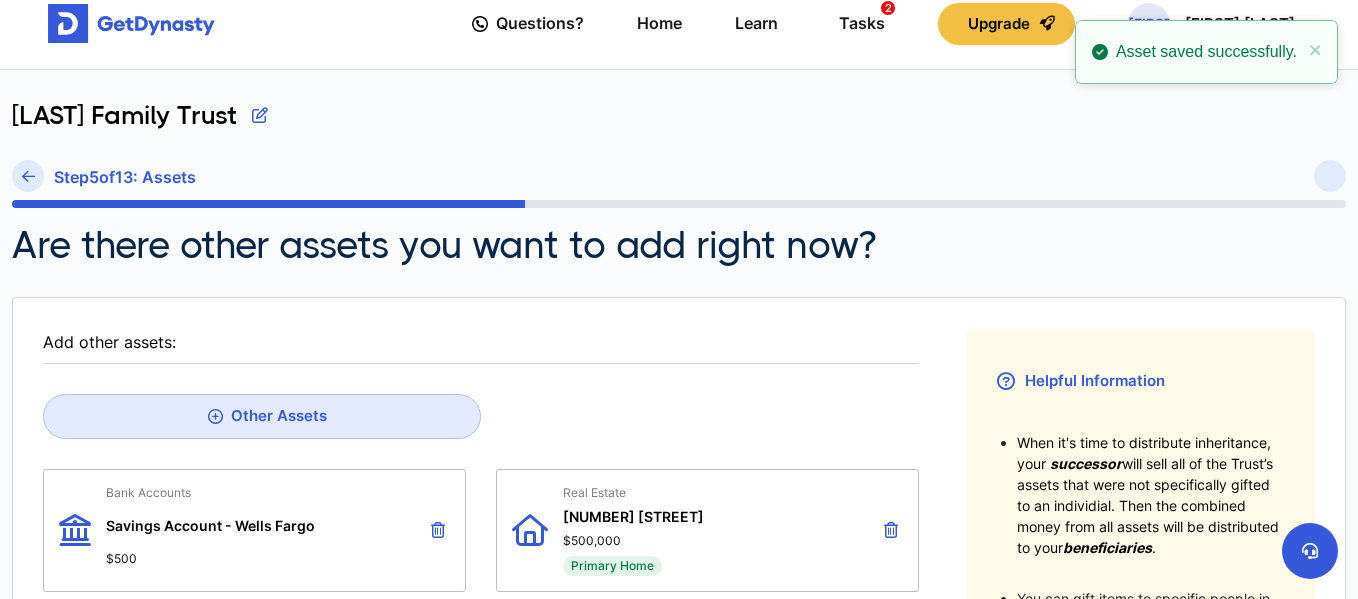 scroll, scrollTop: 0, scrollLeft: 0, axis: both 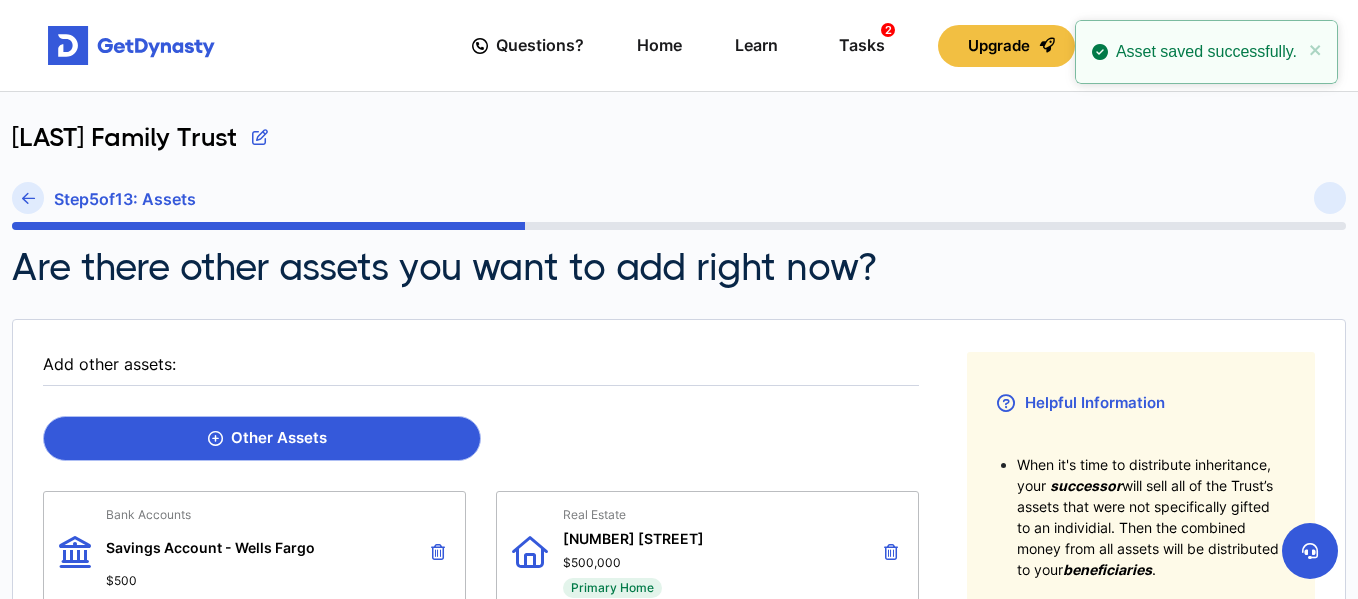 click on "Other Assets" at bounding box center (267, 438) 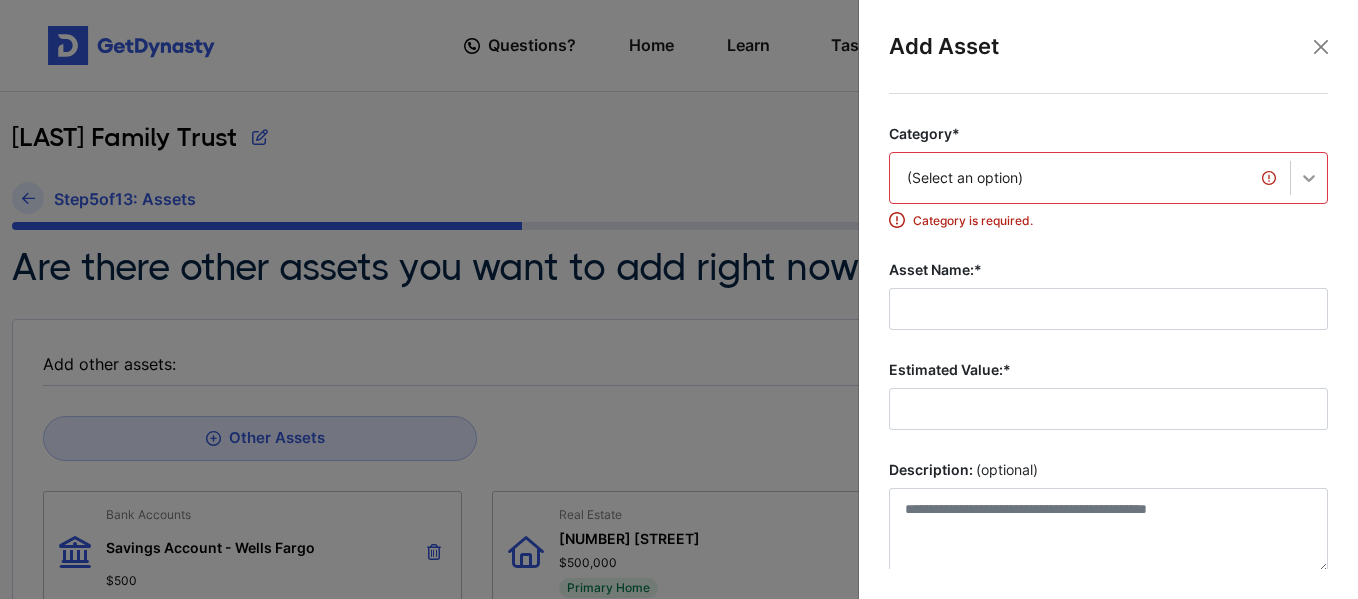 click on "(Select an option)" at bounding box center (1108, 178) 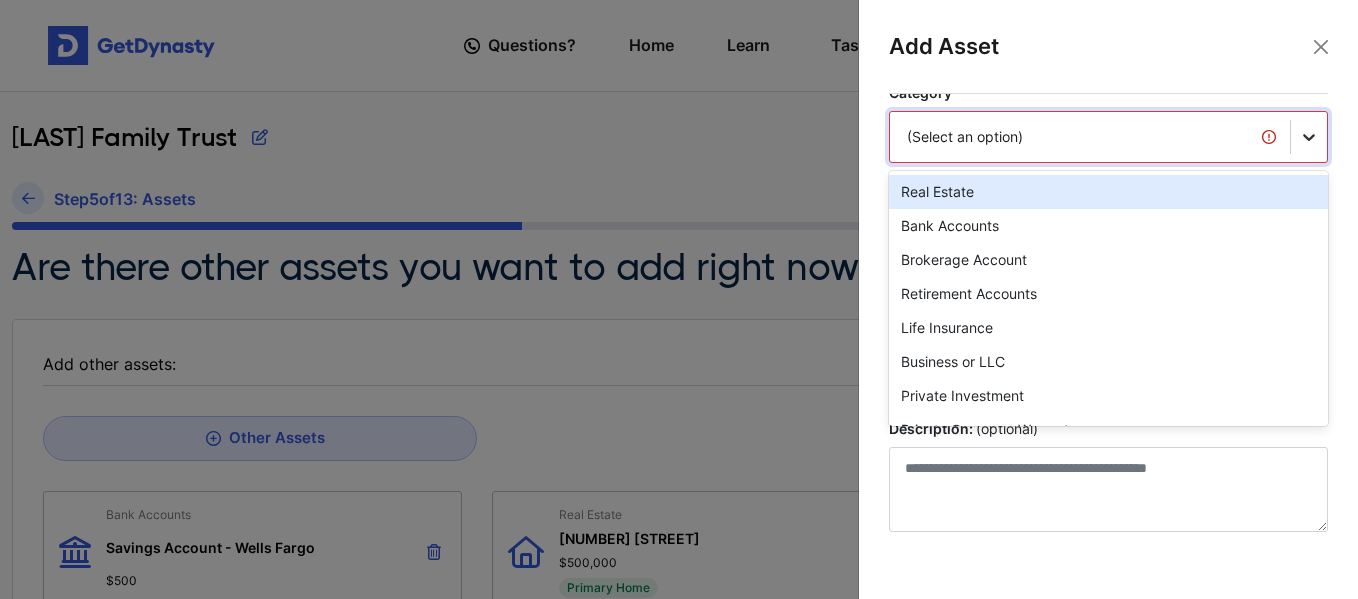 scroll, scrollTop: 45, scrollLeft: 0, axis: vertical 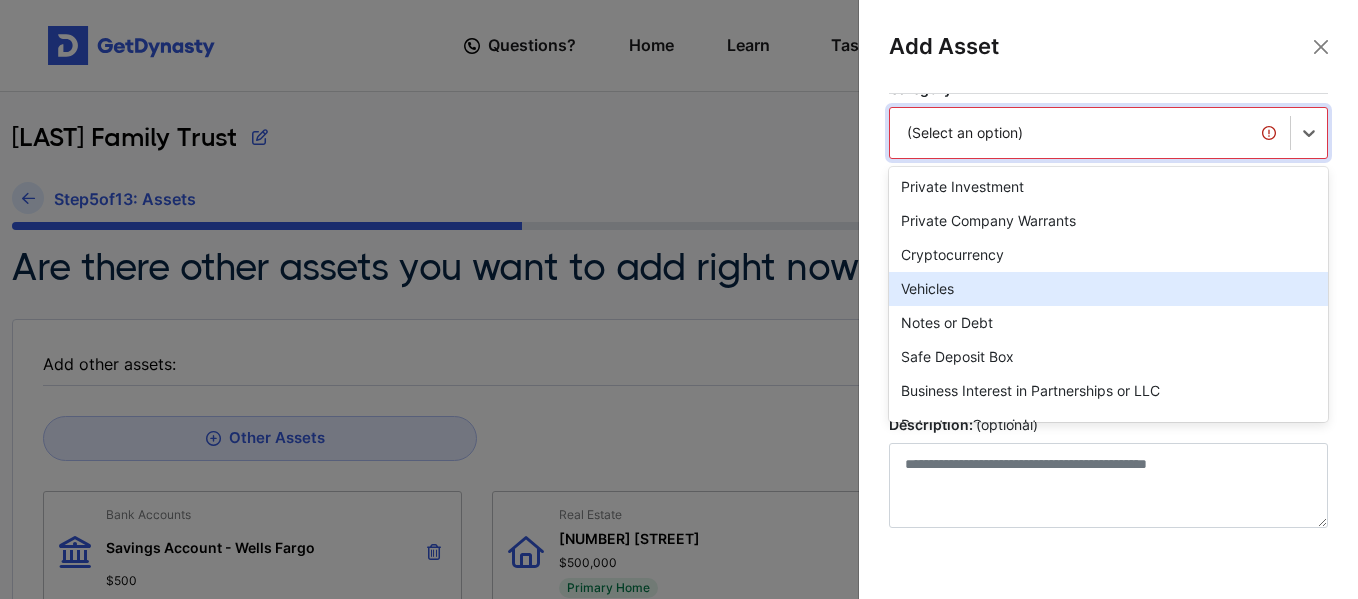 click on "Vehicles" at bounding box center (1108, 289) 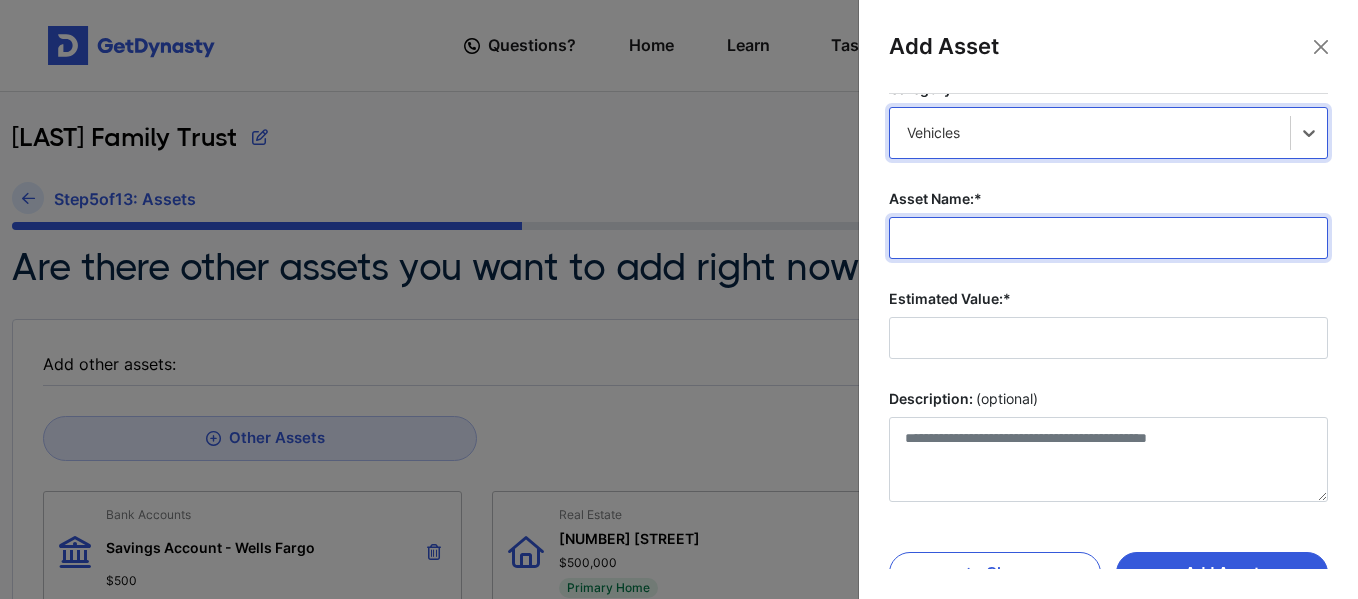 click on "Asset Name:*" at bounding box center (1108, 238) 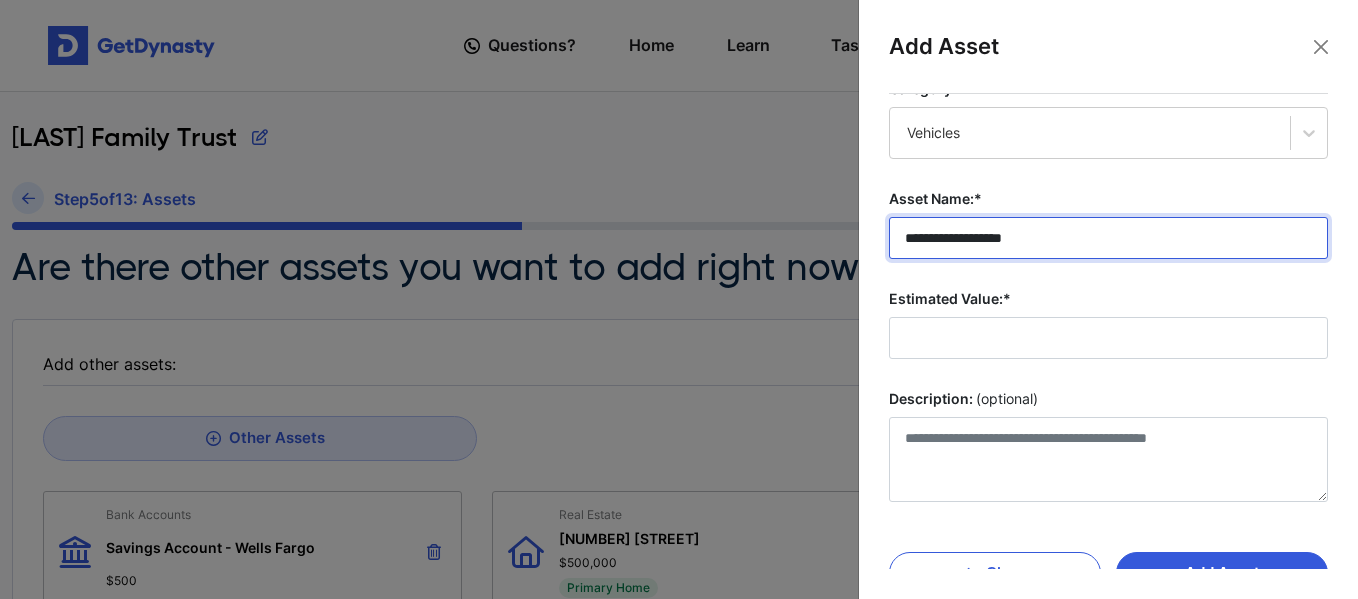 type on "**********" 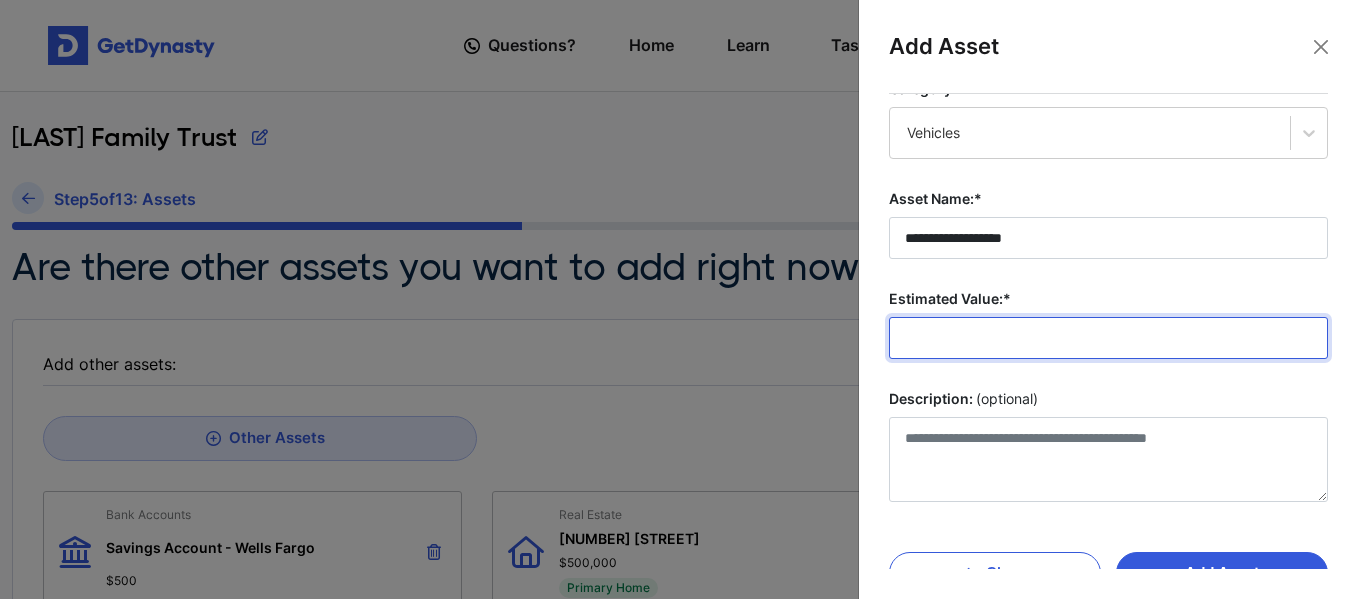 click on "Estimated Value:*" at bounding box center (1108, 338) 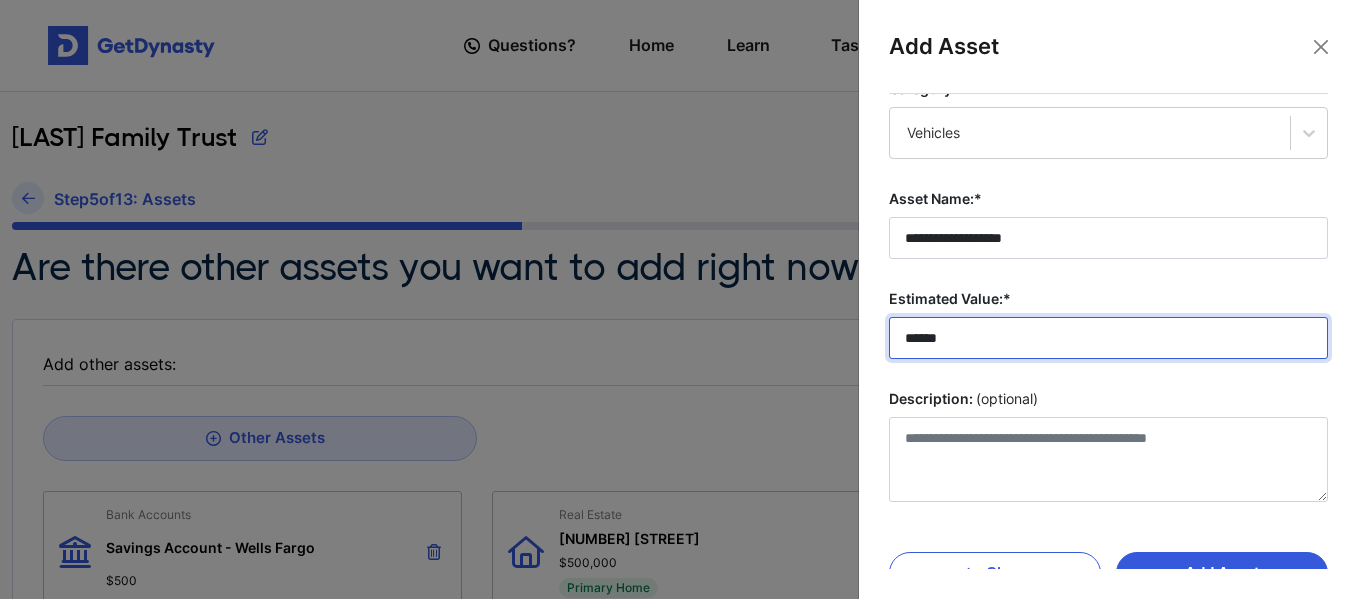 type on "******" 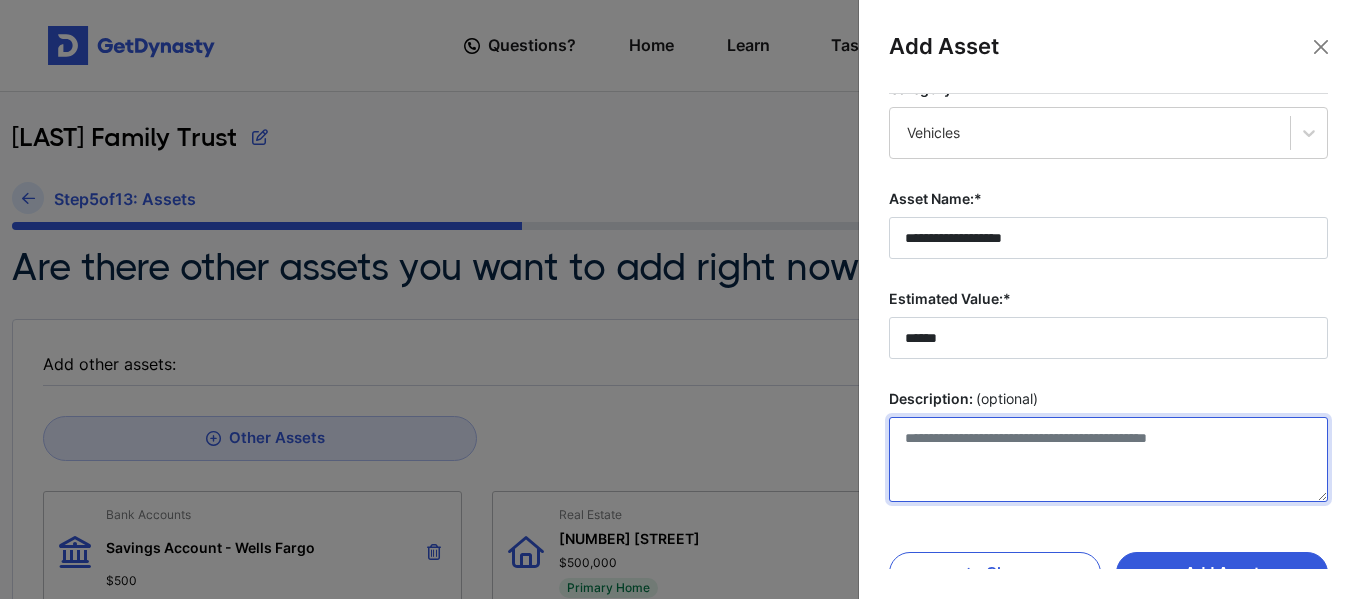 click on "Description:   (optional)" at bounding box center [1108, 459] 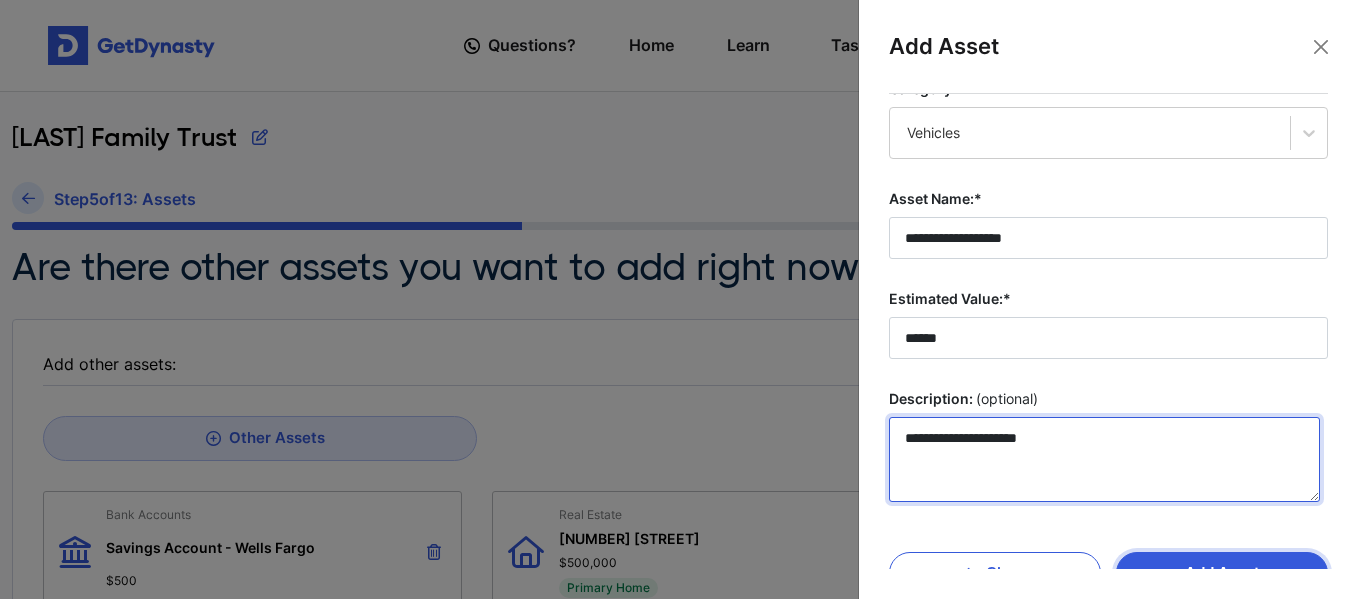 type on "**********" 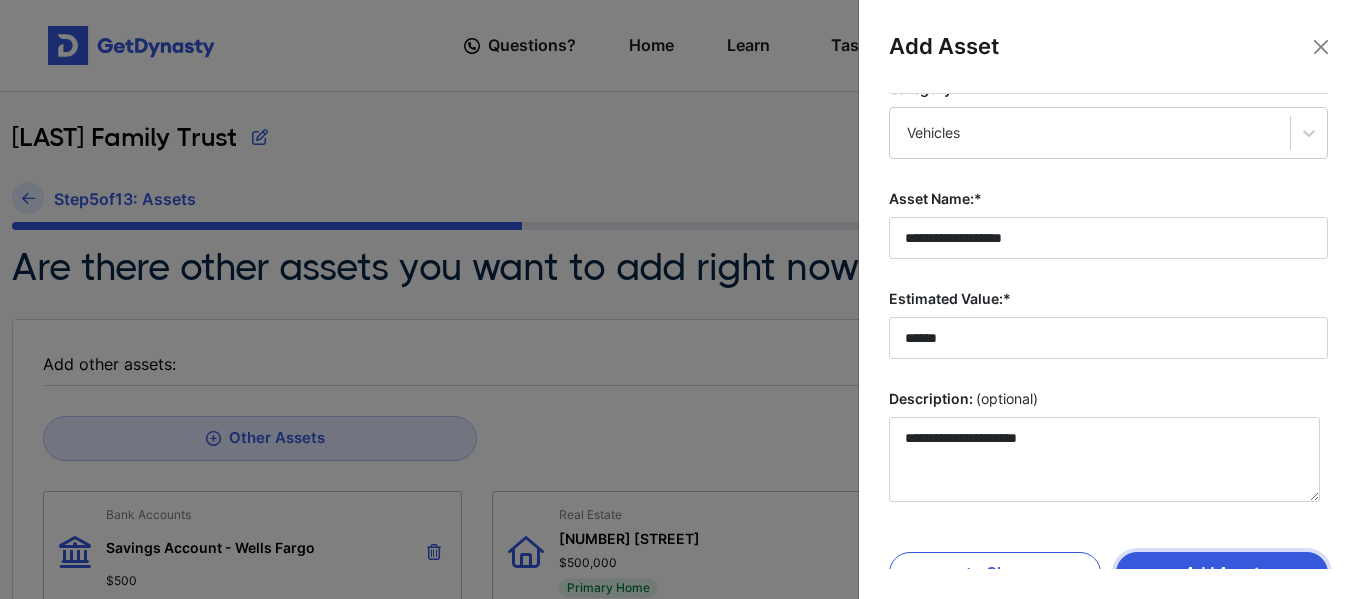 click on "Add Asset" at bounding box center [1222, 573] 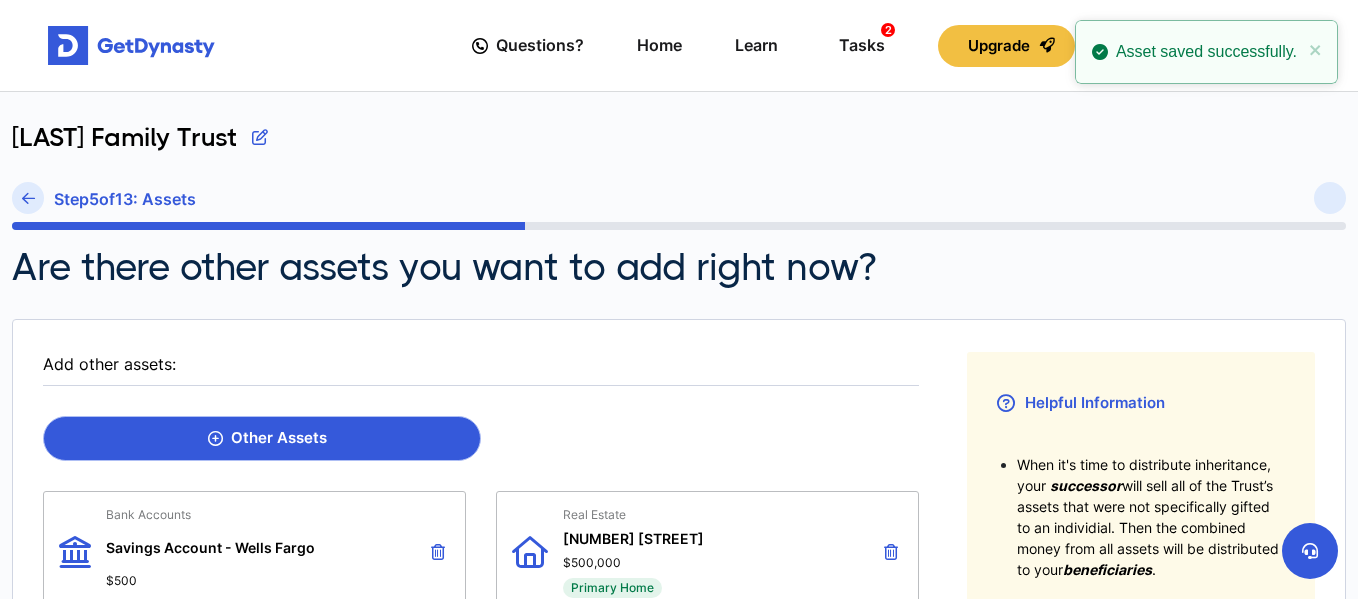 click on "Other Assets" at bounding box center (262, 438) 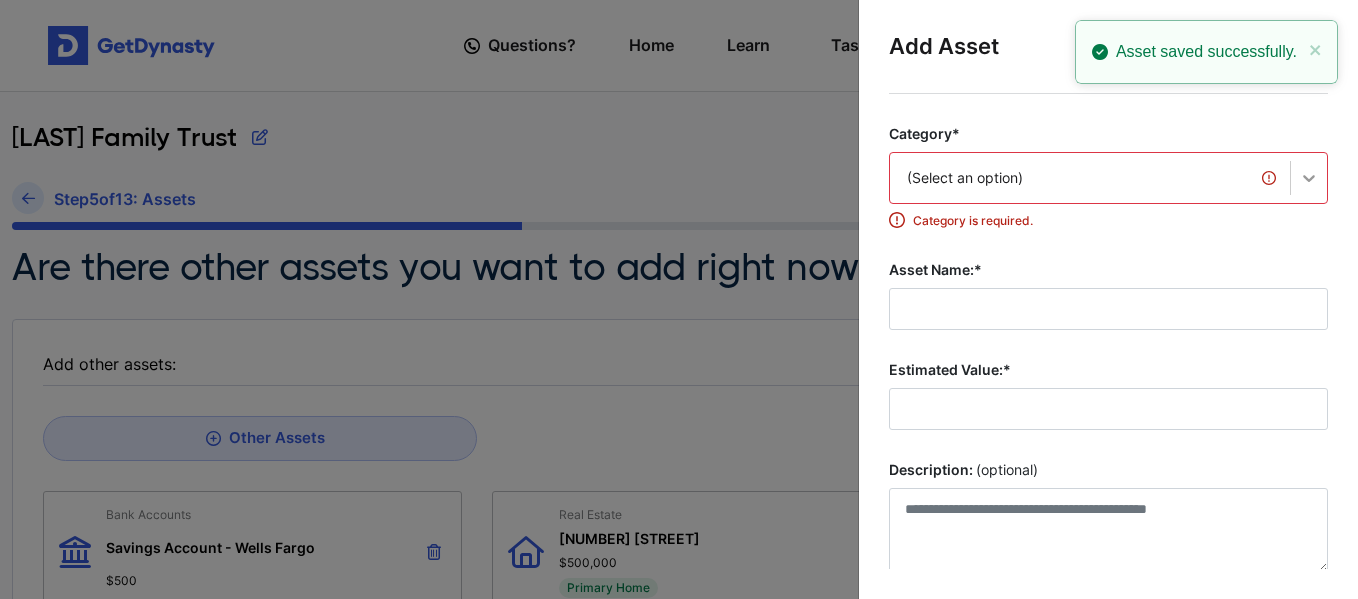 click on "(Select an option)" at bounding box center [1108, 178] 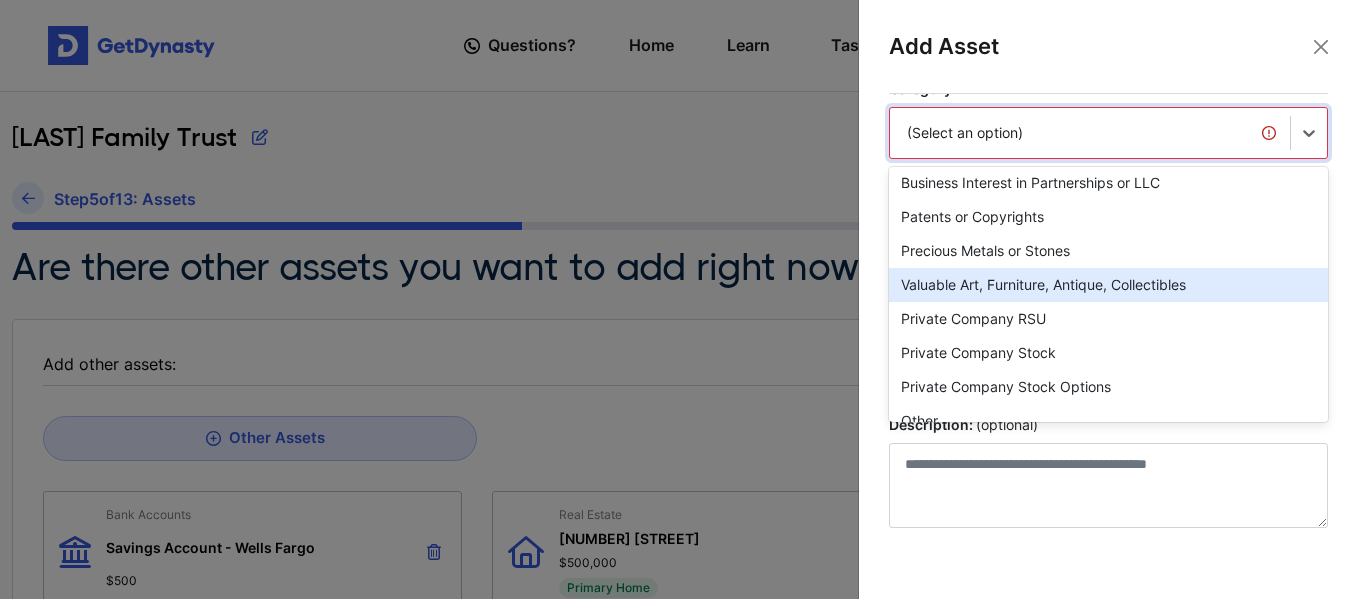 scroll, scrollTop: 433, scrollLeft: 0, axis: vertical 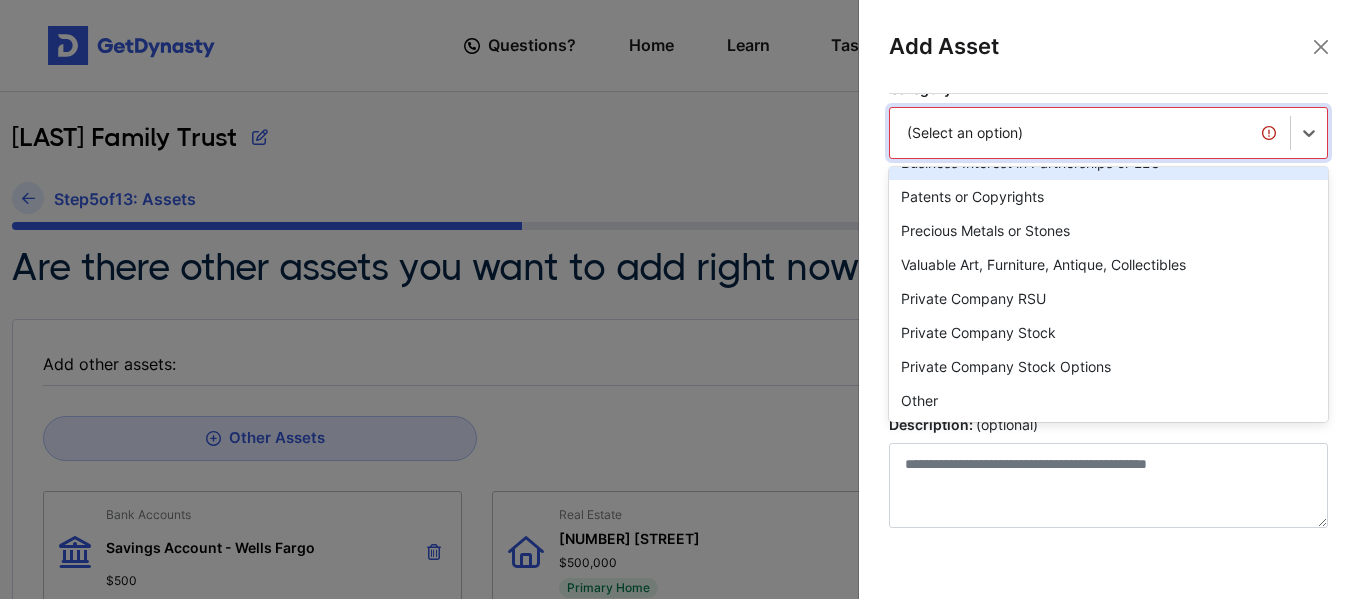 click on "Add Asset" at bounding box center (1108, 62) 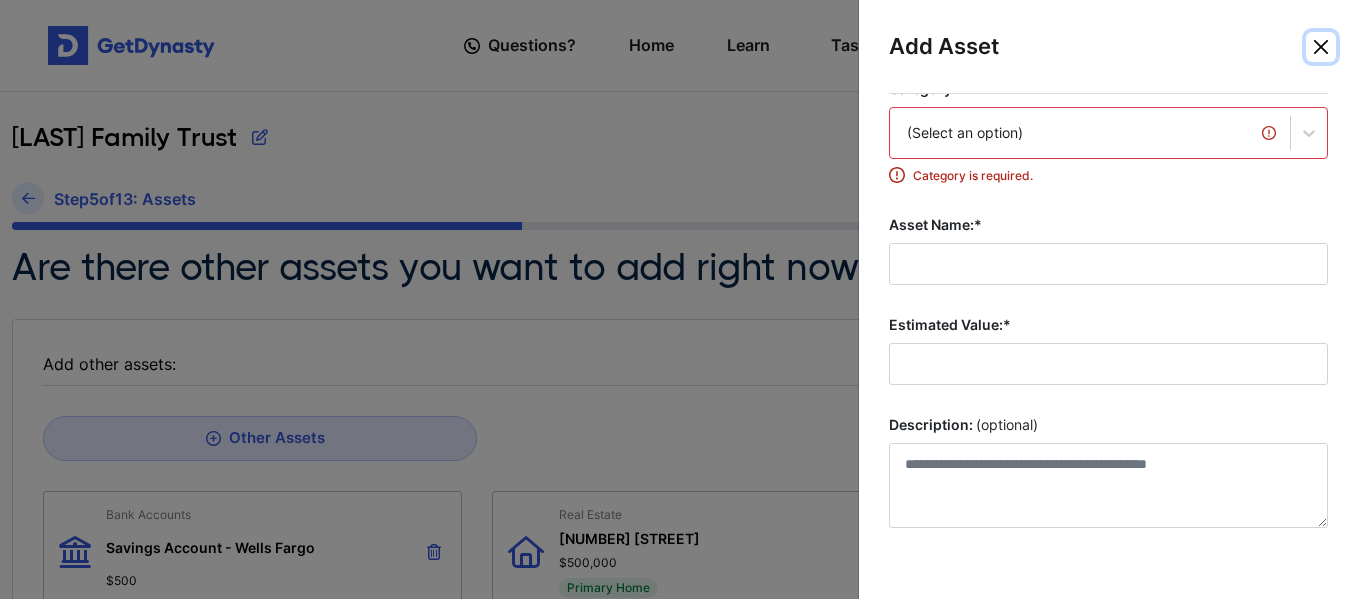 click at bounding box center [1321, 47] 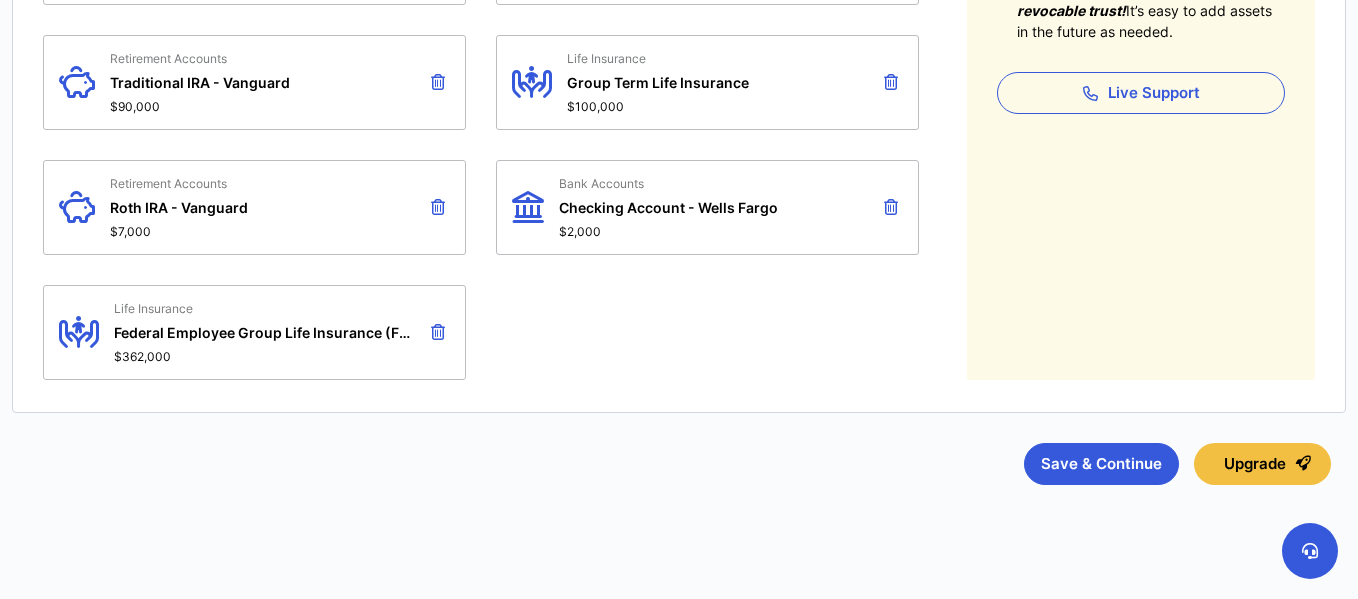 scroll, scrollTop: 881, scrollLeft: 0, axis: vertical 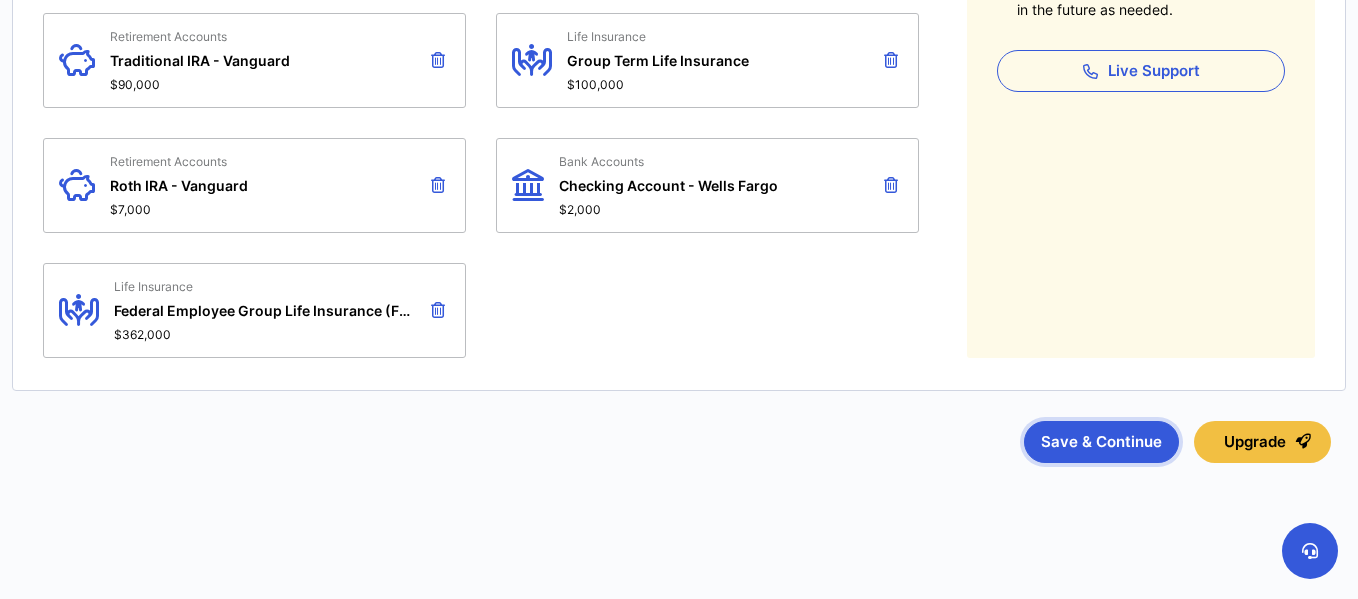 click on "Save & Continue" at bounding box center [1101, 442] 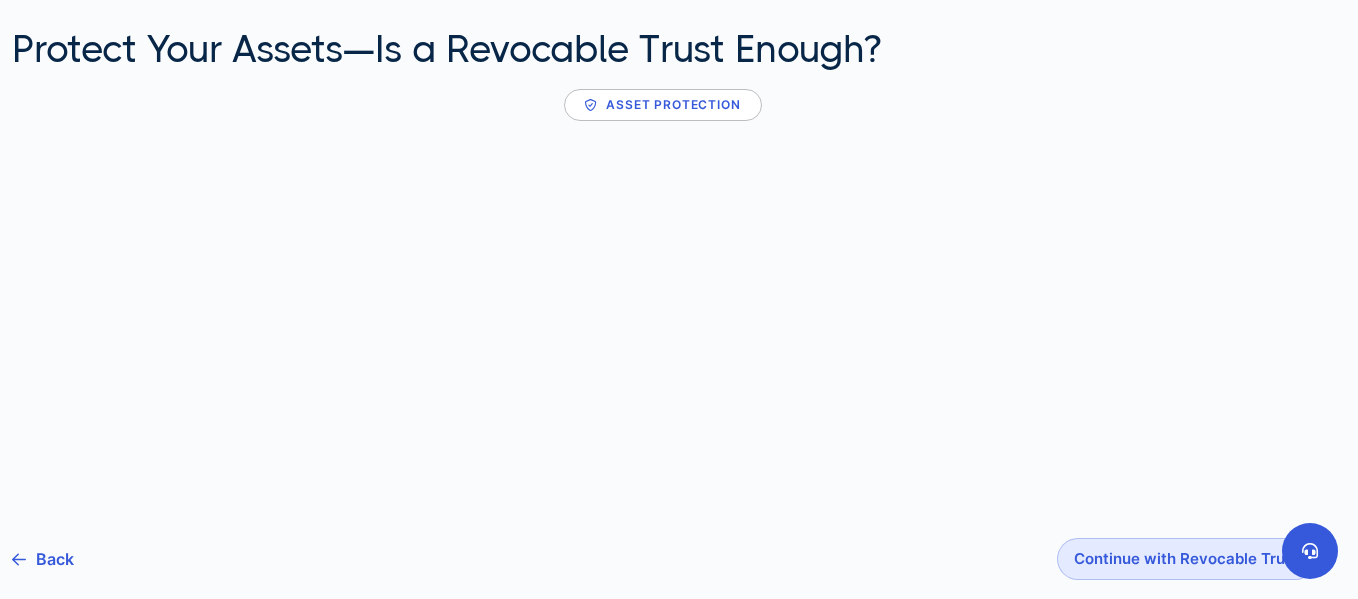 scroll, scrollTop: 176, scrollLeft: 0, axis: vertical 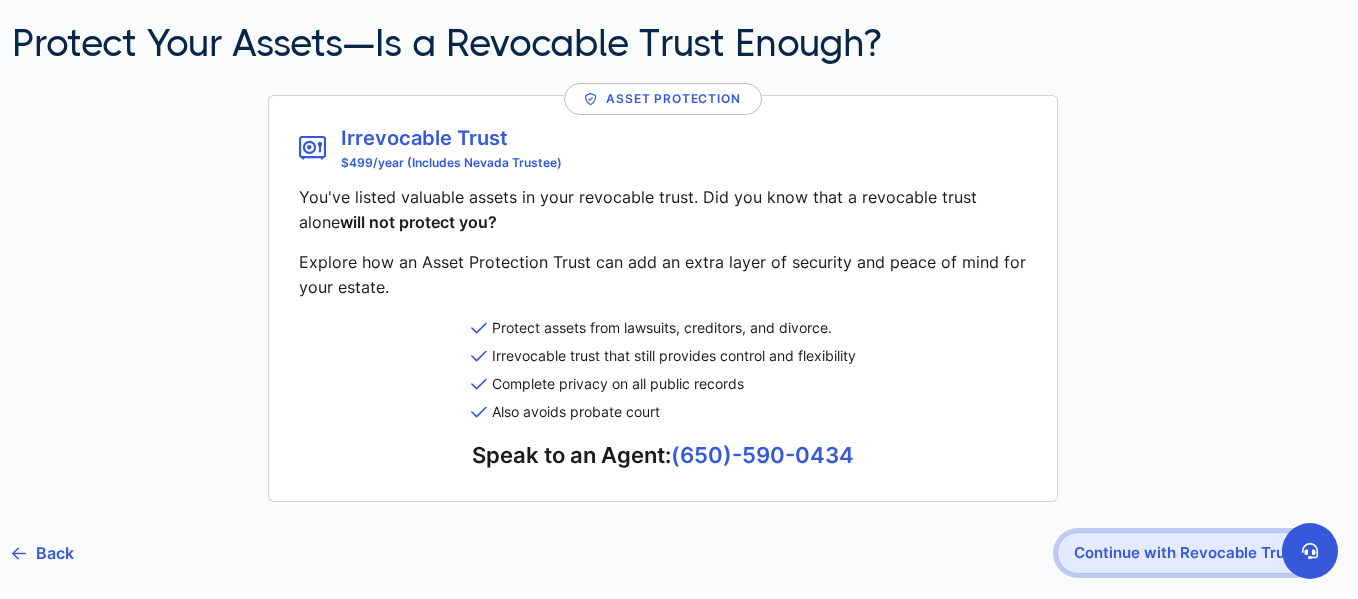 click on "Continue with Revocable Trust" at bounding box center [1186, 553] 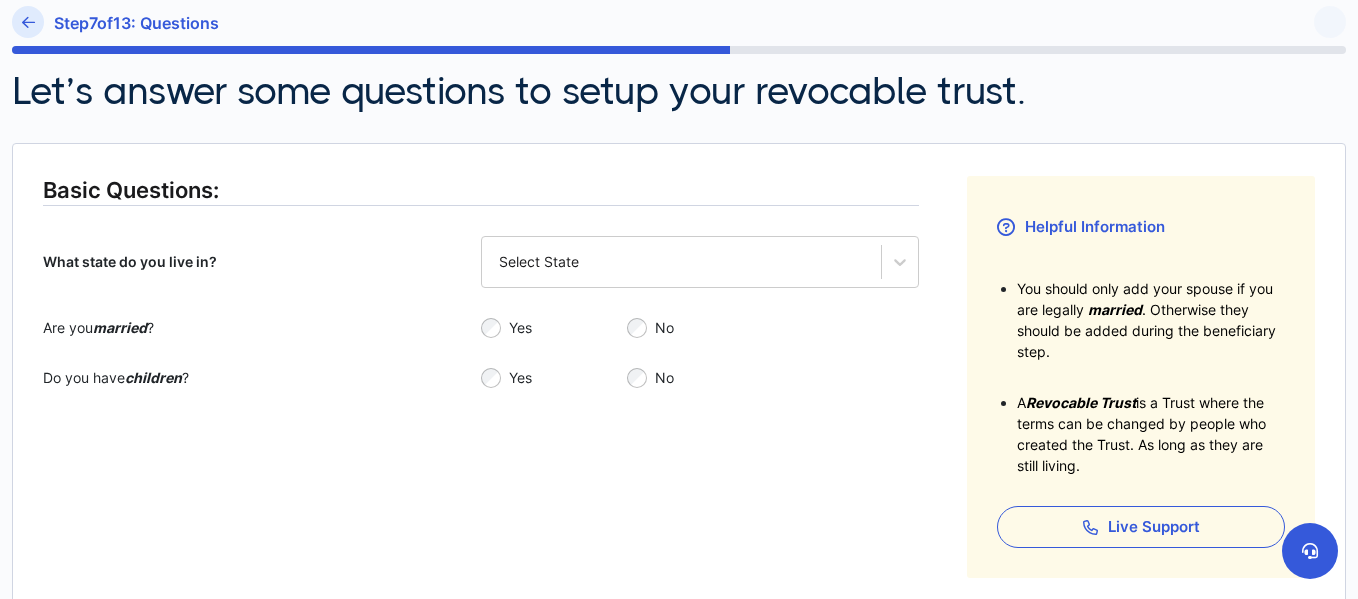 scroll, scrollTop: 0, scrollLeft: 0, axis: both 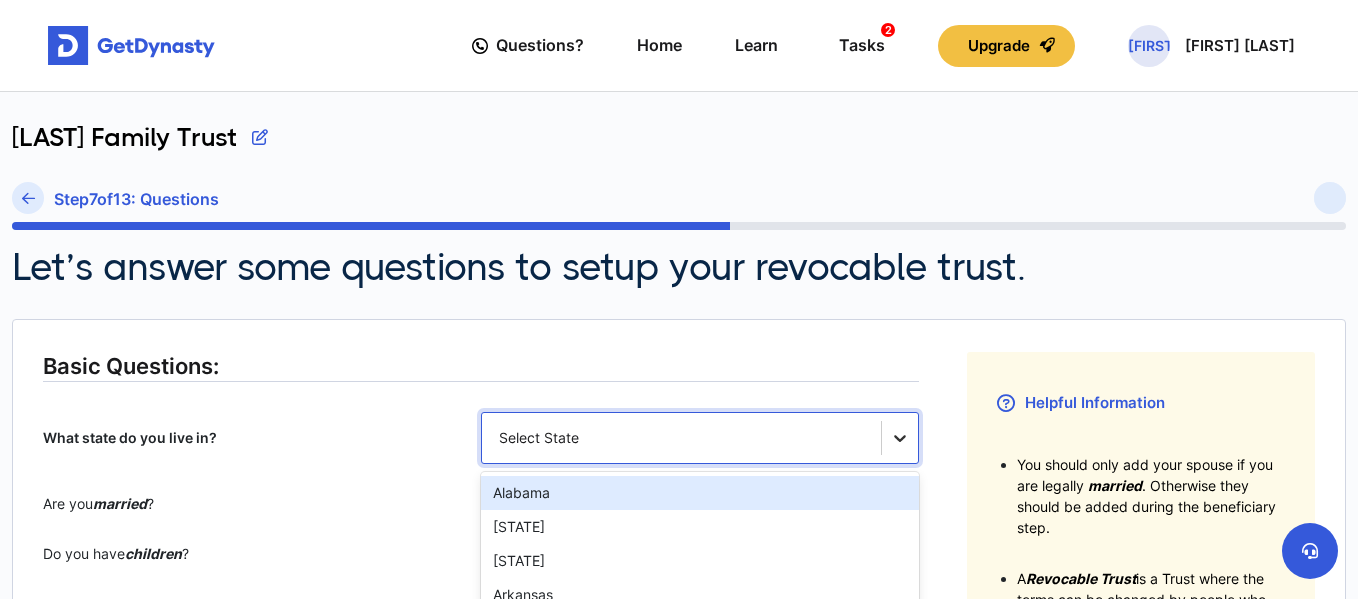 click at bounding box center [900, 438] 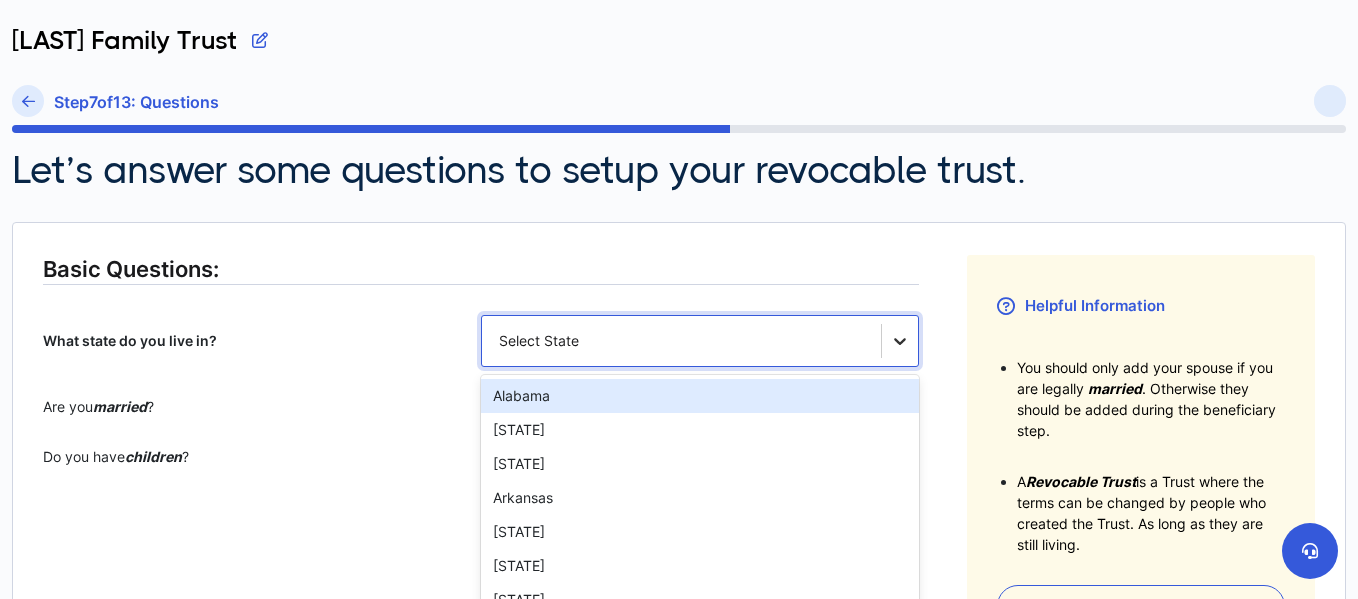 scroll, scrollTop: 181, scrollLeft: 0, axis: vertical 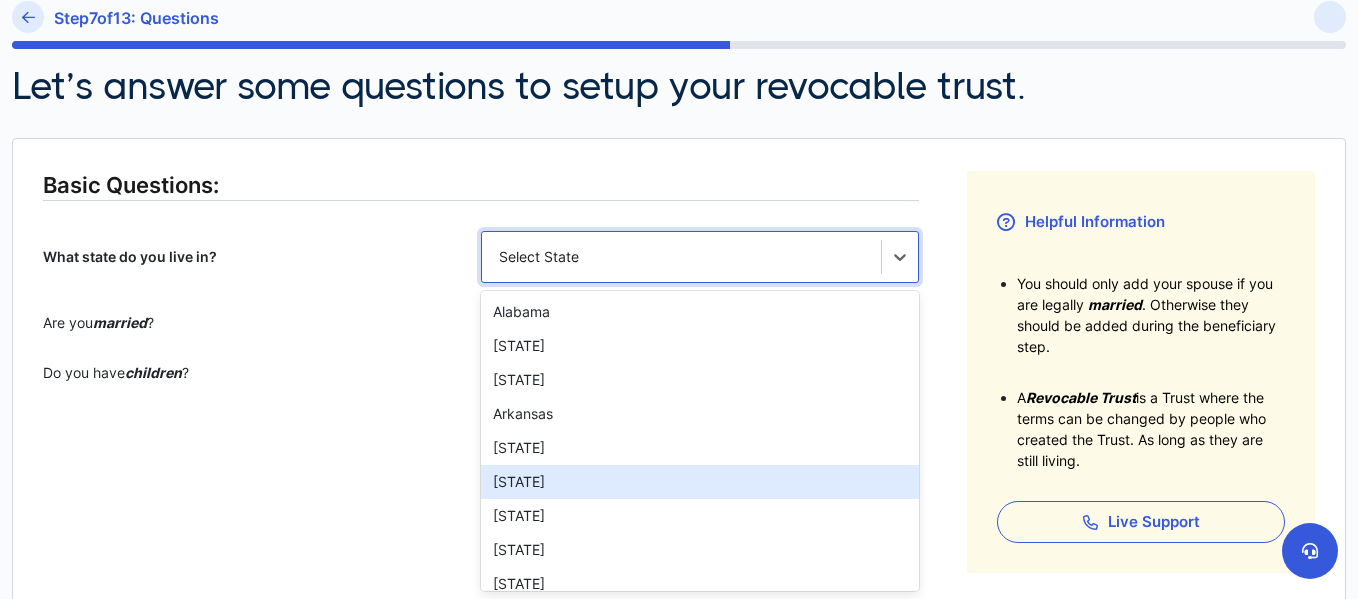 click on "[STATE]" at bounding box center [700, 482] 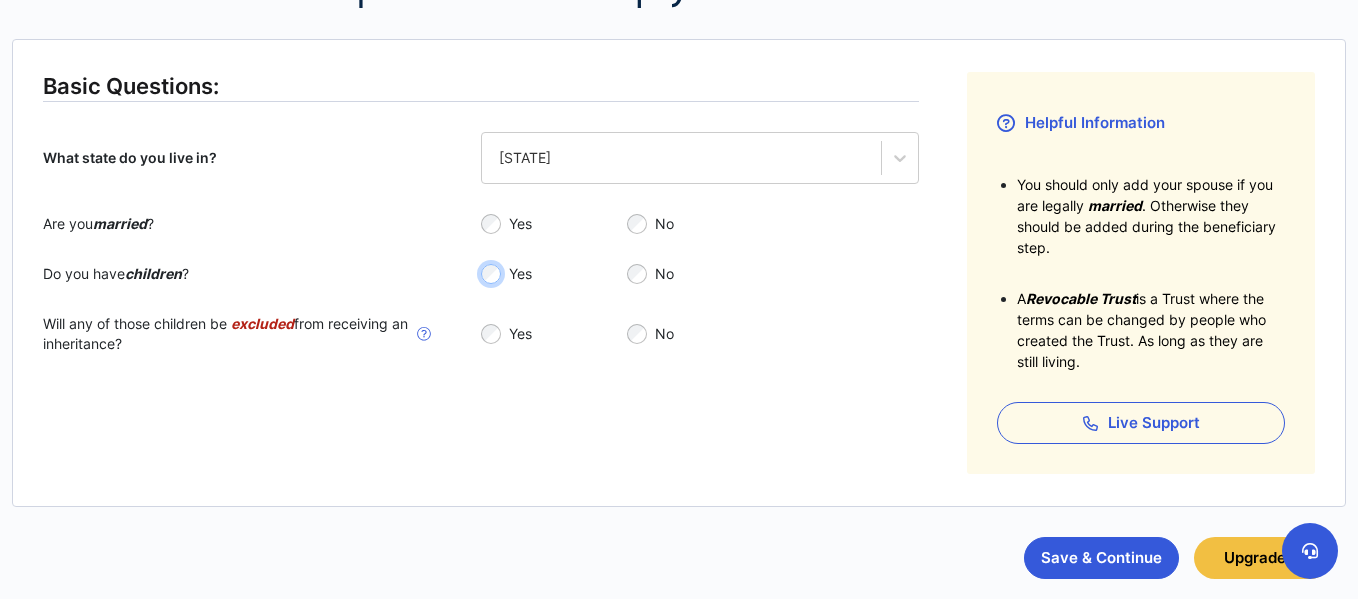 scroll, scrollTop: 276, scrollLeft: 0, axis: vertical 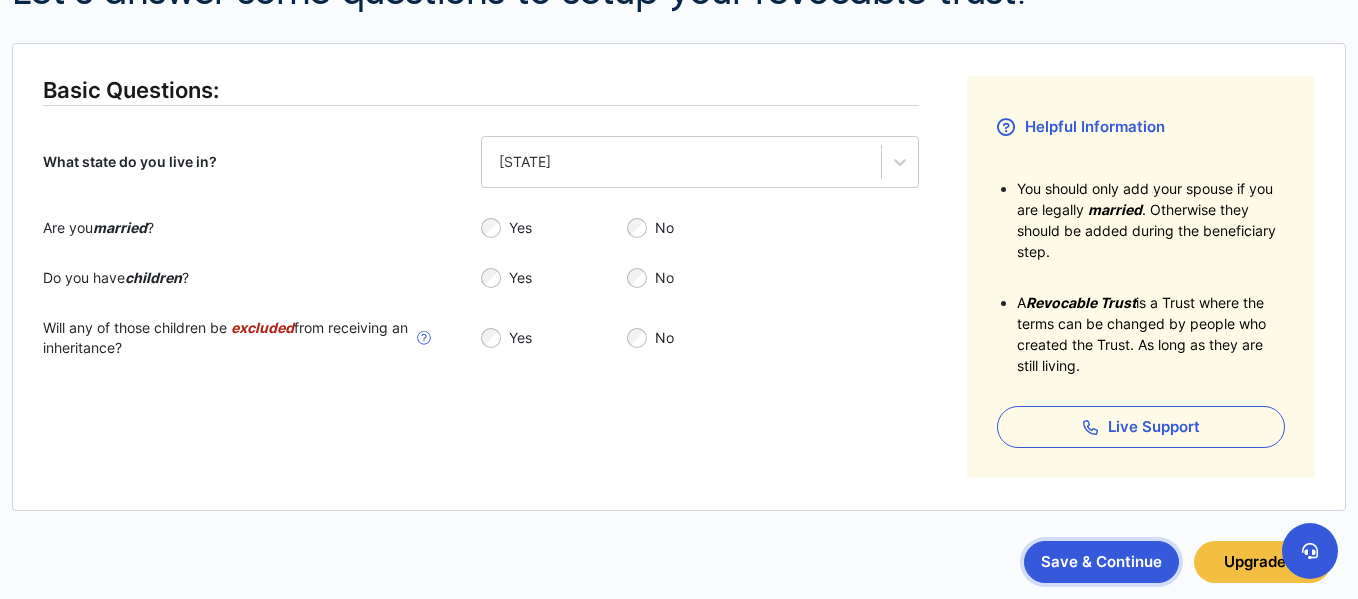 click on "Save & Continue" at bounding box center [1101, 562] 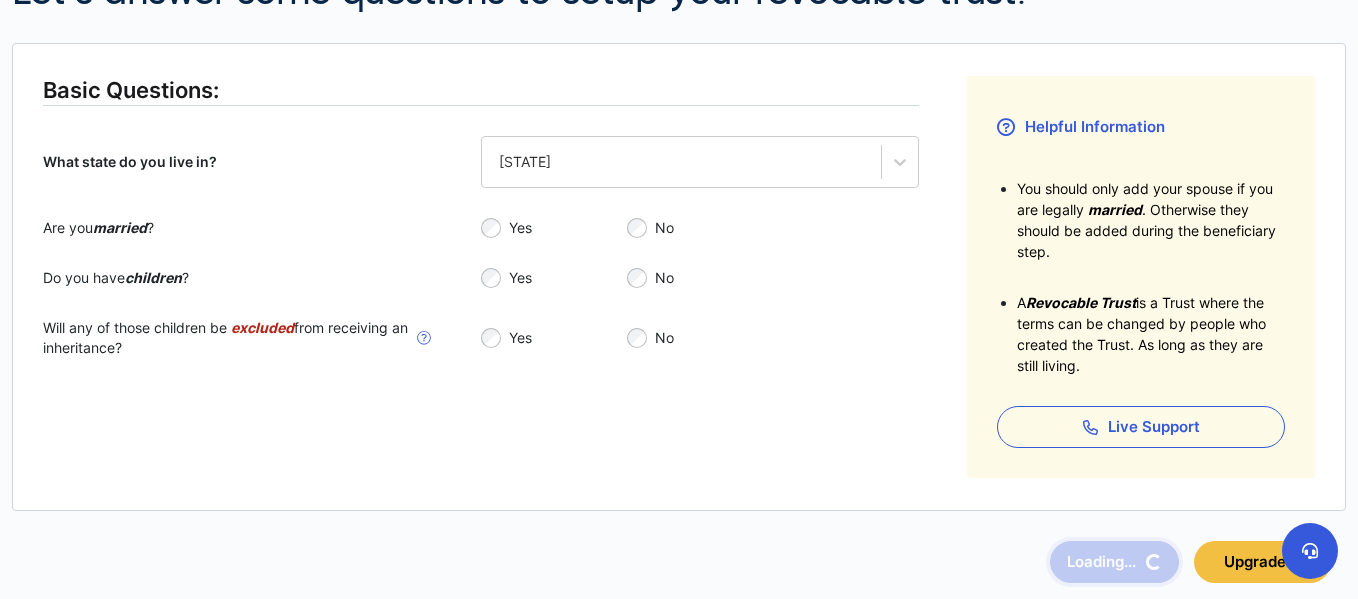 scroll, scrollTop: 0, scrollLeft: 0, axis: both 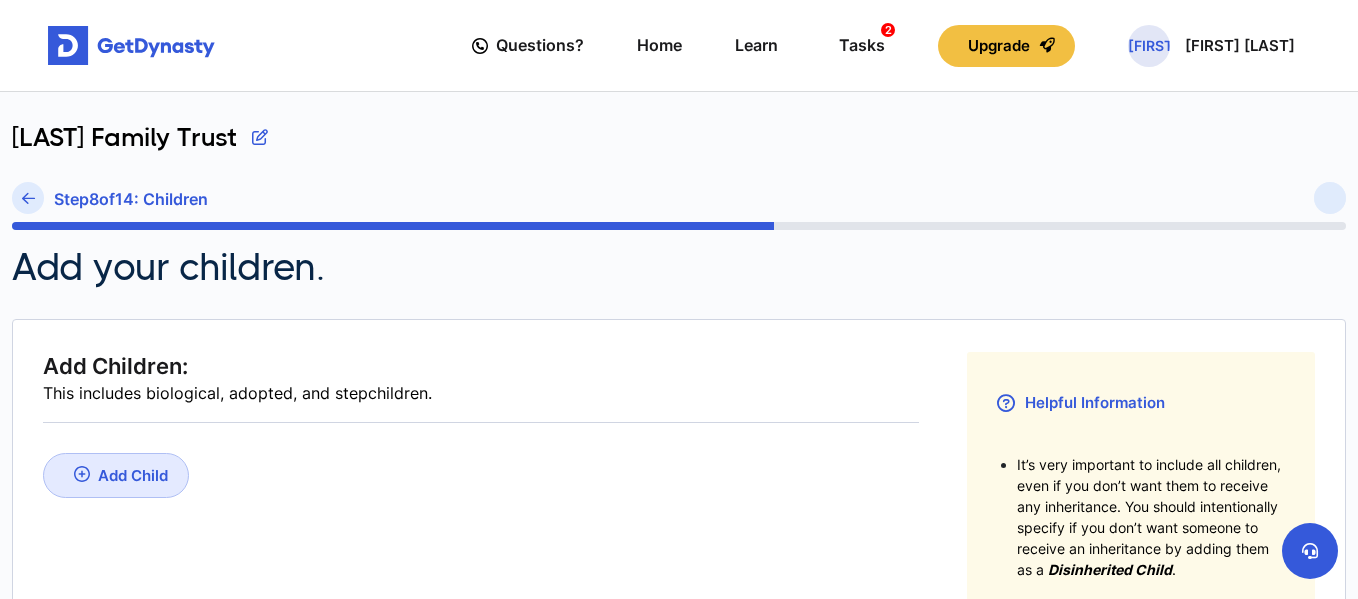 click on "Add Child" at bounding box center (133, 475) 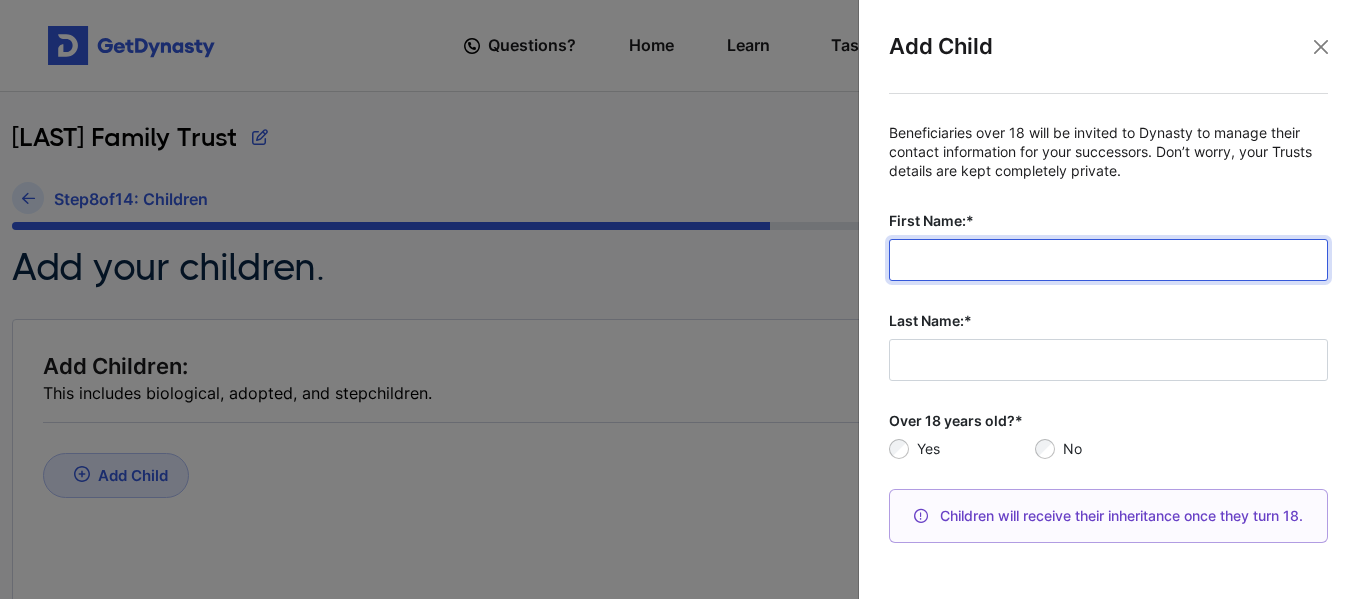 click on "First Name:*" at bounding box center (1108, 260) 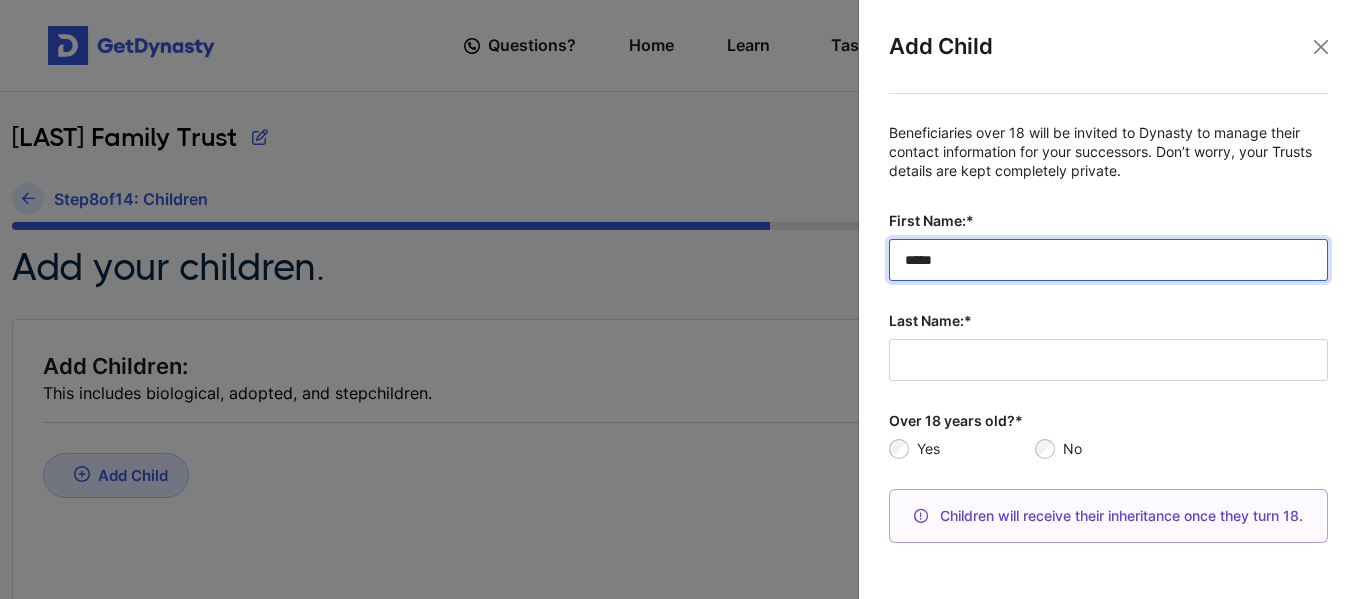 type on "*****" 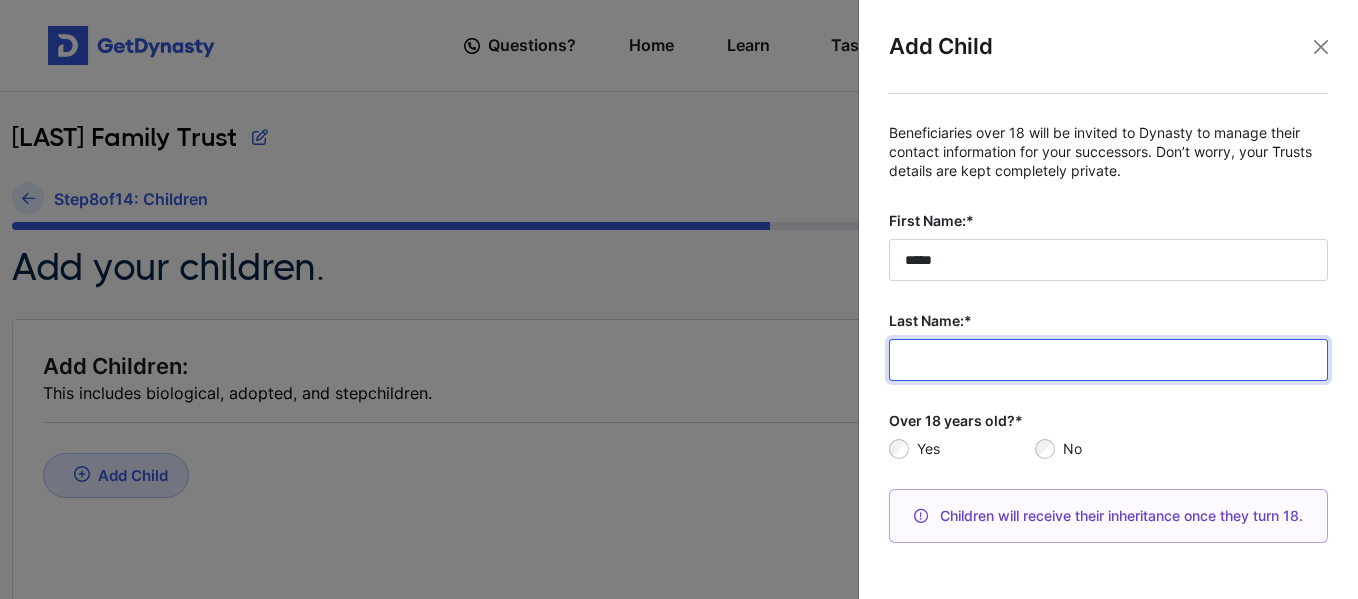 click on "Last Name:*" at bounding box center [1108, 360] 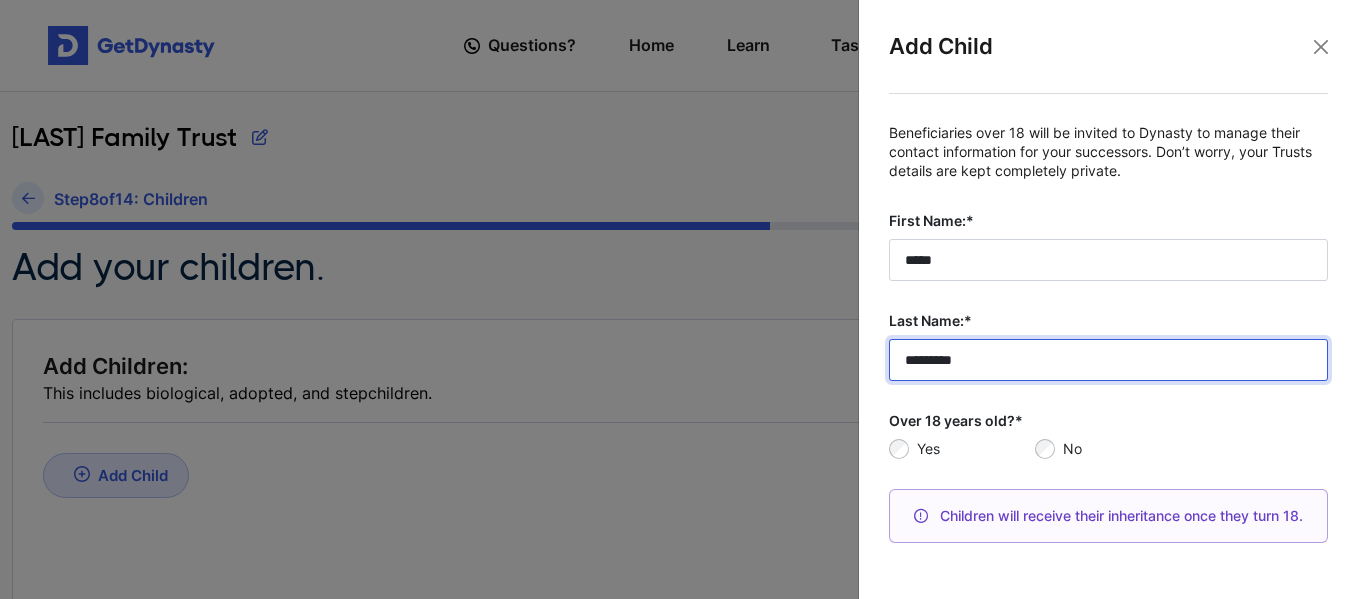 type on "*********" 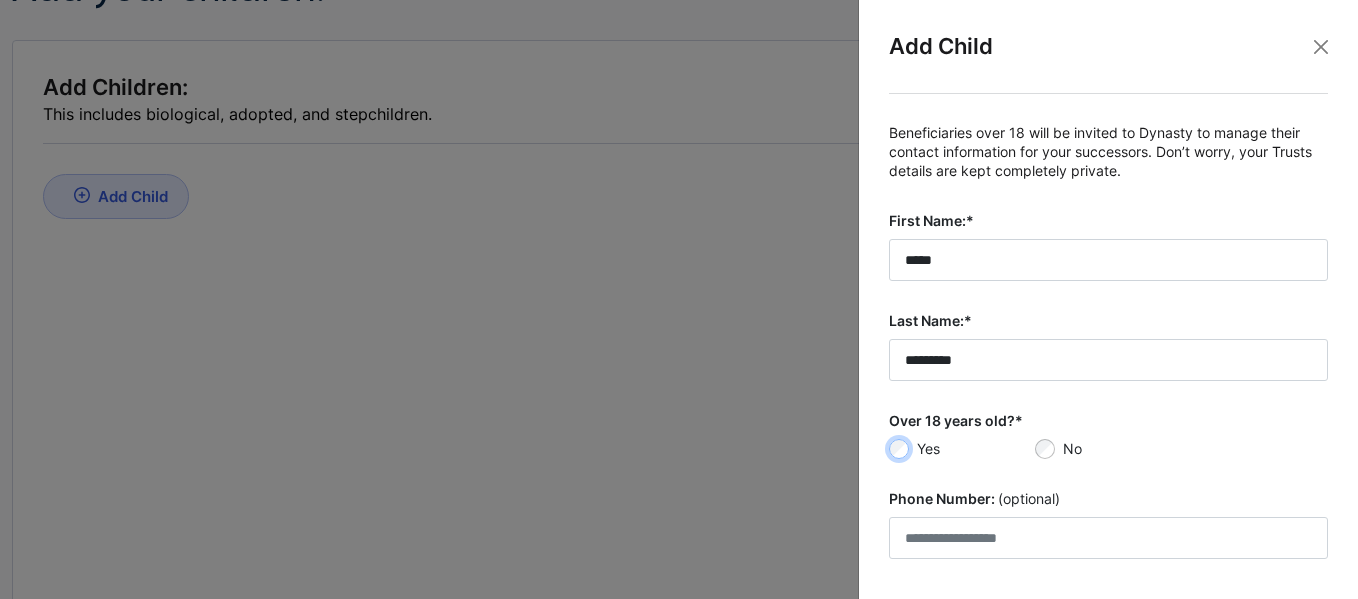 scroll, scrollTop: 225, scrollLeft: 0, axis: vertical 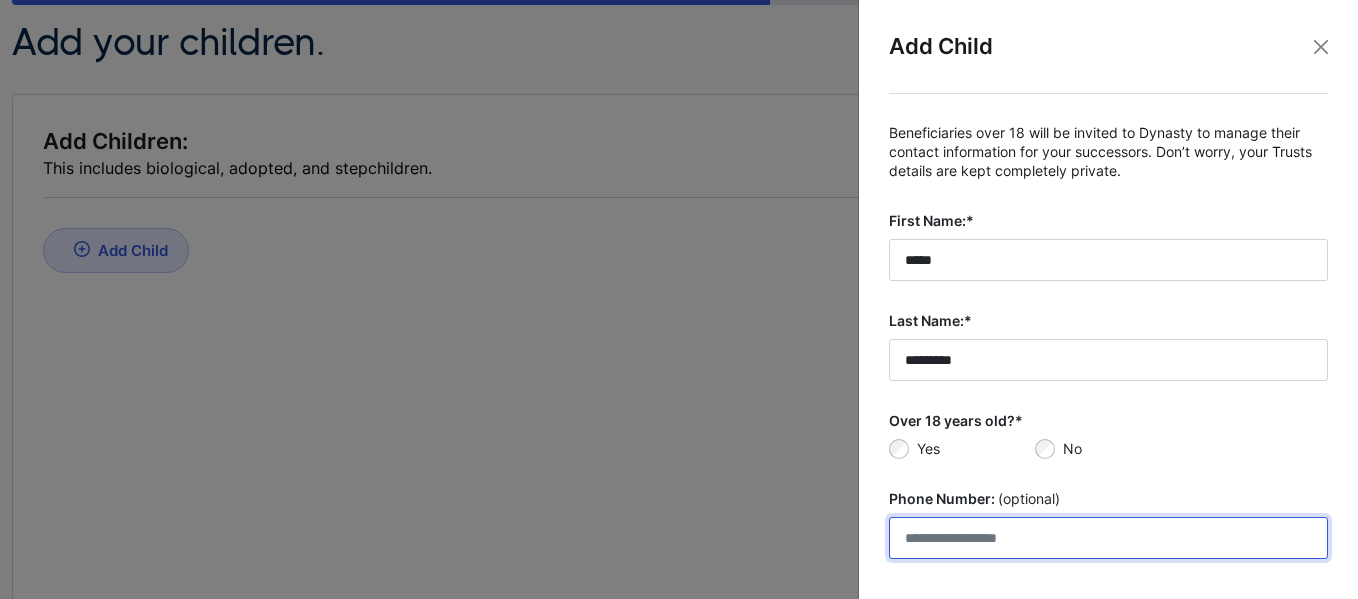 click on "Phone Number:   (optional)" at bounding box center [1108, 538] 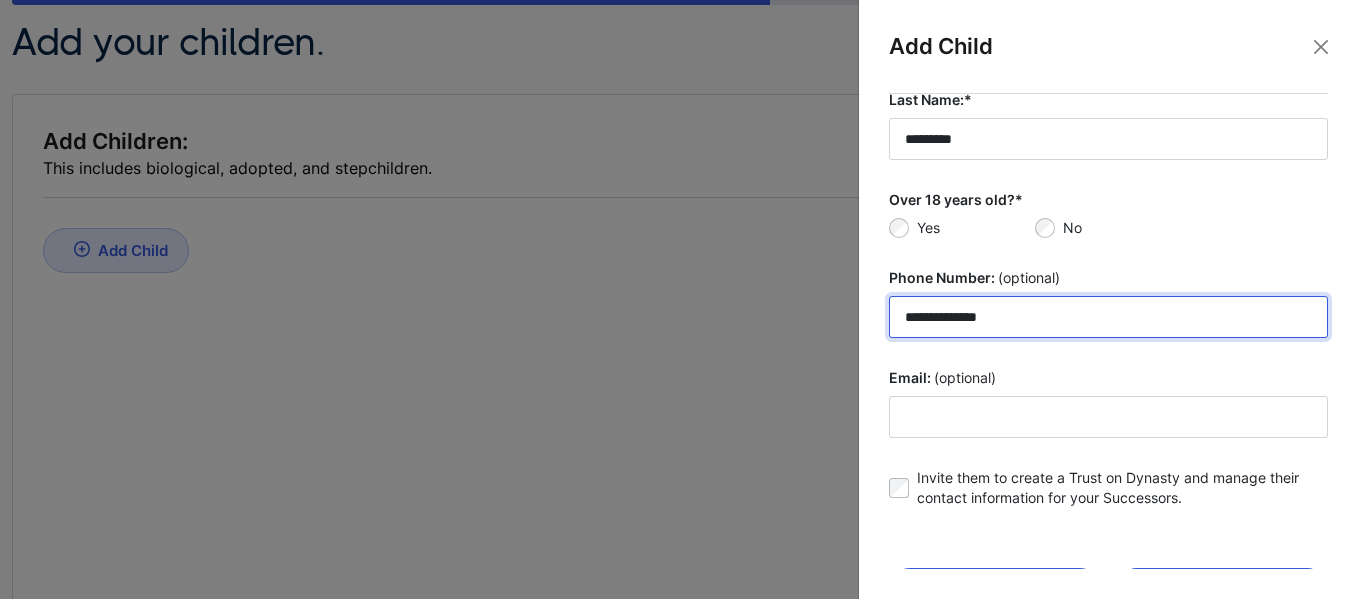 scroll, scrollTop: 228, scrollLeft: 0, axis: vertical 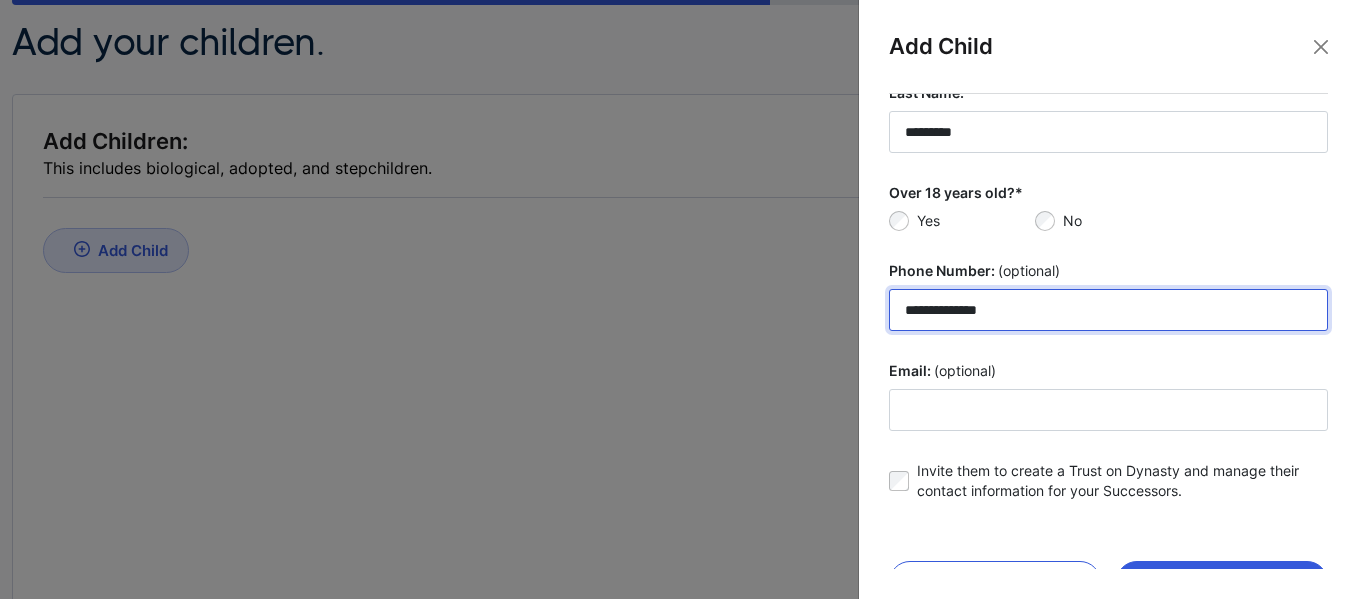 type on "**********" 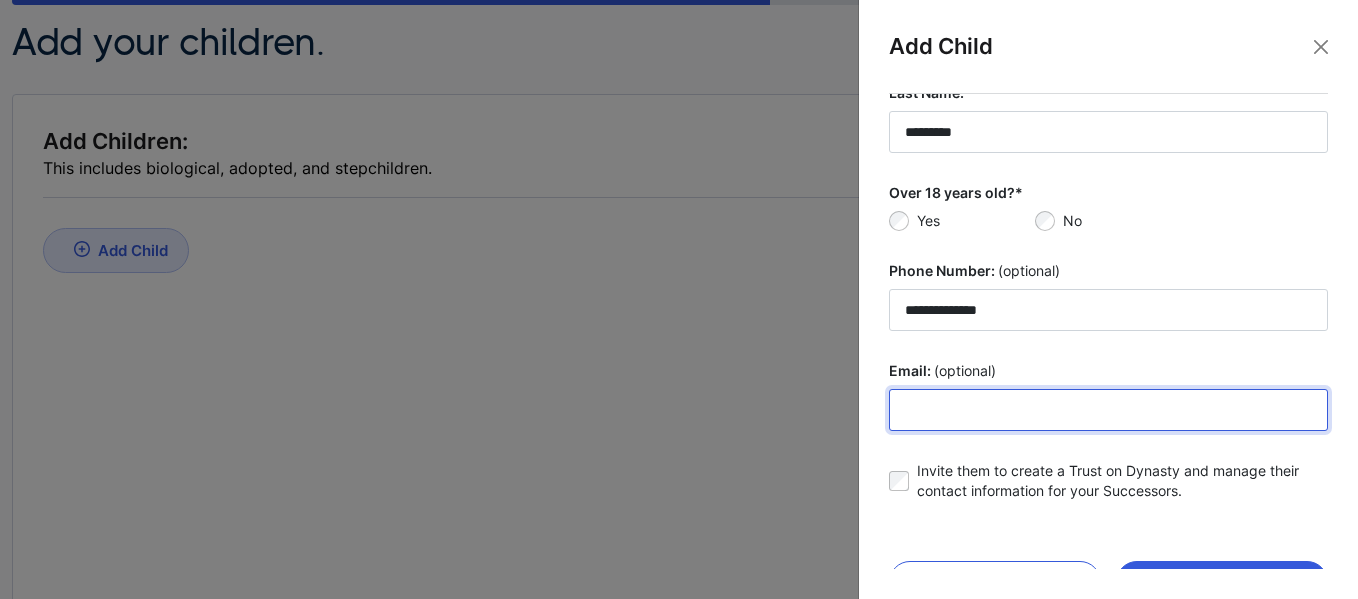 click on "Email:   (optional)" at bounding box center [1108, 410] 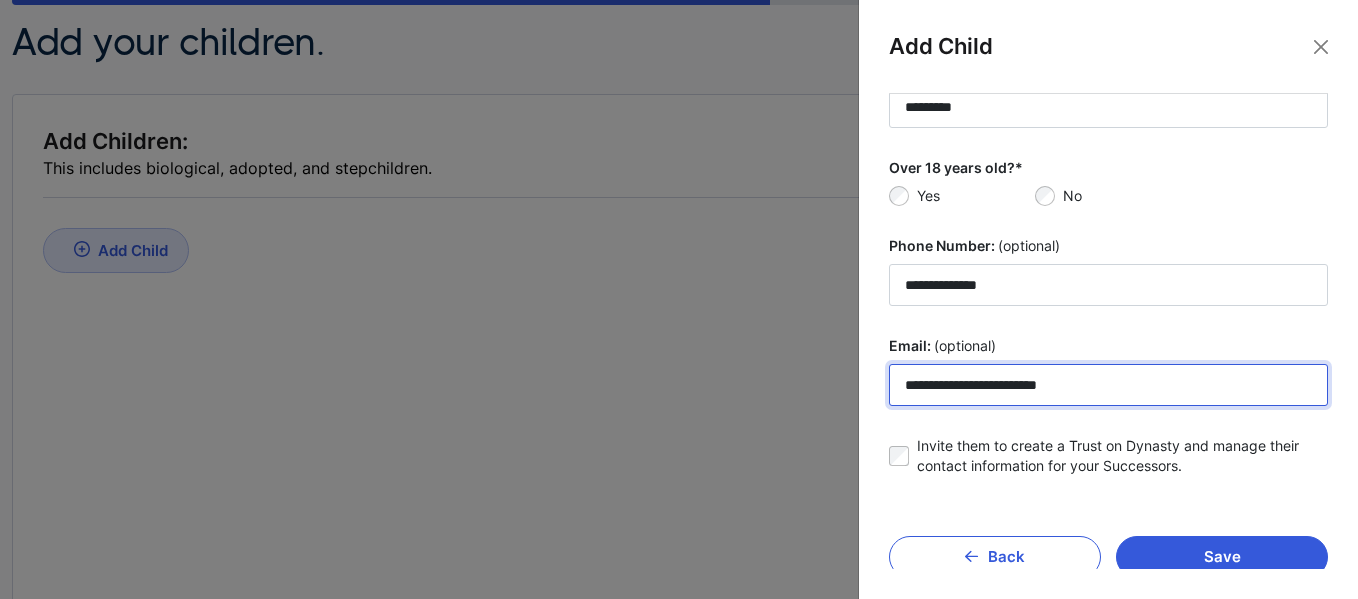 scroll, scrollTop: 278, scrollLeft: 0, axis: vertical 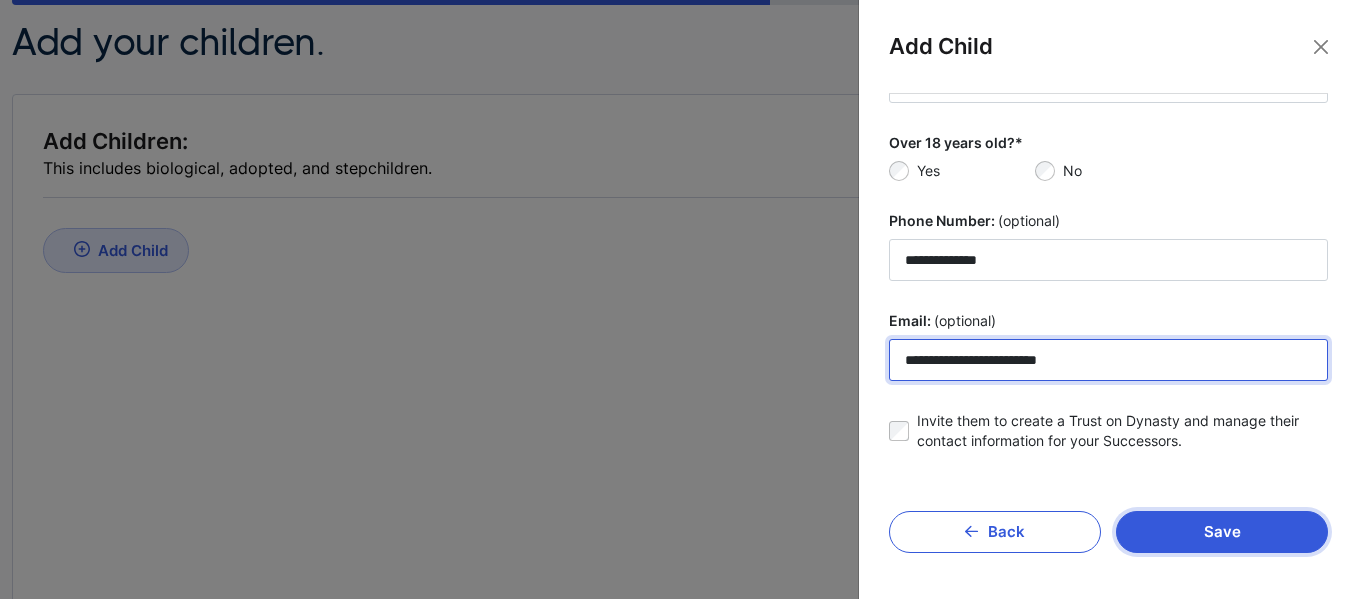 type on "**********" 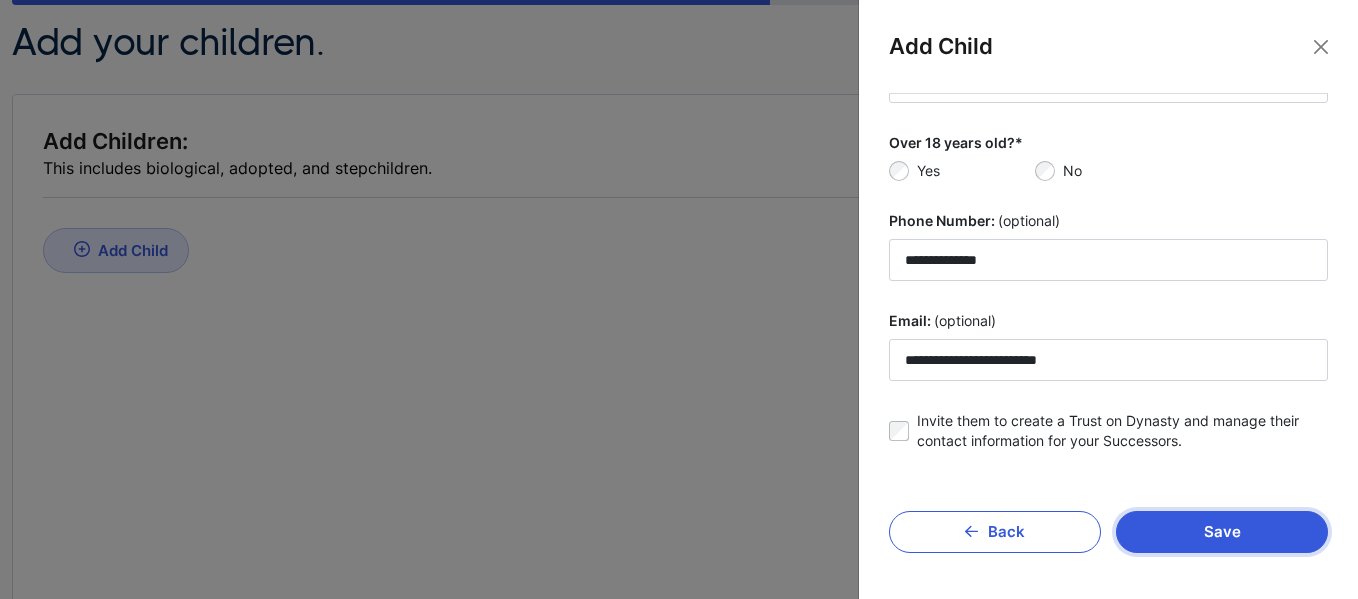 click on "Save" at bounding box center (1222, 532) 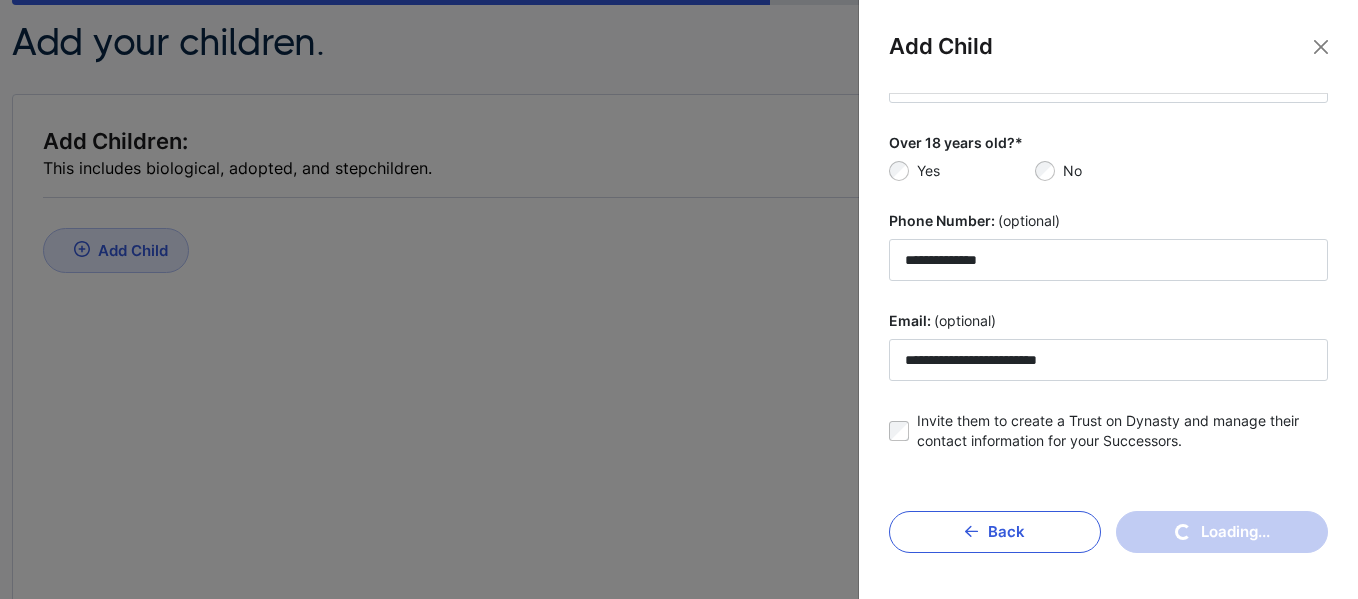 type 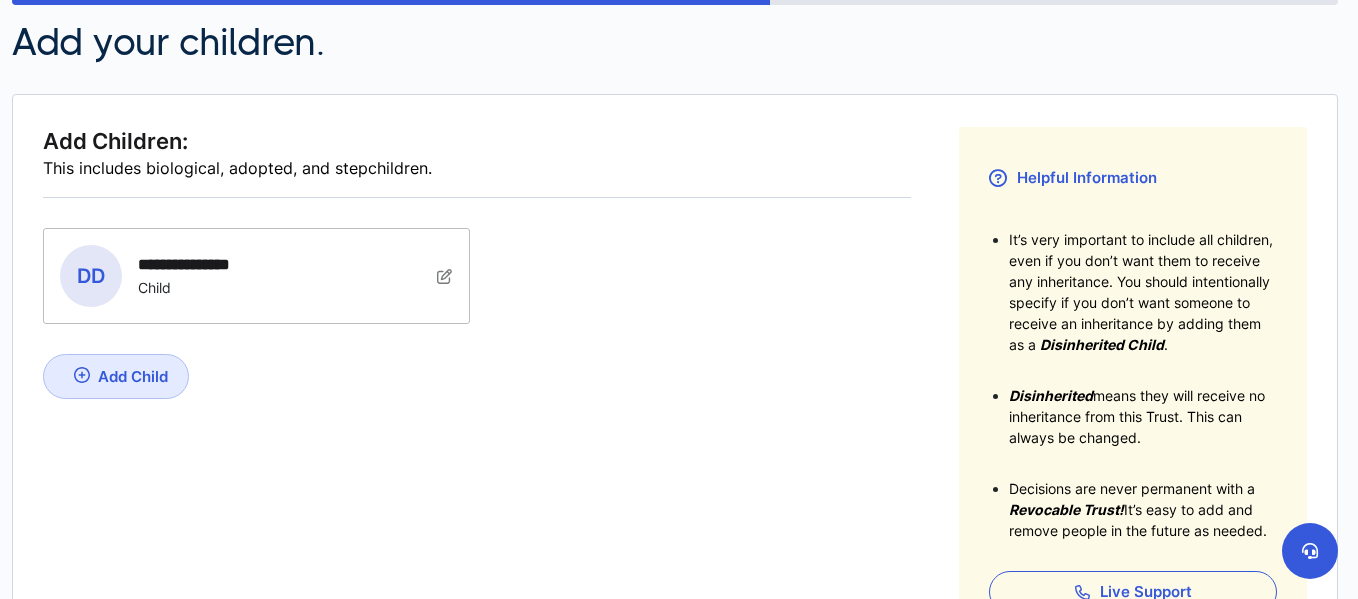 scroll, scrollTop: 117, scrollLeft: 0, axis: vertical 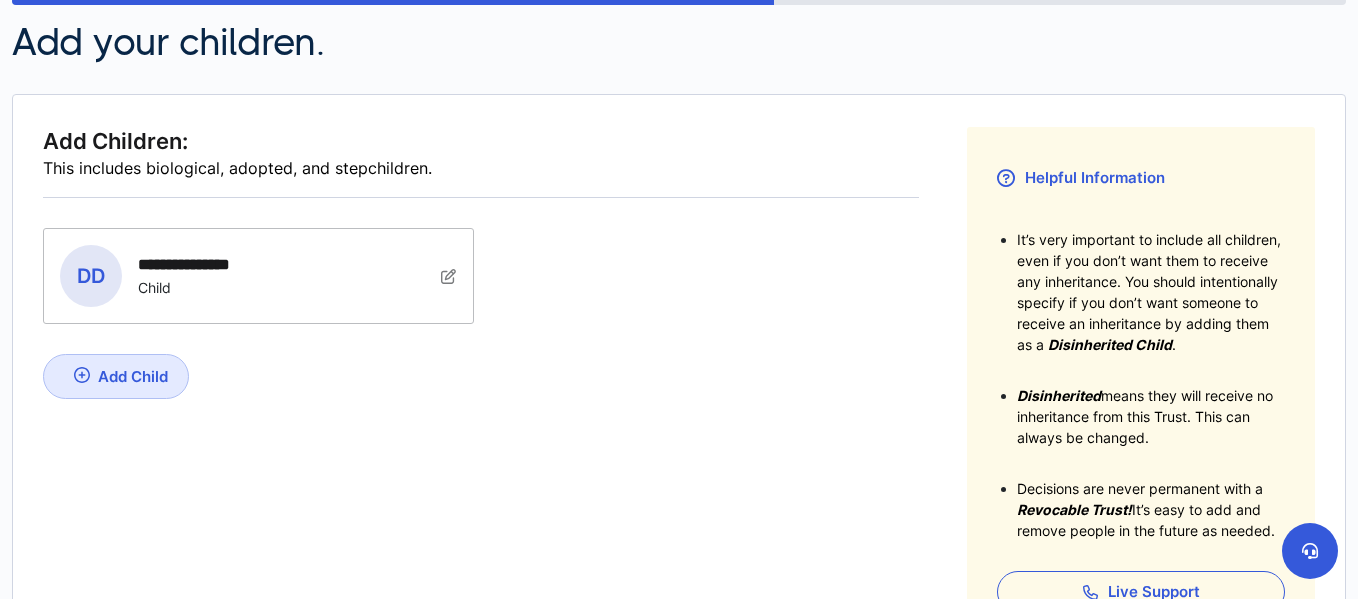 click on "Add Child" at bounding box center [116, 376] 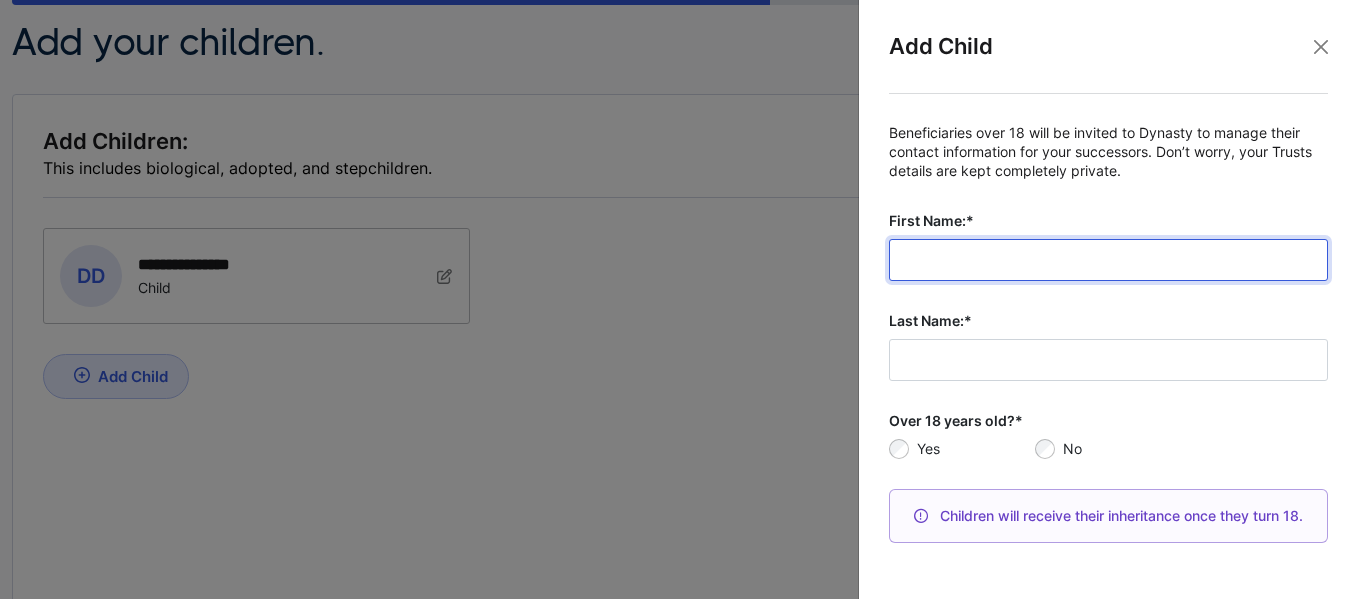 click on "First Name:*" at bounding box center [1108, 260] 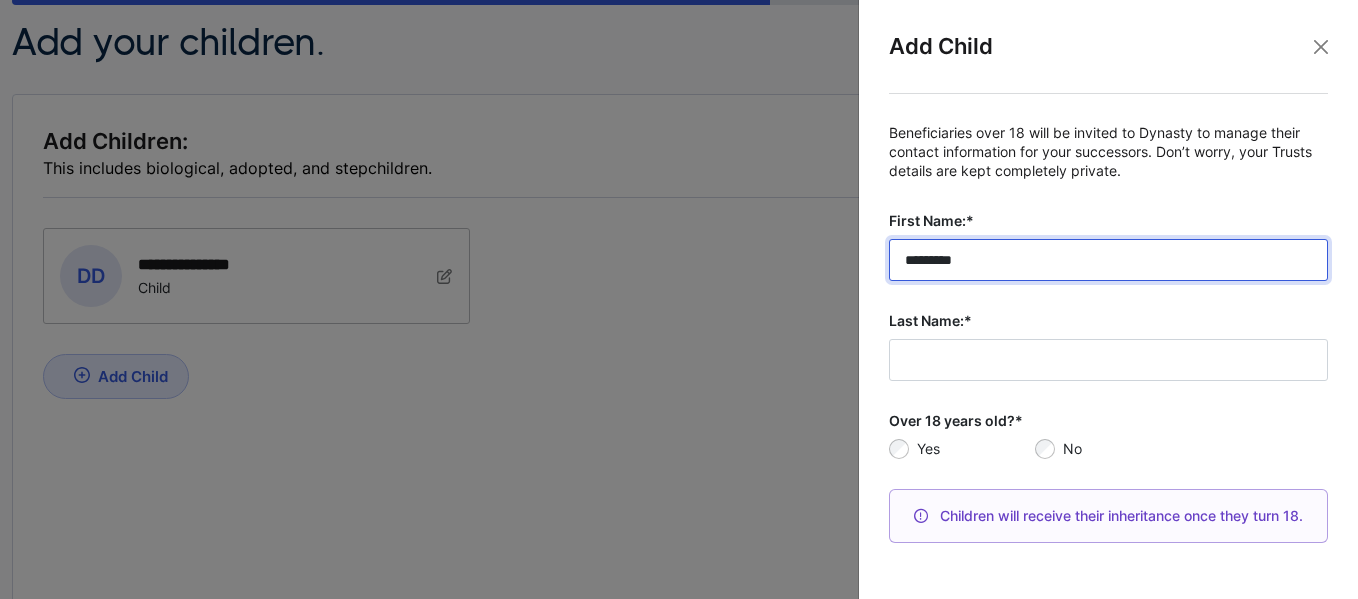 type on "*********" 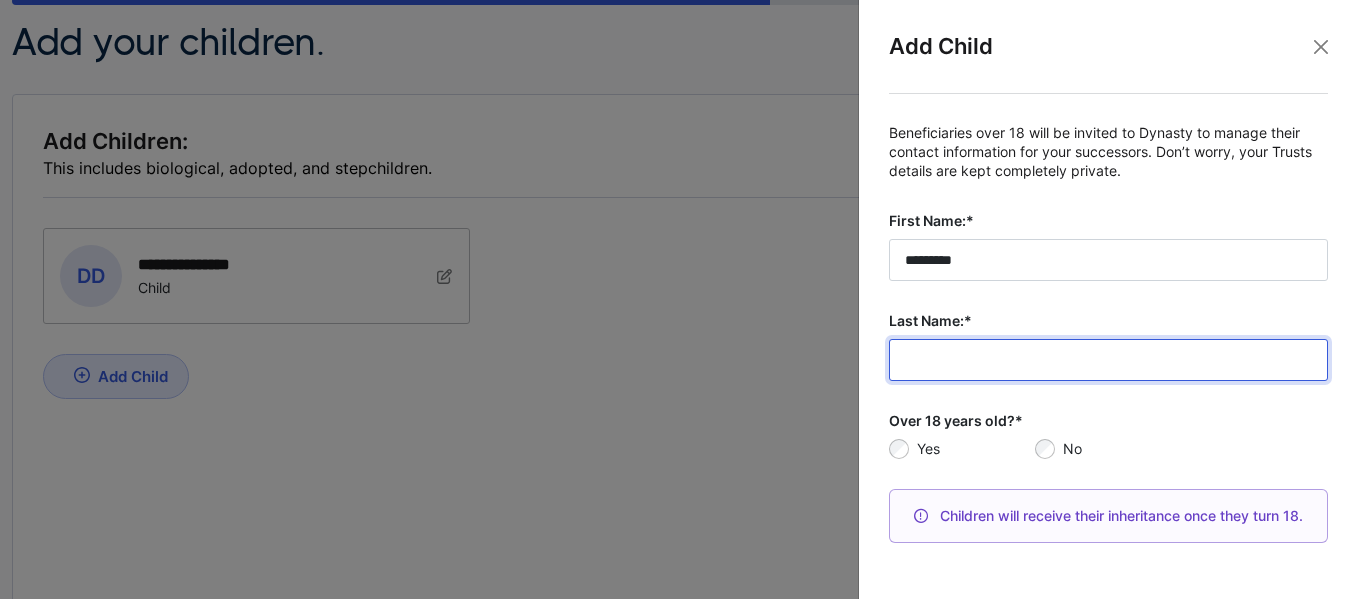 click on "Last Name:*" at bounding box center (1108, 360) 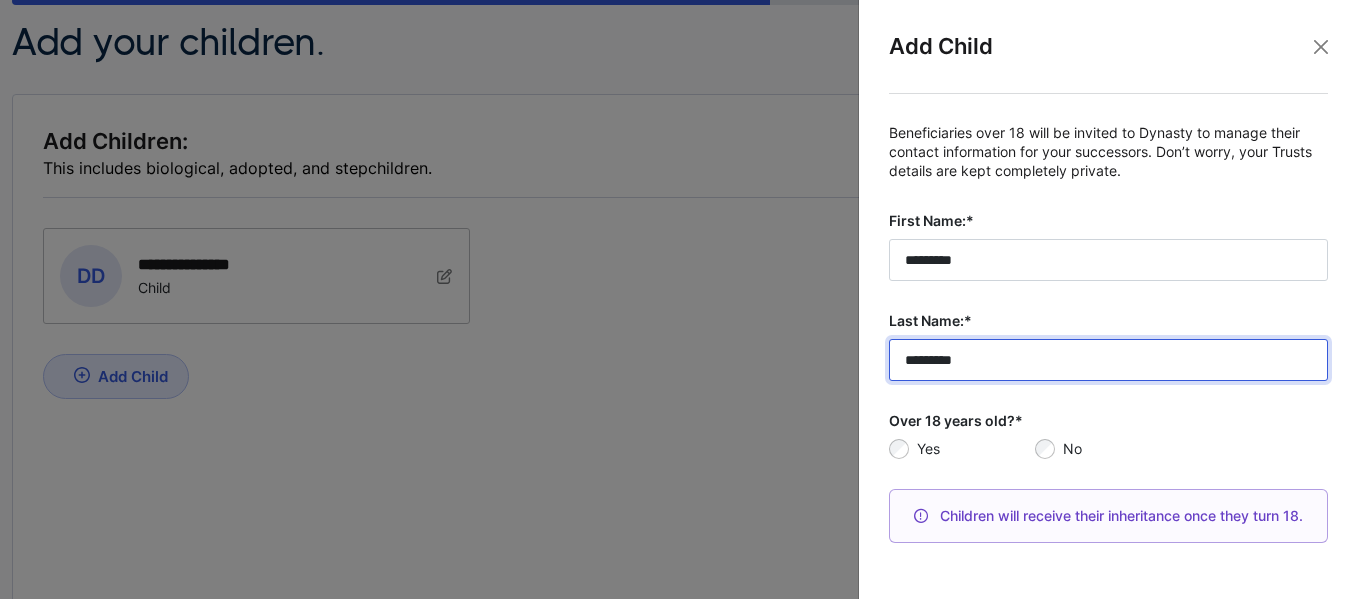 type on "*********" 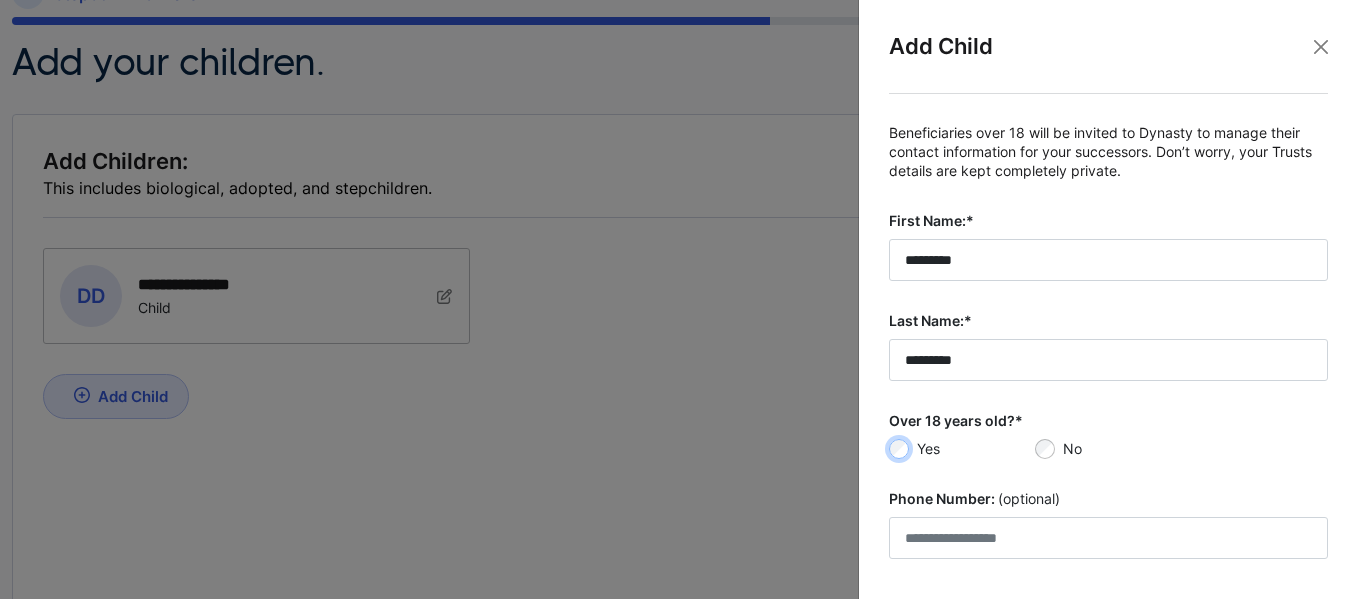 scroll, scrollTop: 196, scrollLeft: 0, axis: vertical 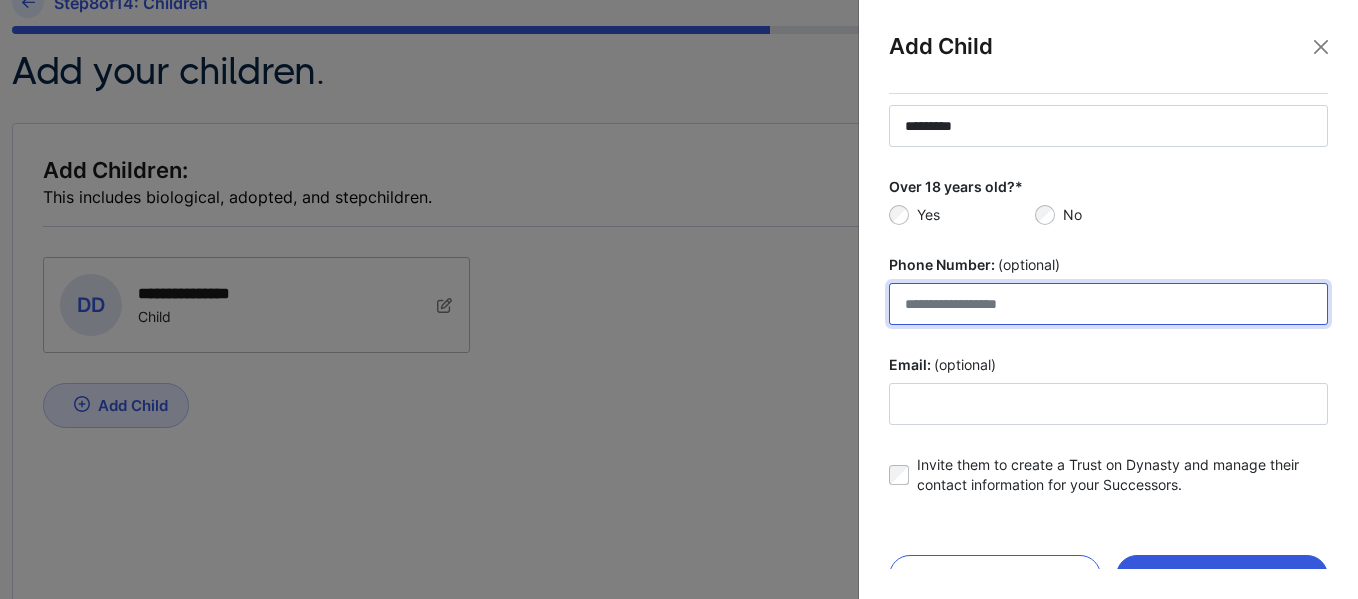 click on "Phone Number:   (optional)" at bounding box center (1108, 304) 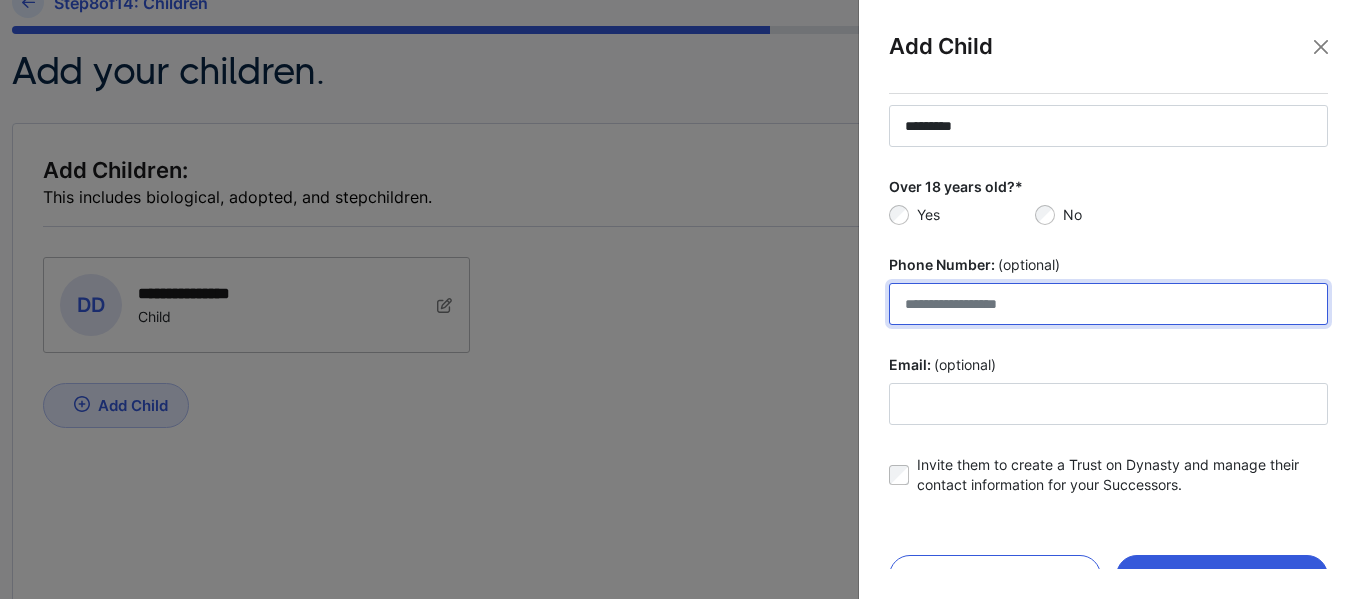 click on "Phone Number:   (optional)" at bounding box center [1108, 304] 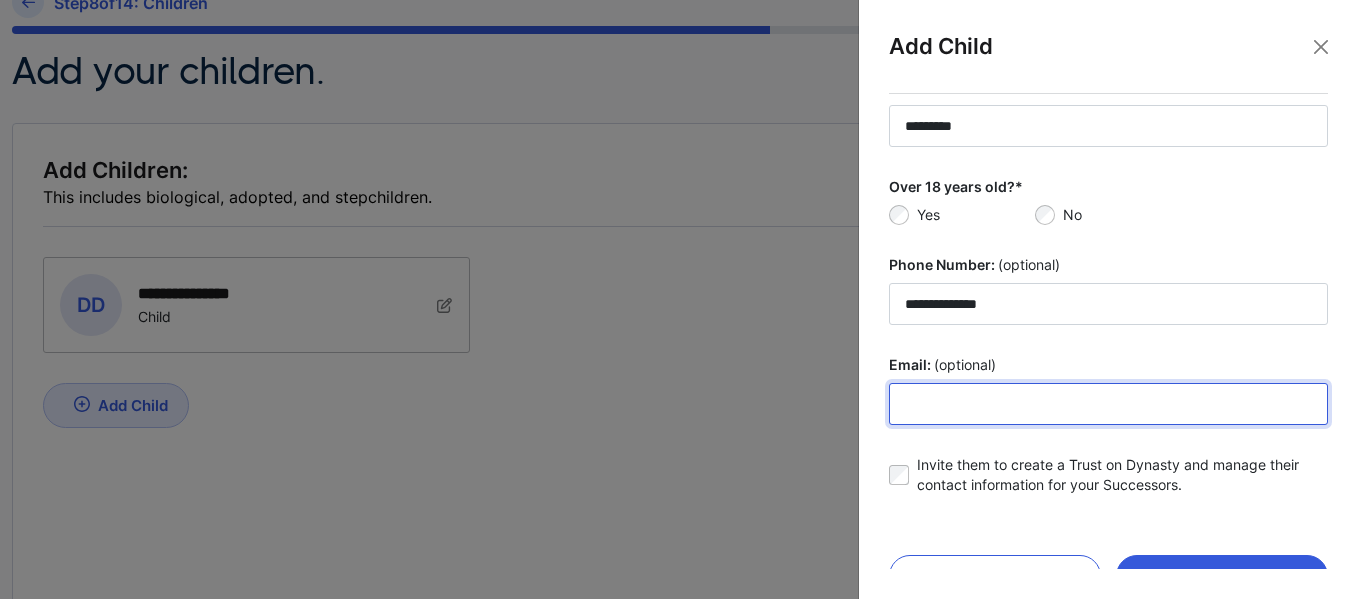 type on "**********" 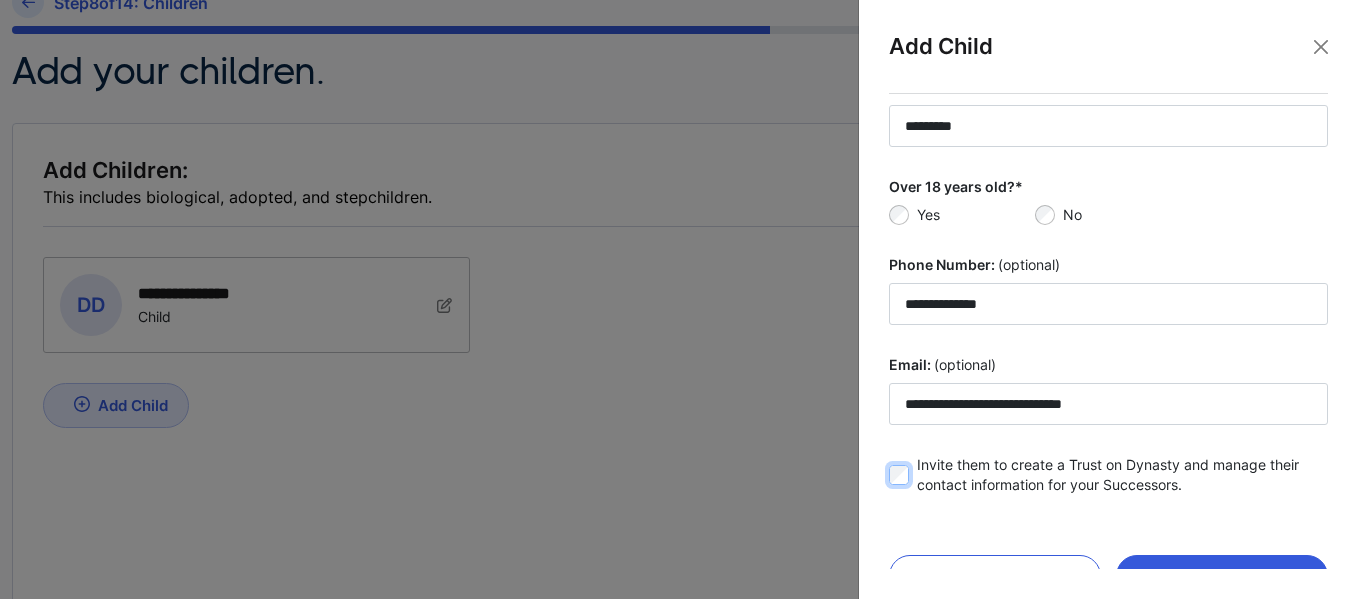 scroll, scrollTop: 278, scrollLeft: 0, axis: vertical 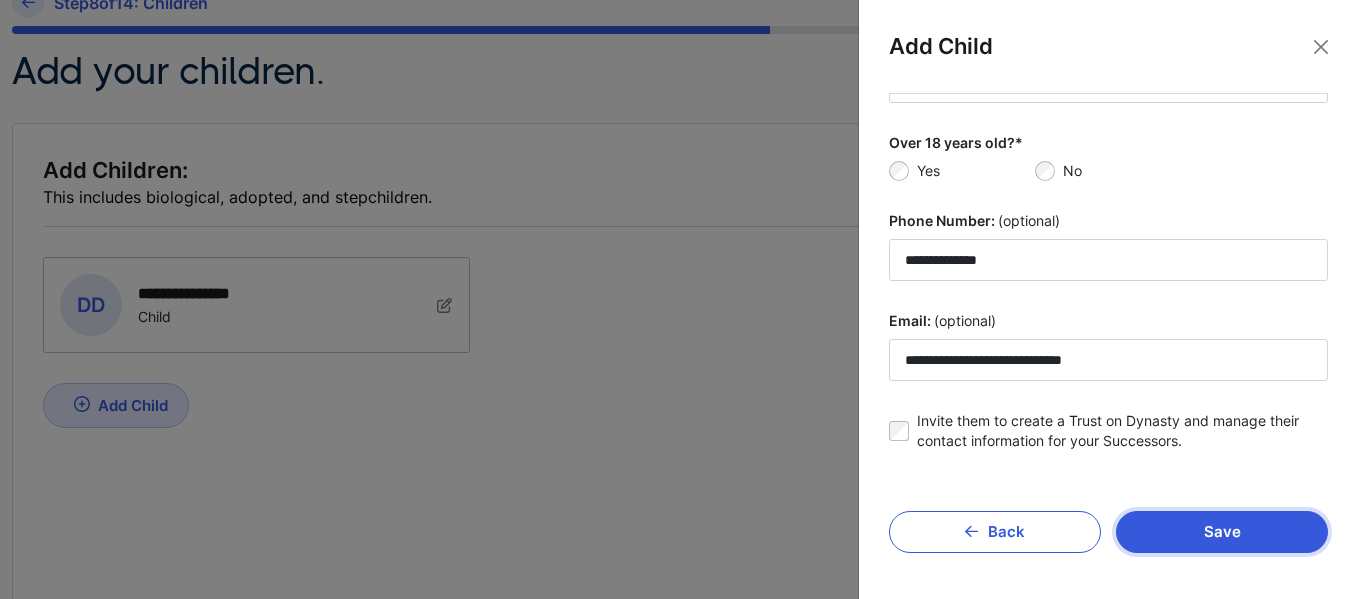 click on "Save" at bounding box center (1222, 532) 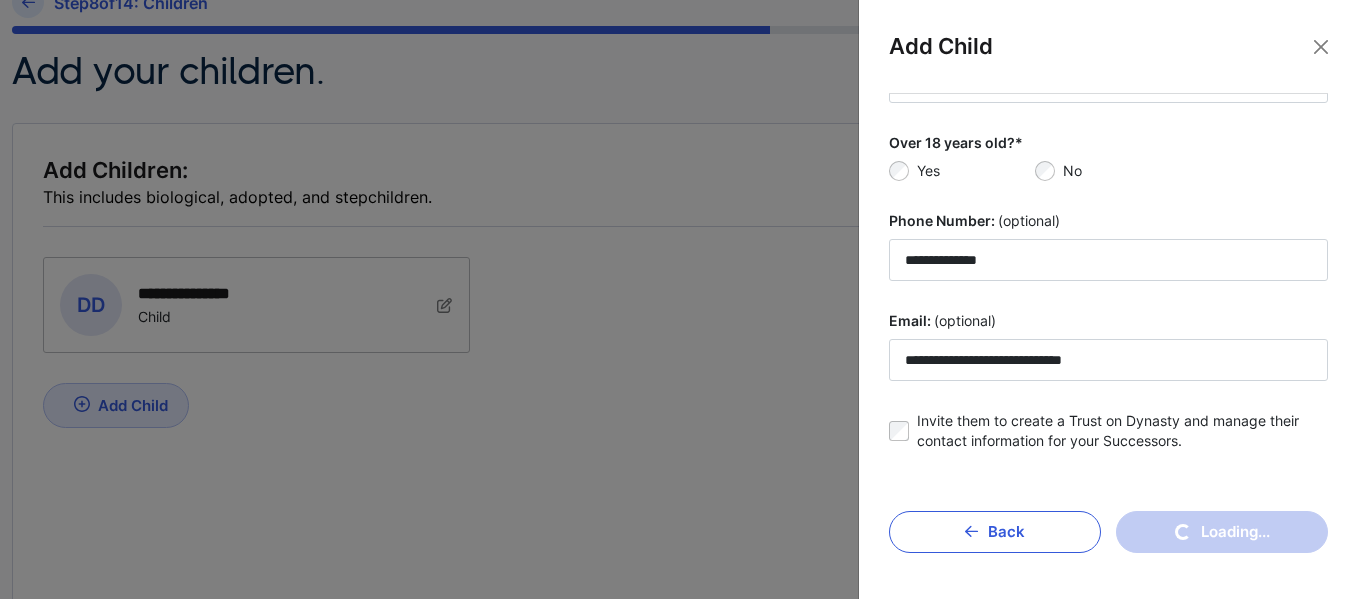 type 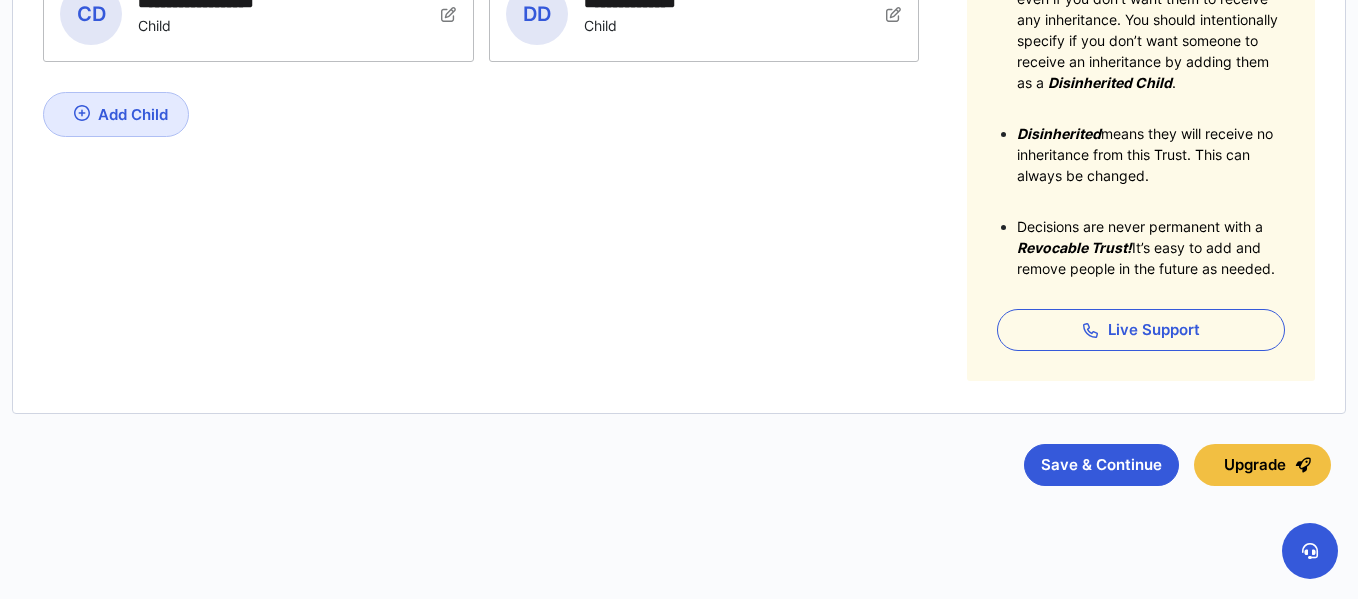 scroll, scrollTop: 491, scrollLeft: 0, axis: vertical 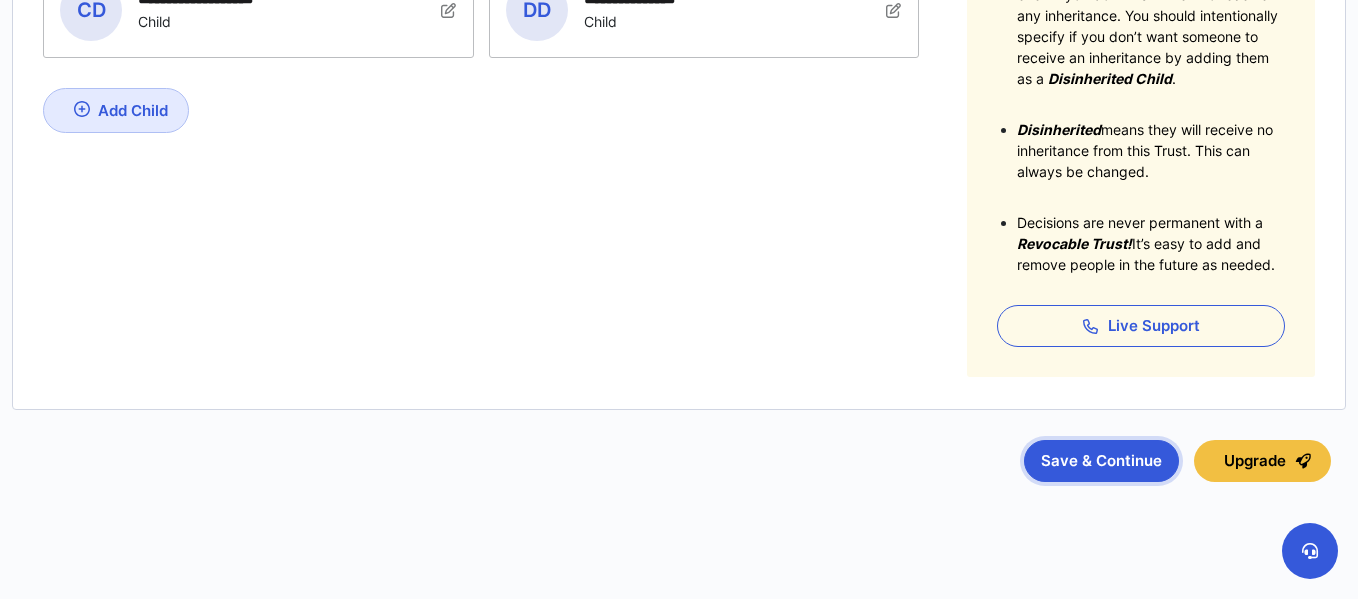 click on "Save & Continue" at bounding box center (1101, 461) 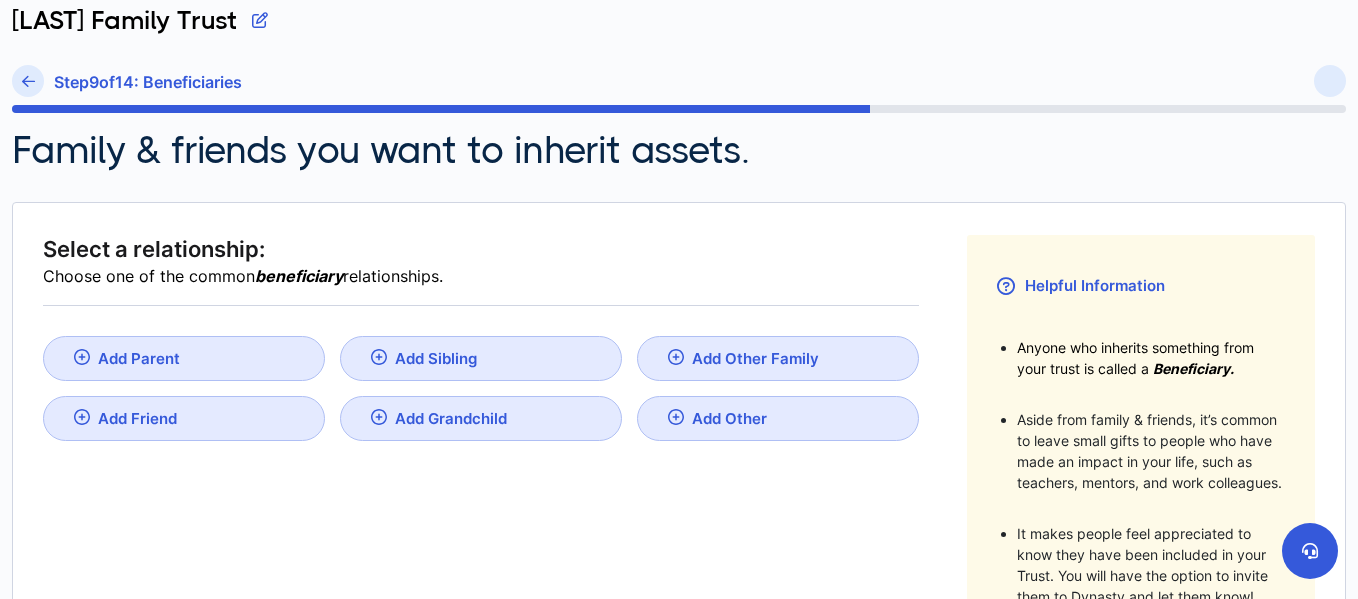 scroll, scrollTop: 119, scrollLeft: 0, axis: vertical 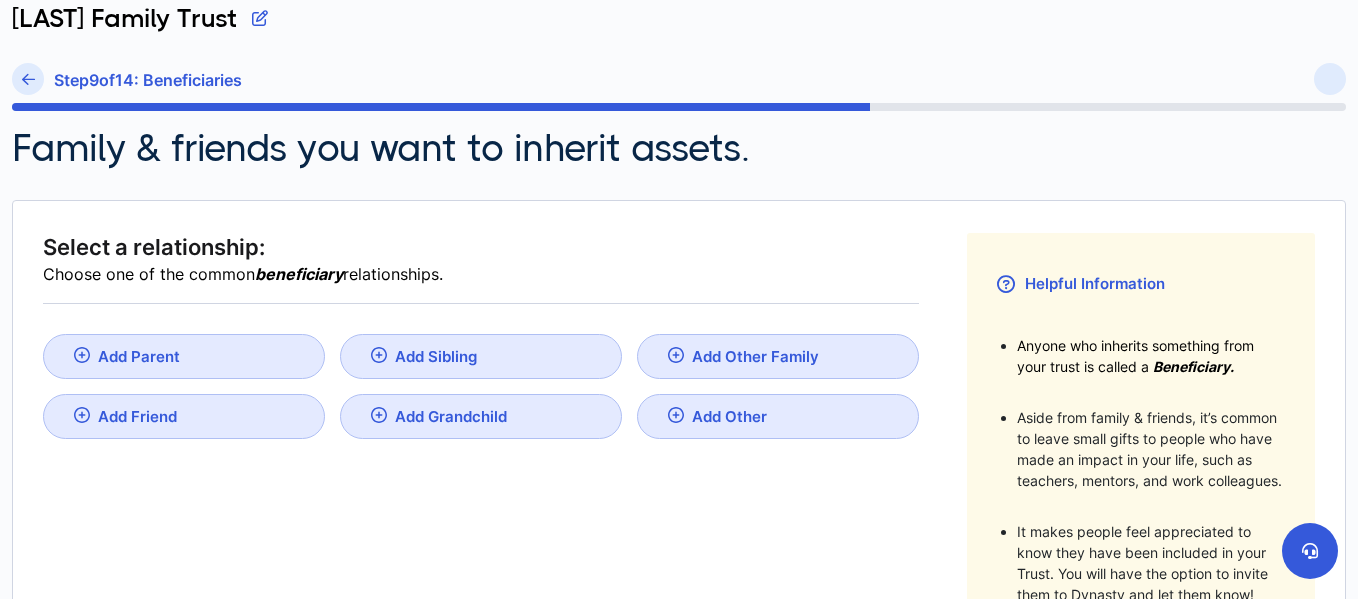 click on "Add Sibling" at bounding box center [481, 356] 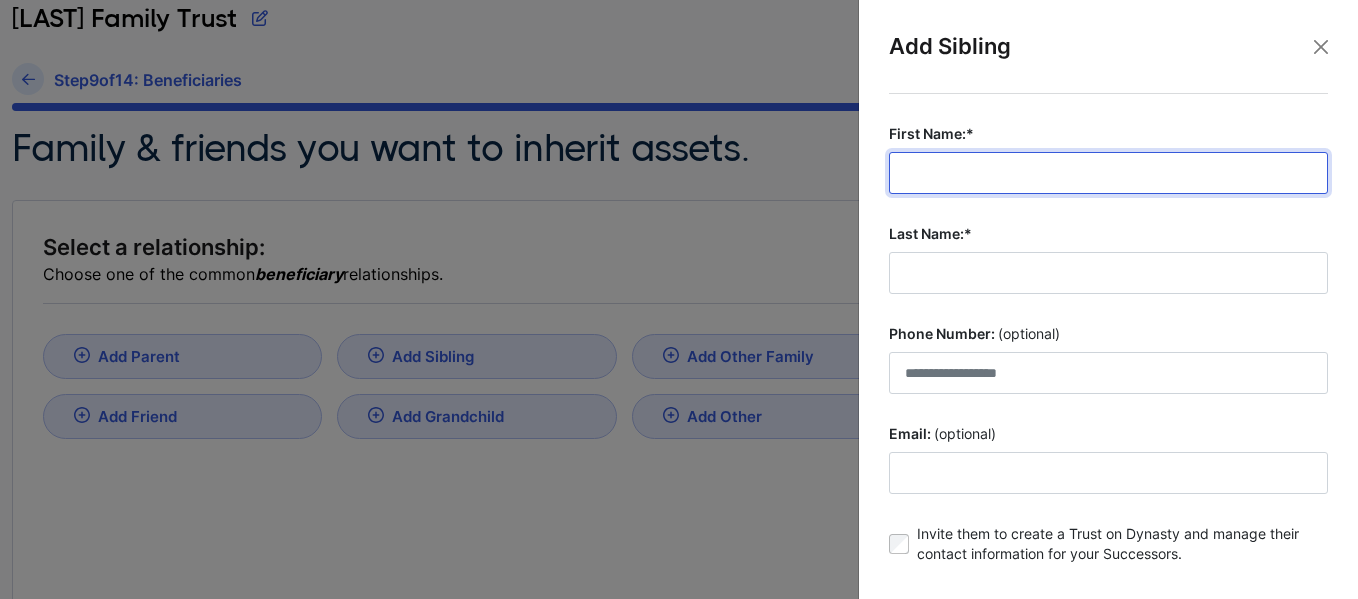 click on "First Name:*" at bounding box center [1108, 173] 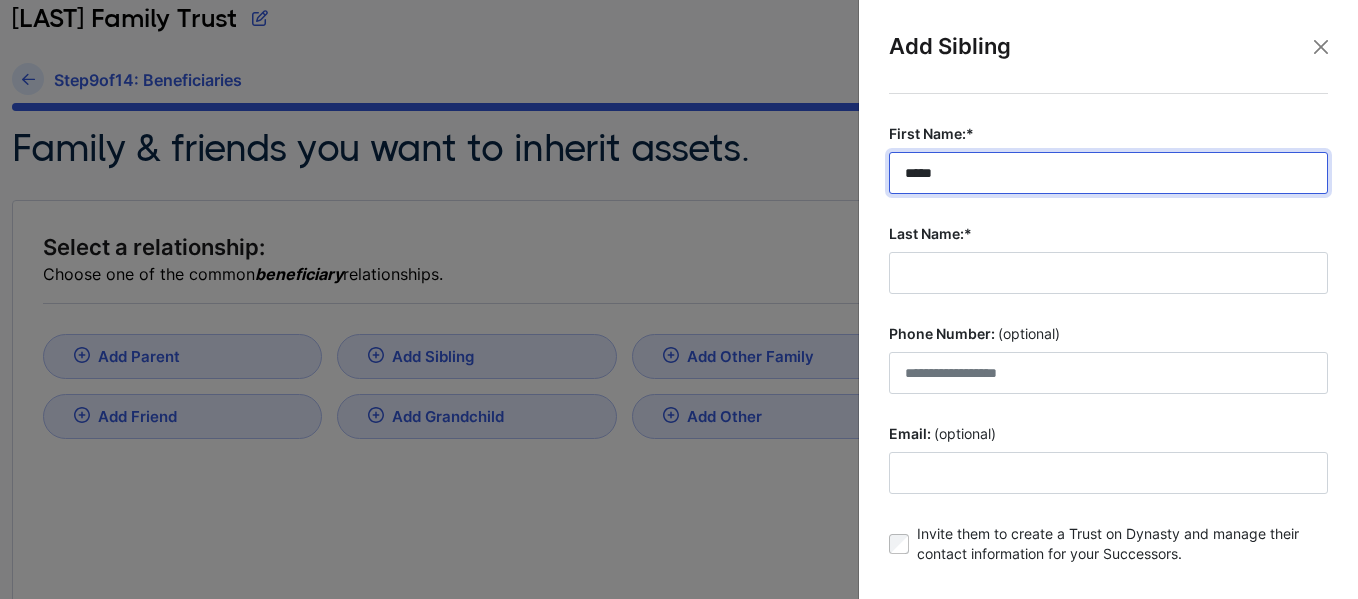 type on "*****" 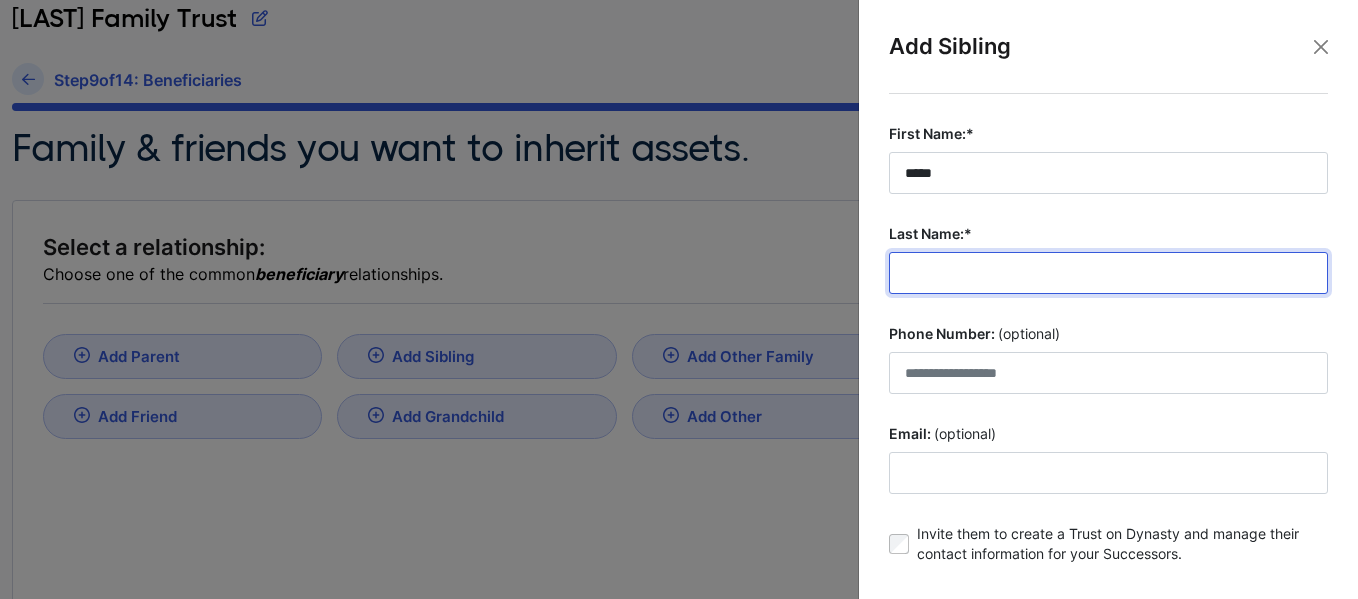 click on "Last Name:*" at bounding box center (1108, 273) 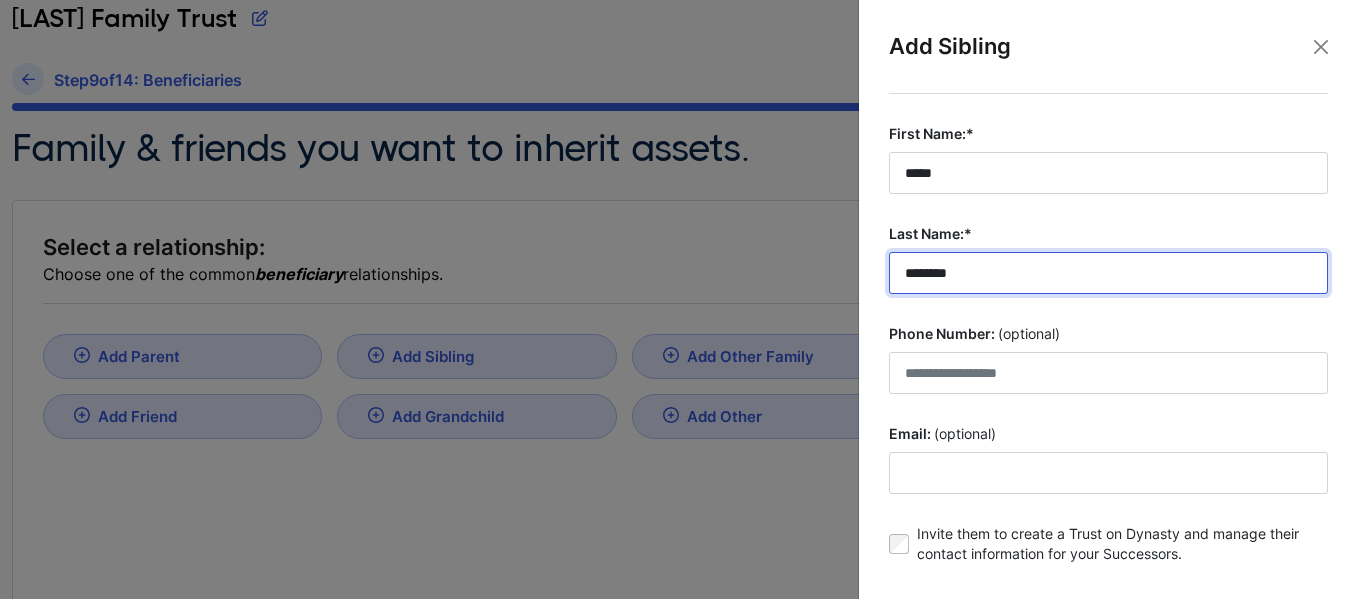 type on "********" 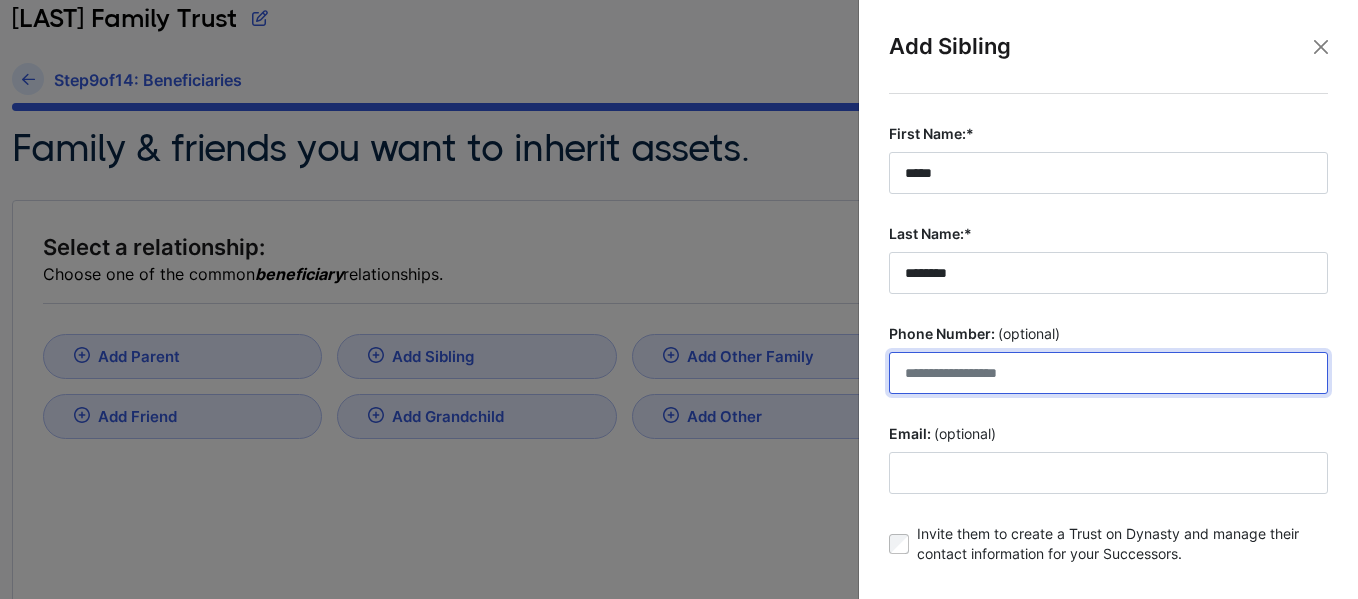 click on "Phone Number:   (optional)" at bounding box center (1108, 373) 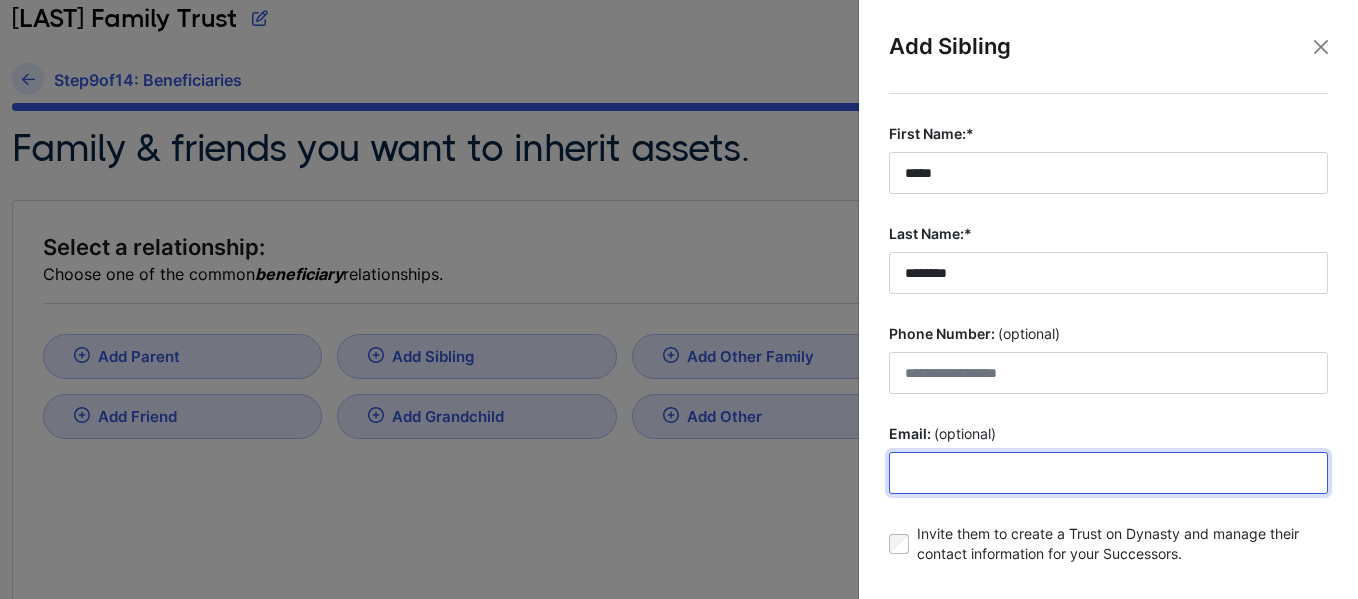 click on "Email:   (optional)" at bounding box center [1108, 473] 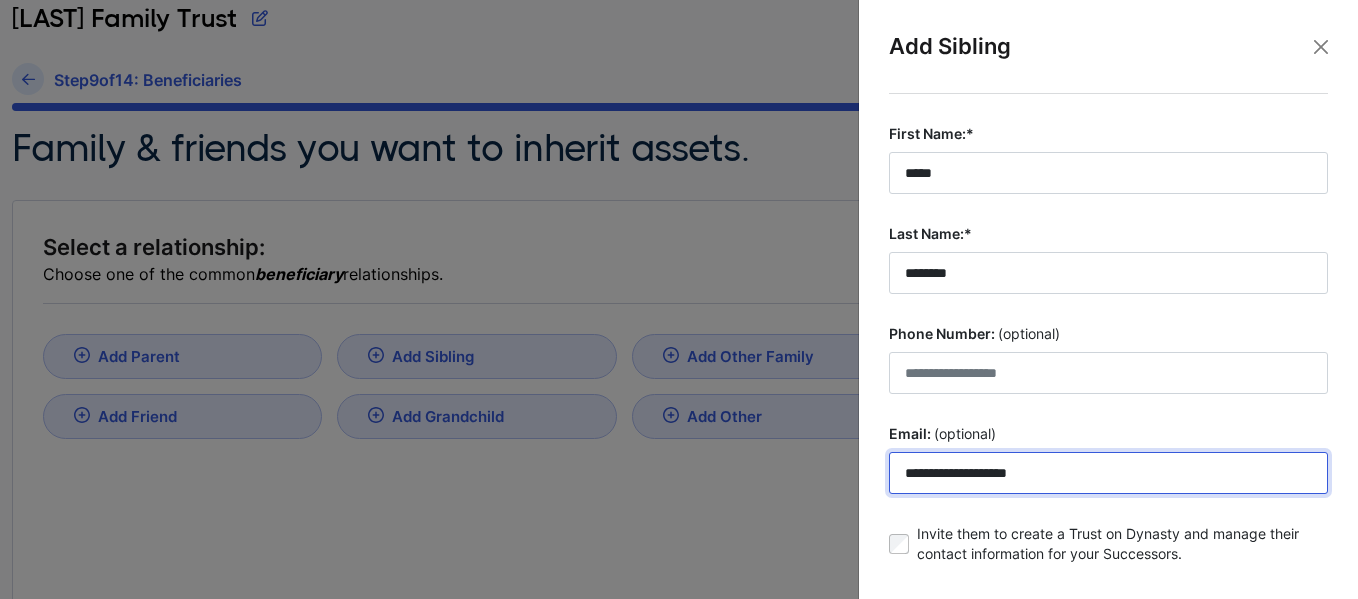 type on "**********" 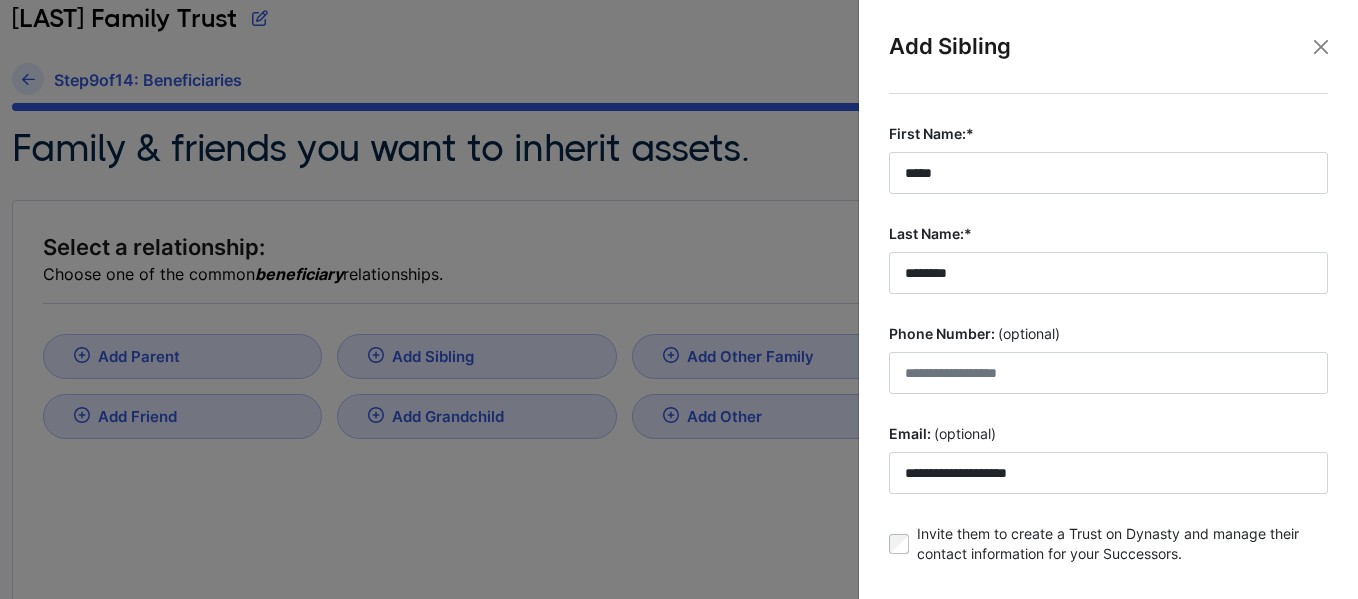 click on "First Name:* [FIRST] Last Name:* [LAST] Phone Number:   (optional) Email:   (optional) Invite them to create a Trust on Dynasty and manage their contact information for your Successors." at bounding box center [1108, 349] 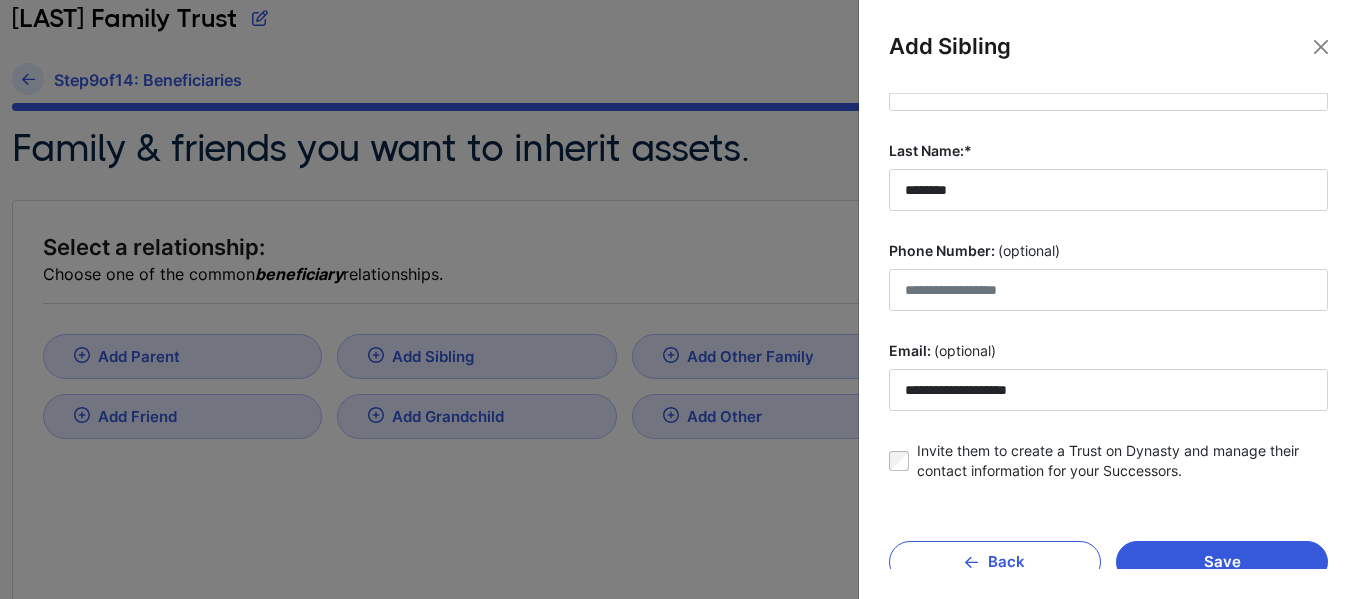 scroll, scrollTop: 113, scrollLeft: 0, axis: vertical 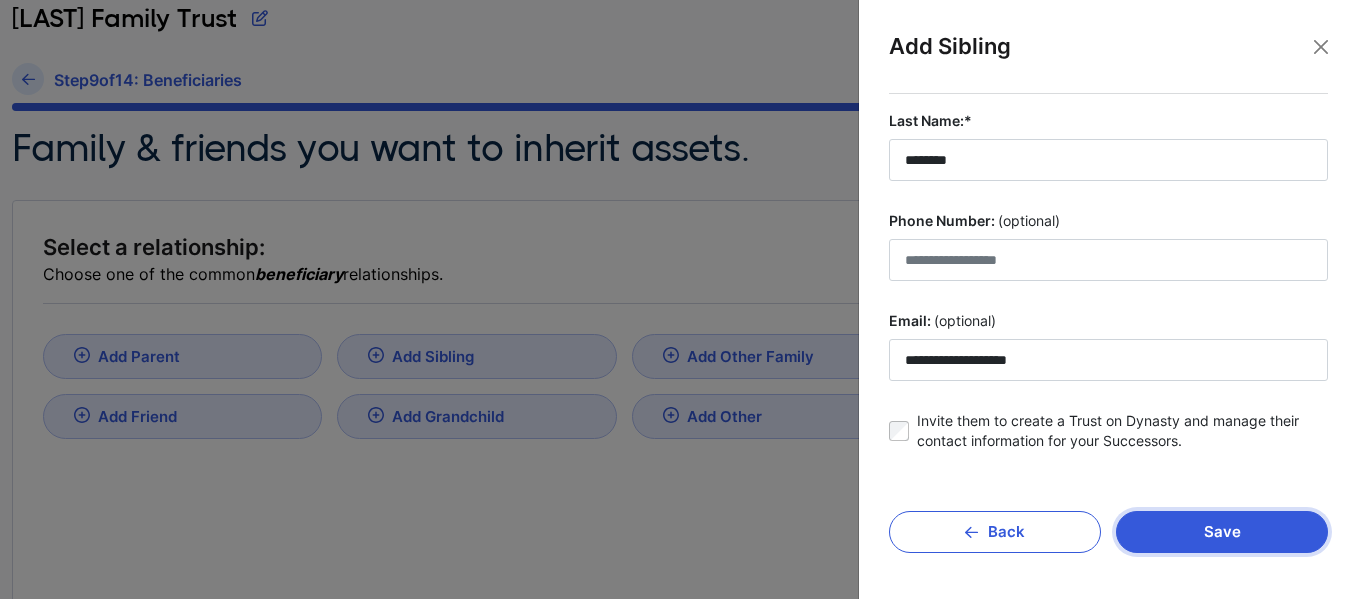 click on "Save" at bounding box center [1222, 532] 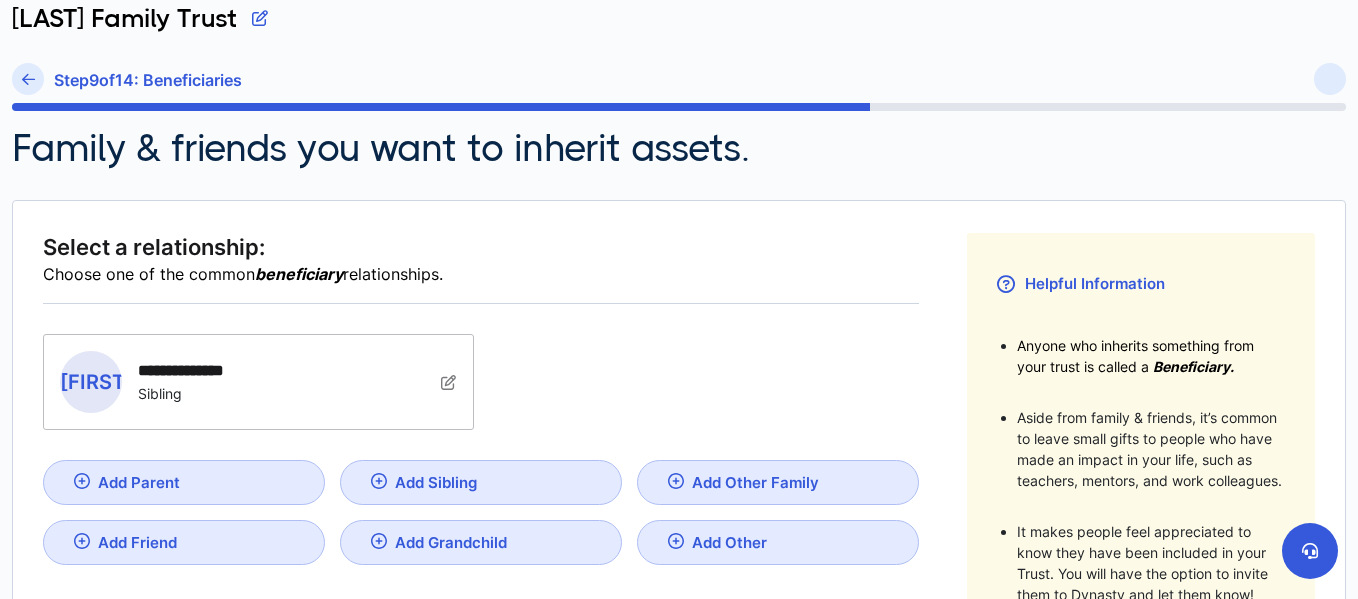click on "Add Sibling" at bounding box center (139, 482) 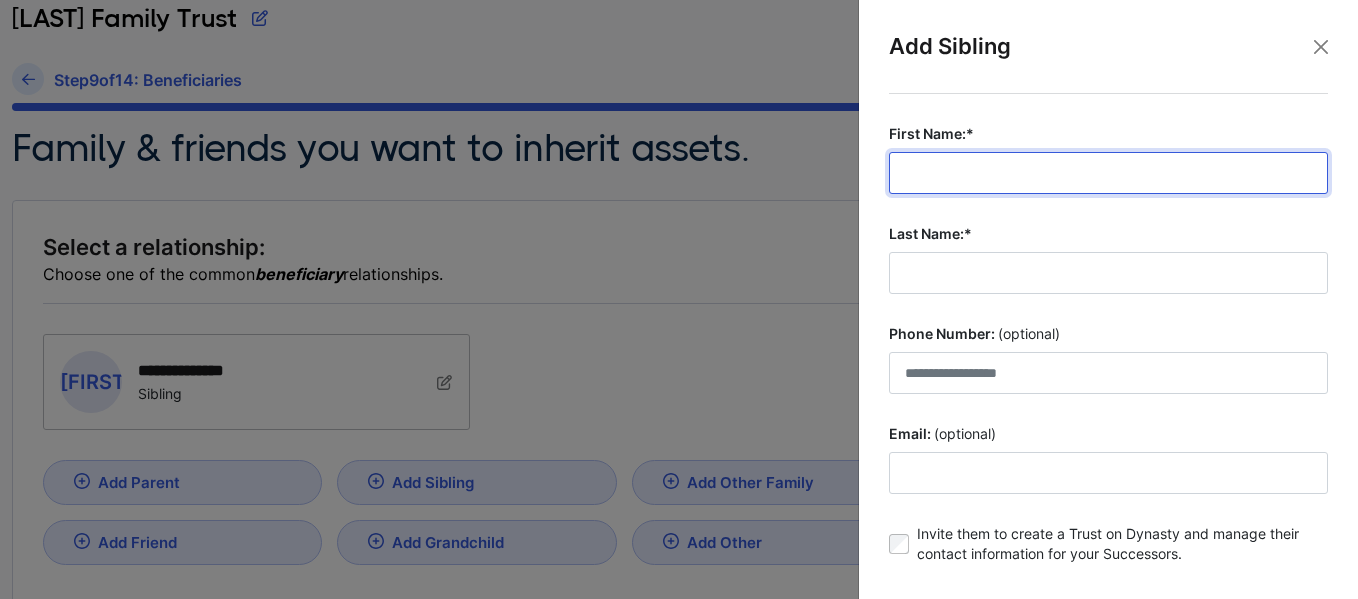 click on "First Name:*" at bounding box center (1108, 173) 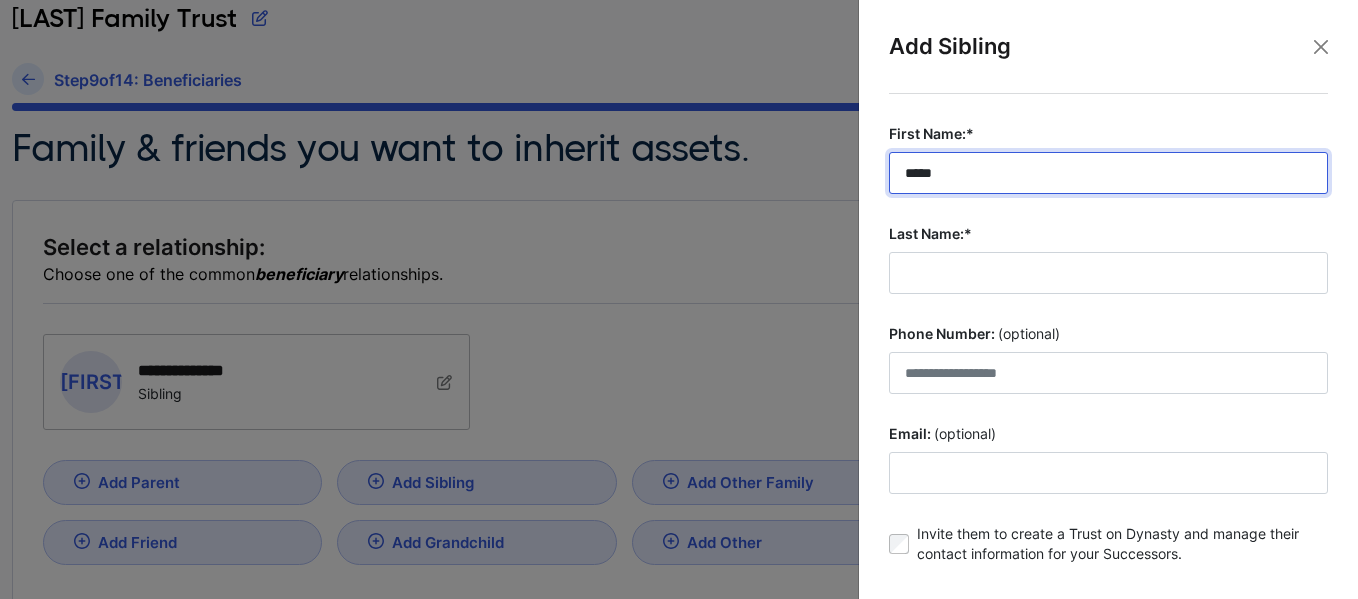 type on "*****" 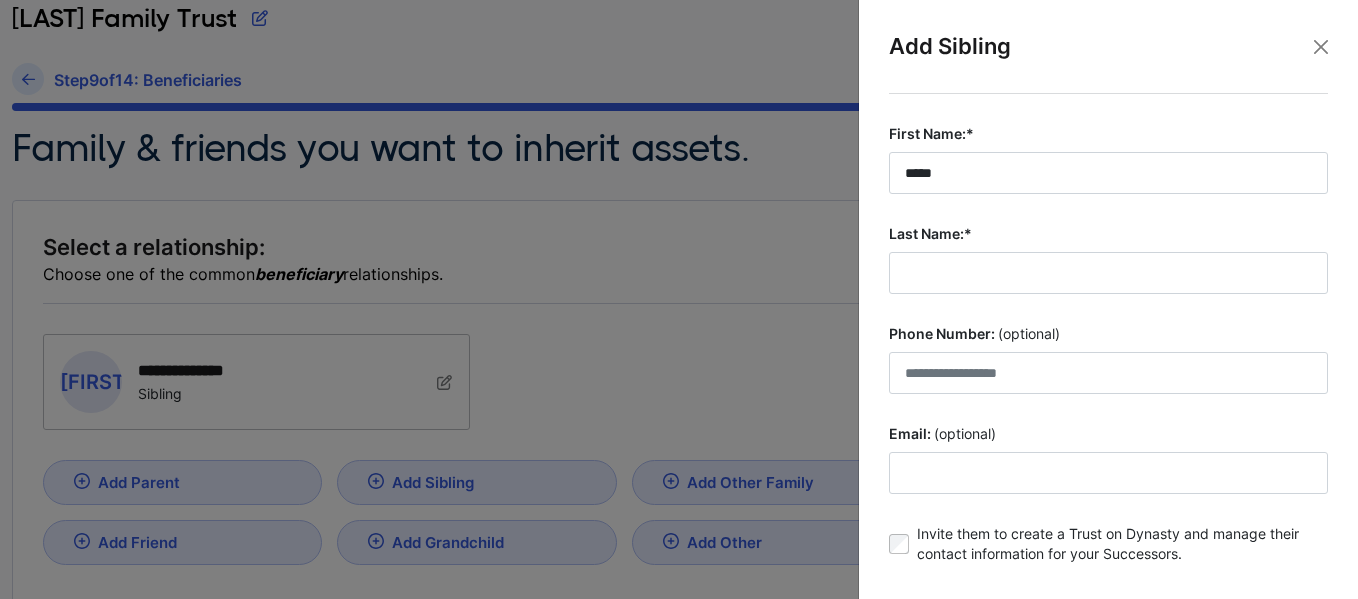 click on "First Name:* [FIRST] Last Name:* [LAST] Phone Number:   (optional) Email:   (optional) Invite them to create a Trust on Dynasty and manage their contact information for your Successors." at bounding box center [1108, 349] 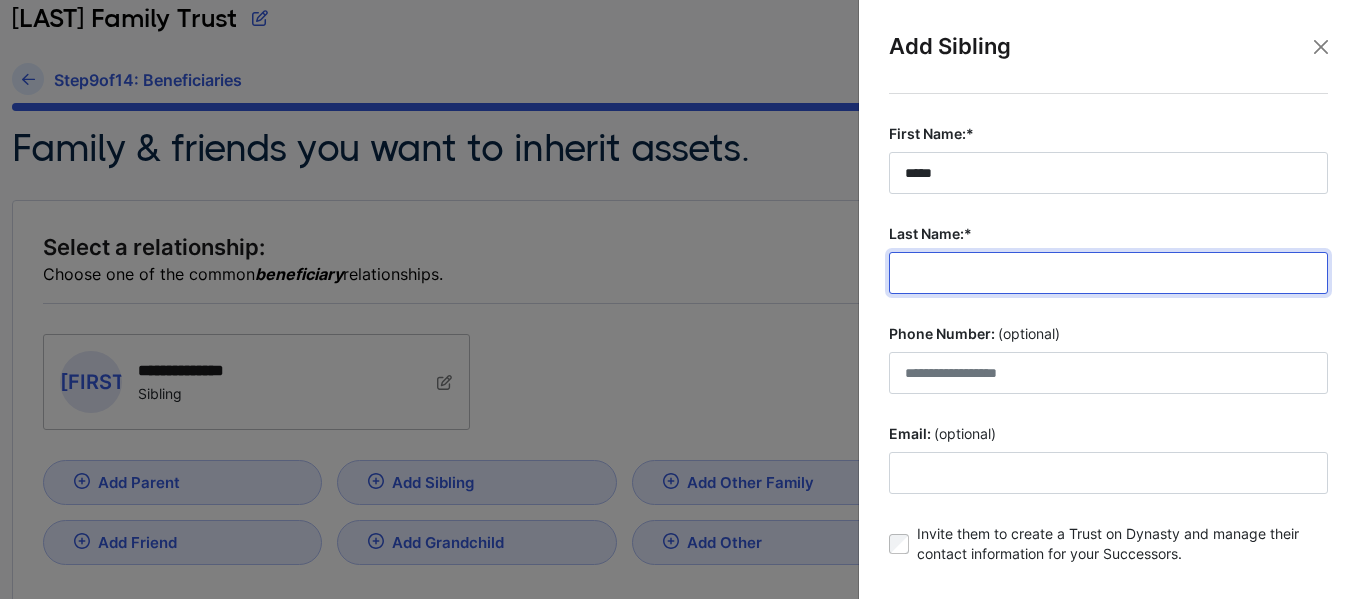 click on "Last Name:*" at bounding box center (1108, 273) 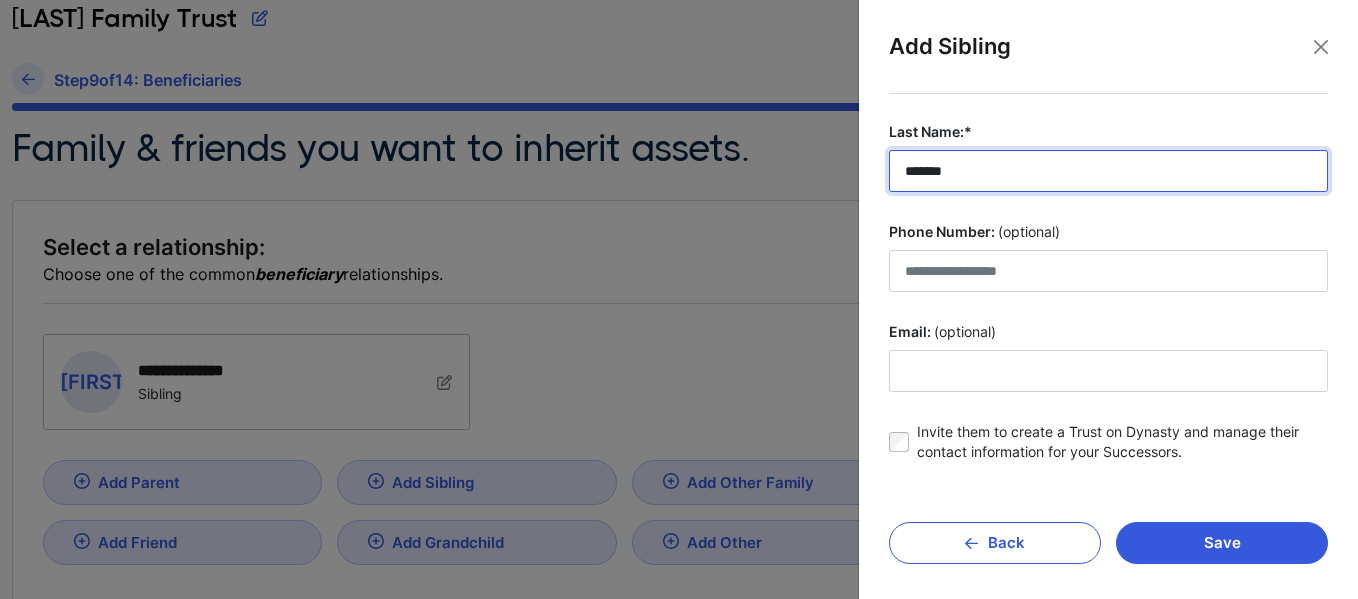 scroll, scrollTop: 104, scrollLeft: 0, axis: vertical 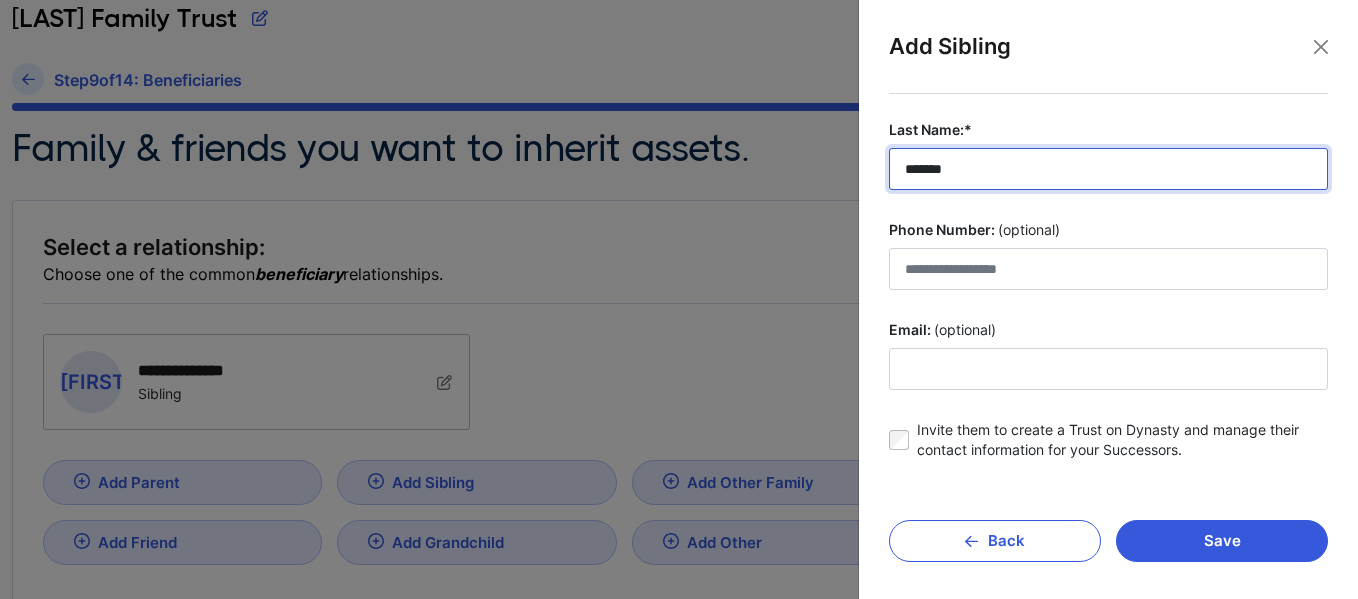 type on "*******" 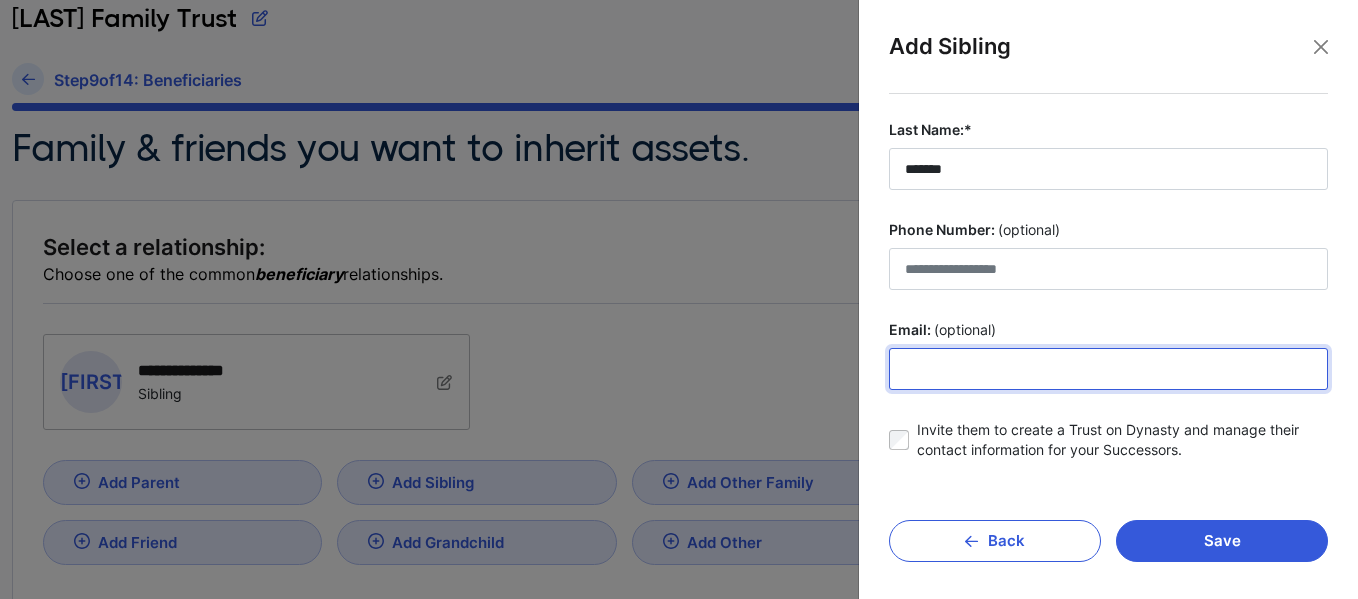click on "Email:   (optional)" at bounding box center [1108, 369] 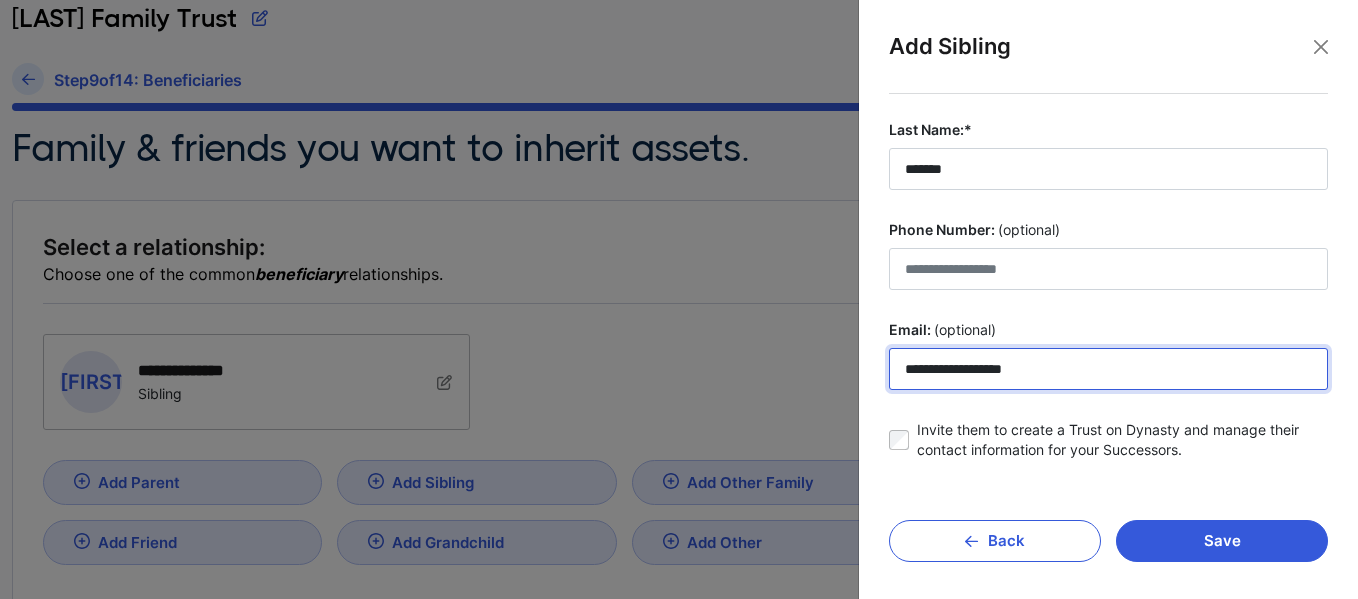 type on "**********" 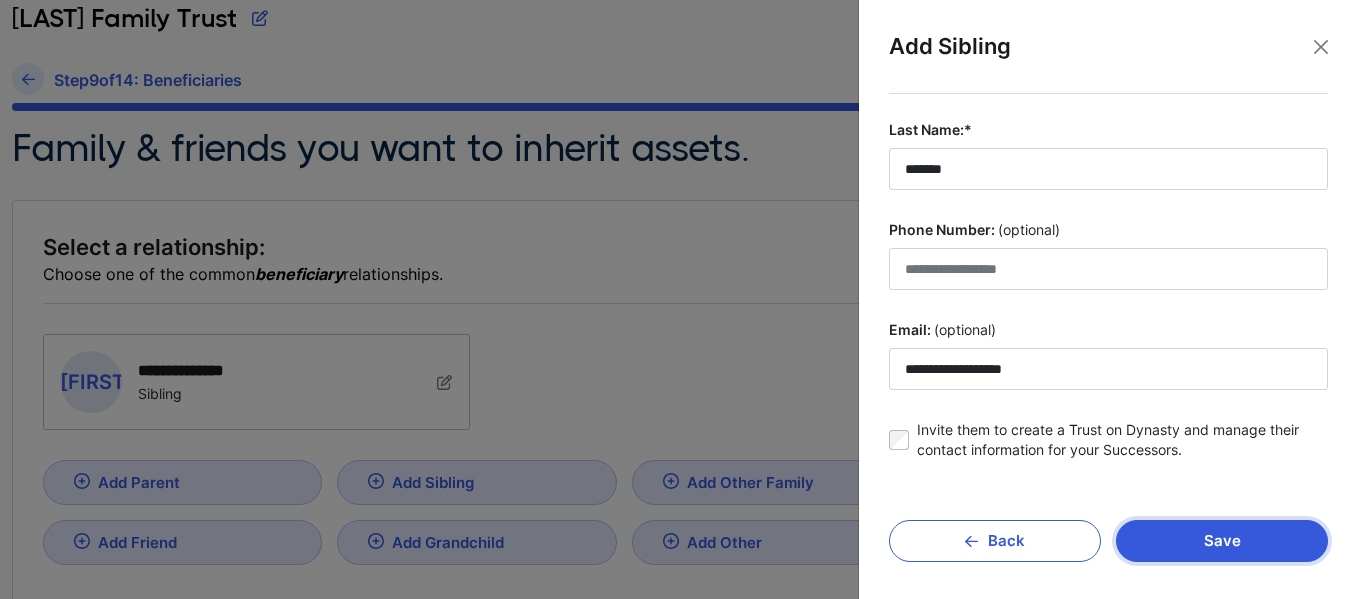 click on "Save" at bounding box center (1222, 541) 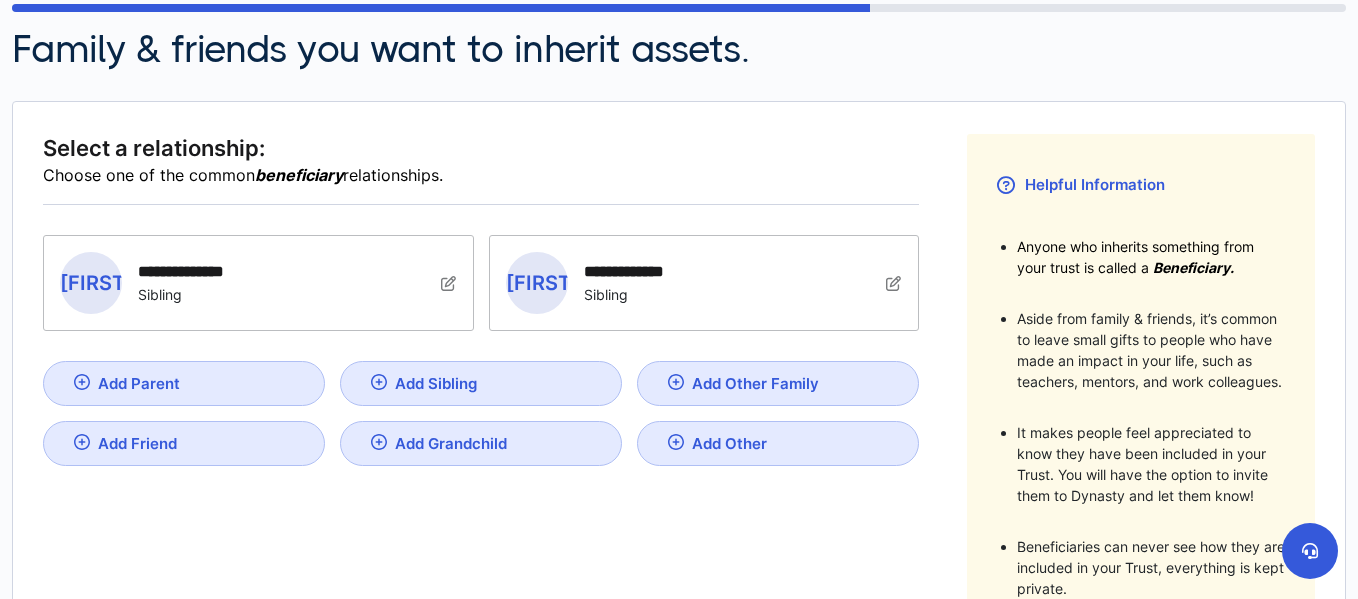scroll, scrollTop: 222, scrollLeft: 0, axis: vertical 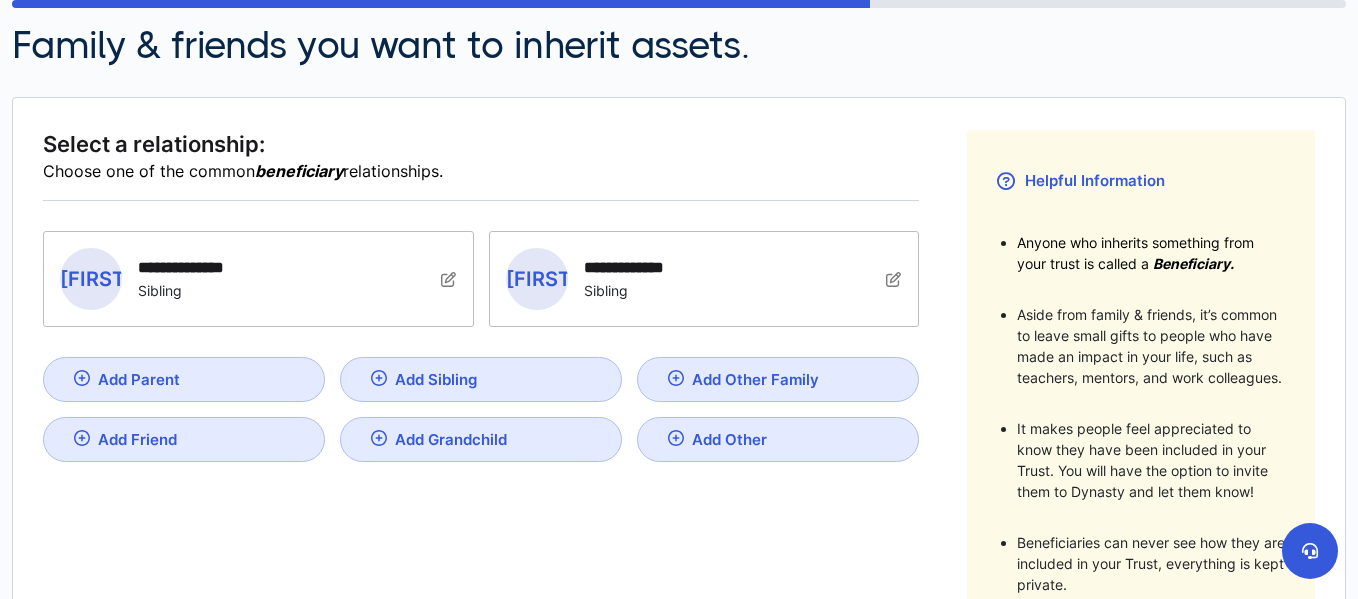 click on "Add Sibling" at bounding box center (139, 379) 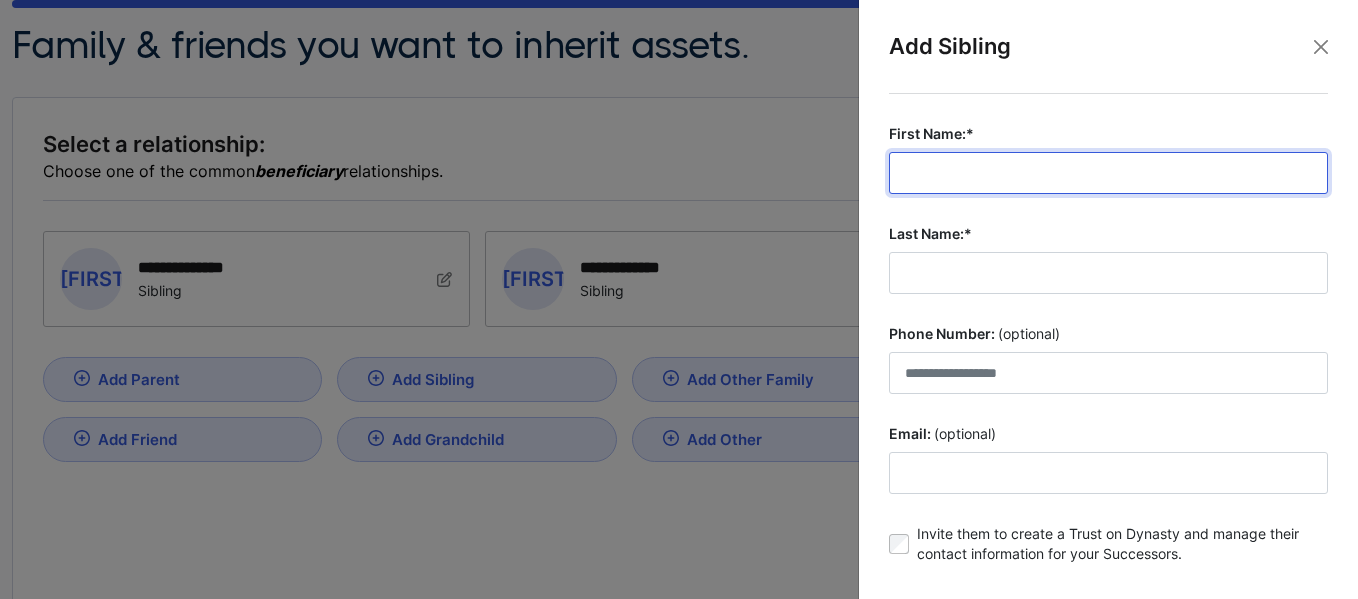 click on "First Name:*" at bounding box center [1108, 173] 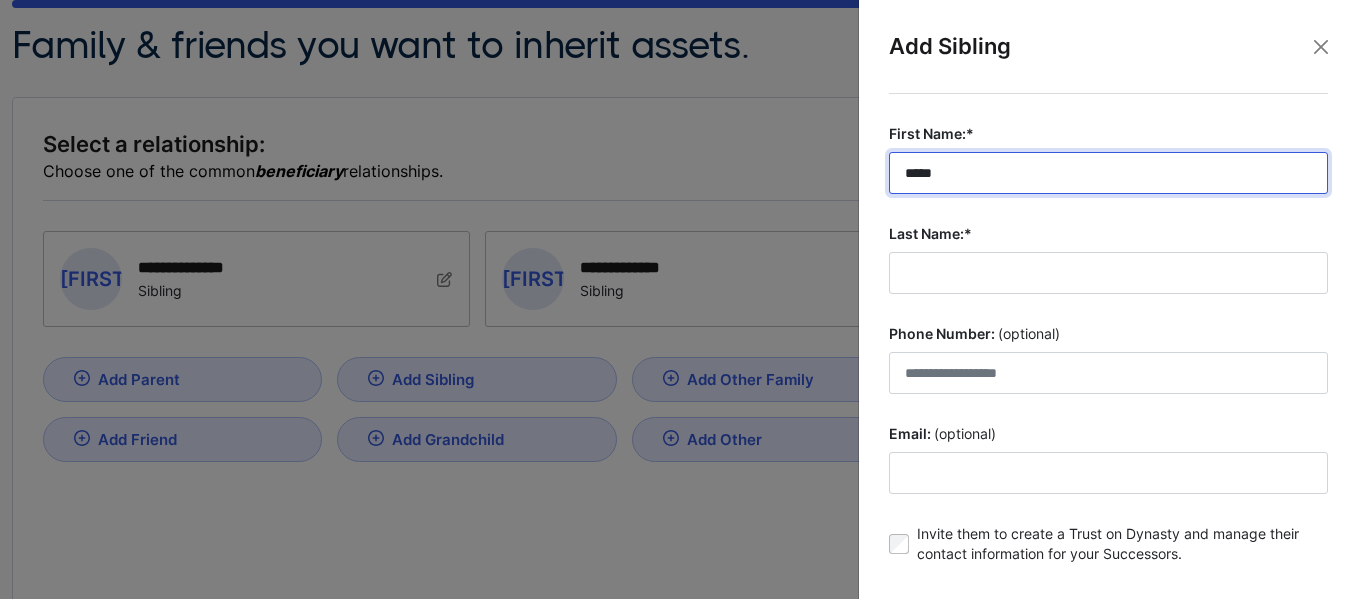 type on "*****" 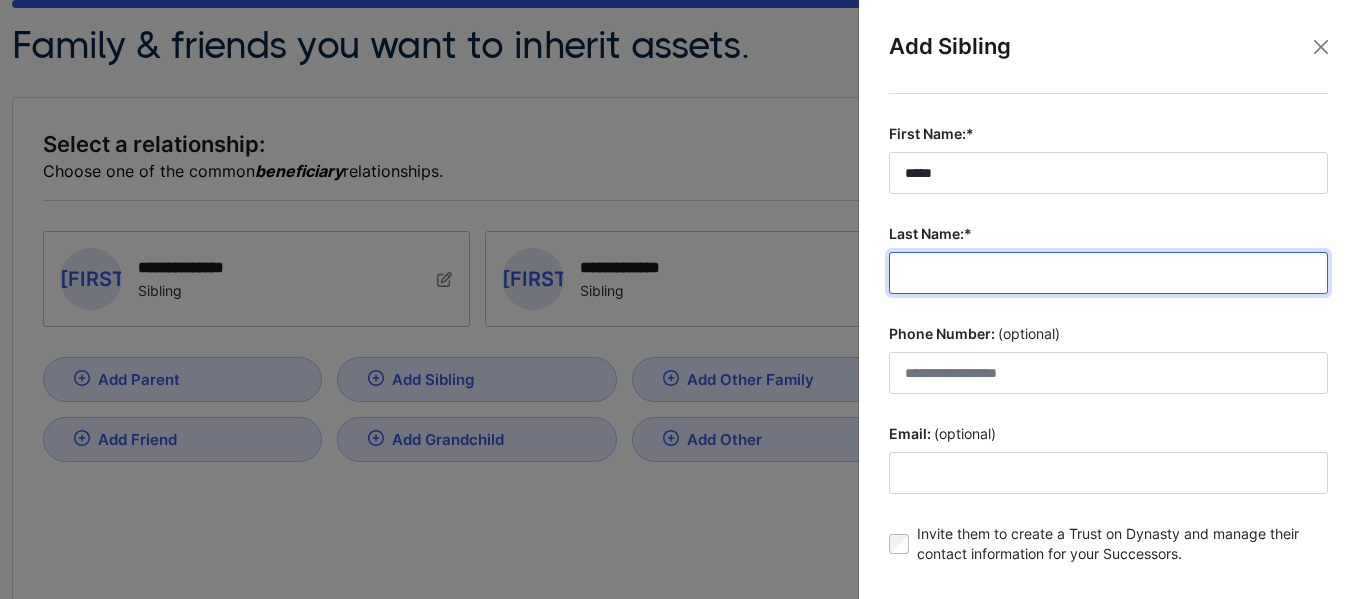 click on "Last Name:*" at bounding box center (1108, 273) 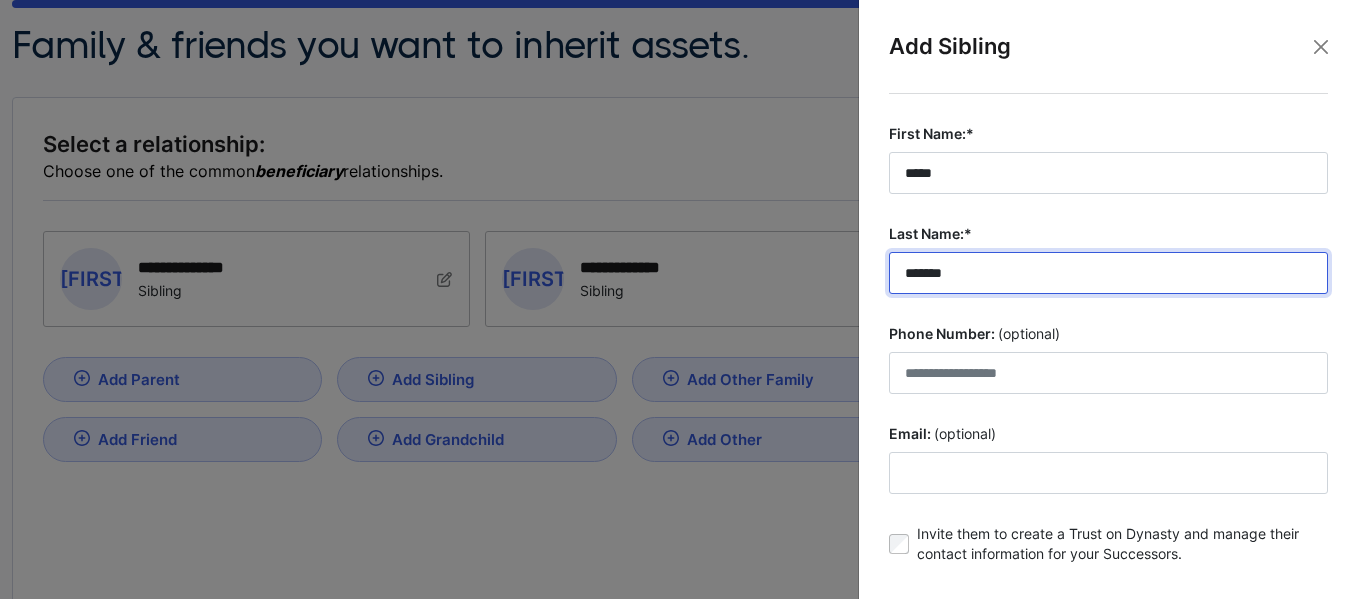 type on "*******" 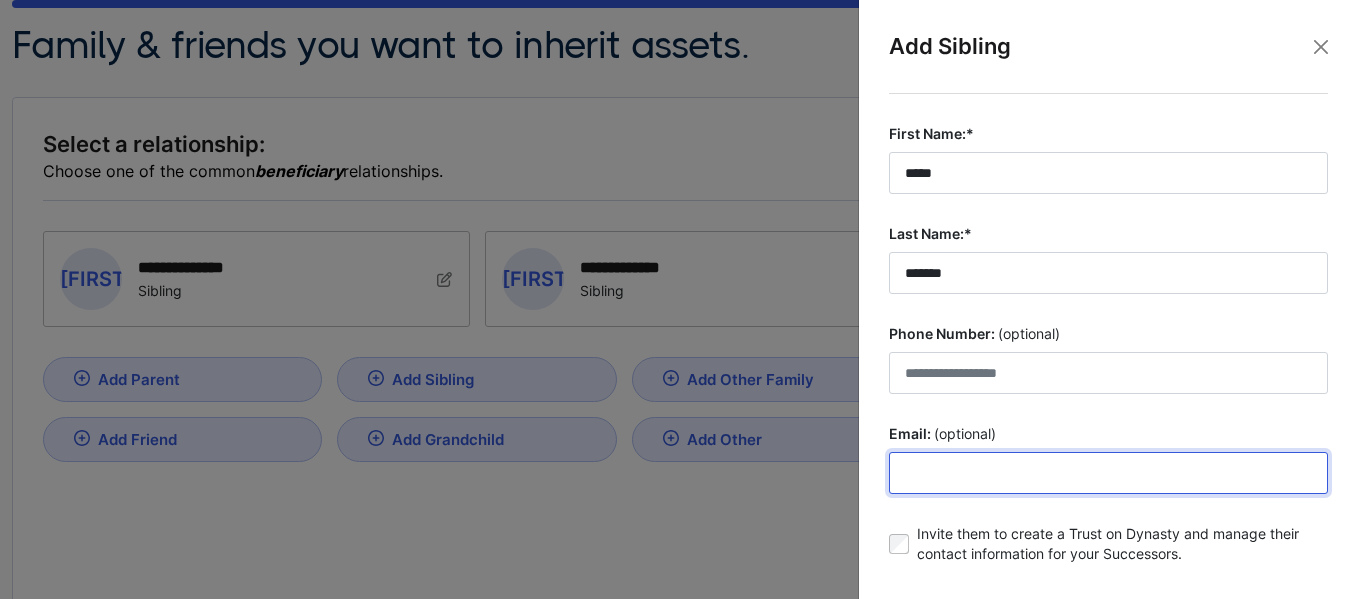 click on "Email:   (optional)" at bounding box center (1108, 473) 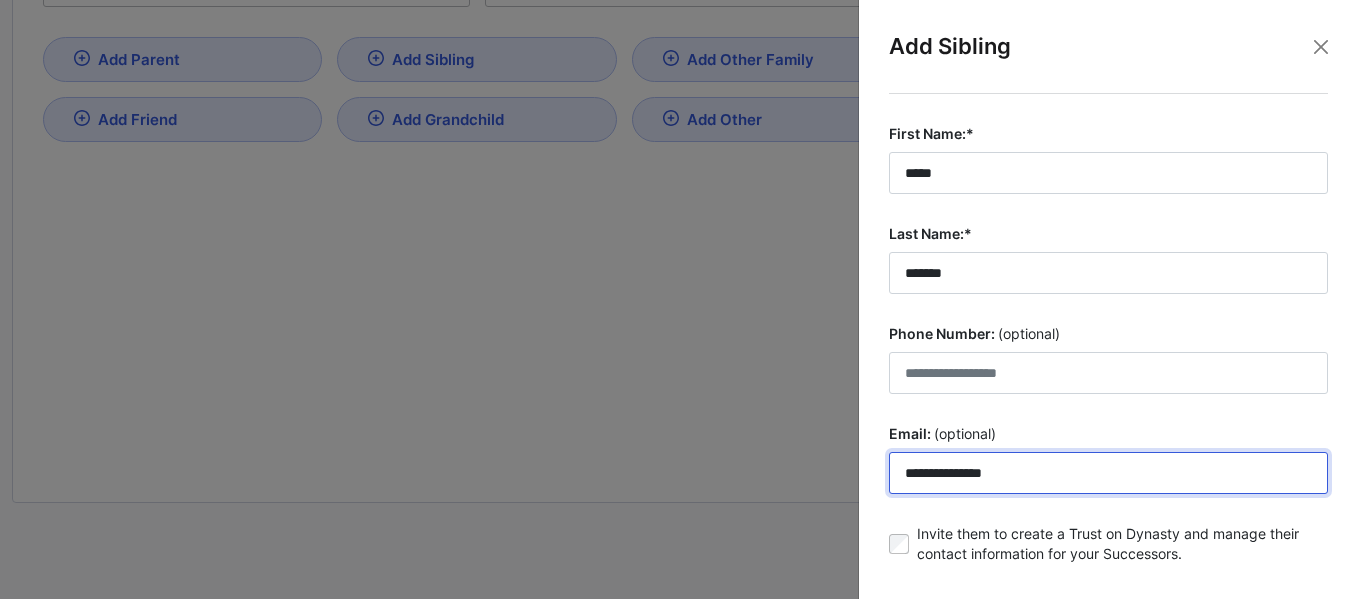 scroll, scrollTop: 653, scrollLeft: 0, axis: vertical 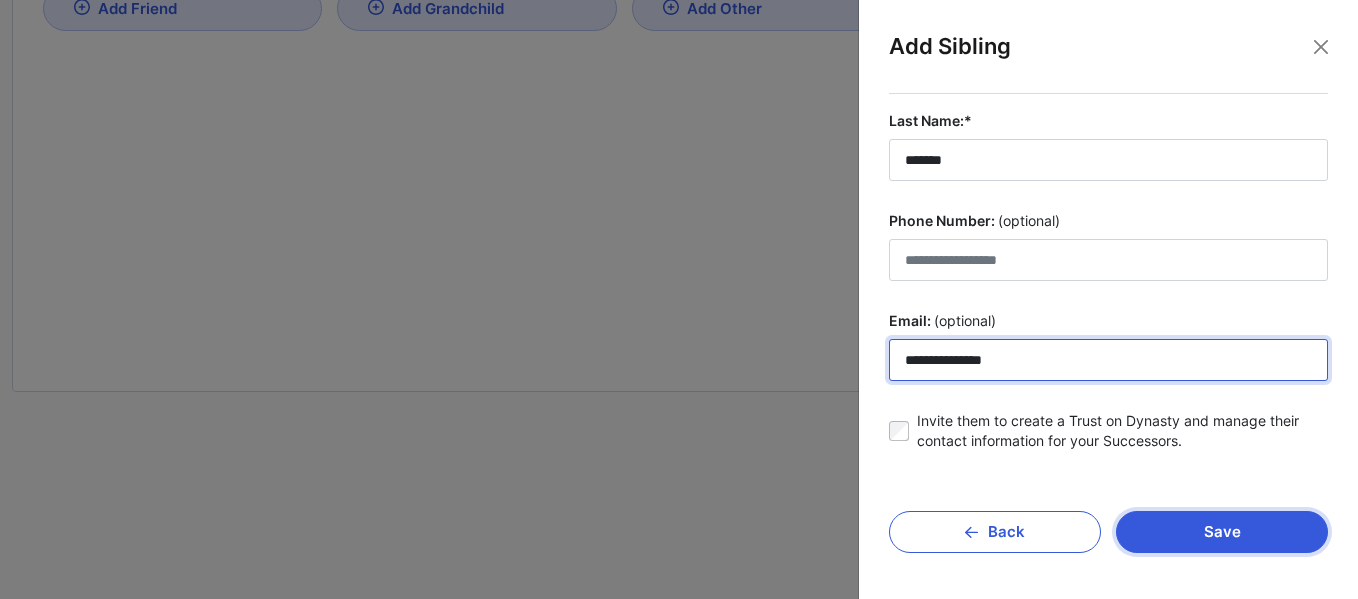 type on "**********" 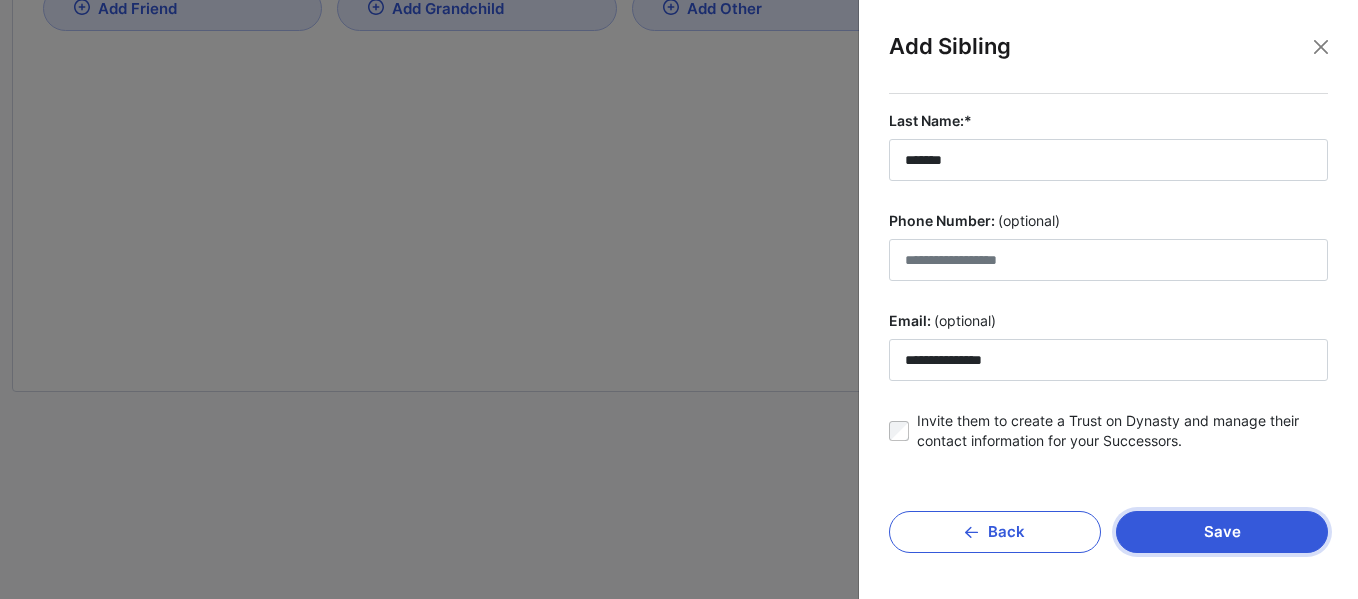click on "Save" at bounding box center (1222, 532) 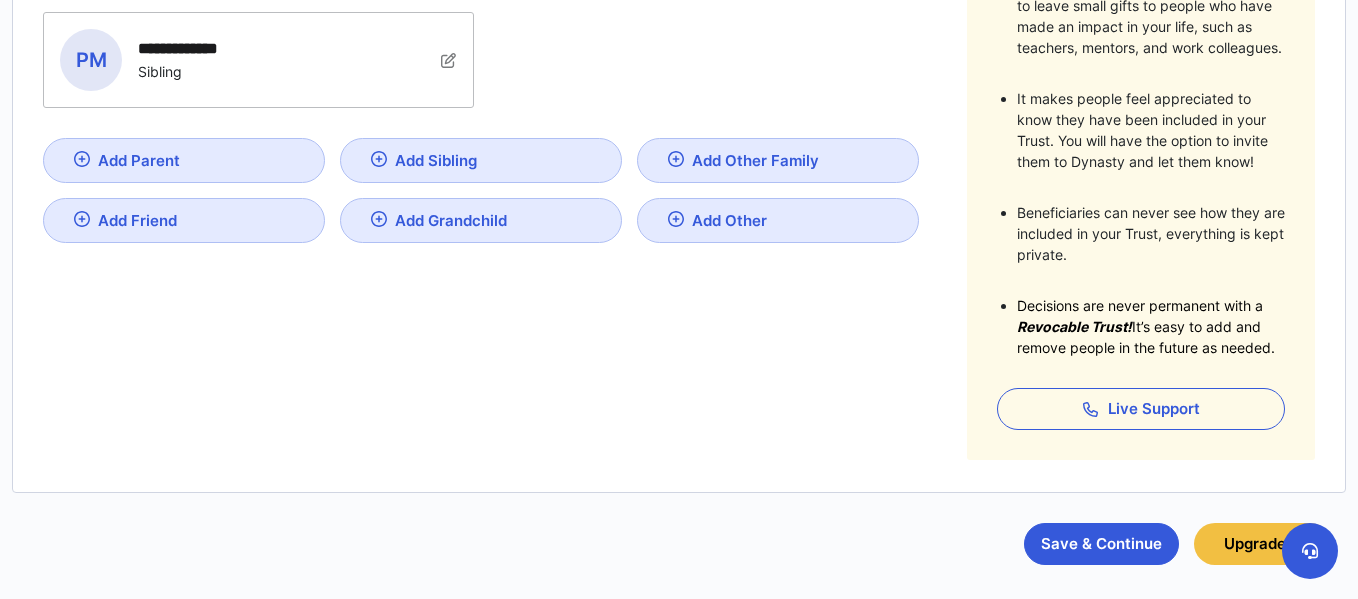 scroll, scrollTop: 554, scrollLeft: 0, axis: vertical 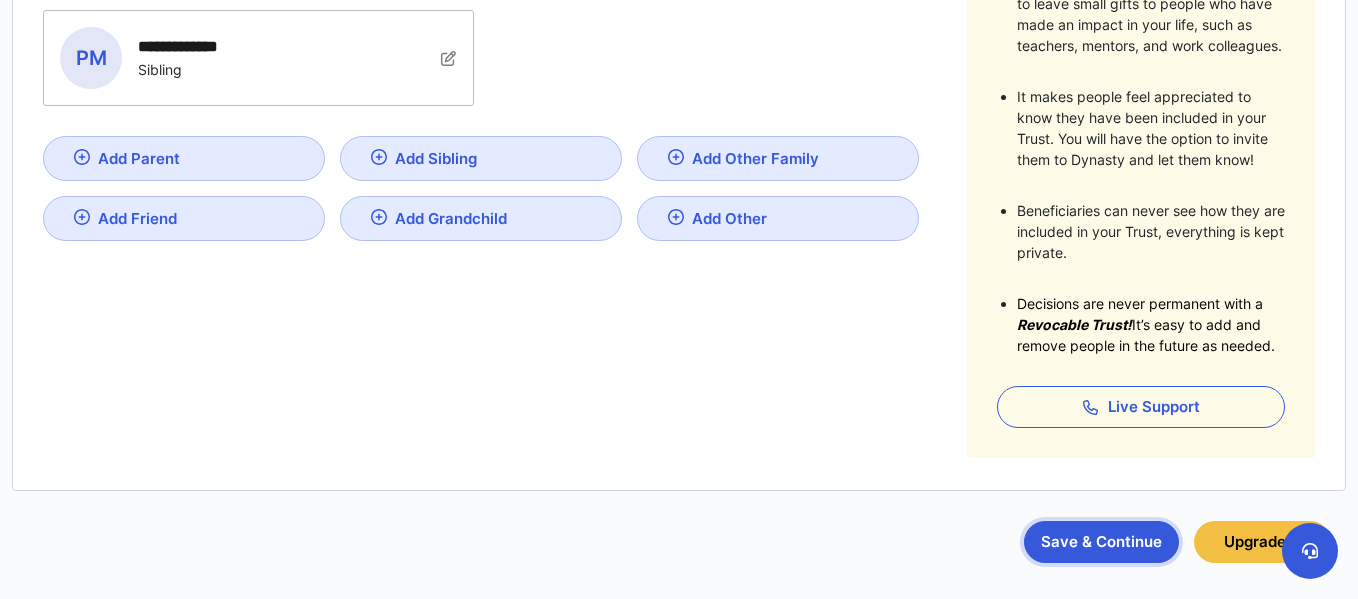 click on "Save & Continue" at bounding box center (1101, 542) 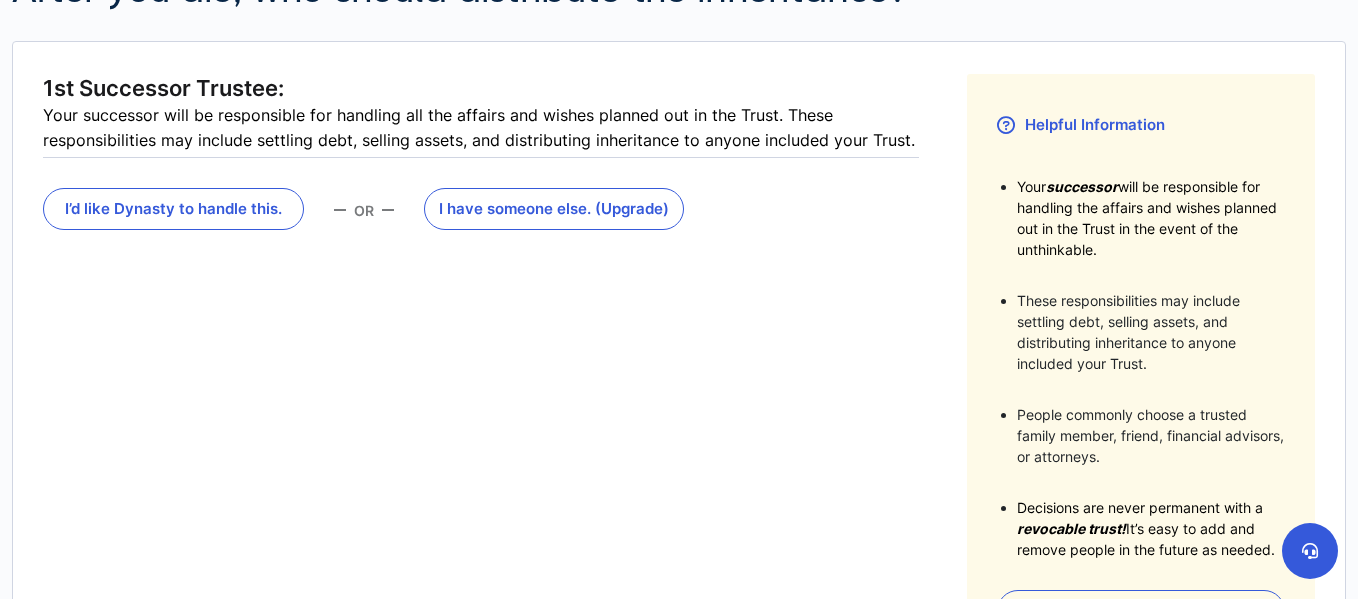 scroll, scrollTop: 286, scrollLeft: 0, axis: vertical 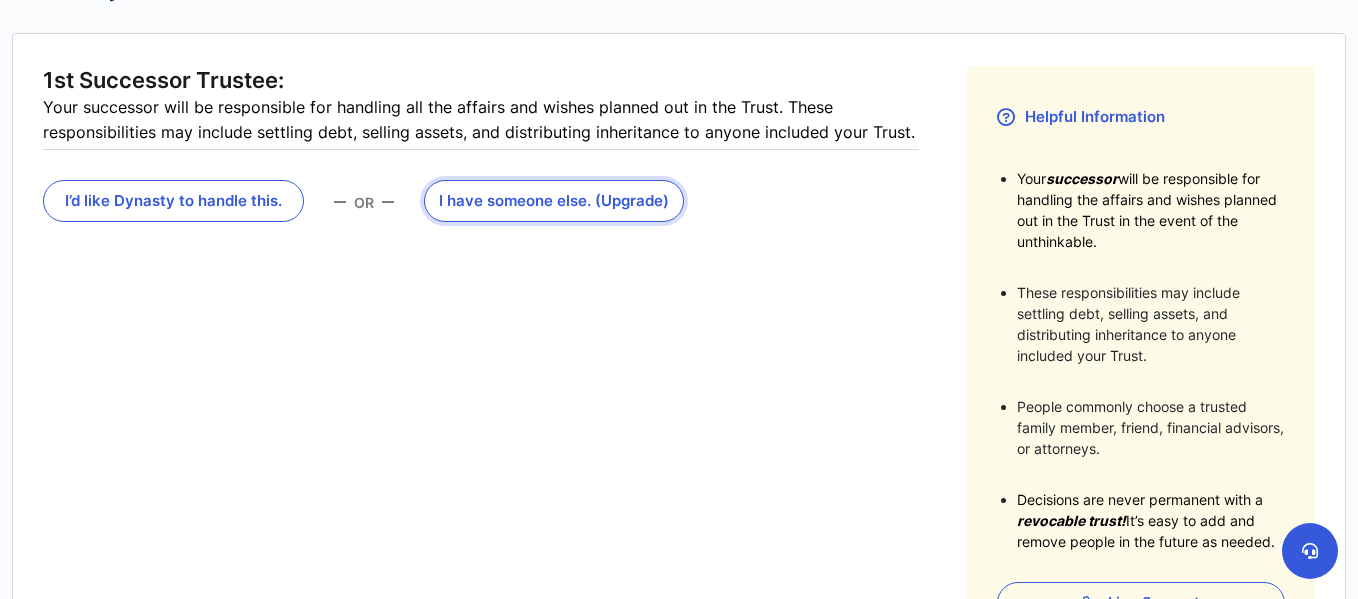 click on "I have someone else . (Upgrade)" at bounding box center (554, 201) 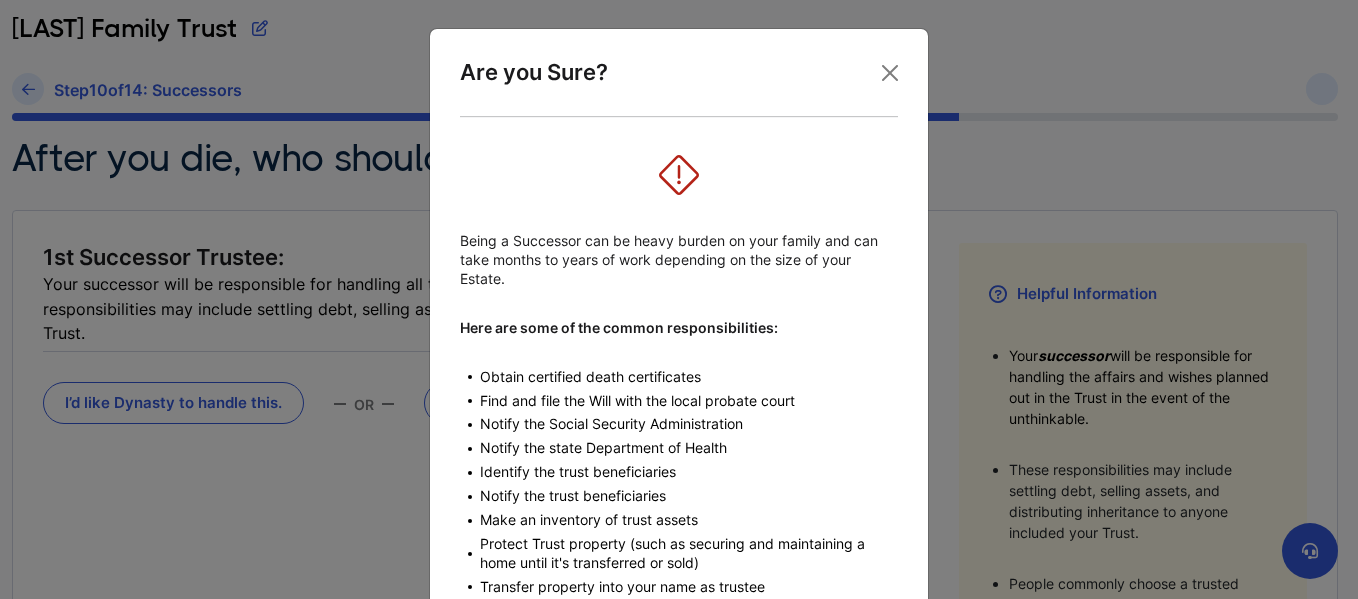 scroll, scrollTop: 102, scrollLeft: 0, axis: vertical 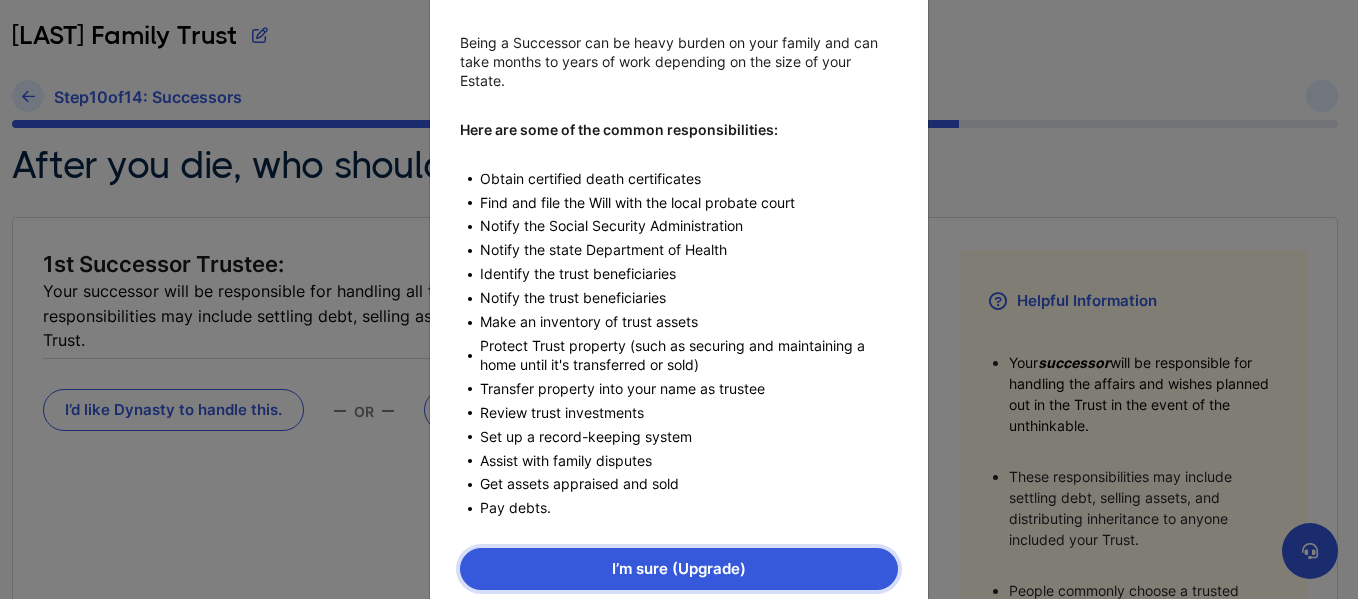 click on "I’m sure (Upgrade)" at bounding box center (679, 569) 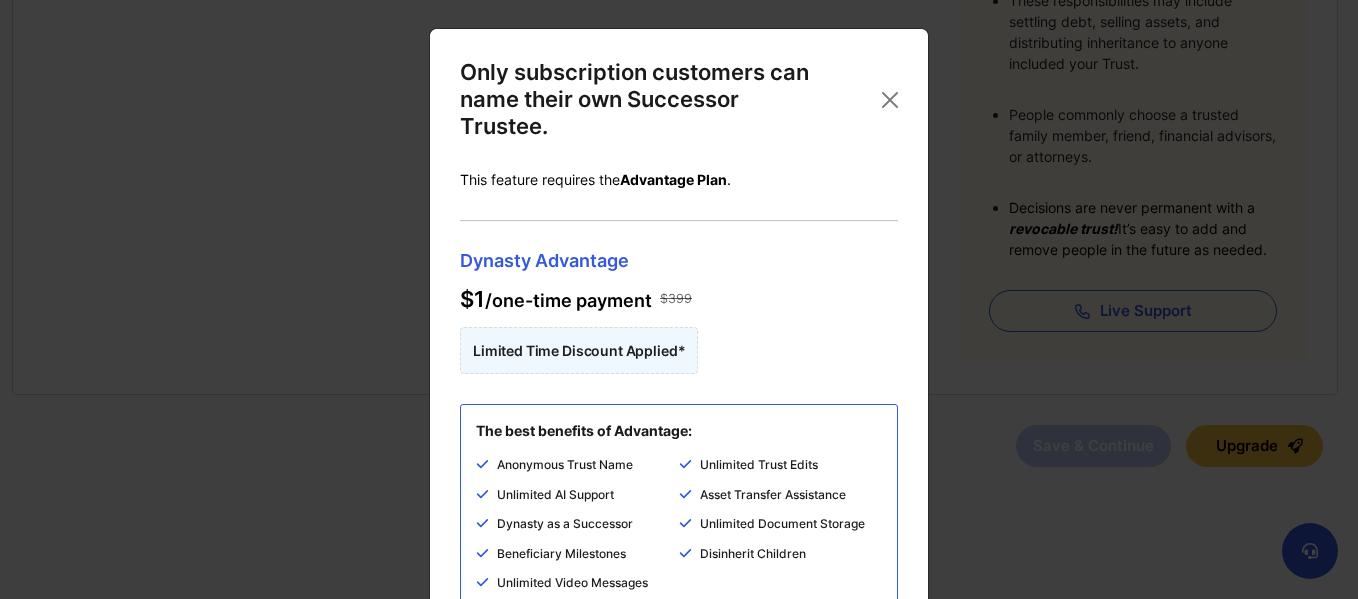 scroll, scrollTop: 581, scrollLeft: 0, axis: vertical 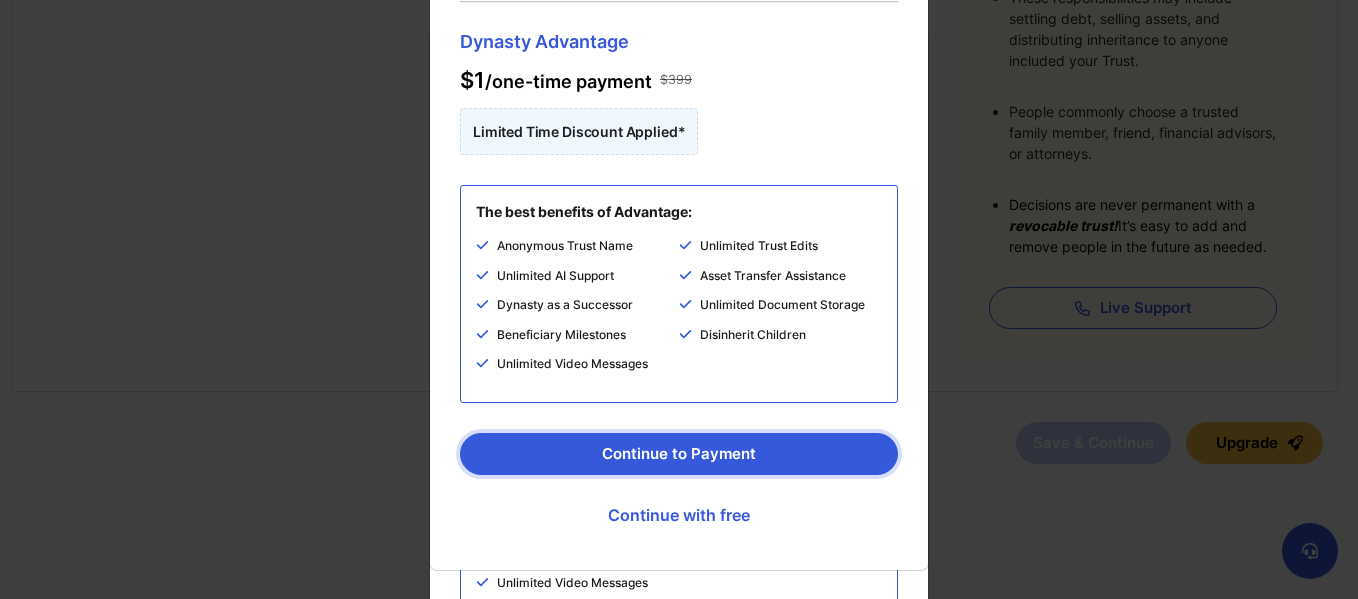 click on "Continue to Payment" at bounding box center (679, 454) 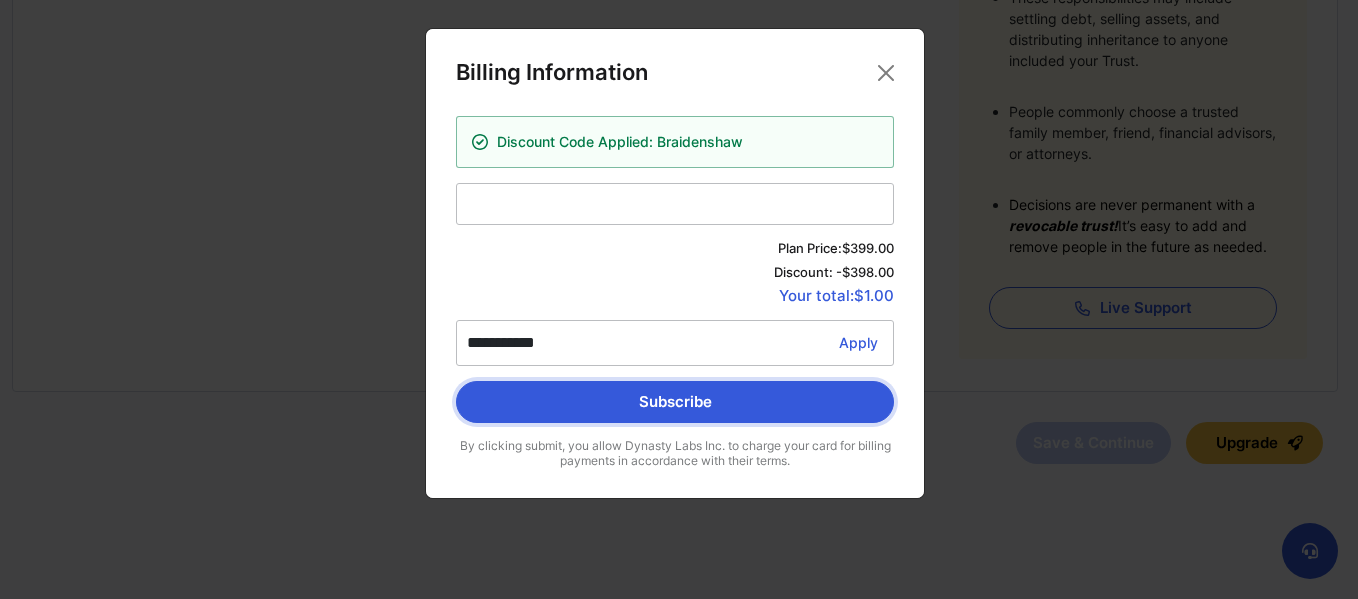 click on "Subscribe" at bounding box center [675, 402] 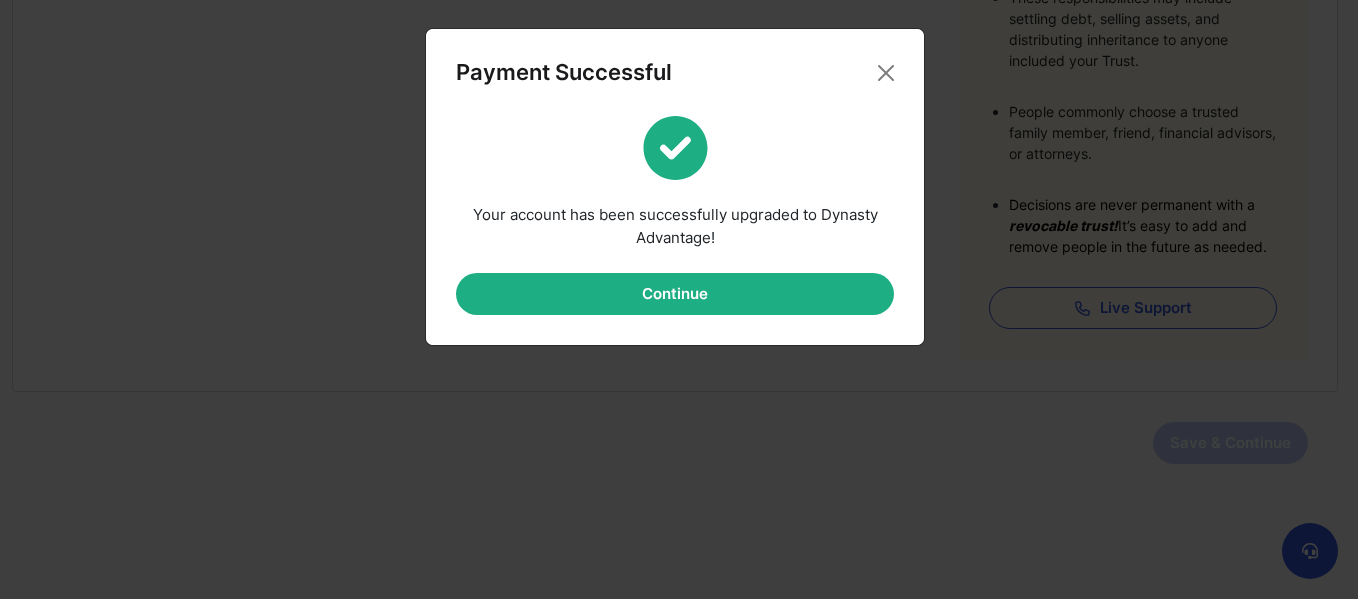 click on "Payment Successful Your account has been successfully upgraded to Dynasty Advantage! Continue" at bounding box center (679, 299) 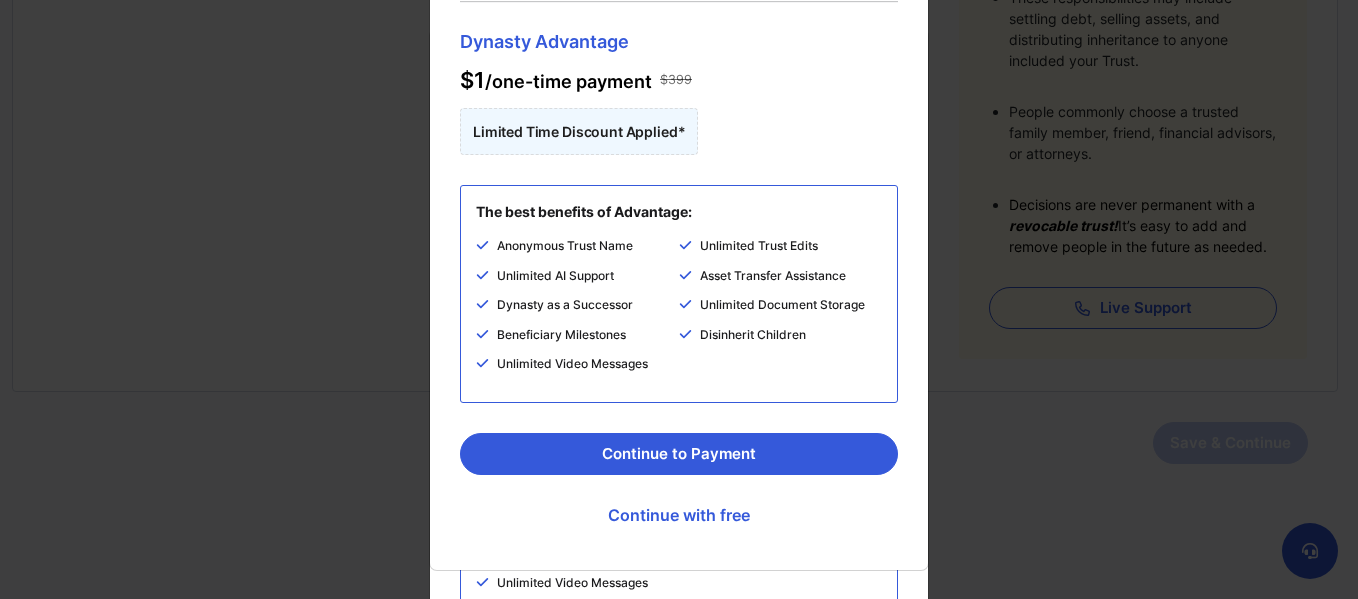 scroll, scrollTop: 0, scrollLeft: 0, axis: both 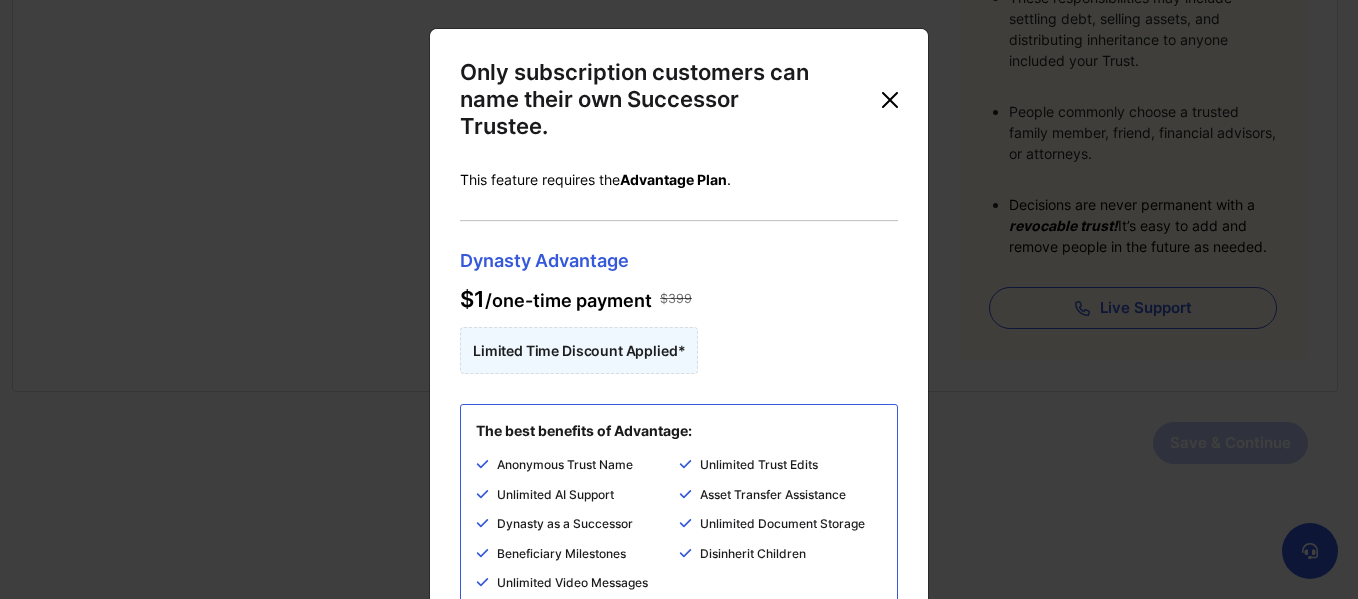 click at bounding box center [890, 100] 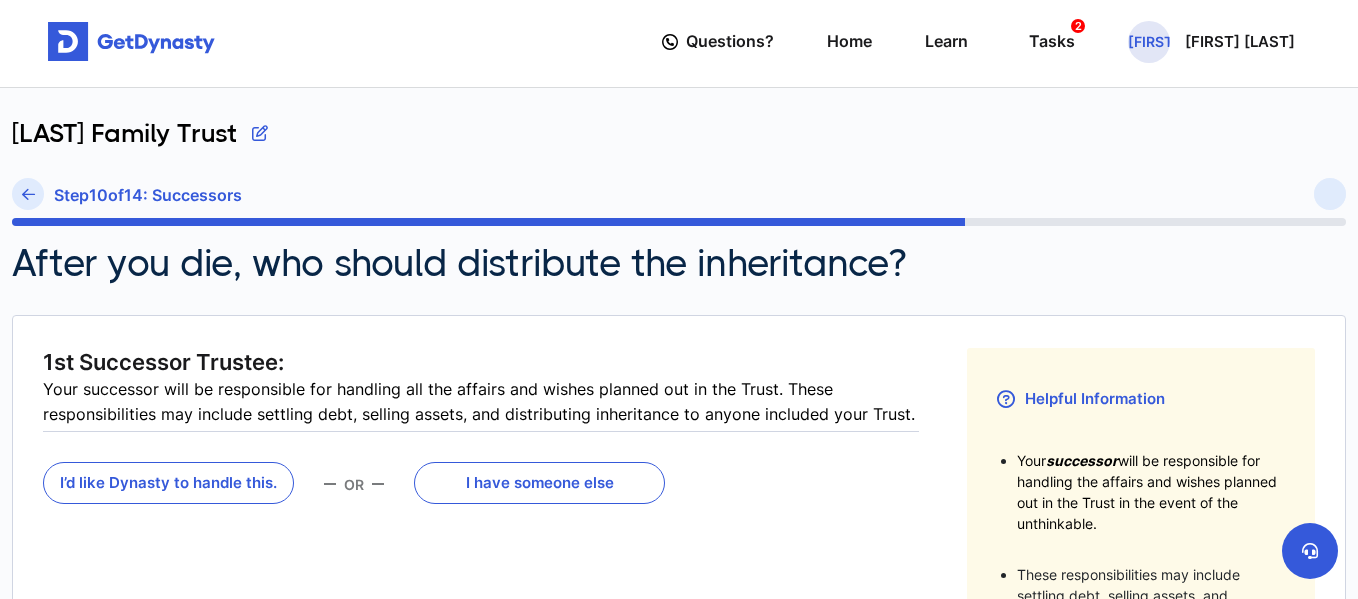 scroll, scrollTop: 0, scrollLeft: 0, axis: both 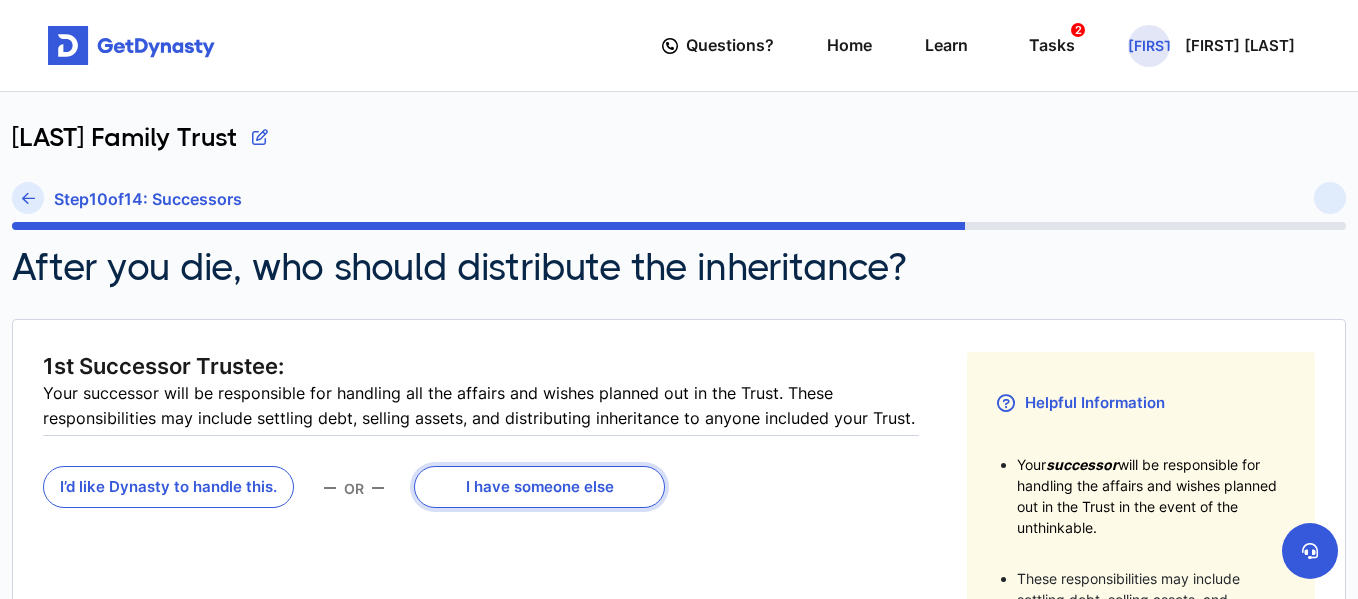 click on "I have someone else" at bounding box center (539, 487) 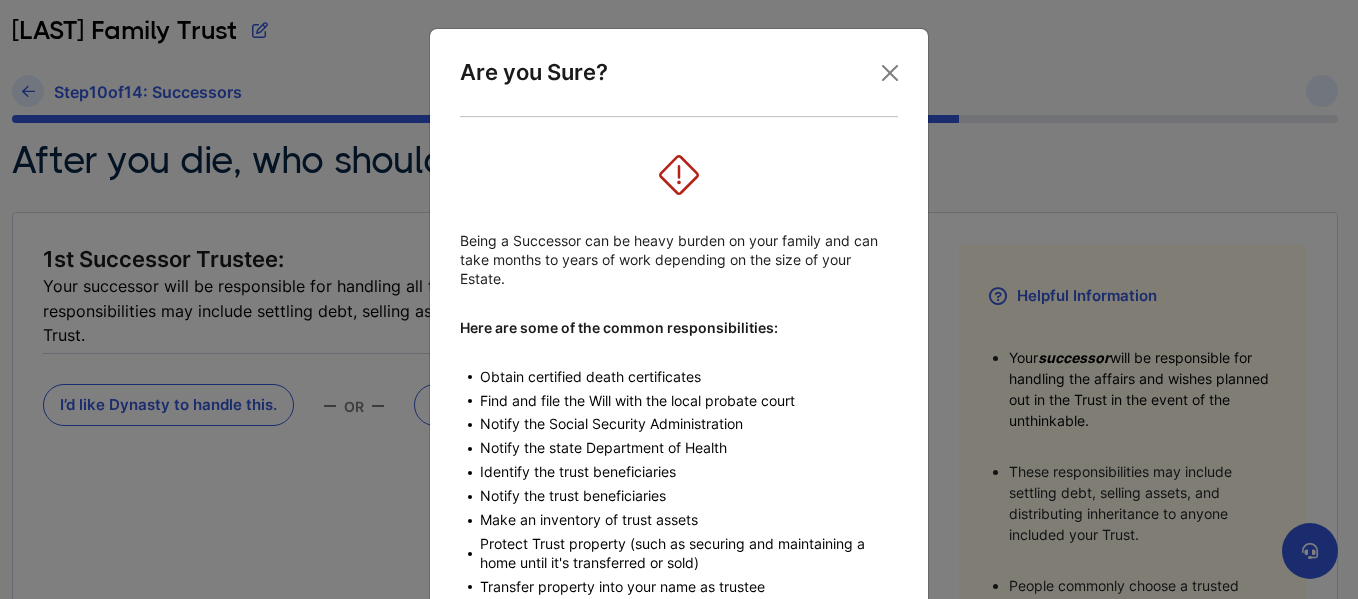 scroll, scrollTop: 90, scrollLeft: 0, axis: vertical 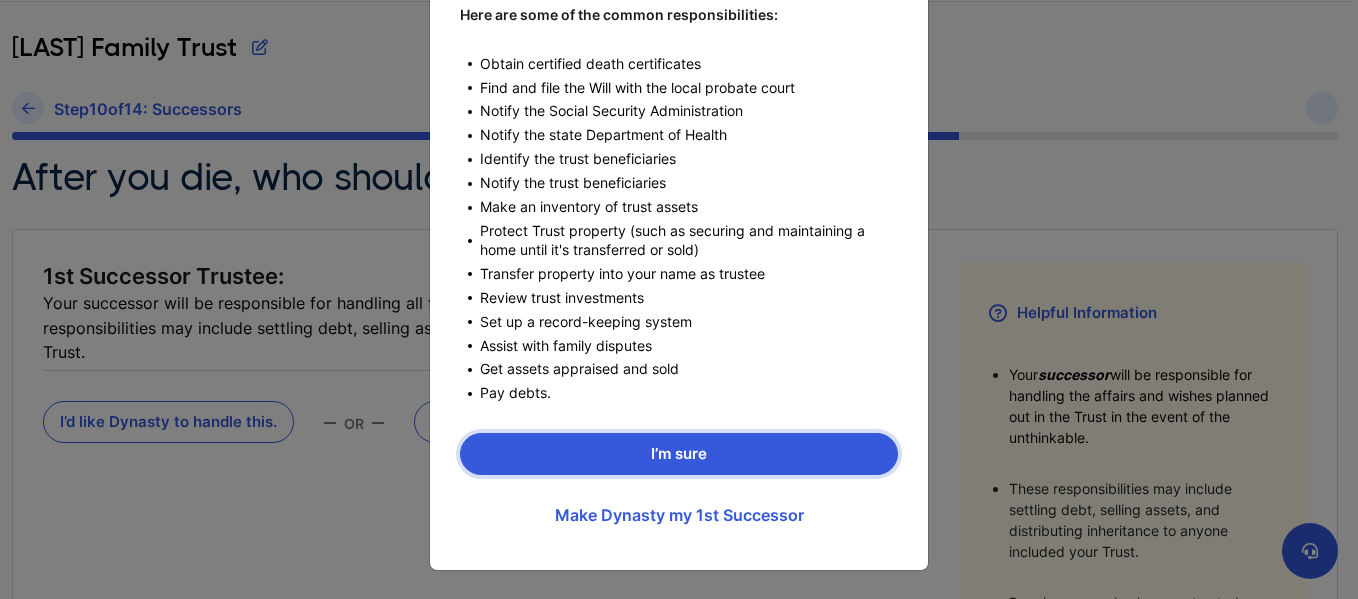 click on "I’m sure" at bounding box center [679, 454] 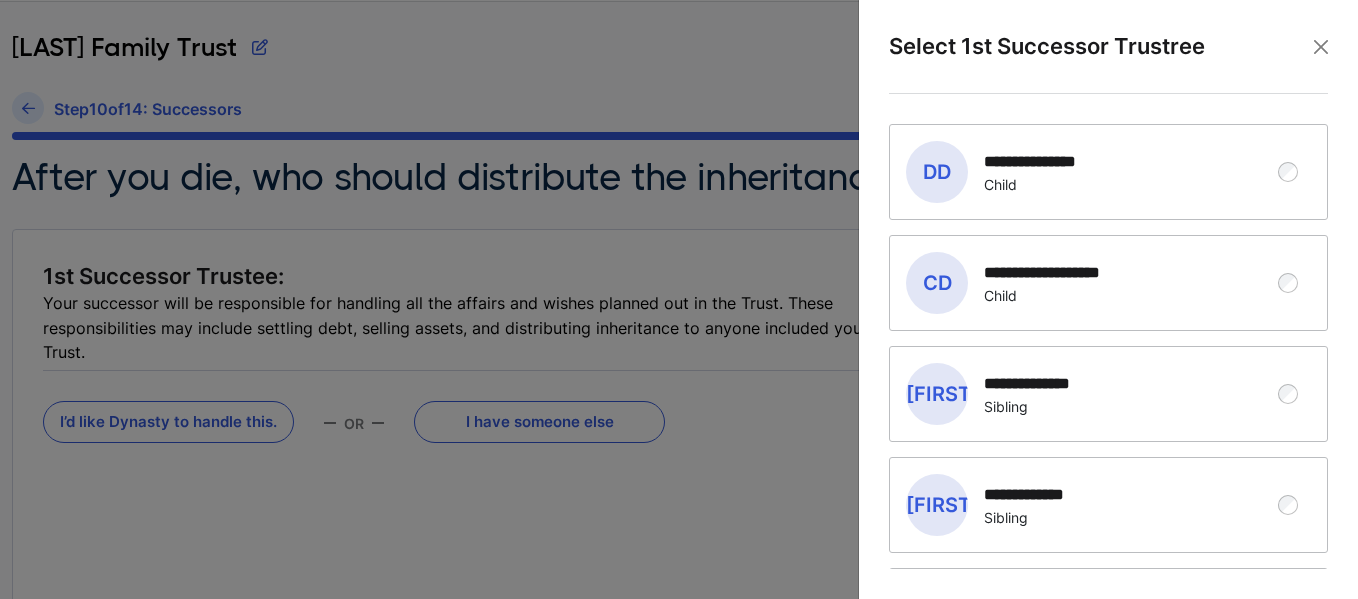 click on "Child" at bounding box center (1052, 184) 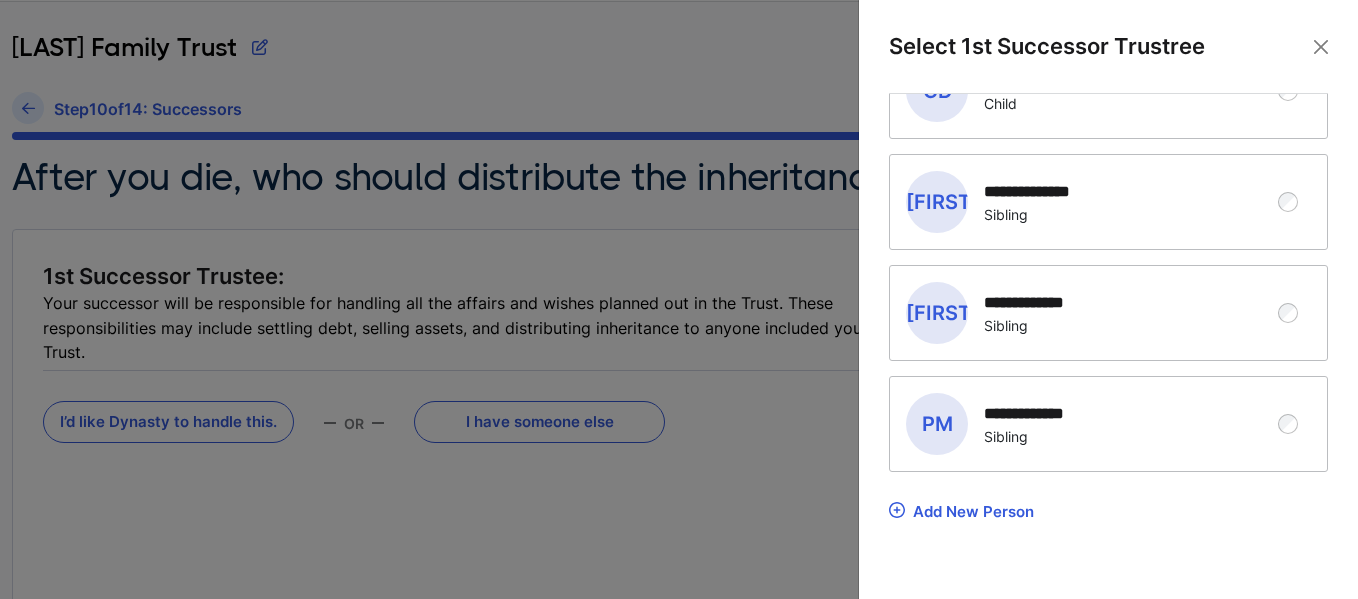 scroll, scrollTop: 252, scrollLeft: 0, axis: vertical 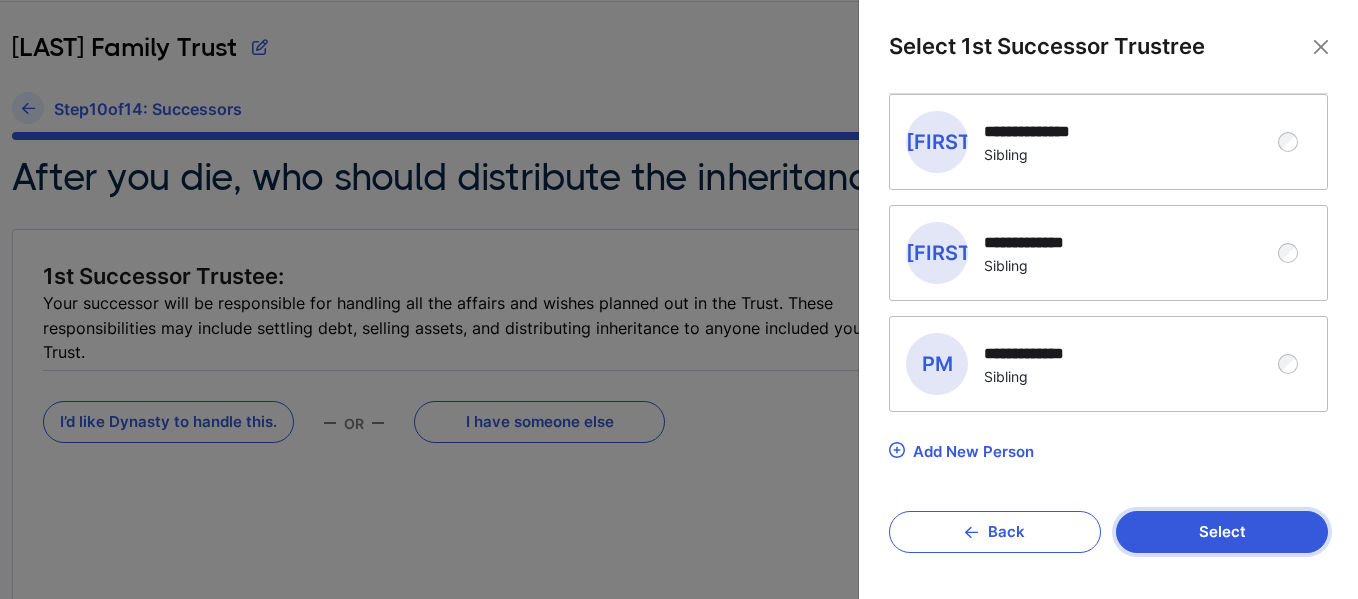 click on "Select" at bounding box center [1222, 532] 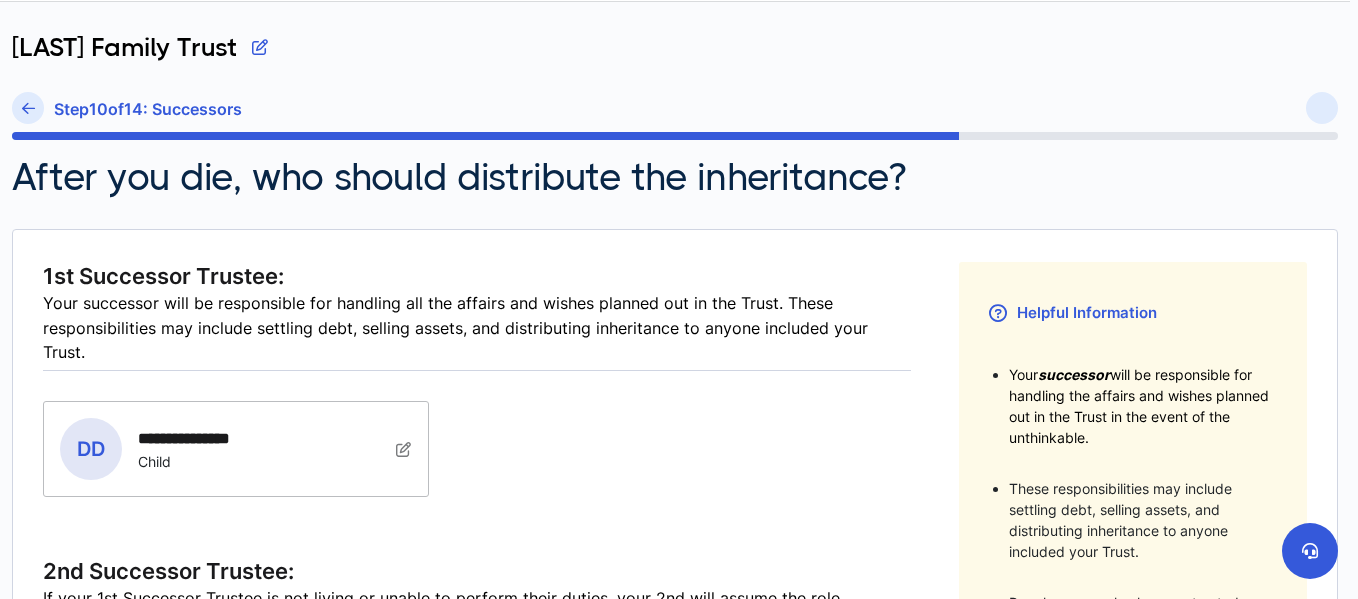 scroll, scrollTop: 141, scrollLeft: 0, axis: vertical 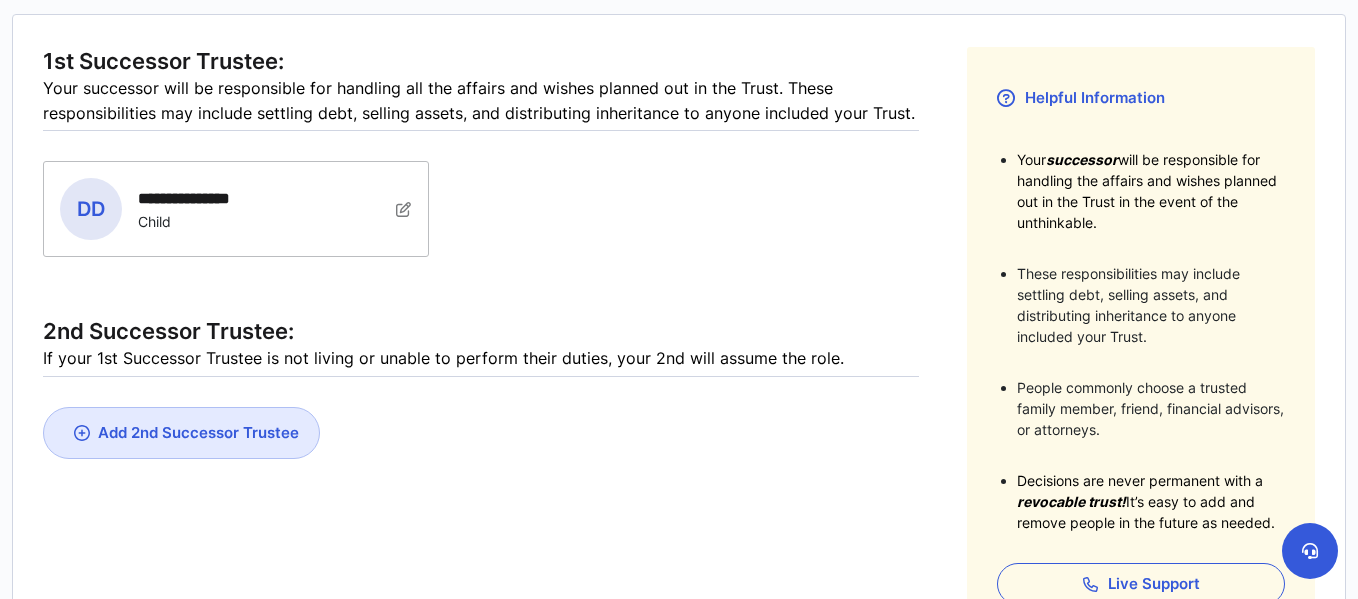 click on "Add 2nd Successor Trustee" at bounding box center (198, 432) 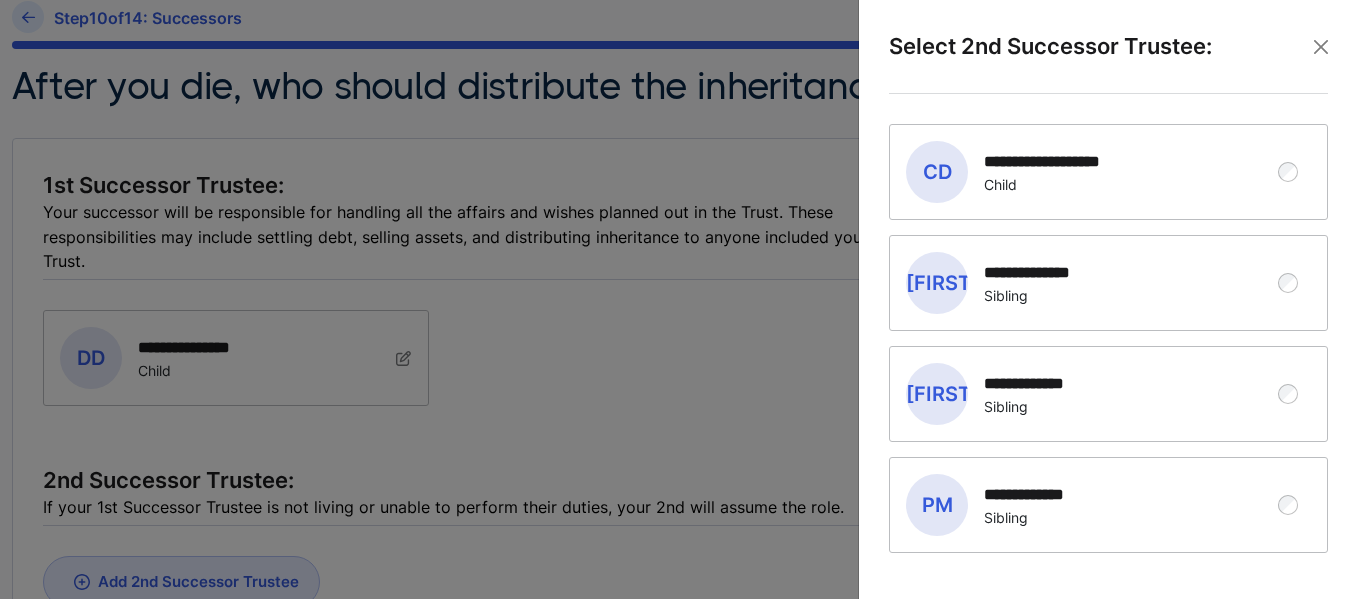 scroll, scrollTop: 179, scrollLeft: 0, axis: vertical 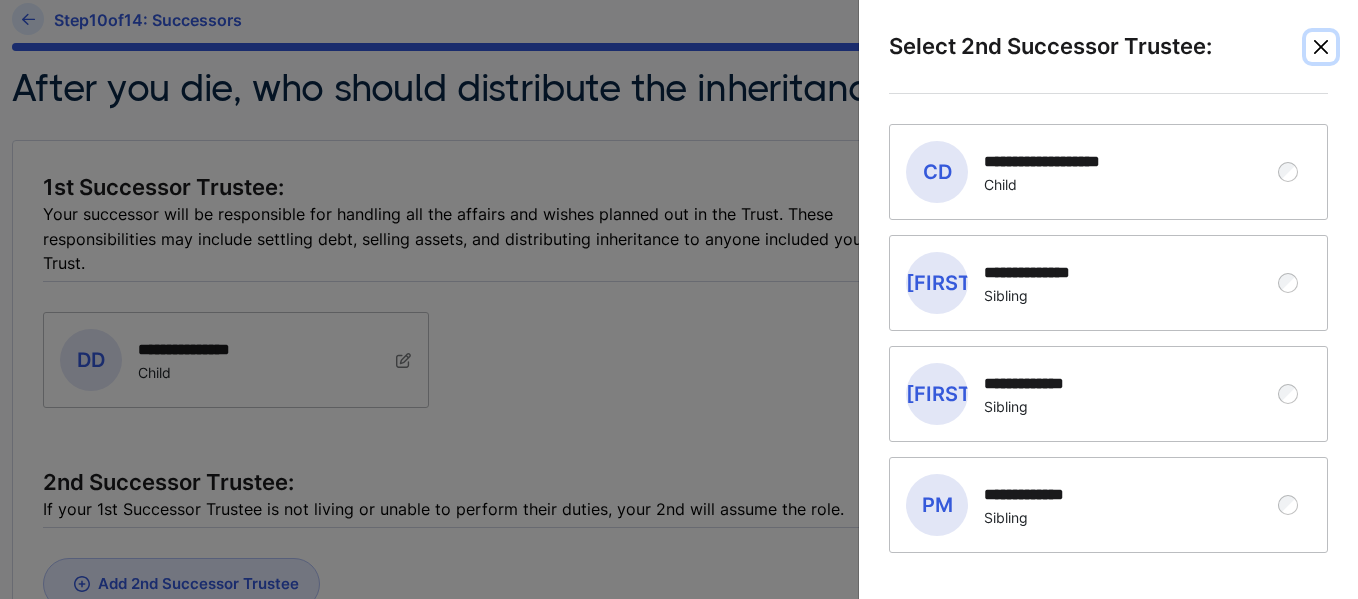 click at bounding box center (1321, 47) 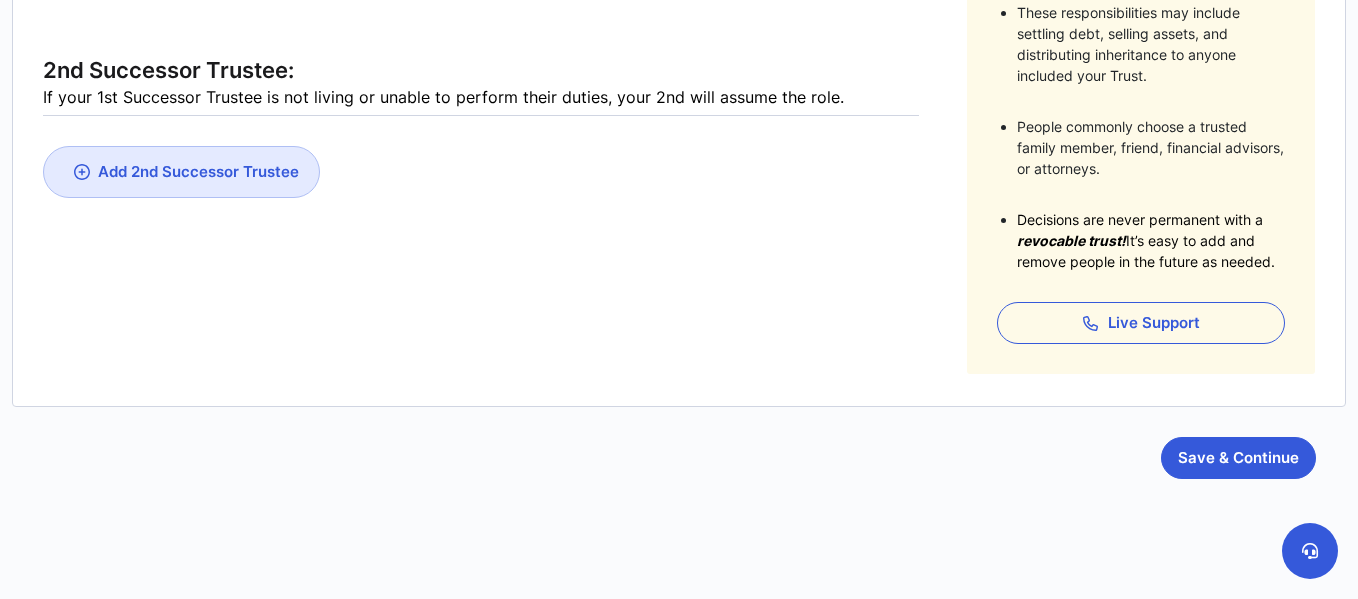 scroll, scrollTop: 568, scrollLeft: 0, axis: vertical 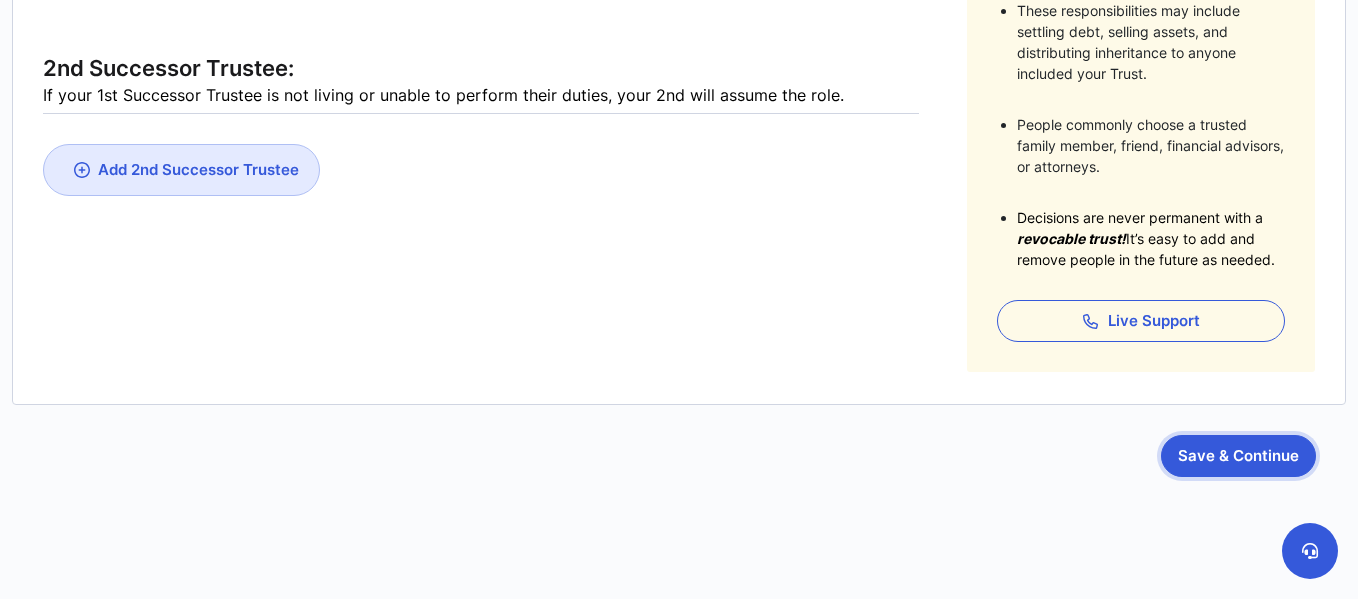 click on "Save & Continue" at bounding box center [1238, 456] 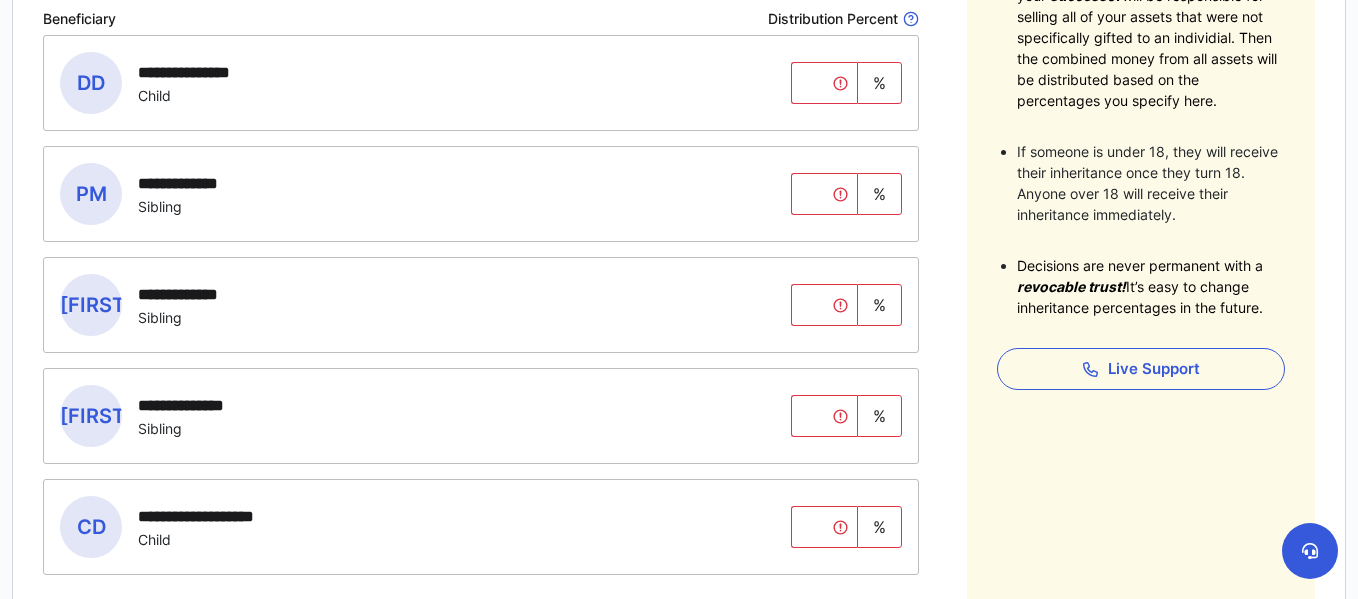 scroll, scrollTop: 493, scrollLeft: 0, axis: vertical 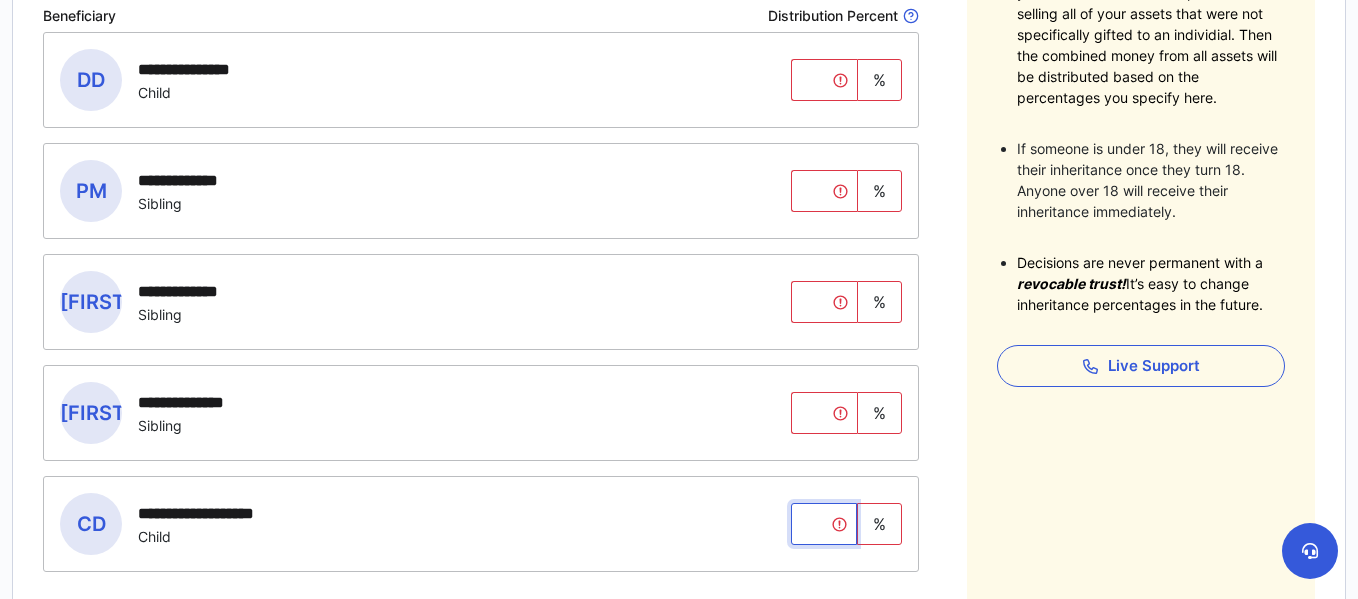click at bounding box center (824, 524) 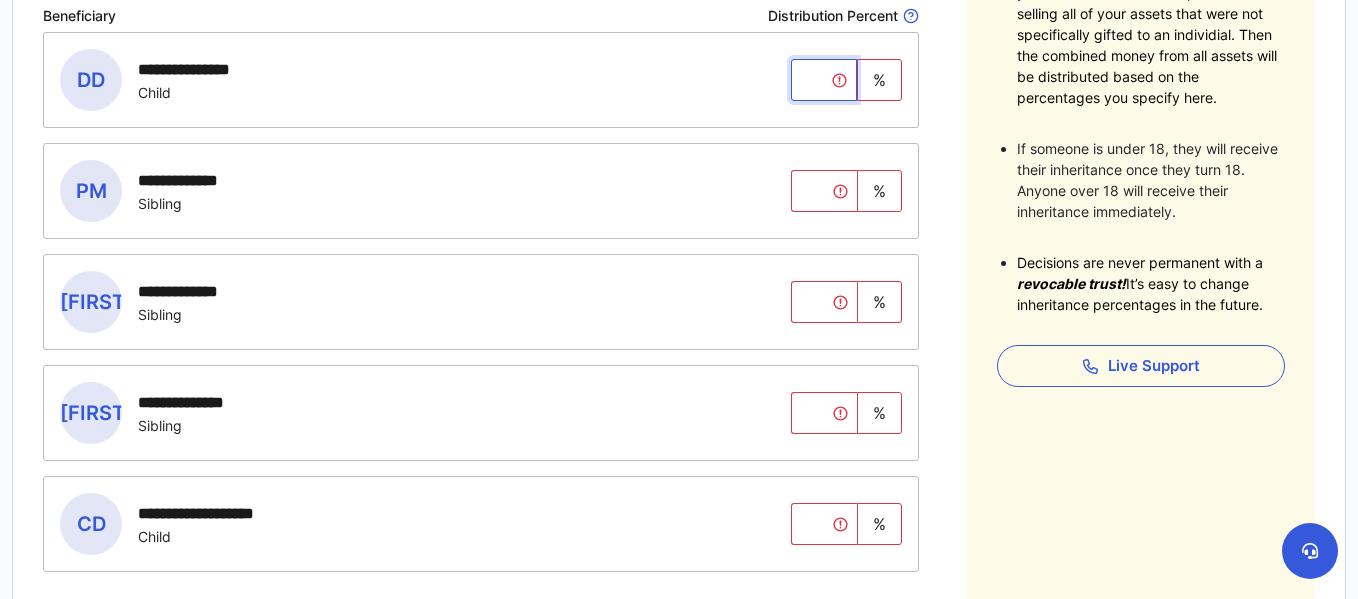 click at bounding box center (824, 80) 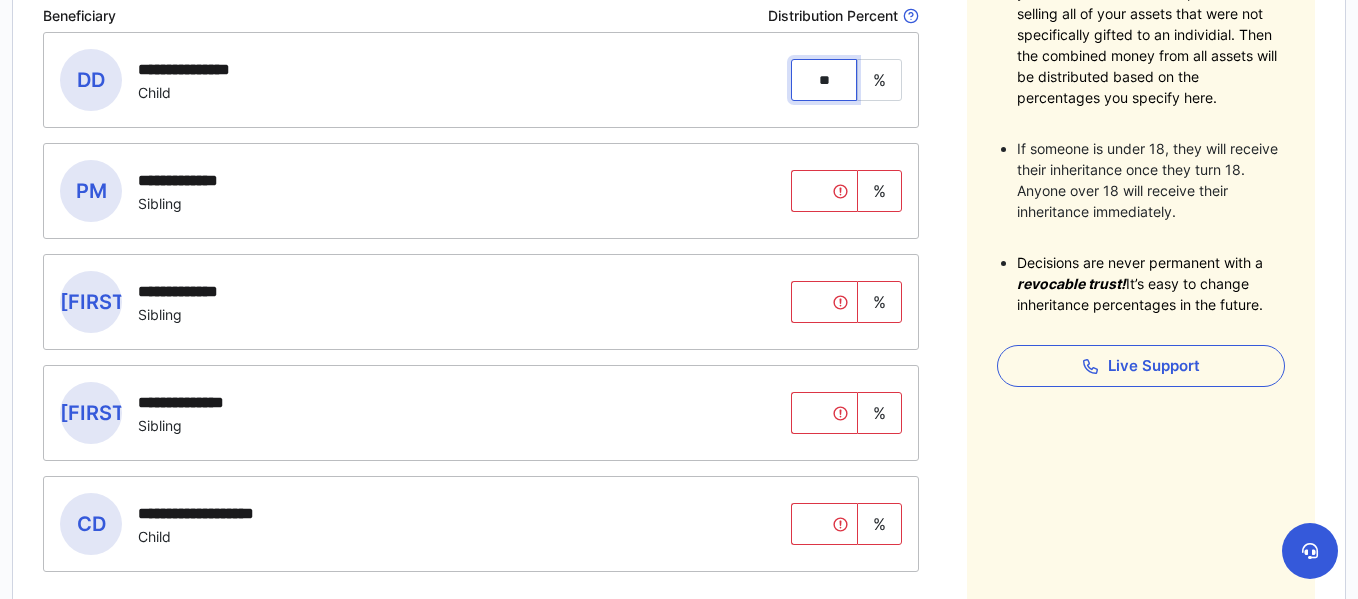 type on "**" 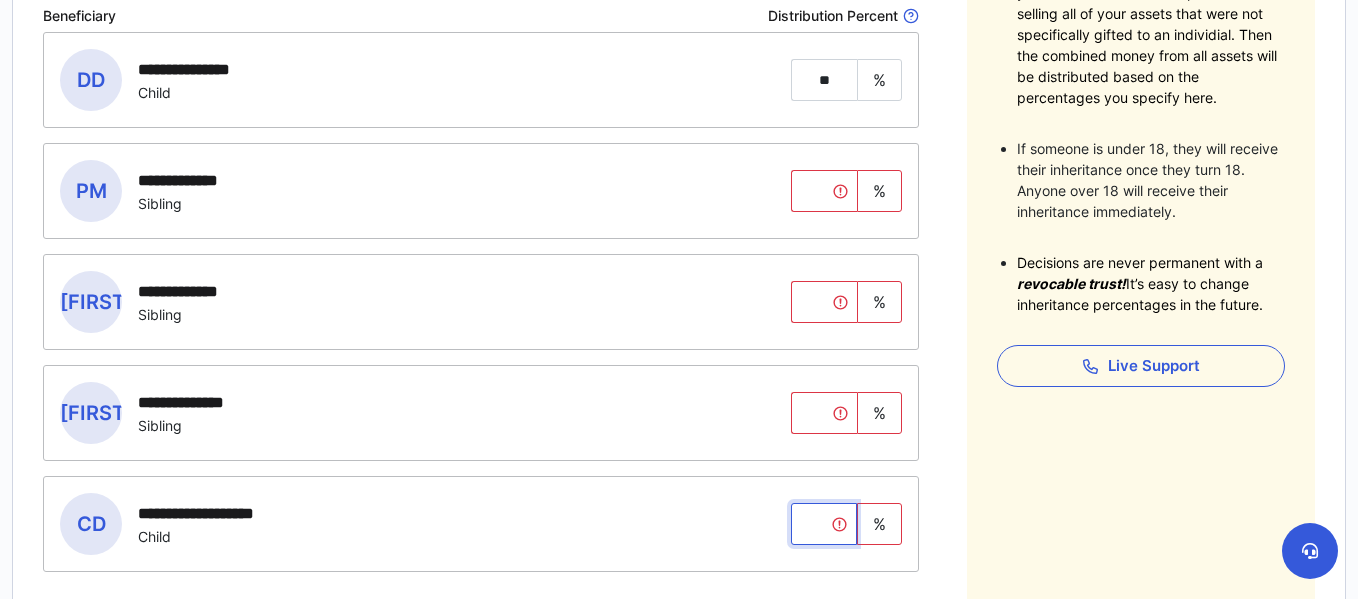 click at bounding box center [824, 524] 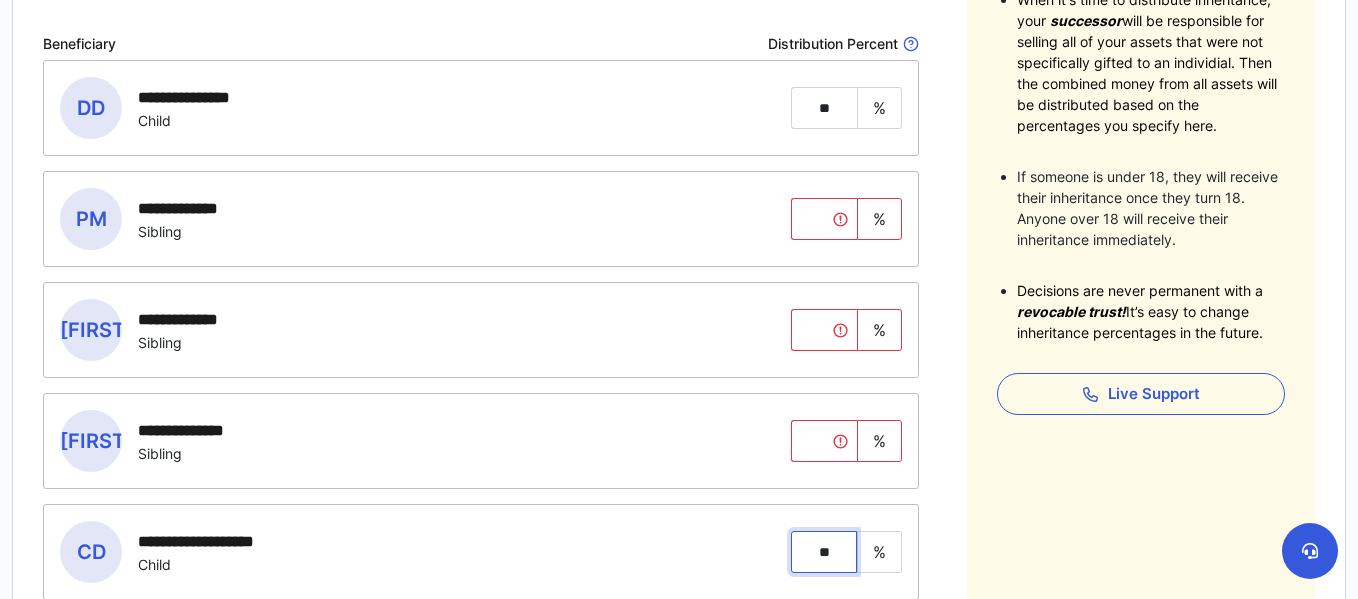 scroll, scrollTop: 459, scrollLeft: 0, axis: vertical 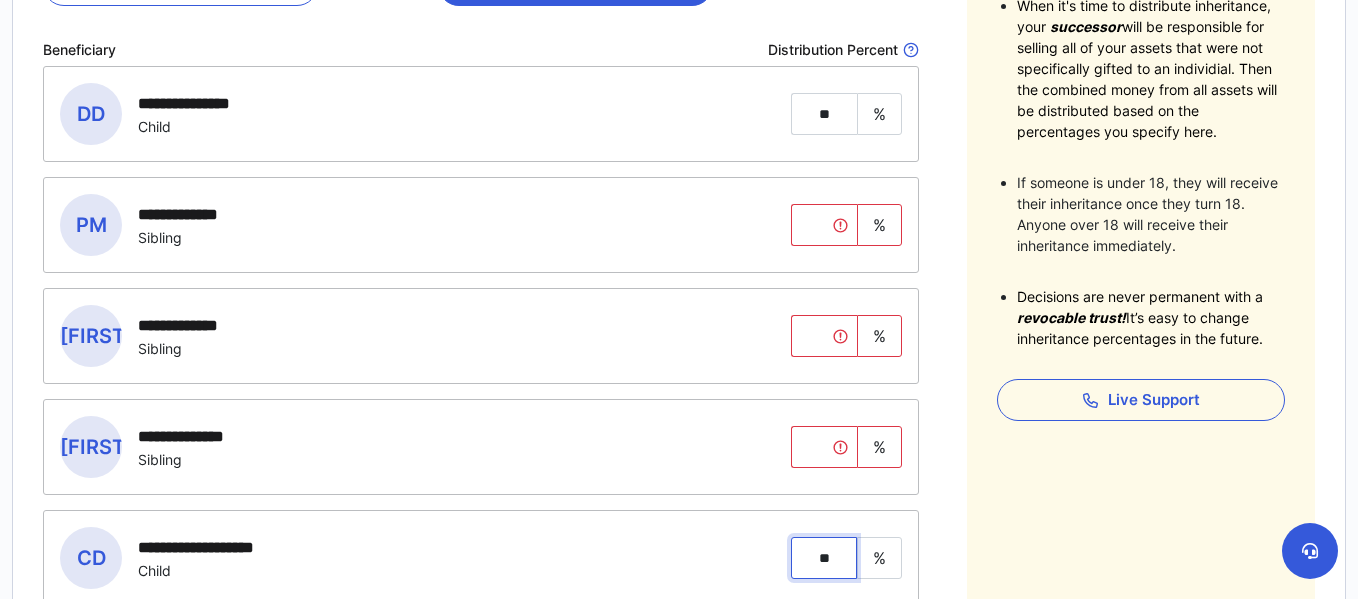 type on "**" 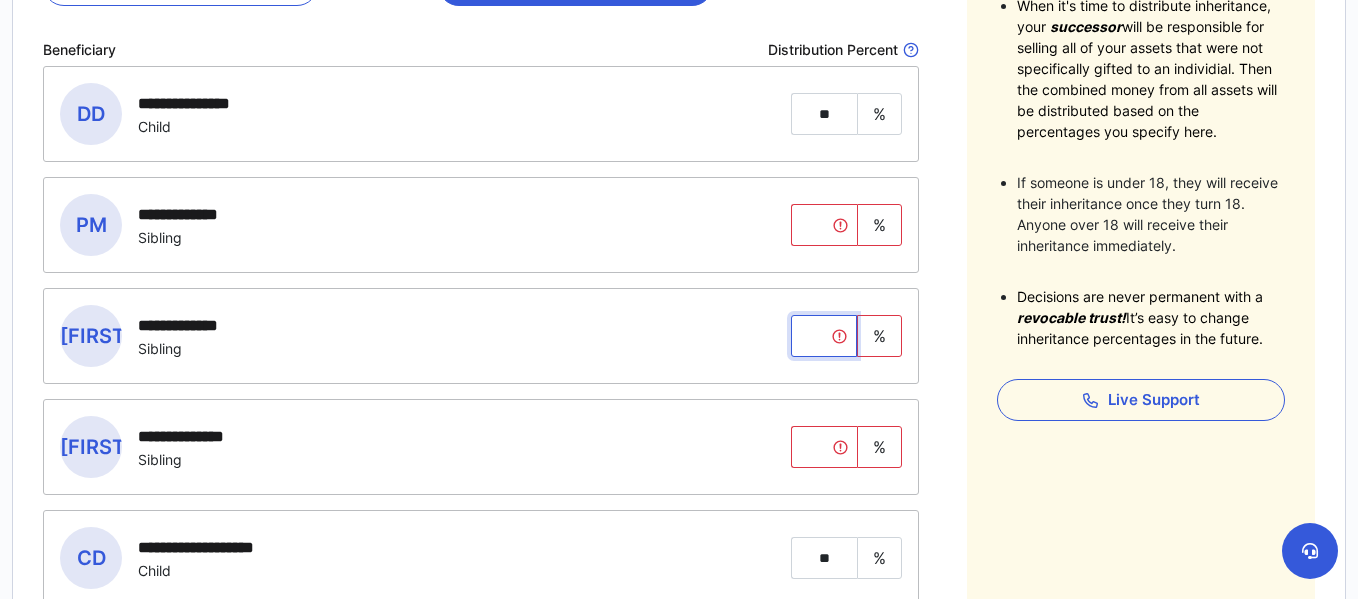 click at bounding box center (824, 336) 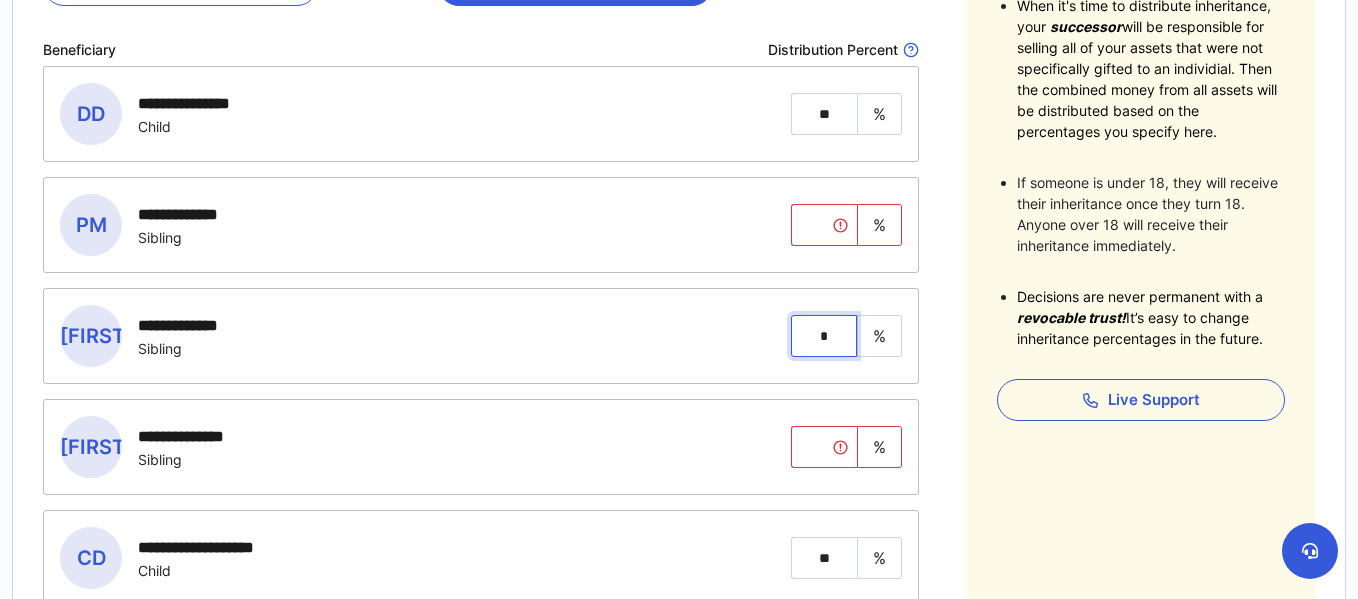 type on "*" 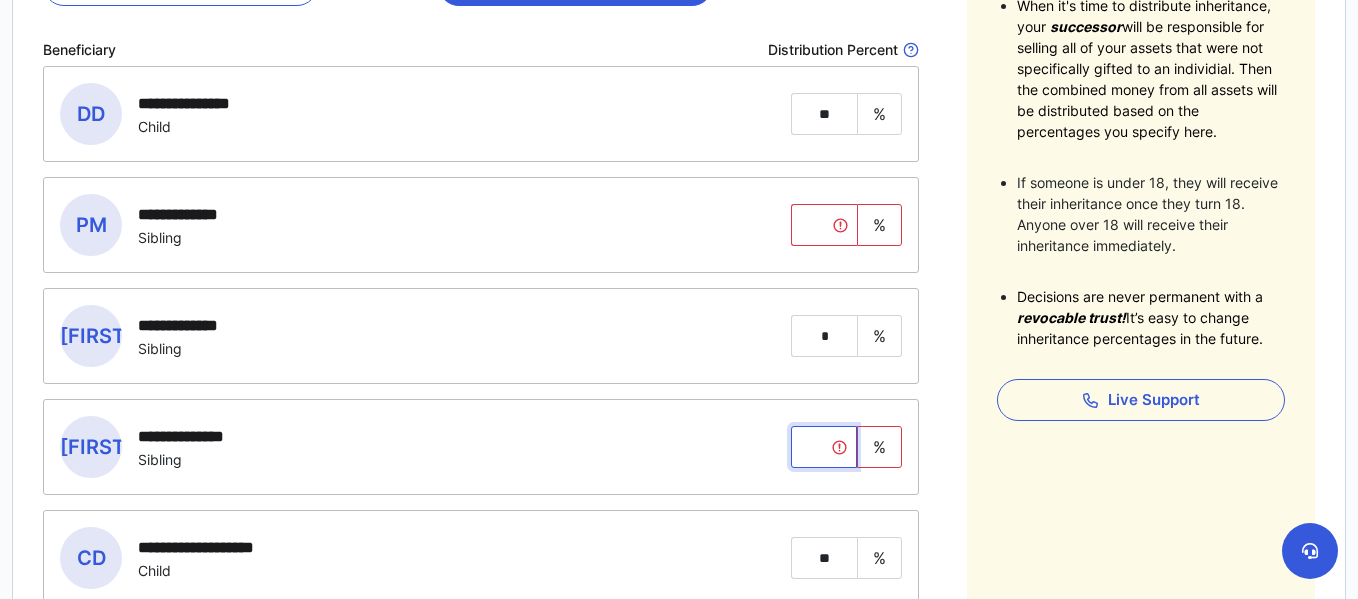 click at bounding box center (824, 447) 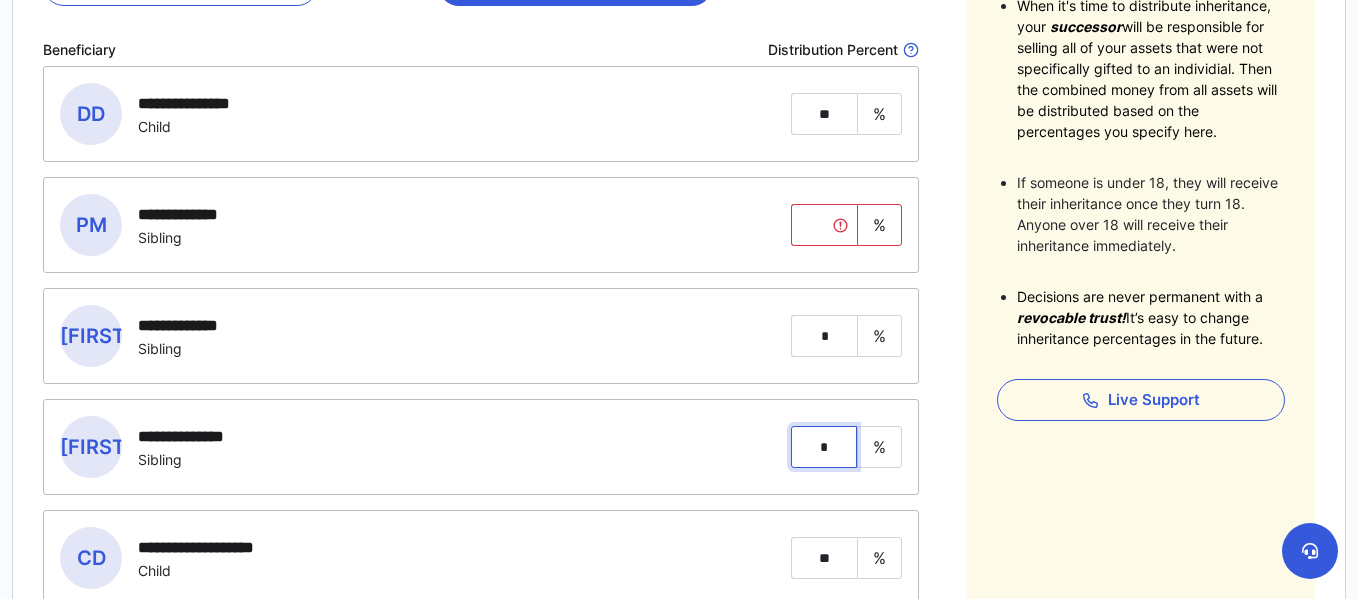 type on "*" 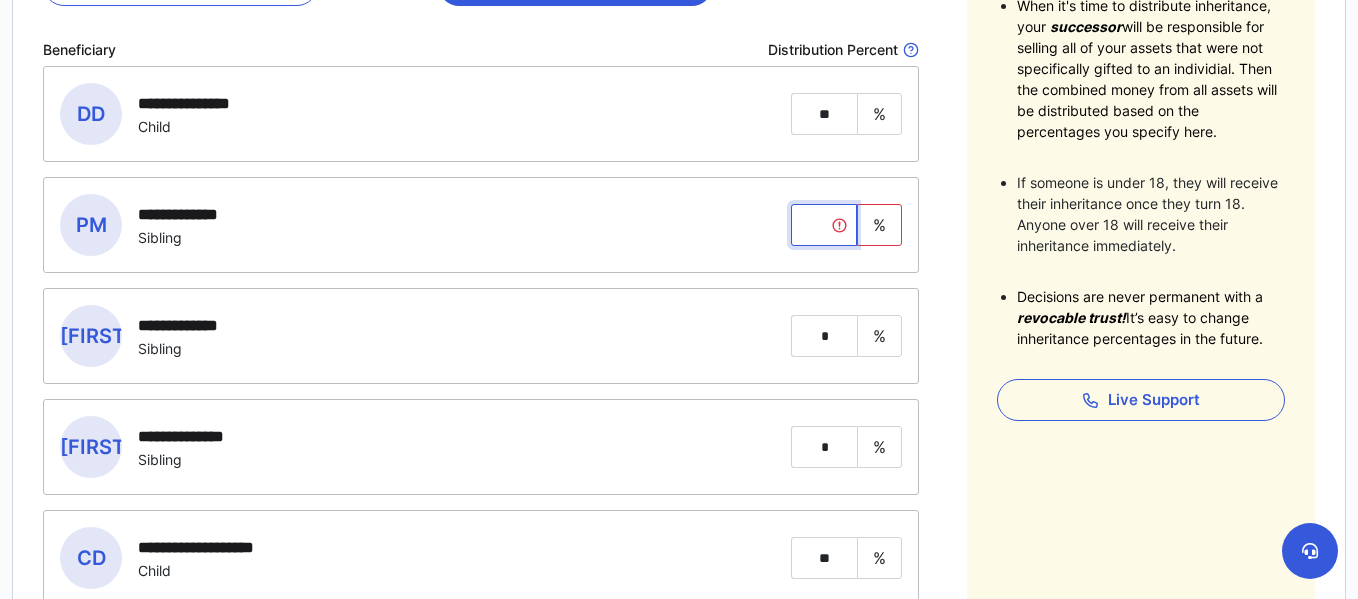 click at bounding box center (824, 225) 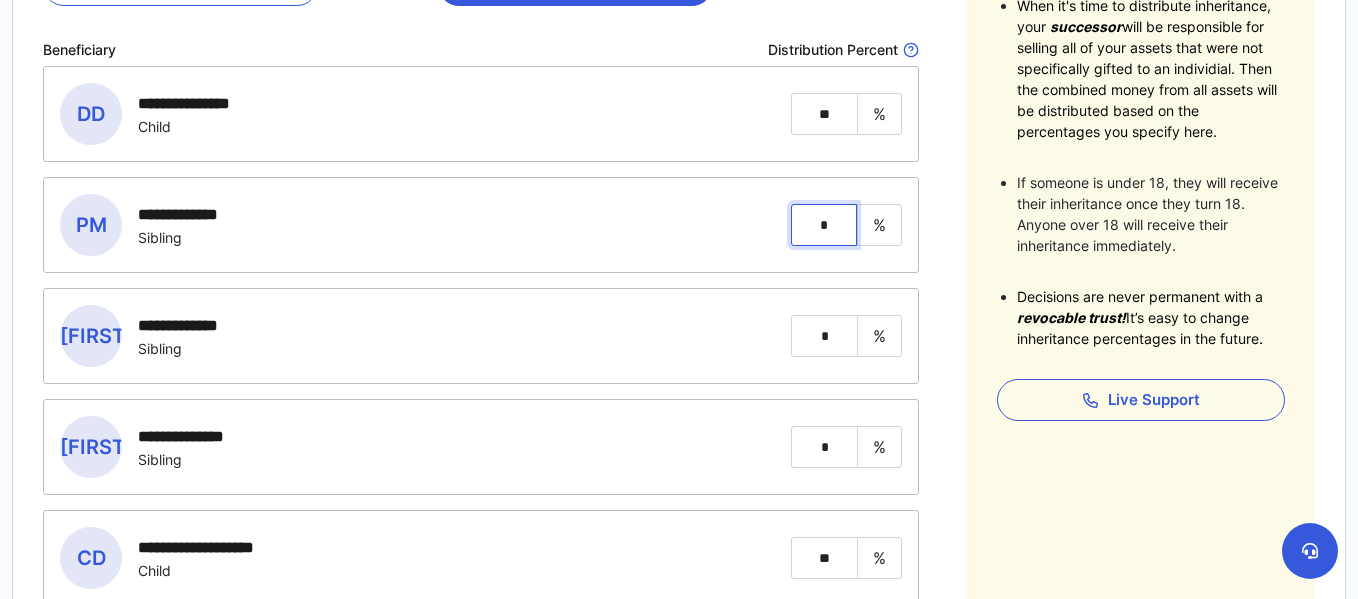 type on "*" 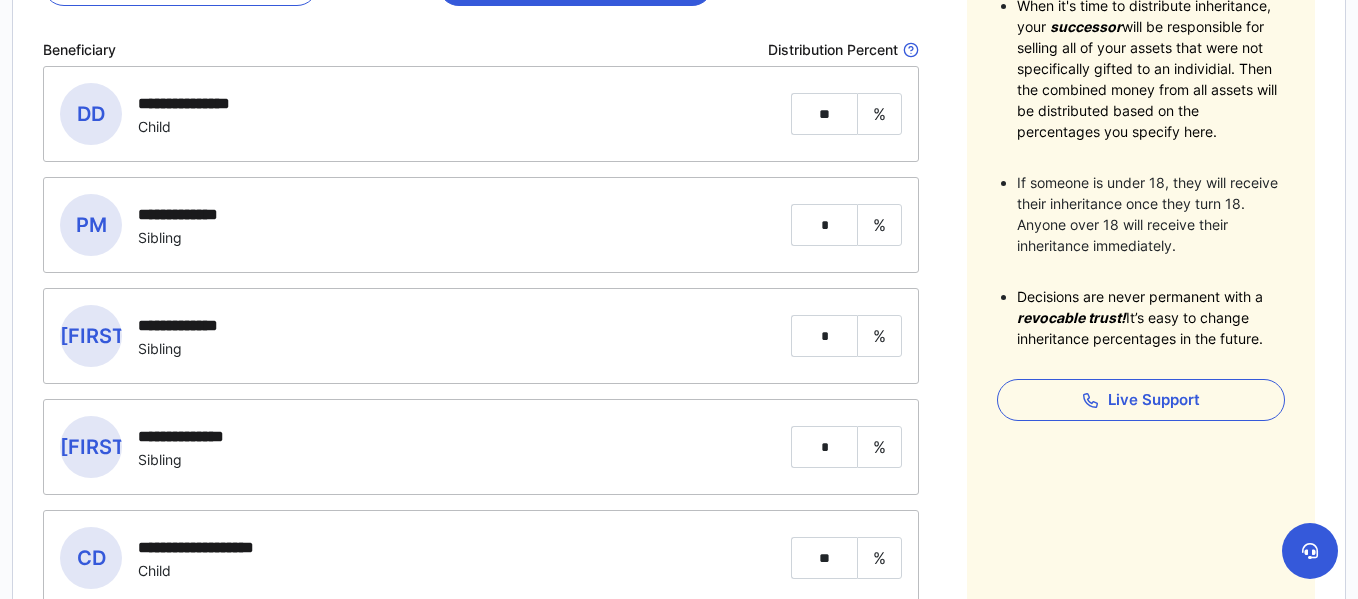 click on "**********" at bounding box center [679, 289] 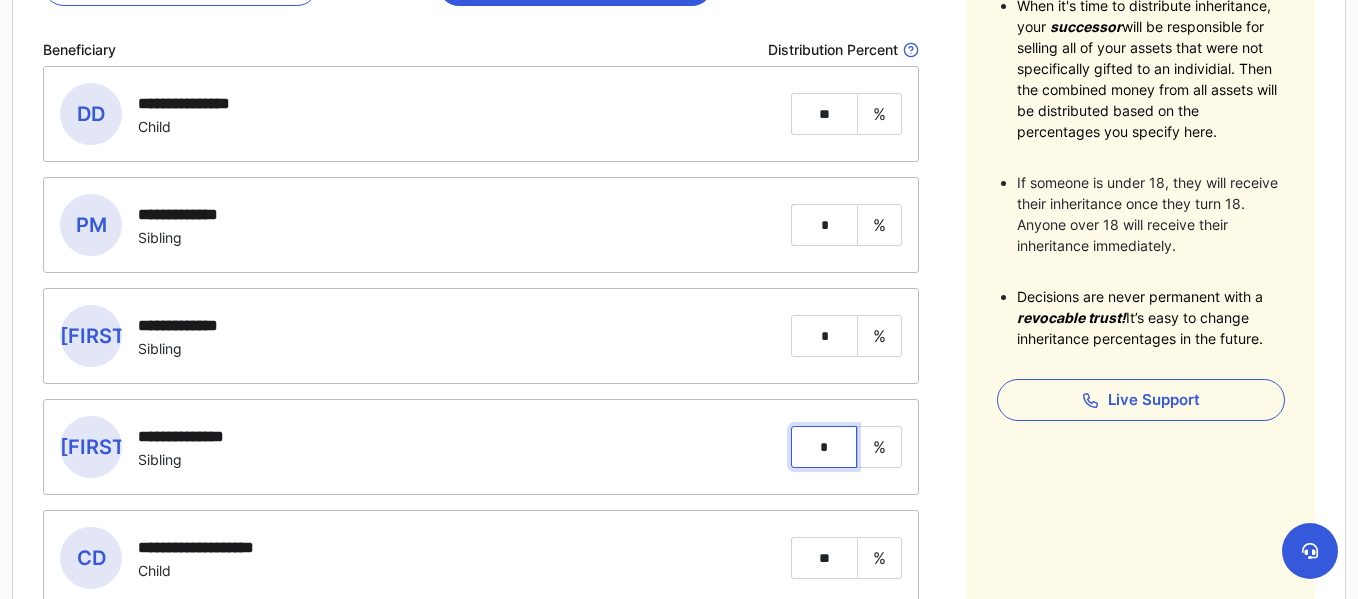 click on "*" at bounding box center (824, 447) 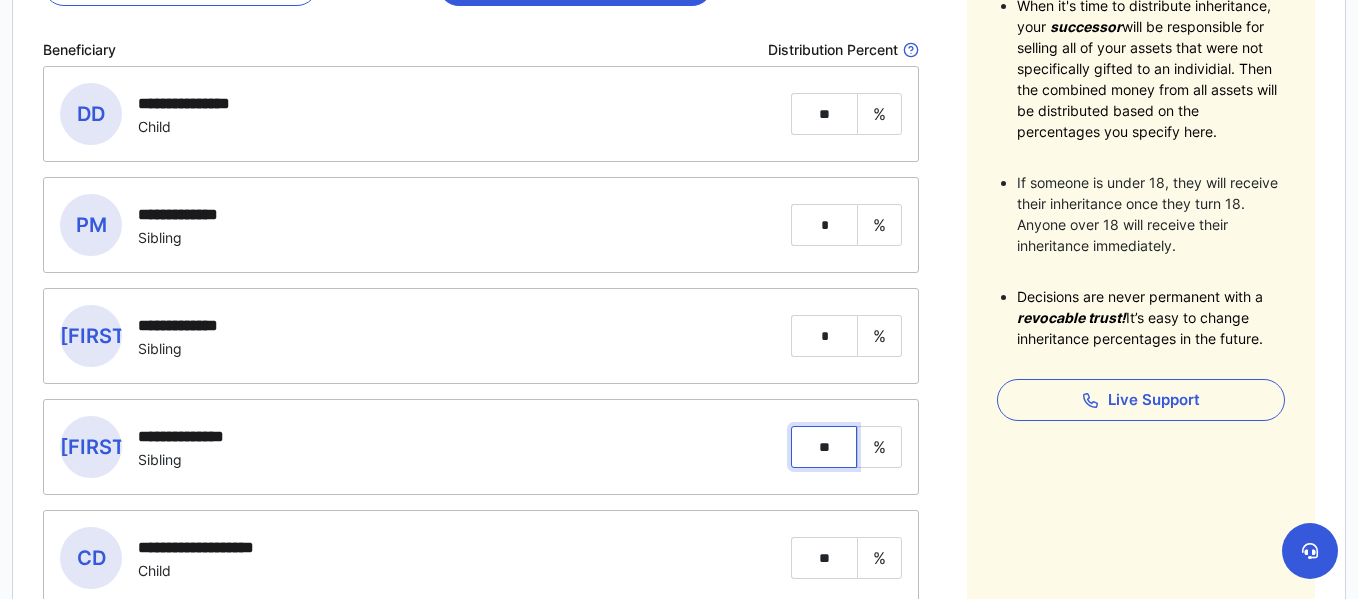 type on "*" 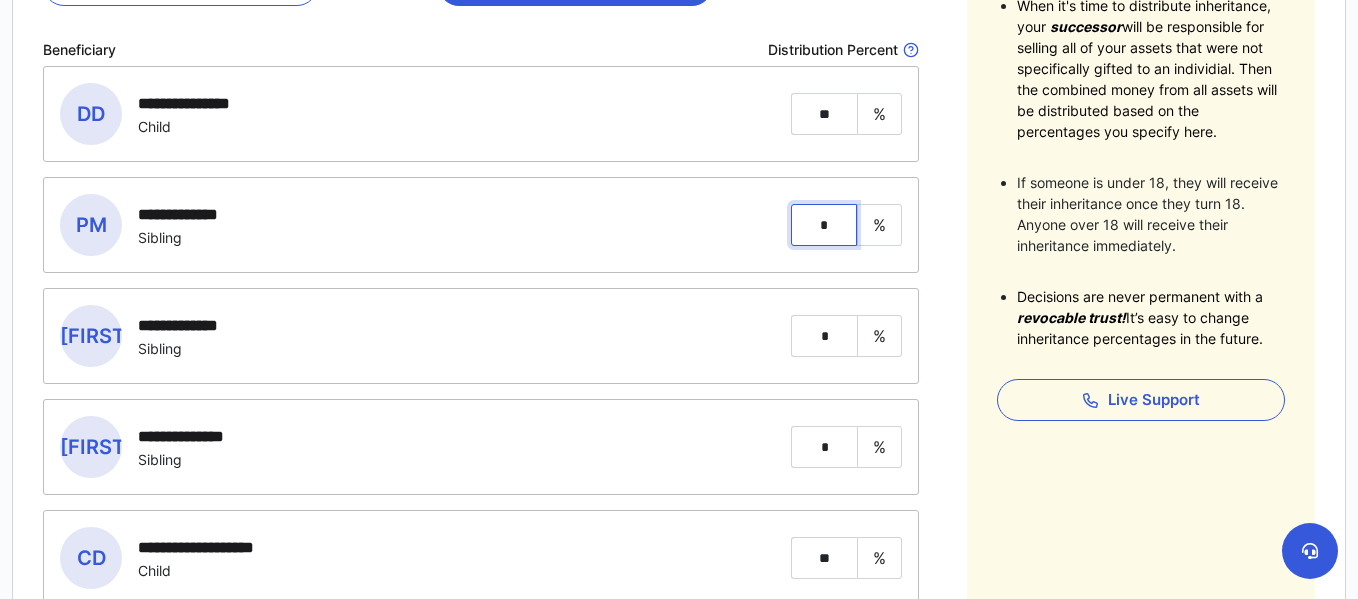 click on "*" at bounding box center (824, 225) 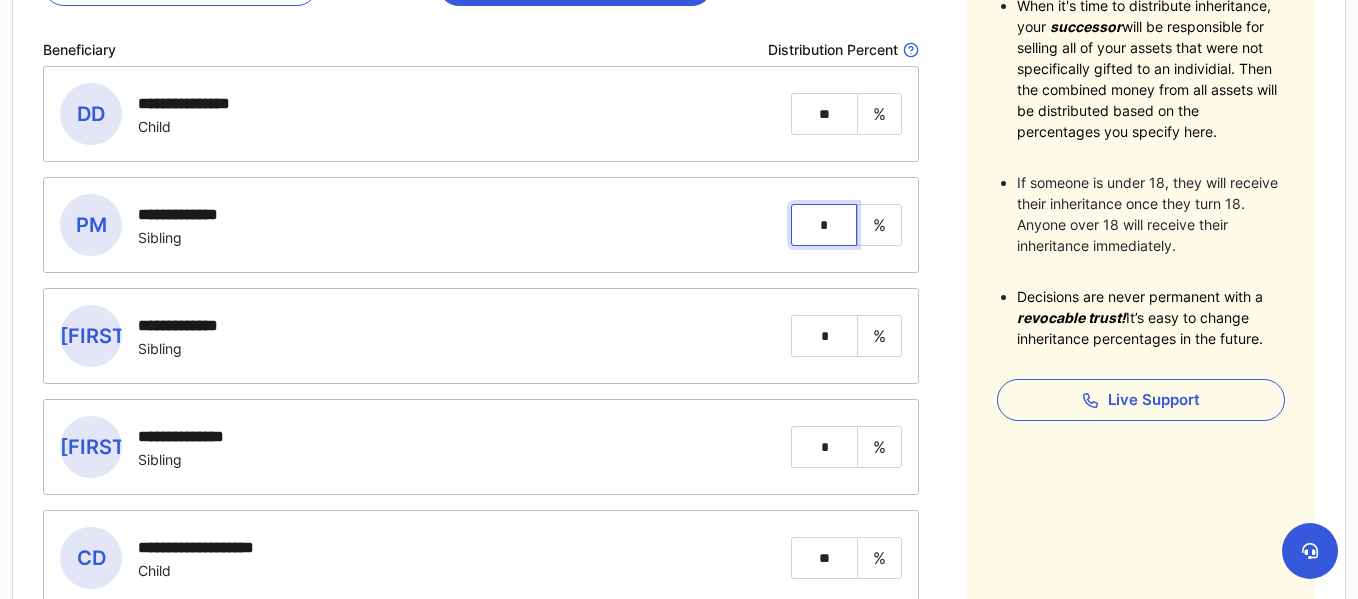 type on "*" 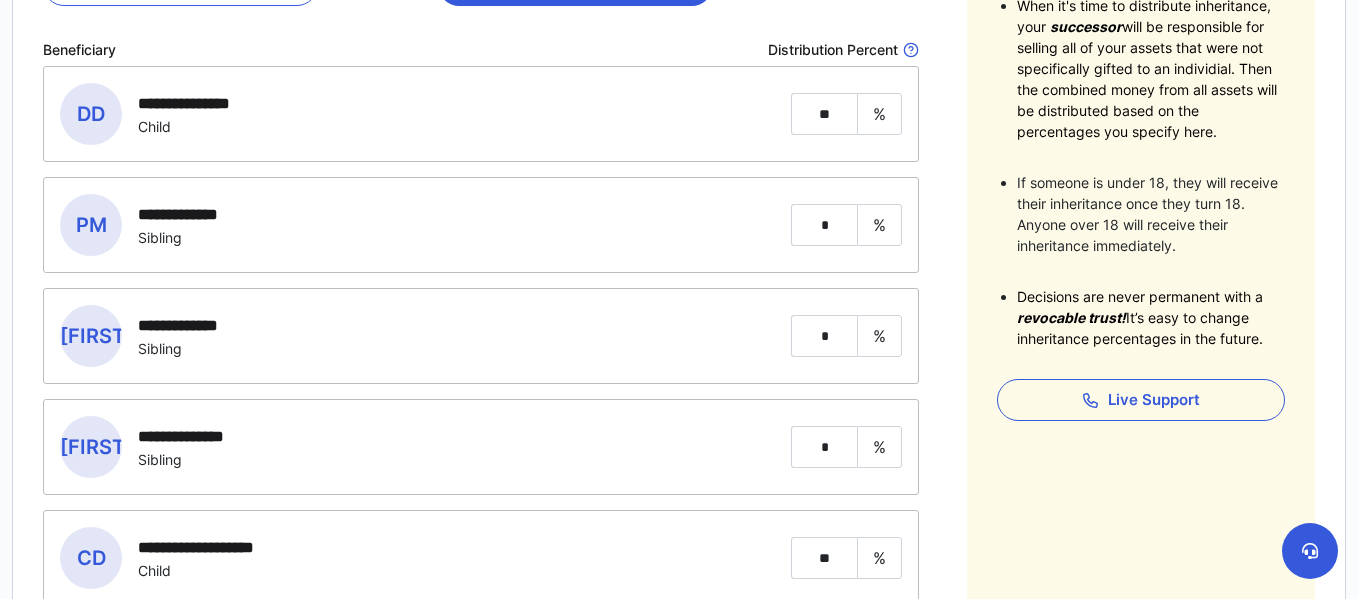 click on "**********" at bounding box center (679, 289) 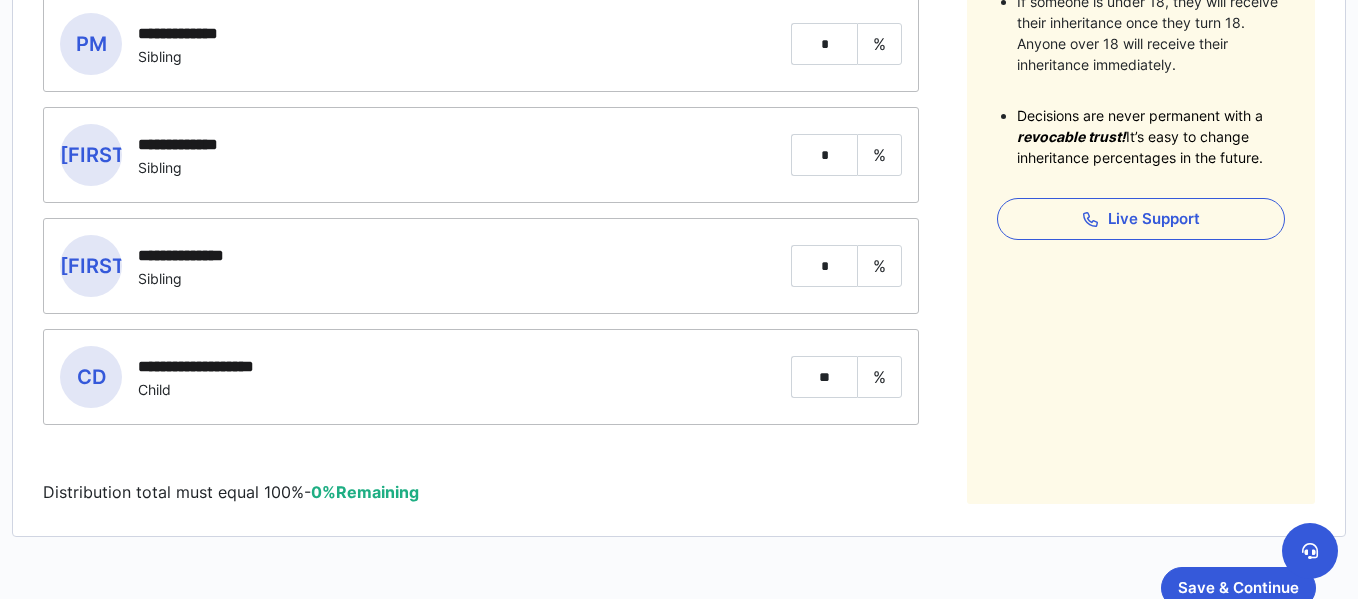 scroll, scrollTop: 786, scrollLeft: 0, axis: vertical 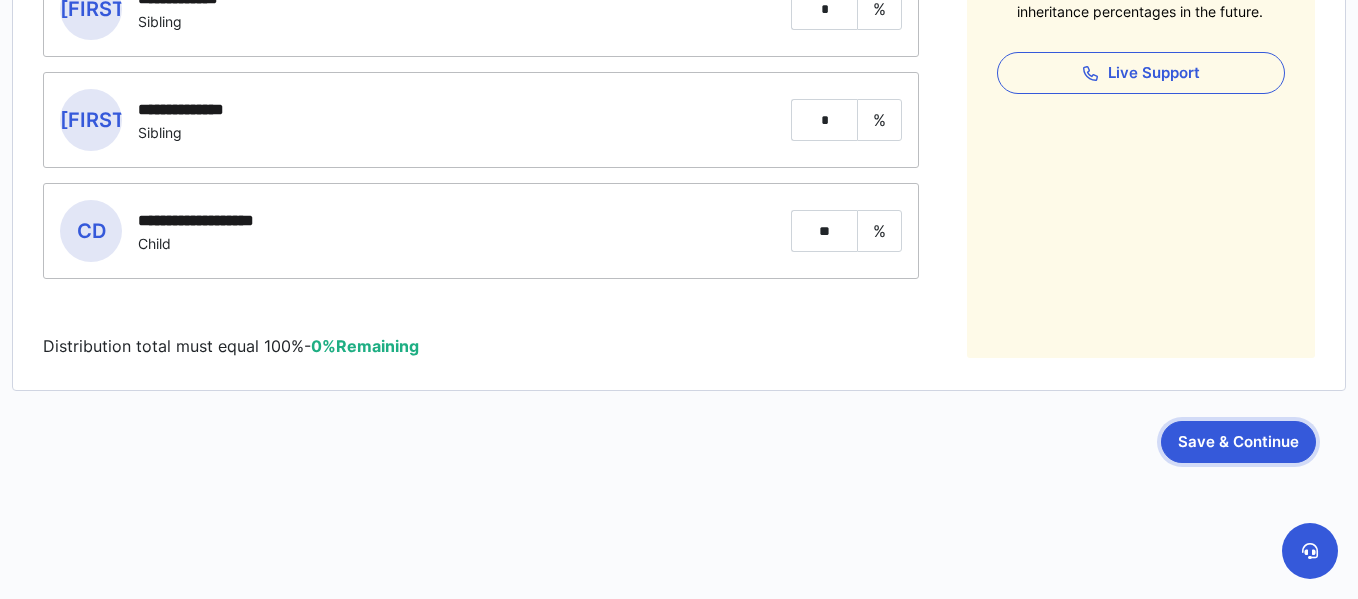 click on "Save & Continue" at bounding box center [1238, 442] 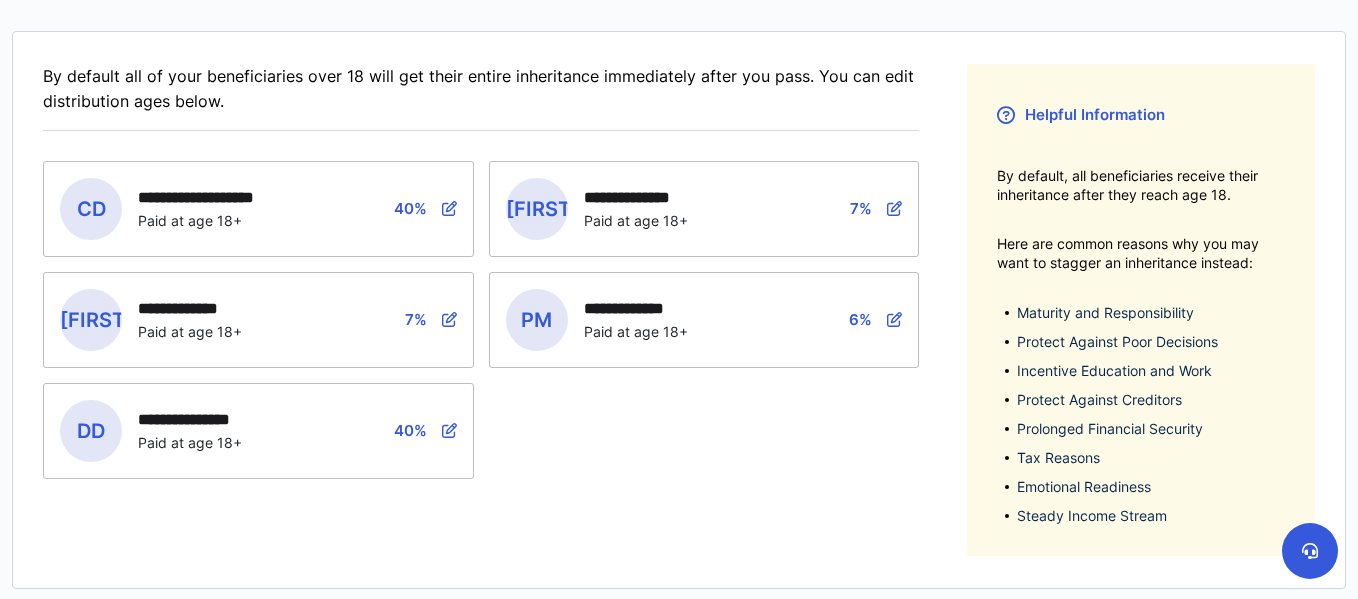 scroll, scrollTop: 284, scrollLeft: 0, axis: vertical 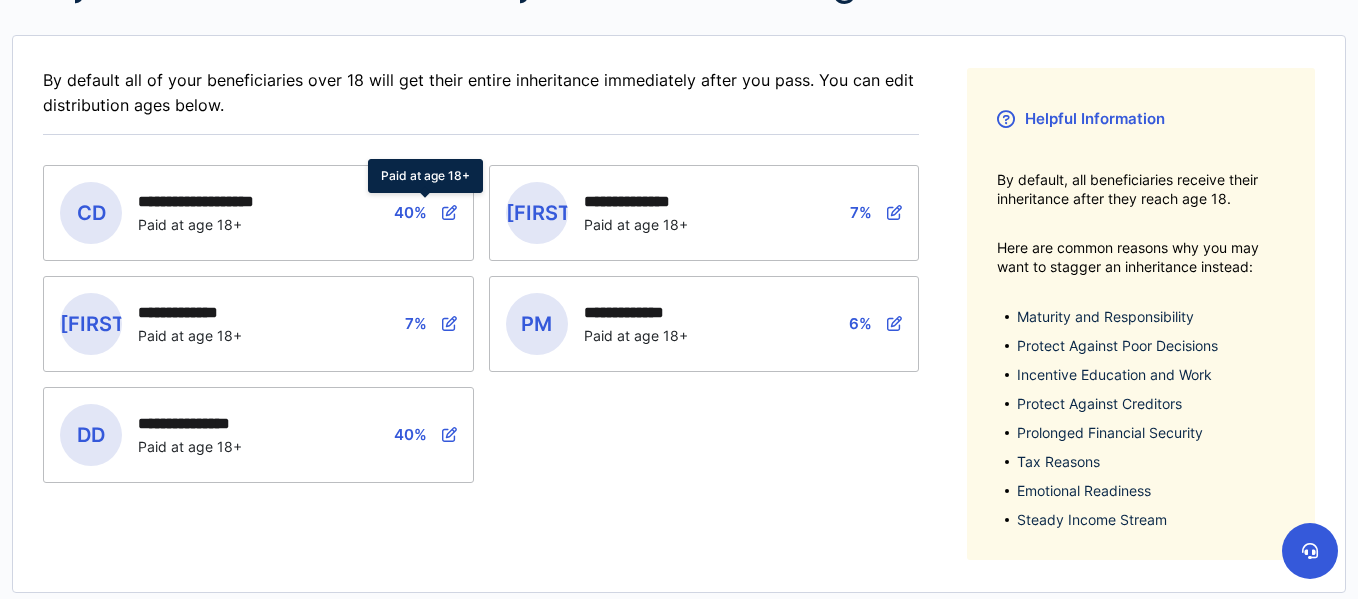 click at bounding box center (449, 212) 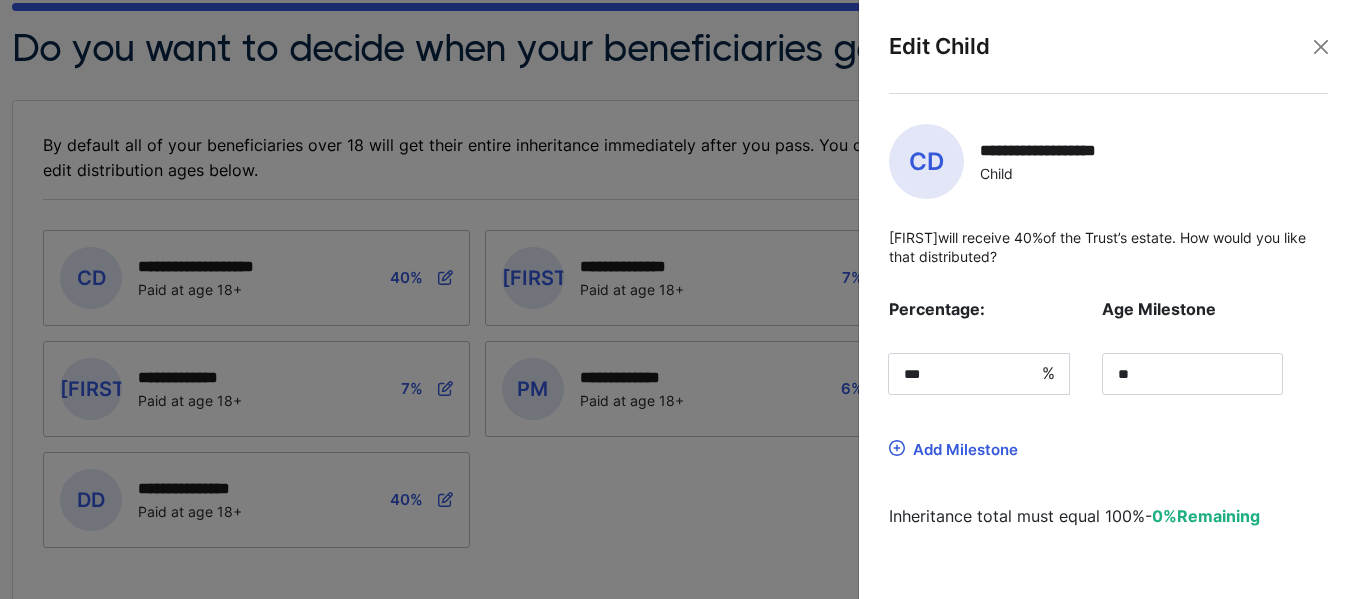 scroll, scrollTop: 206, scrollLeft: 0, axis: vertical 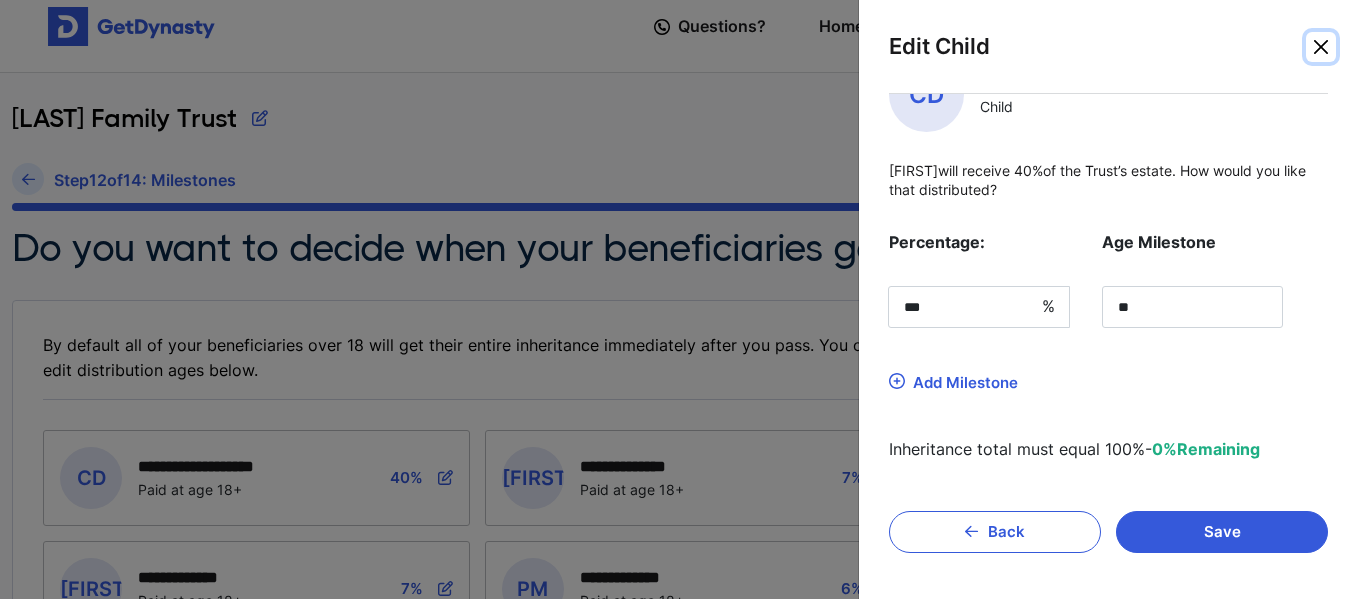 click at bounding box center [1321, 47] 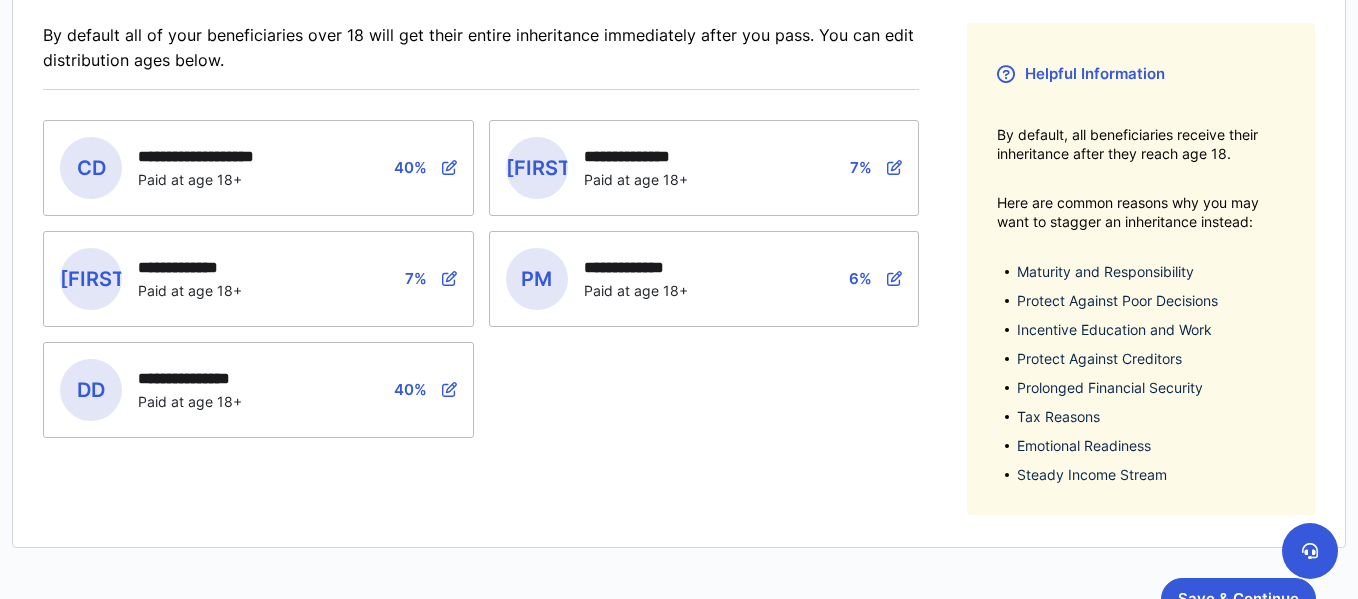 scroll, scrollTop: 330, scrollLeft: 0, axis: vertical 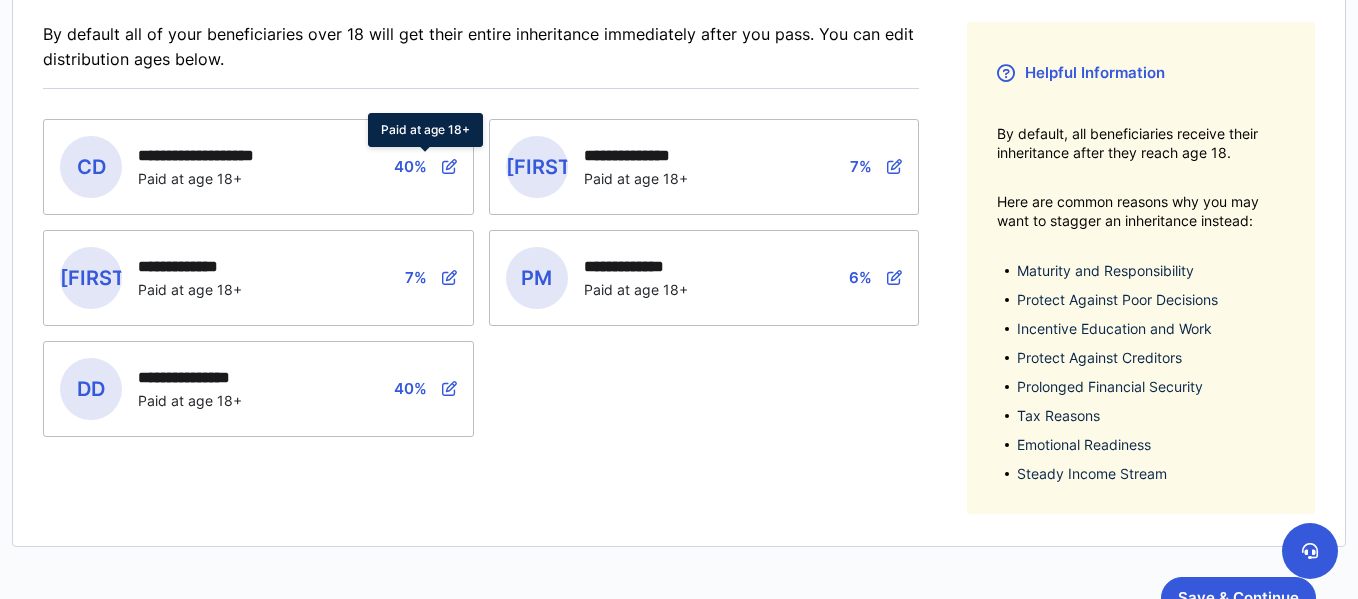 click on "40%" at bounding box center (425, 166) 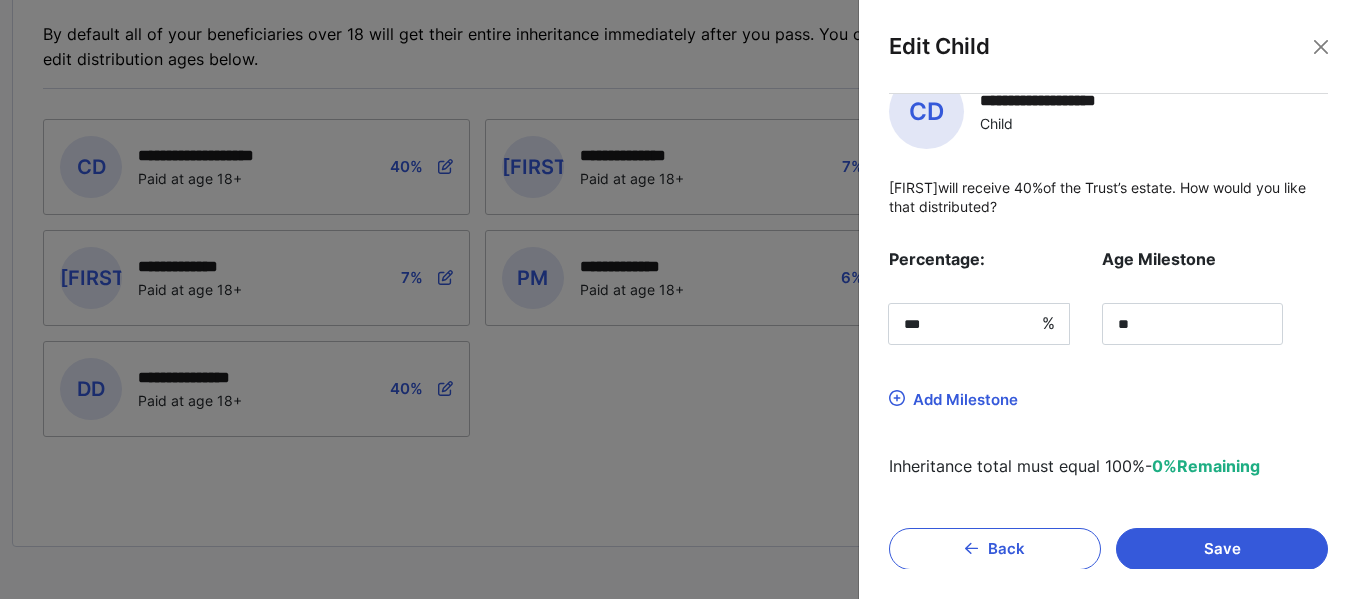 scroll, scrollTop: 67, scrollLeft: 0, axis: vertical 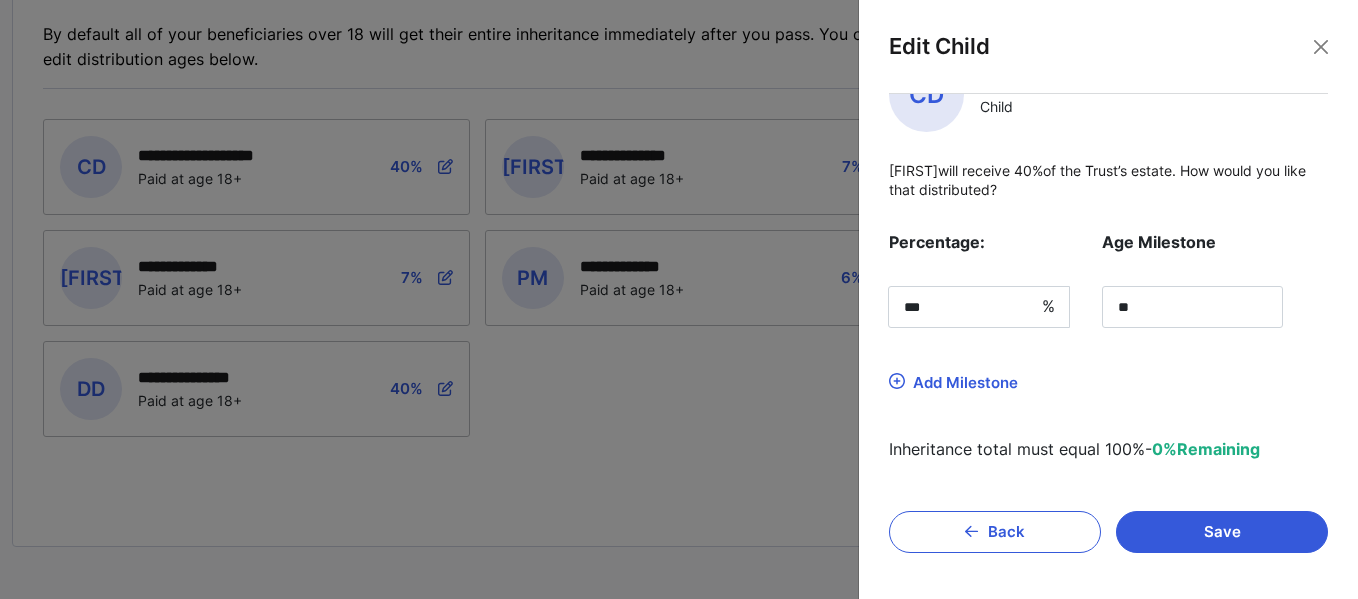 click on "Add Milestone" at bounding box center (965, 382) 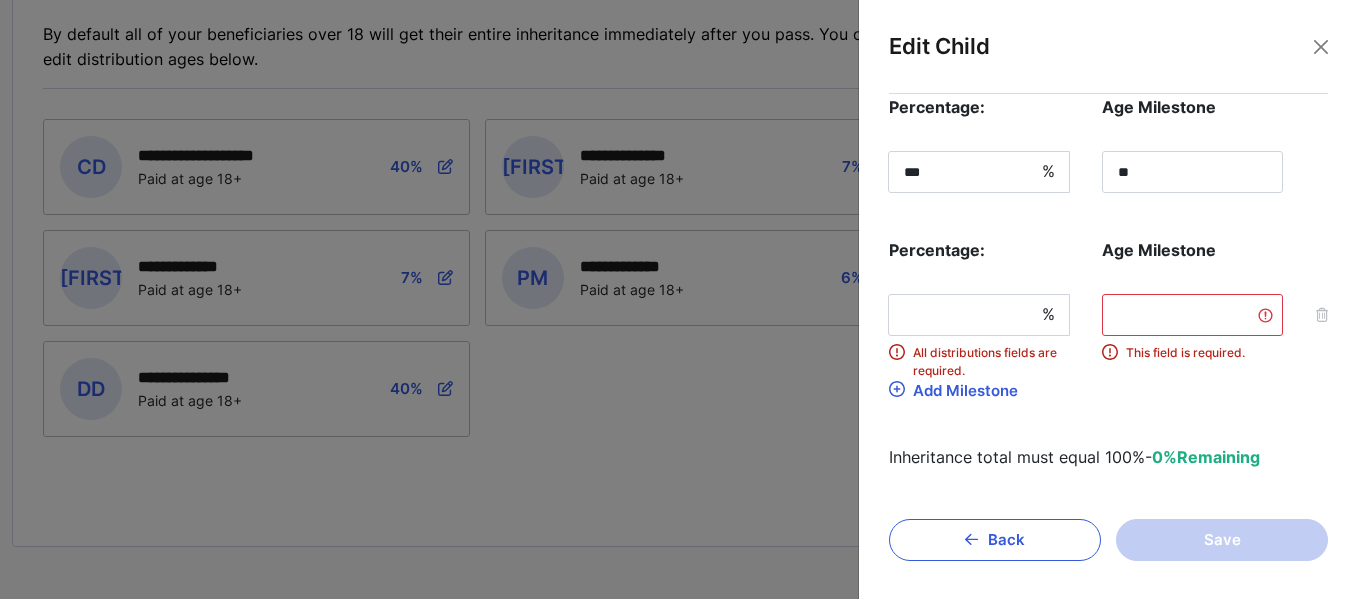 scroll, scrollTop: 210, scrollLeft: 0, axis: vertical 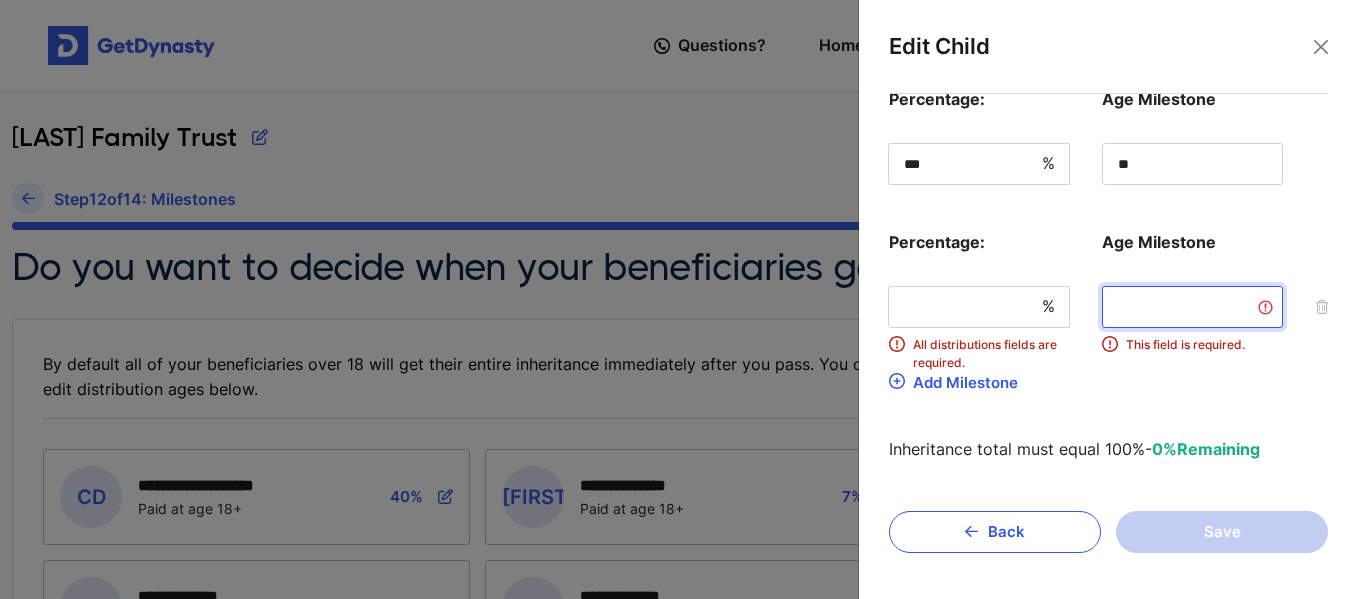 click at bounding box center (1192, 307) 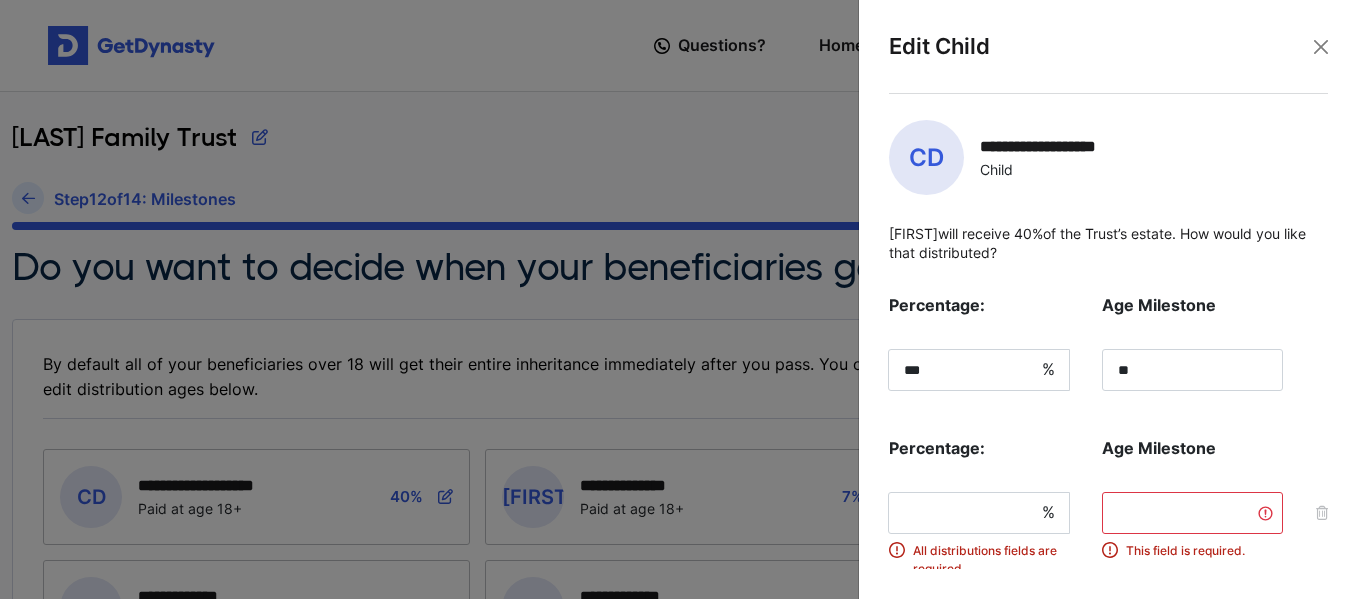 scroll, scrollTop: 0, scrollLeft: 0, axis: both 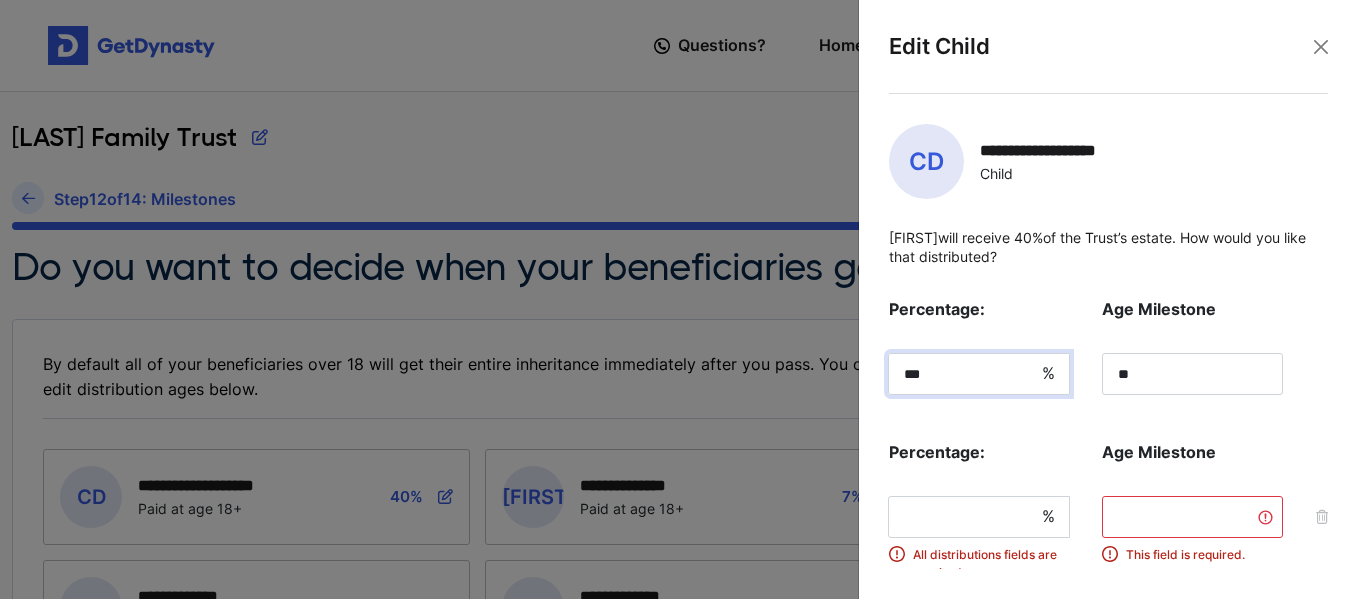click on "***" at bounding box center (979, 374) 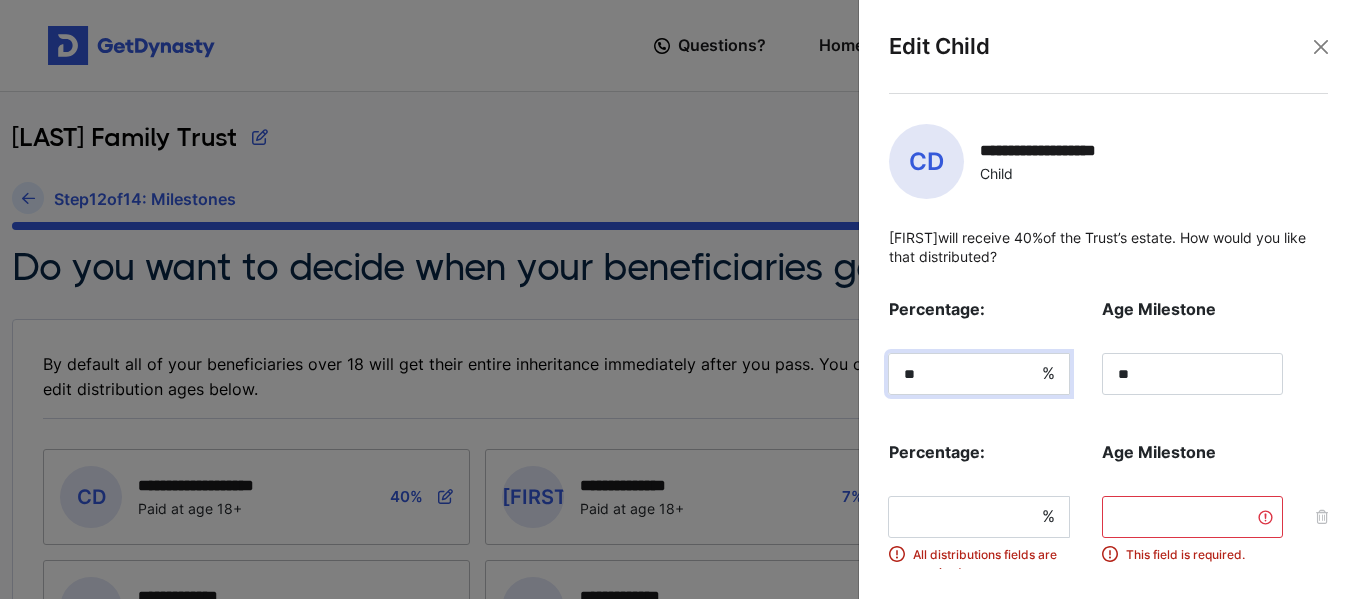 type on "*" 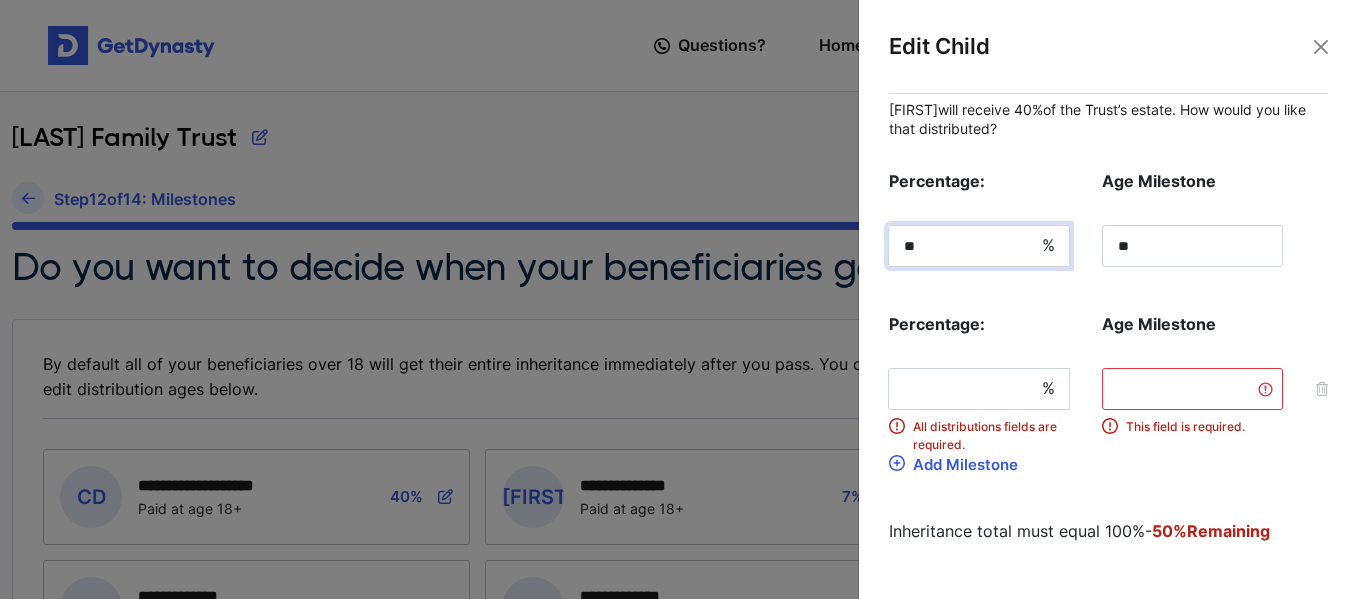 scroll, scrollTop: 131, scrollLeft: 0, axis: vertical 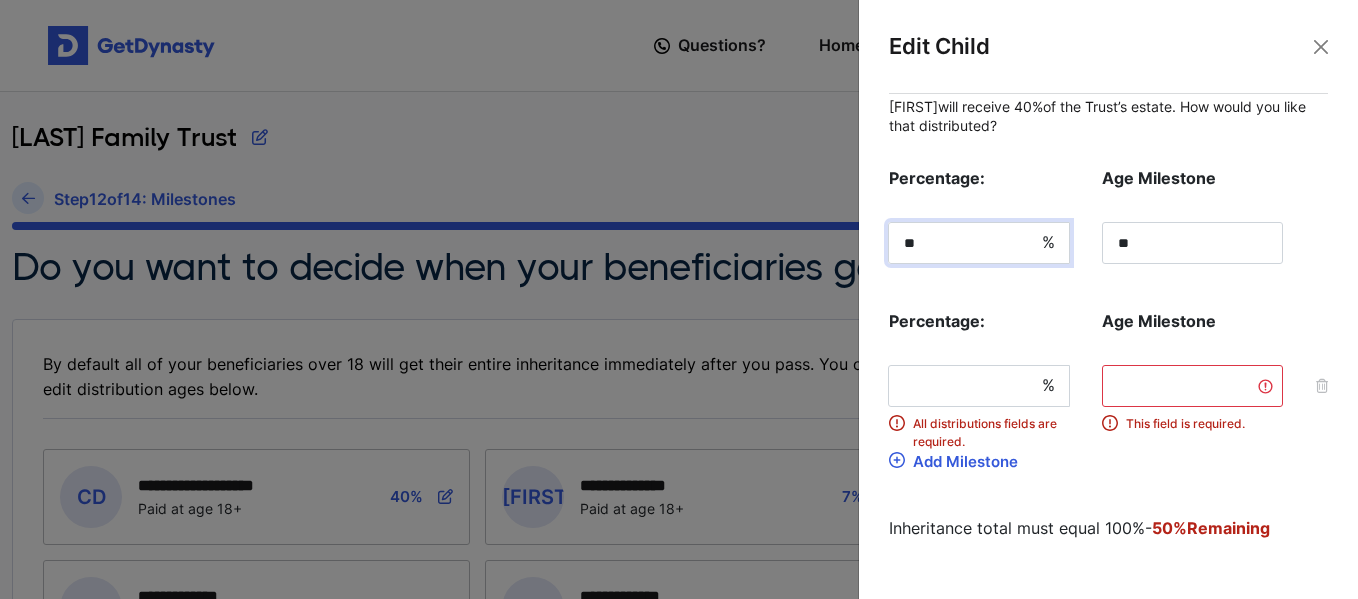 type on "**" 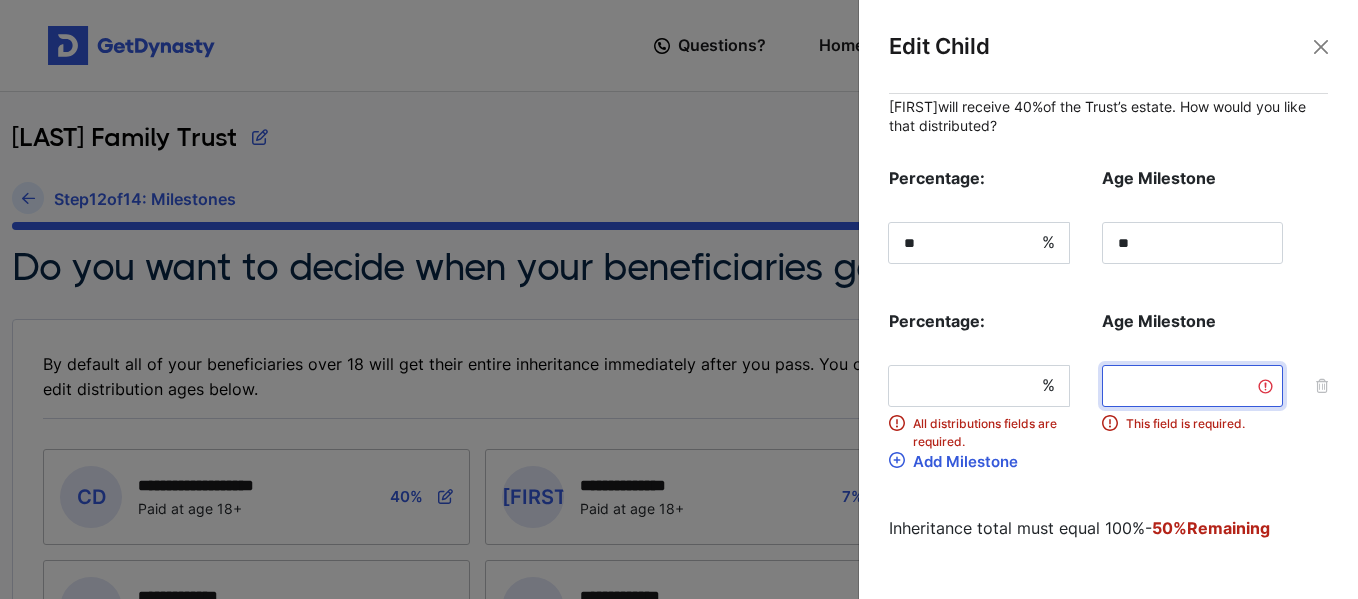 click at bounding box center [1192, 386] 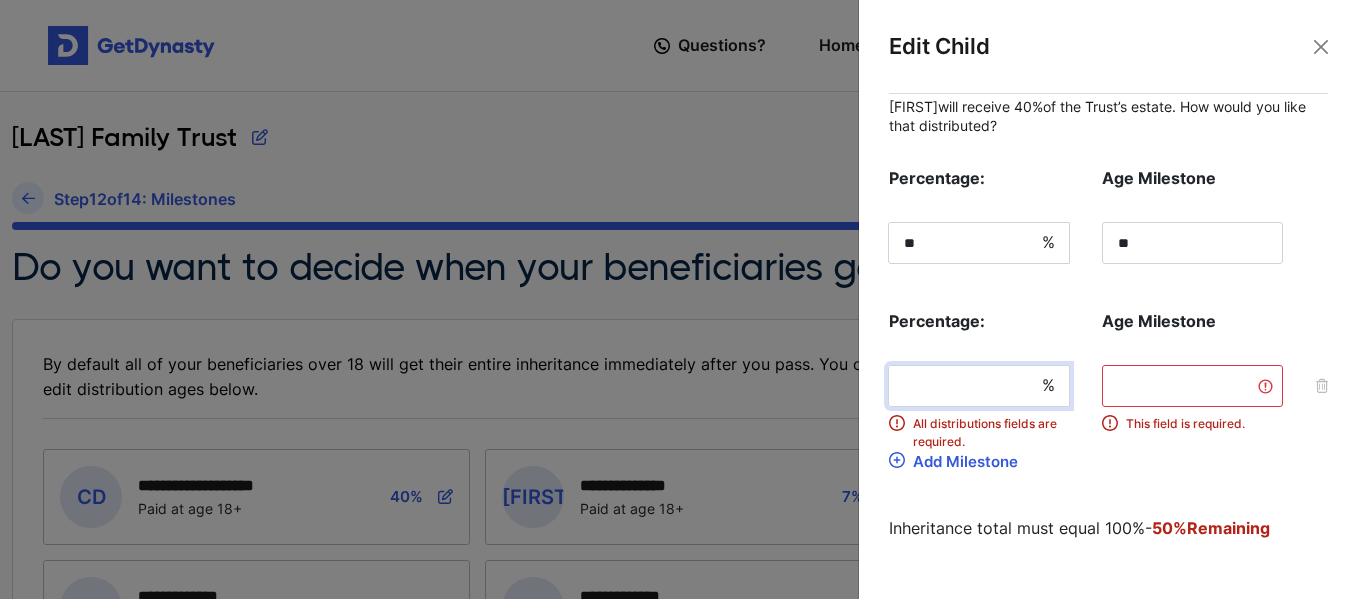 click at bounding box center [979, 386] 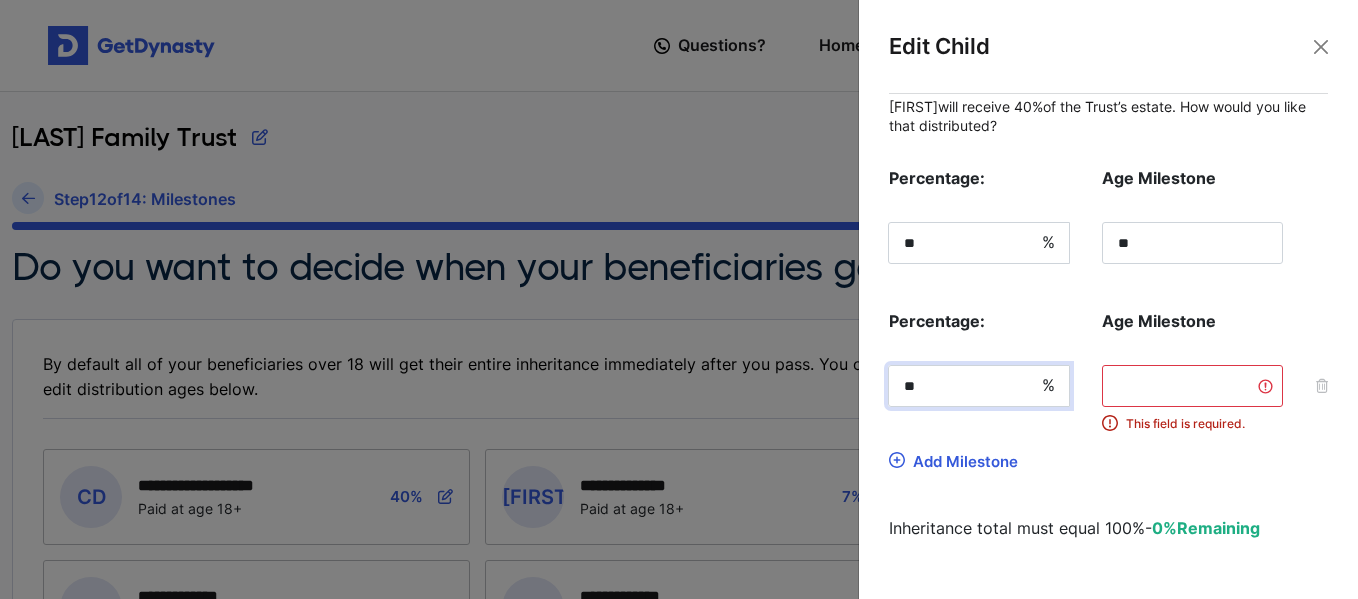 type on "**" 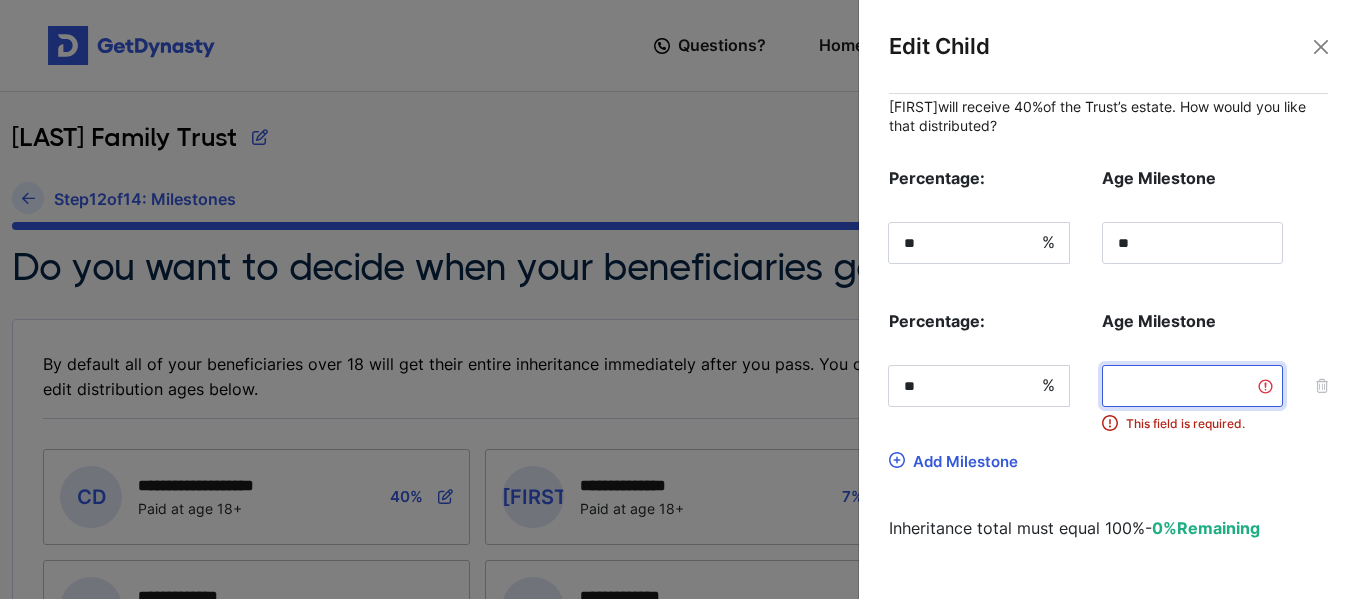 click at bounding box center [1192, 386] 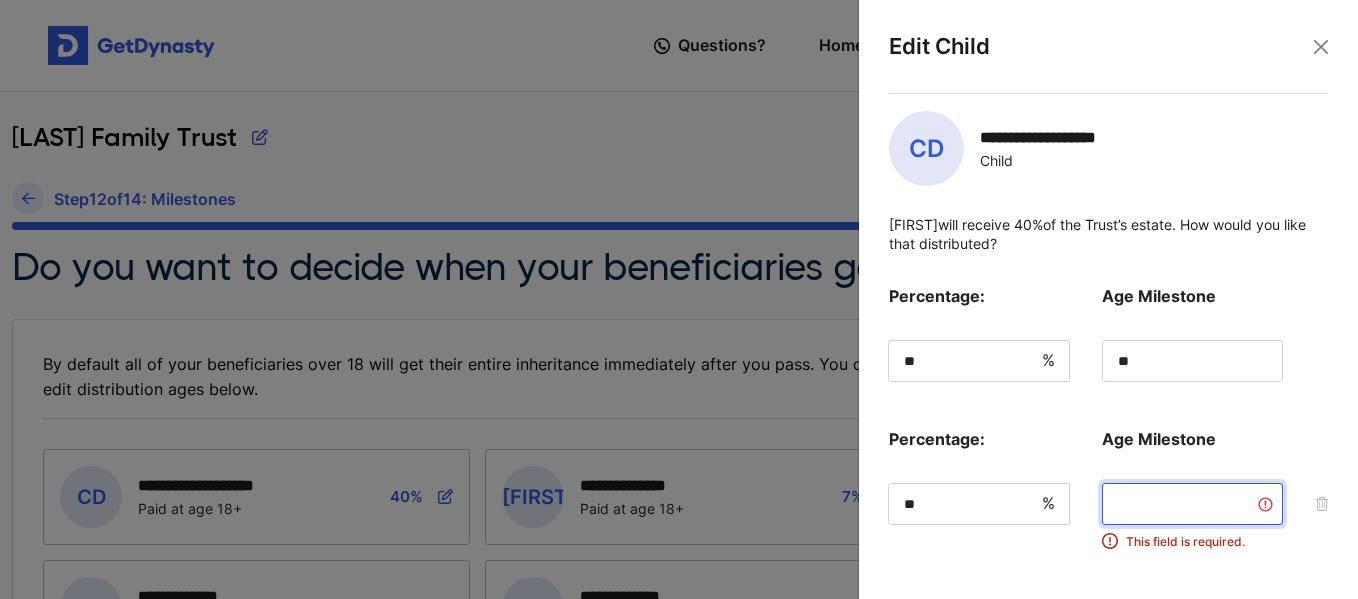 scroll, scrollTop: 15, scrollLeft: 0, axis: vertical 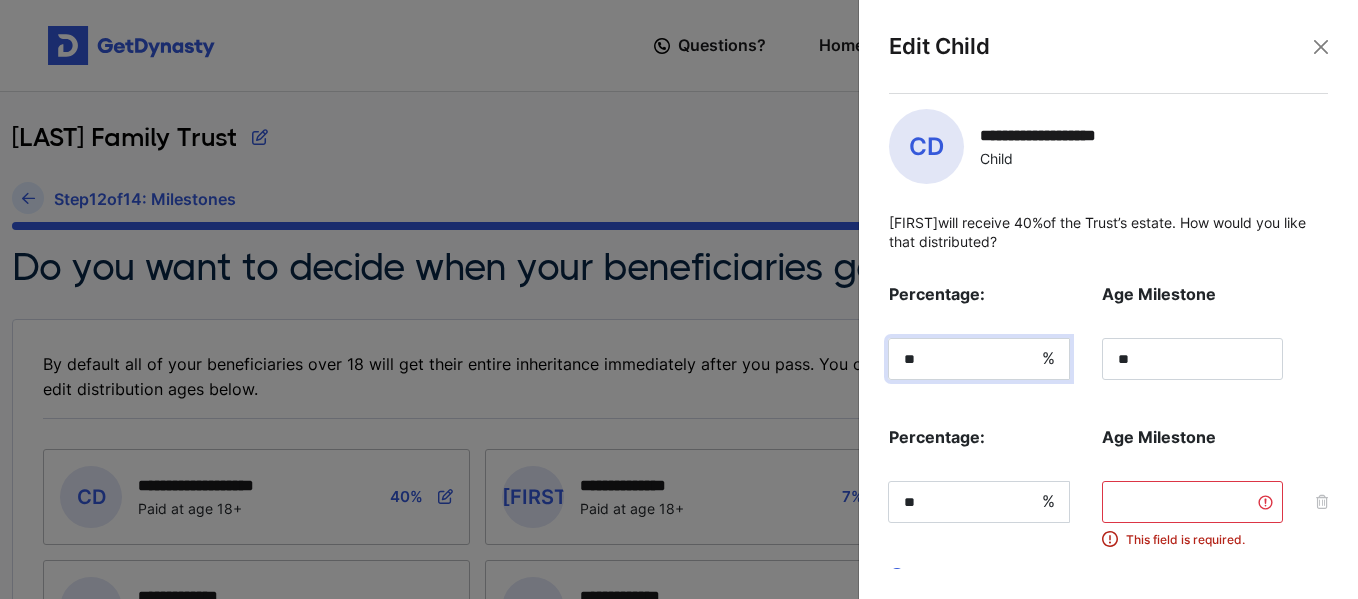 click on "**" at bounding box center (979, 359) 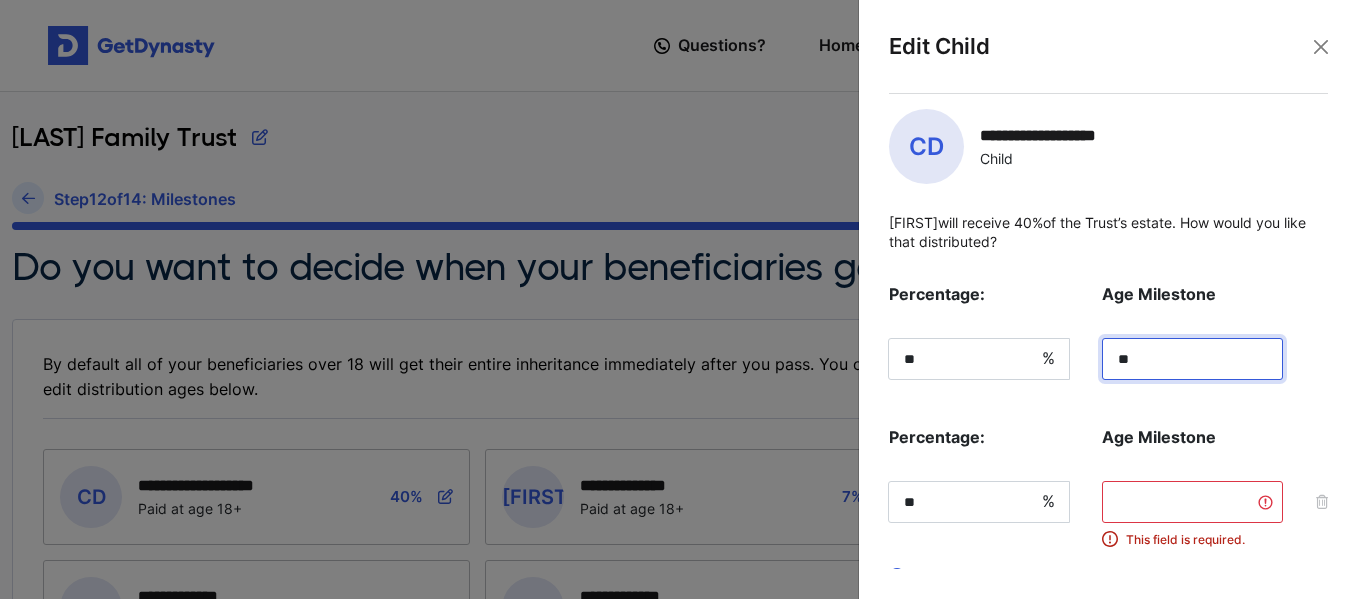 click on "**" at bounding box center [1192, 359] 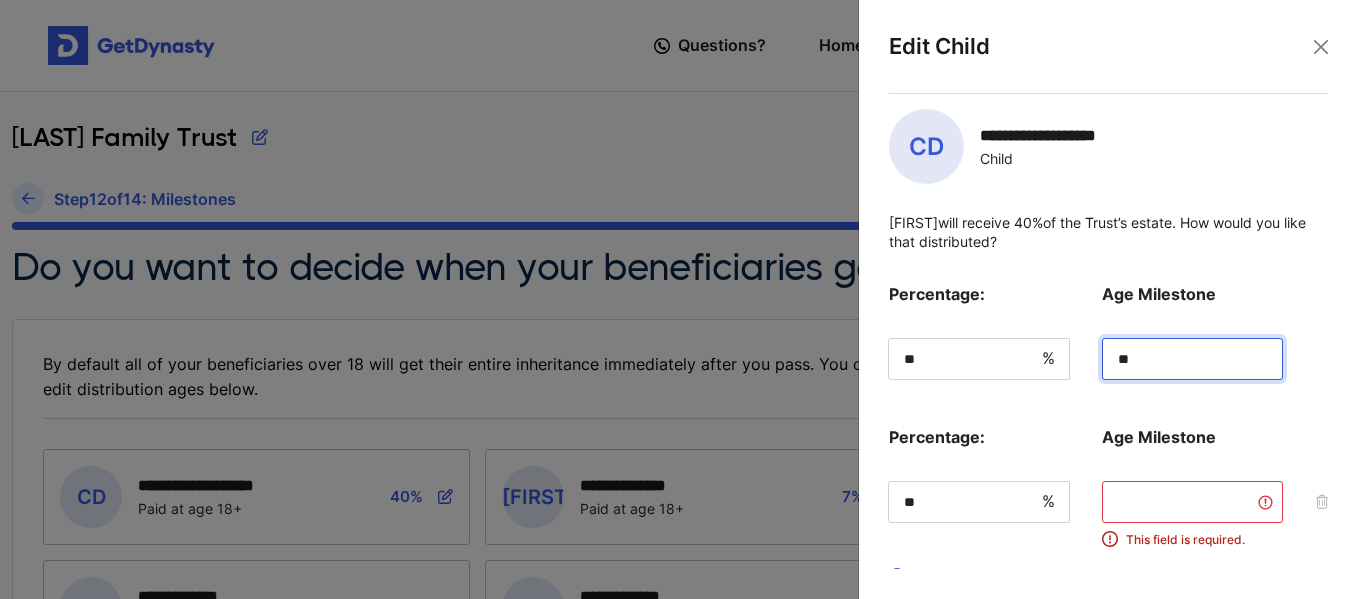 type on "**" 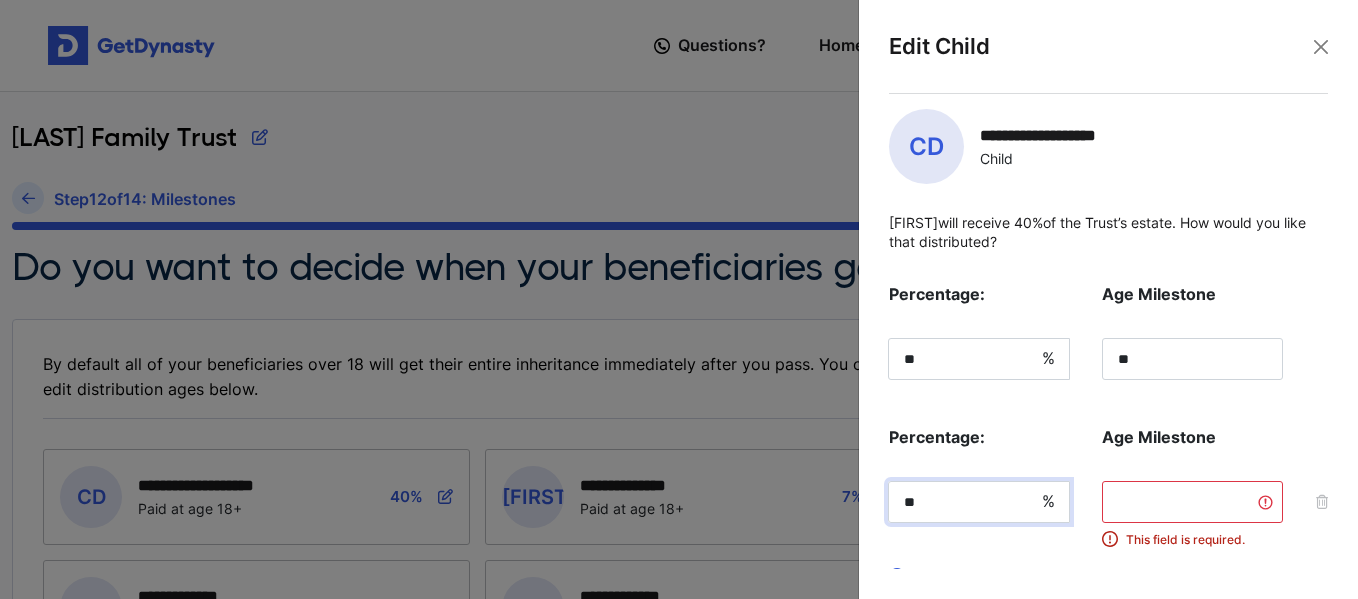 click on "**" at bounding box center [979, 502] 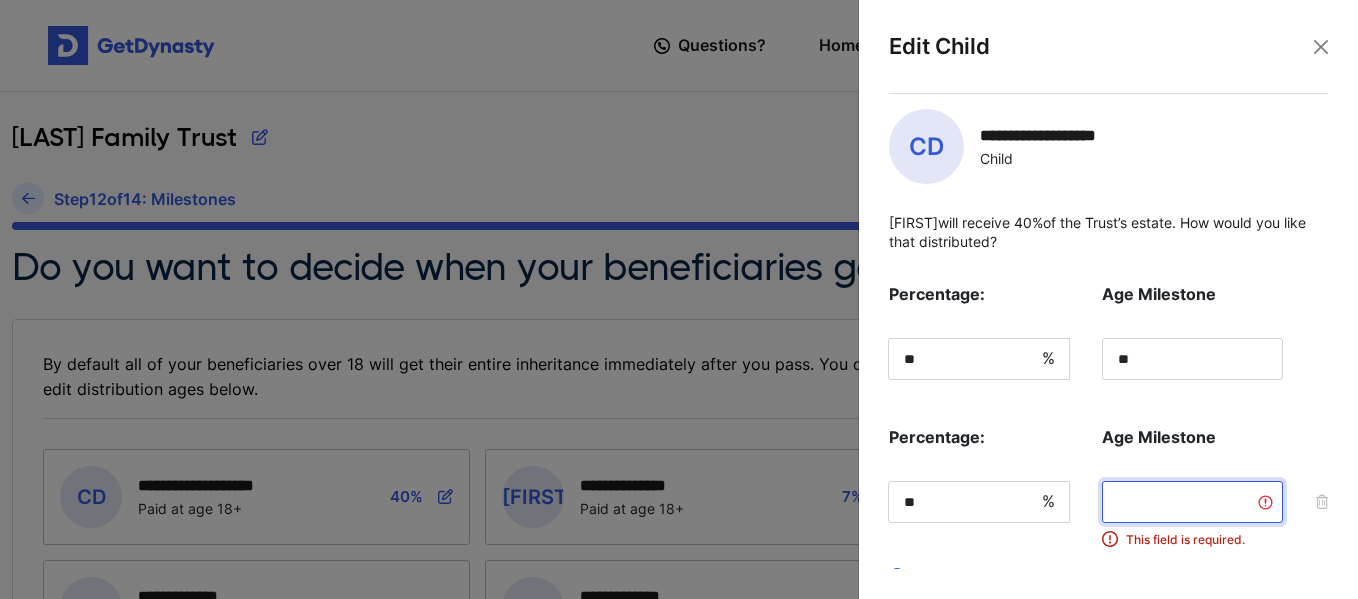 click at bounding box center (1192, 502) 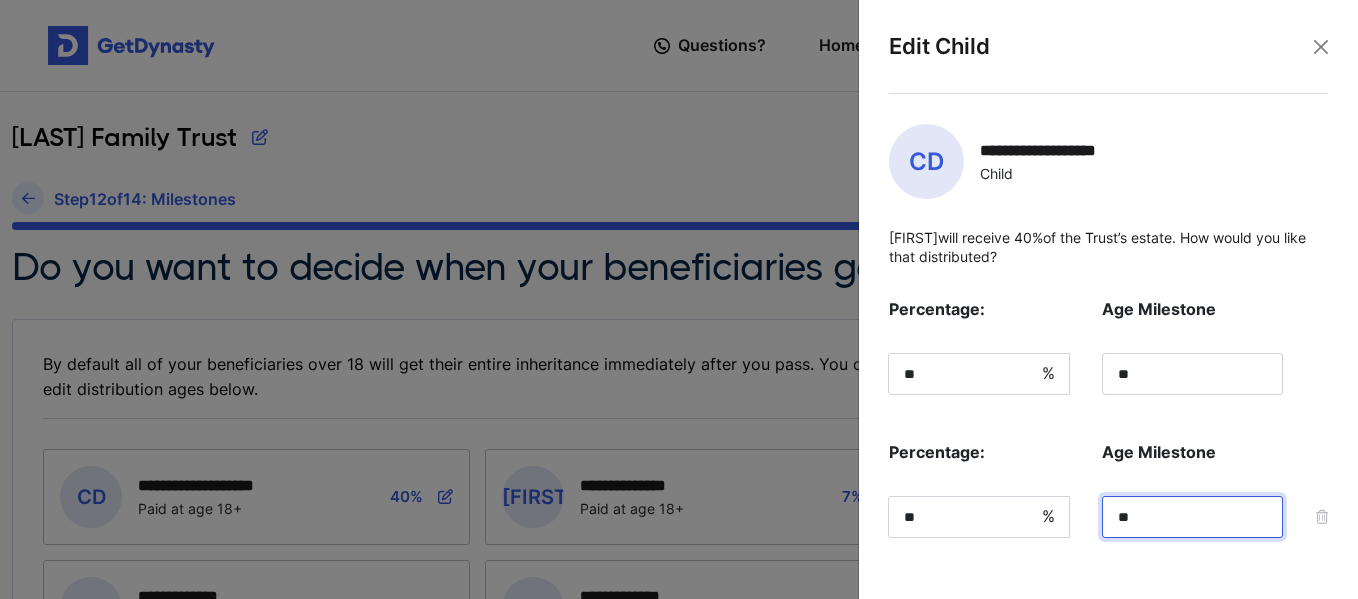 scroll, scrollTop: 210, scrollLeft: 0, axis: vertical 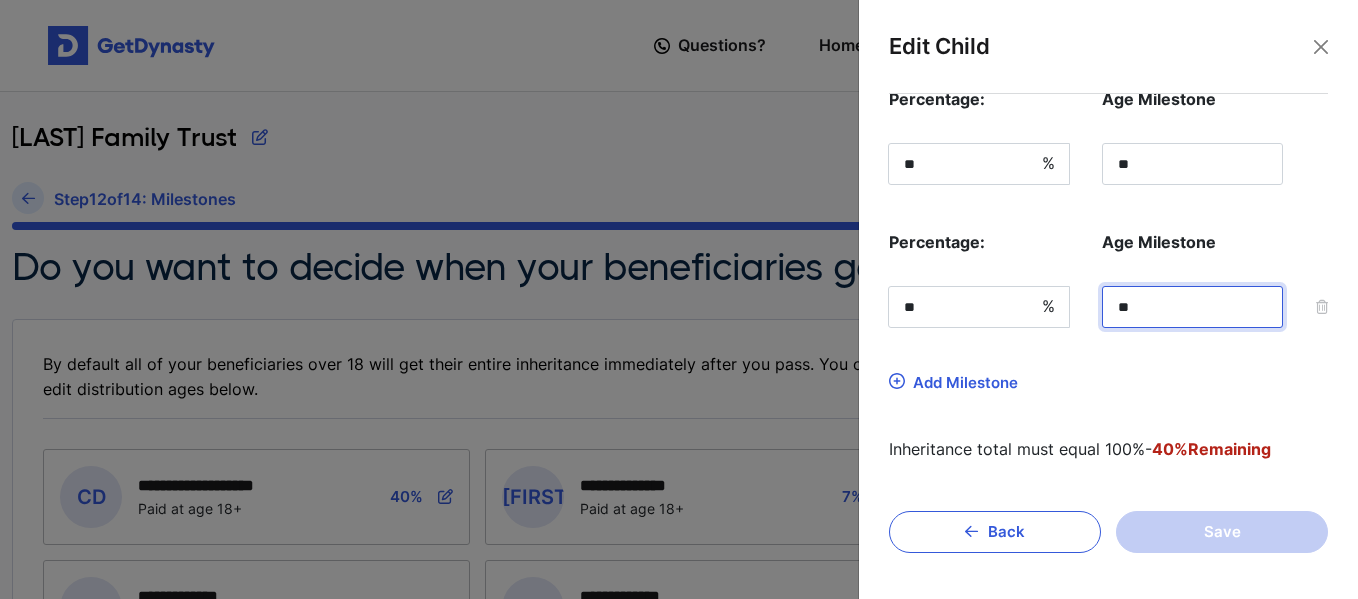 type on "**" 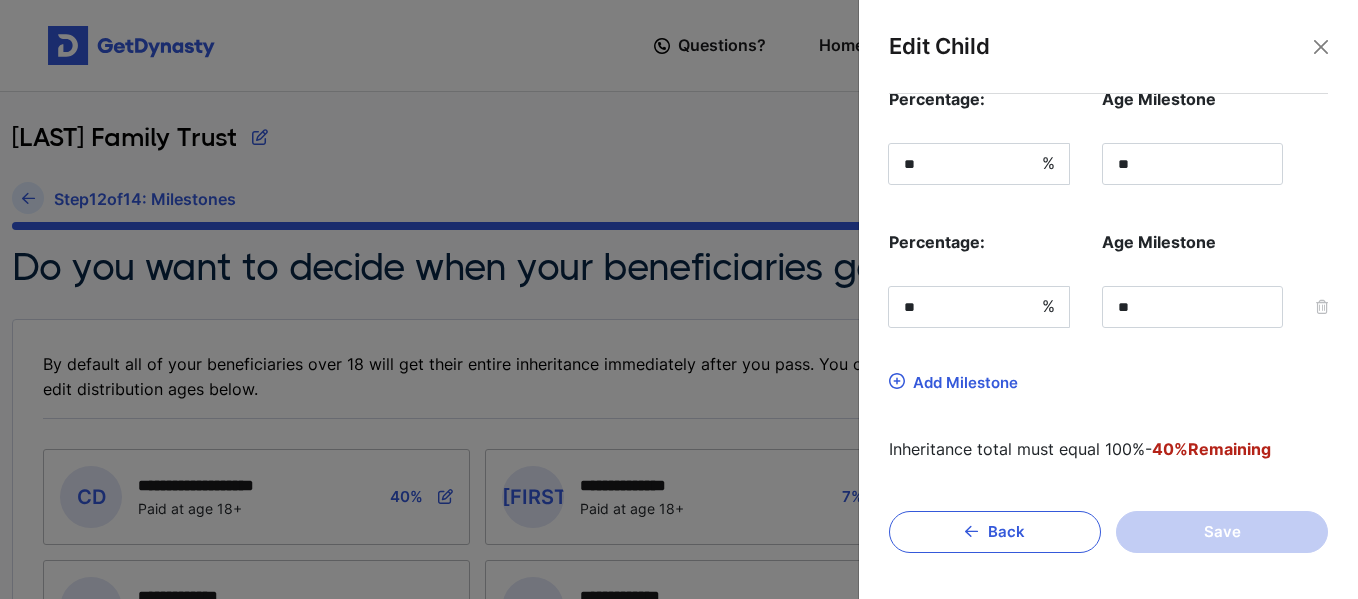 click on "Add Milestone" at bounding box center [965, 382] 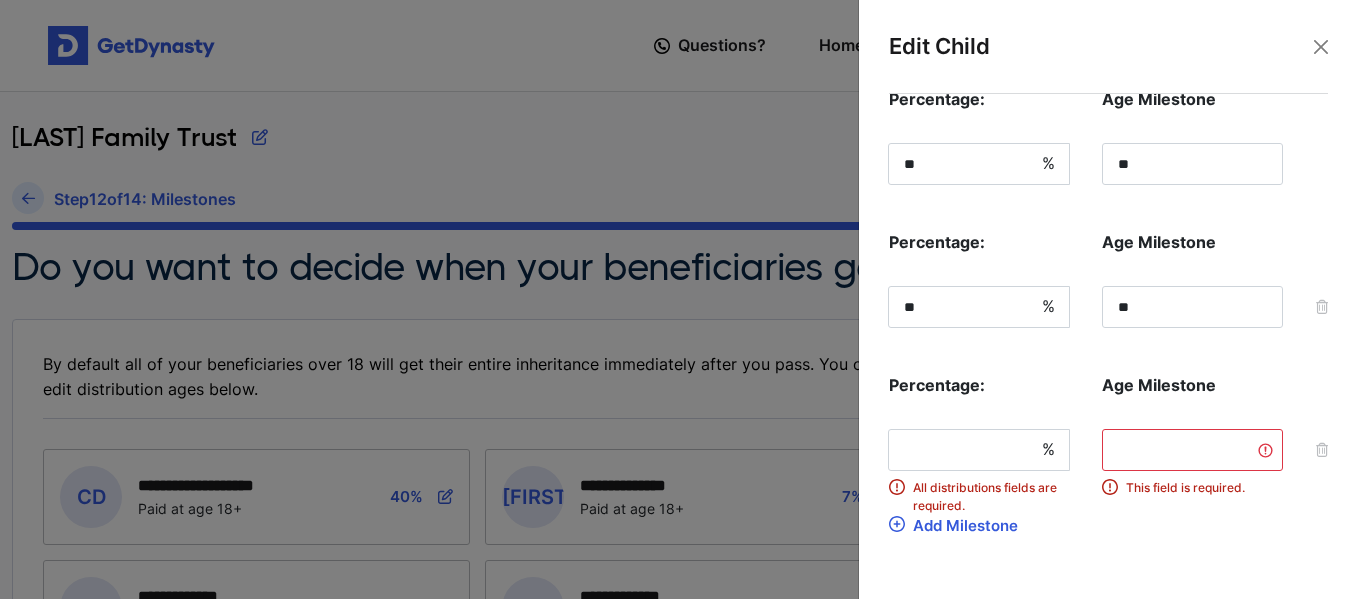 click on "Percentage:" at bounding box center (979, 385) 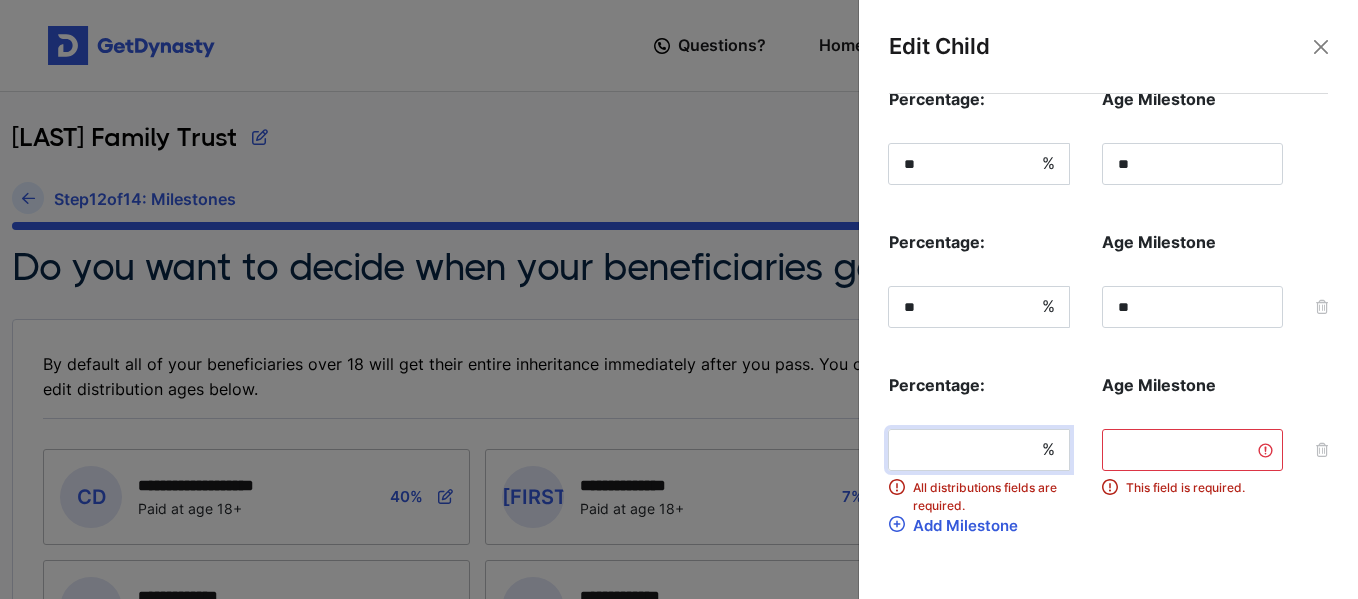 click at bounding box center [979, 450] 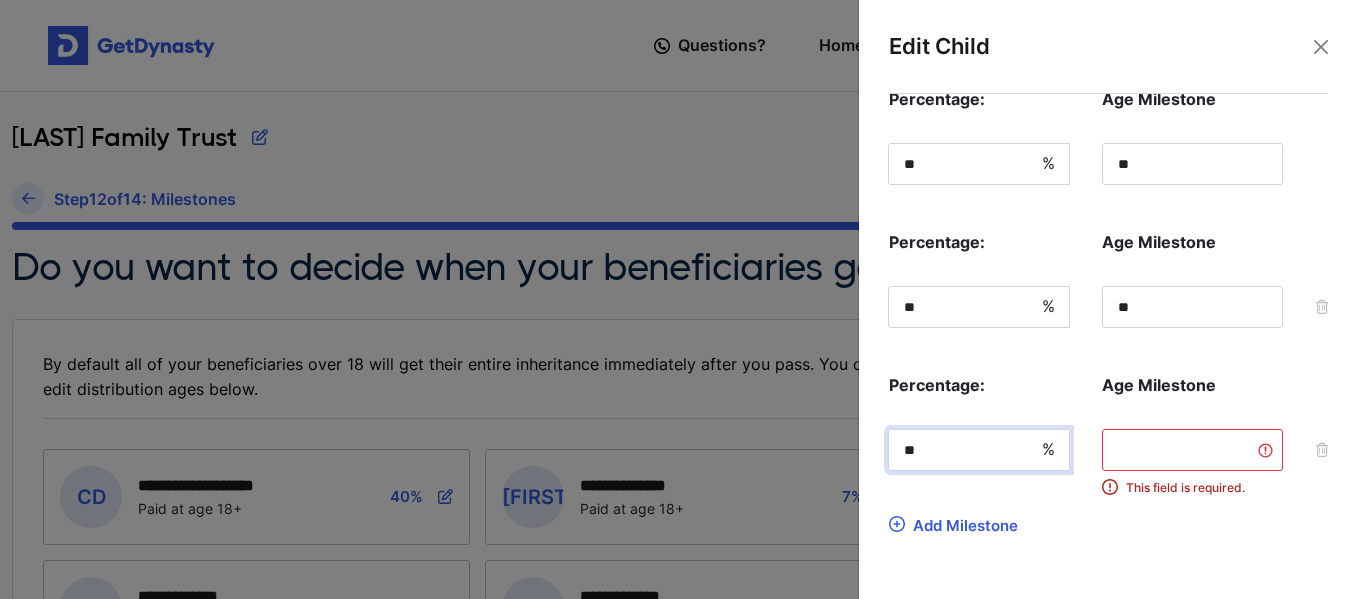 type on "**" 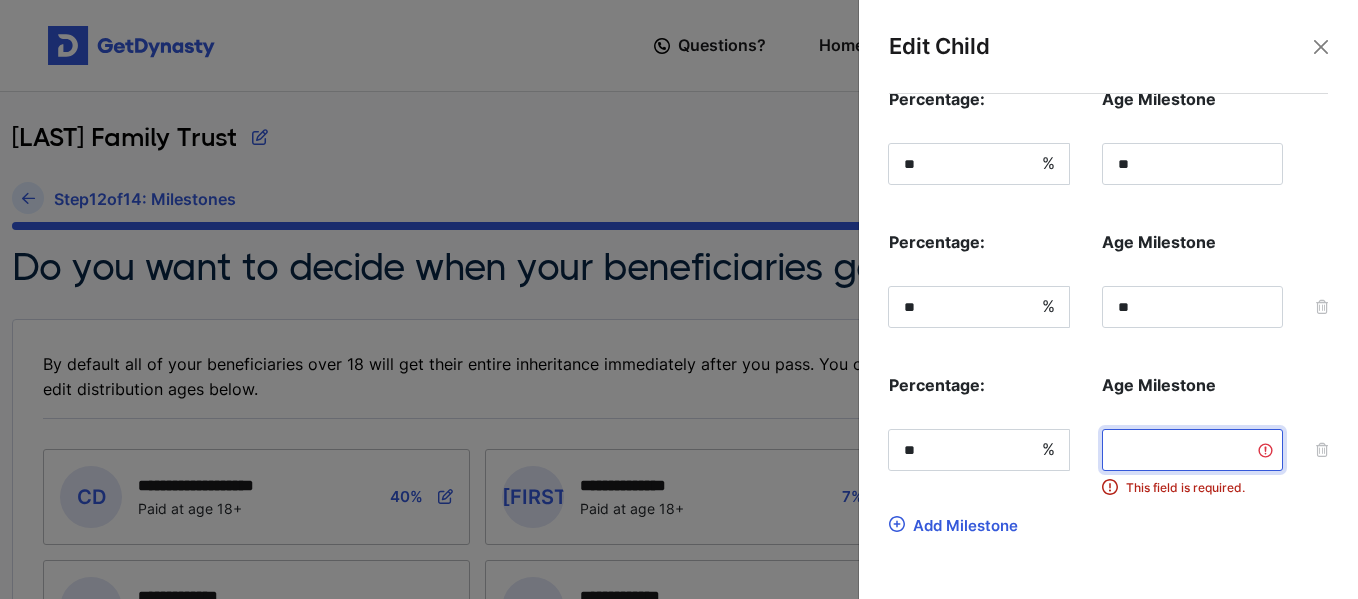 click at bounding box center (1192, 450) 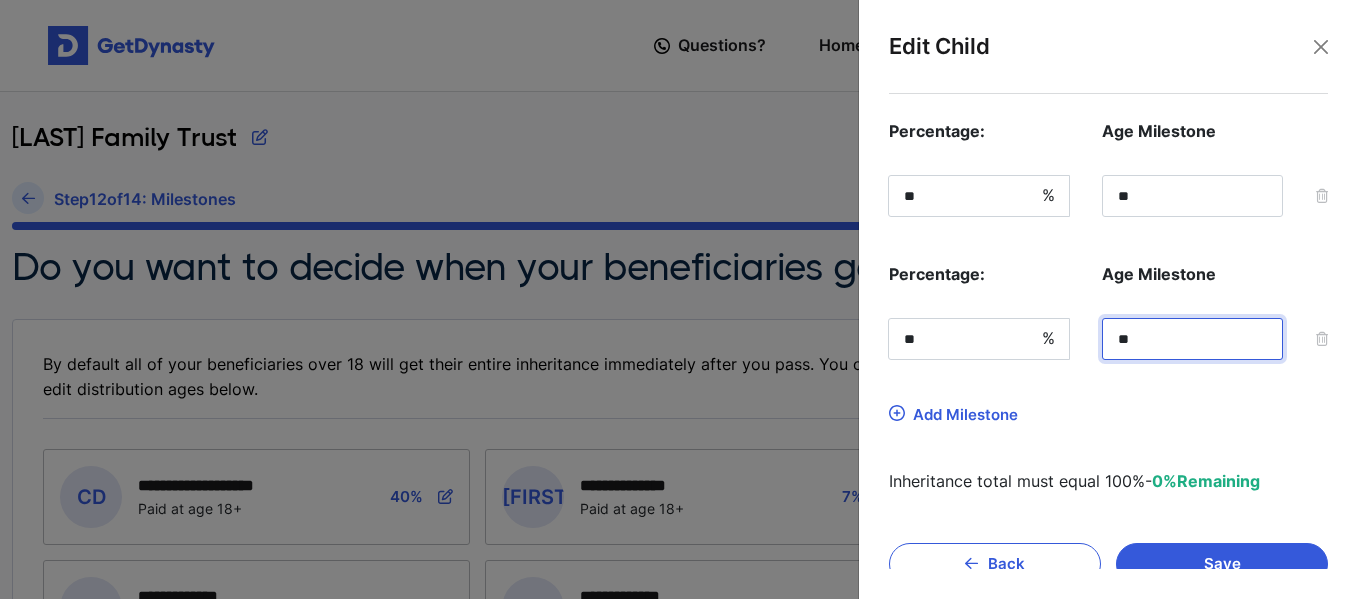 scroll, scrollTop: 353, scrollLeft: 0, axis: vertical 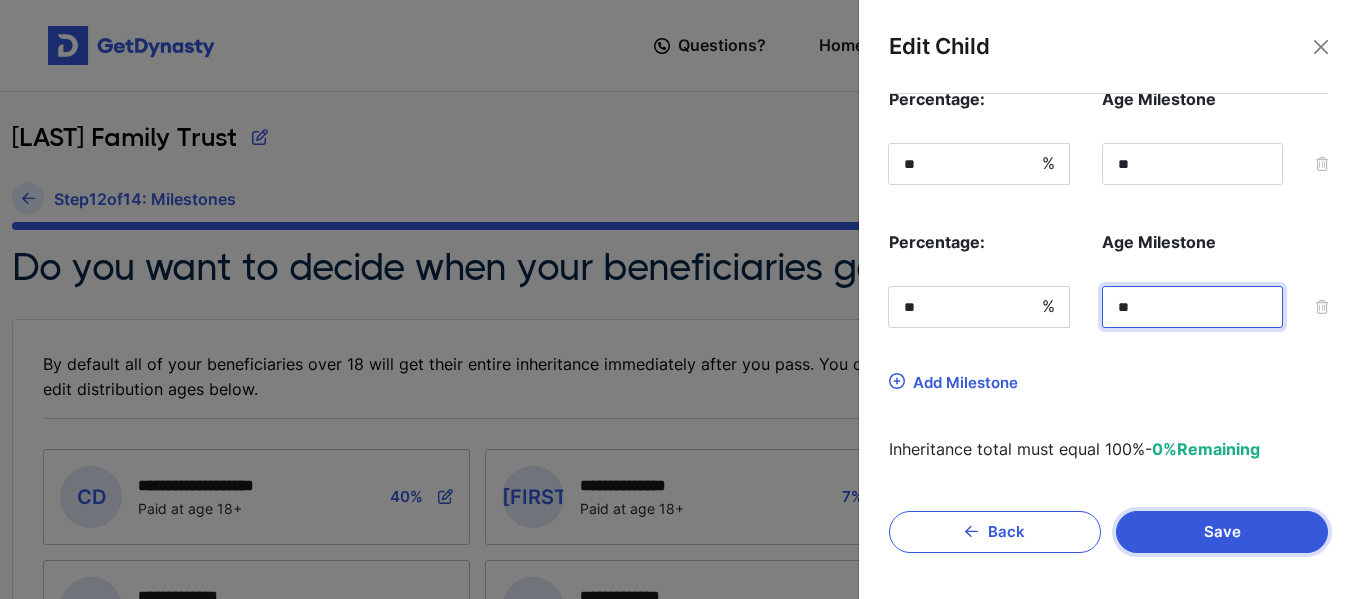 type on "**" 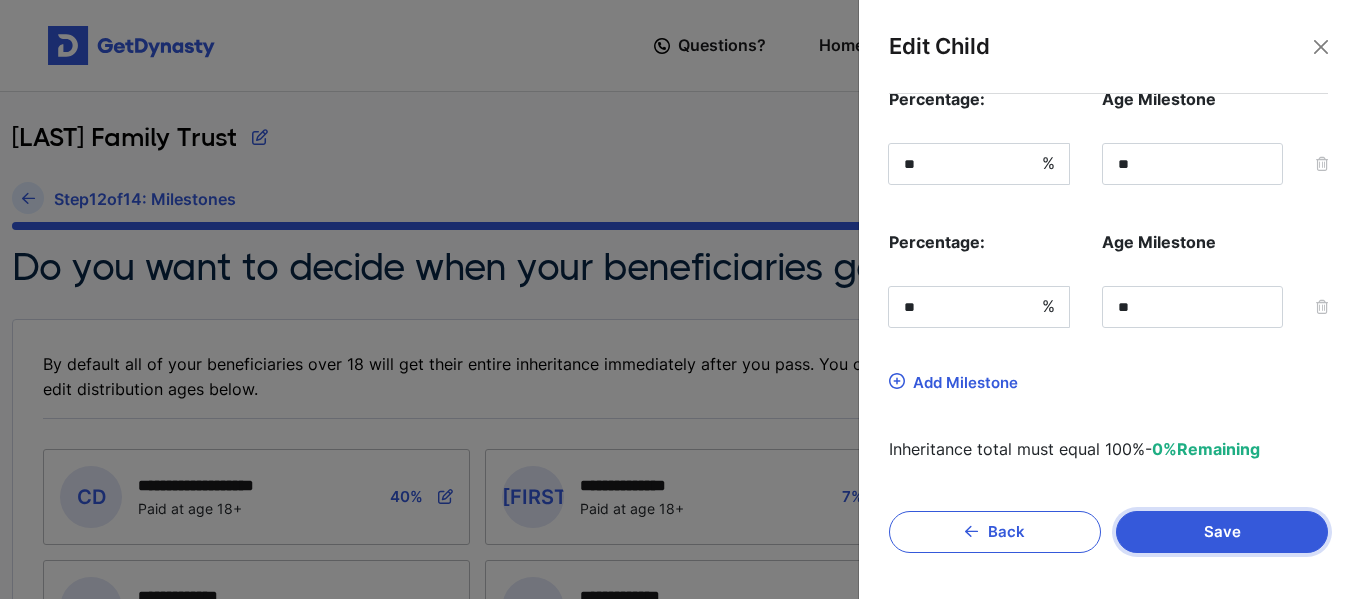 click on "Save" at bounding box center (1222, 532) 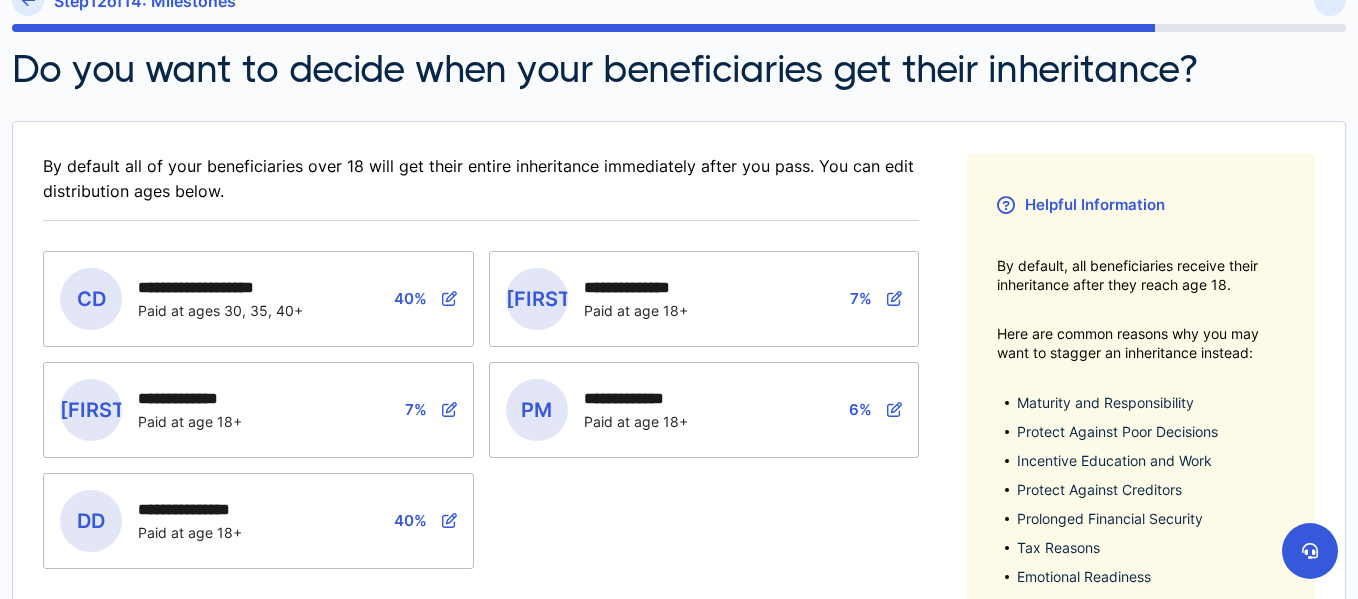 scroll, scrollTop: 201, scrollLeft: 0, axis: vertical 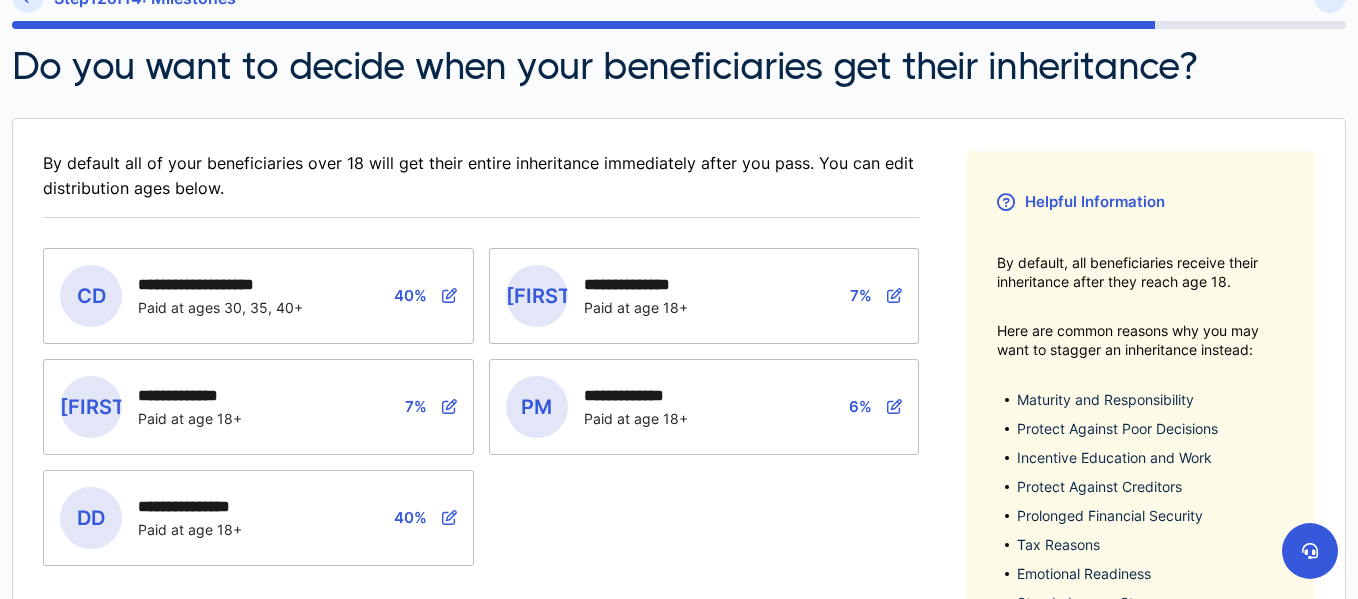 click on "Helpful Information By default, all beneficiaries receive their inheritance after they reach age 18. Here are common reasons why you may want to stagger an inheritance instead: Maturity and Responsibility Protect Against Poor Decisions Incentive Education and Work Protect Against Creditors Prolonged Financial Security Tax Reasons Emotional Readiness Steady Income Stream" at bounding box center [1141, 397] 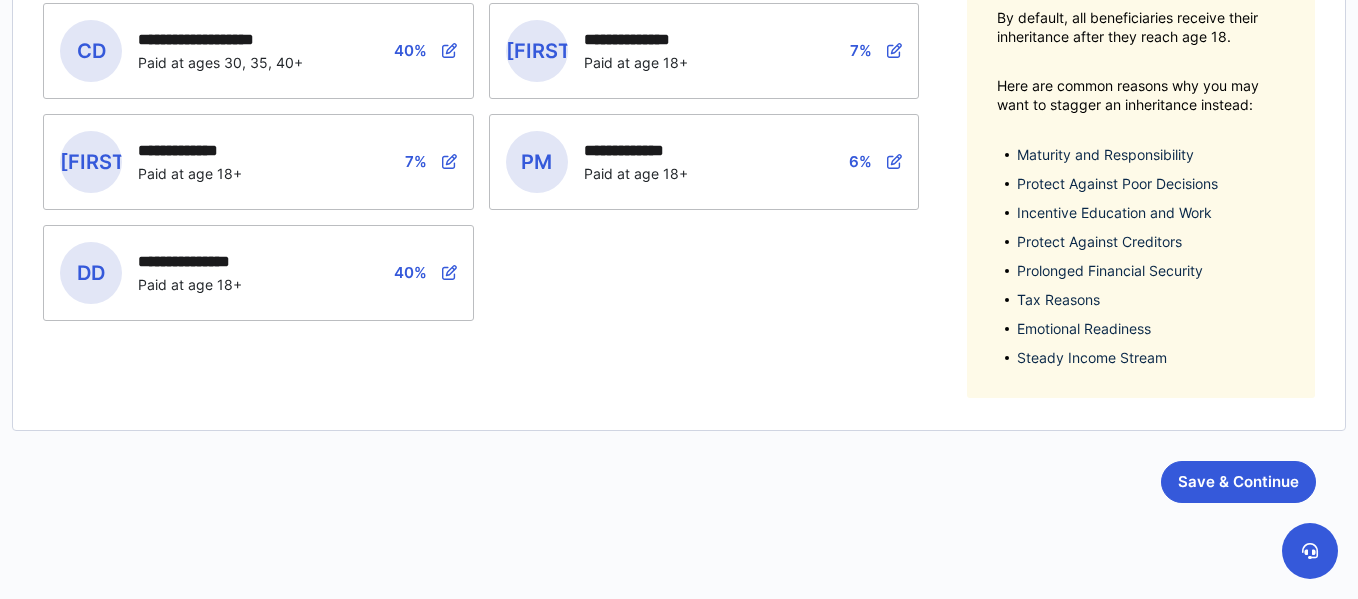 scroll, scrollTop: 486, scrollLeft: 0, axis: vertical 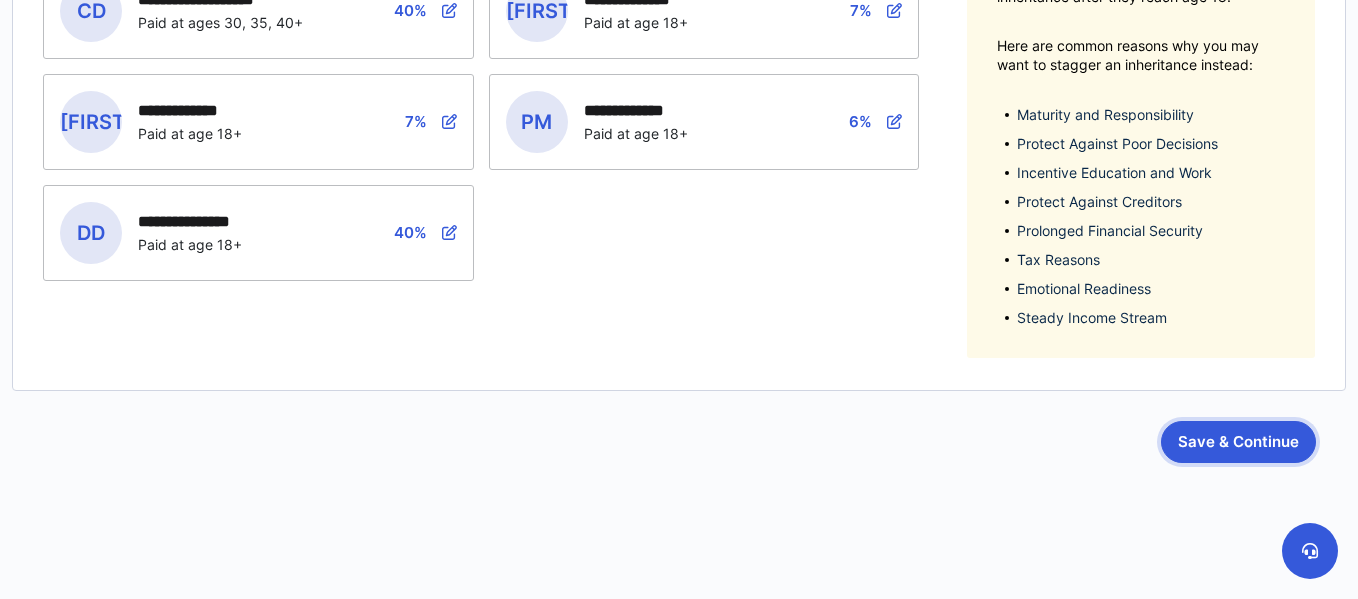 click on "Save & Continue" at bounding box center (1238, 442) 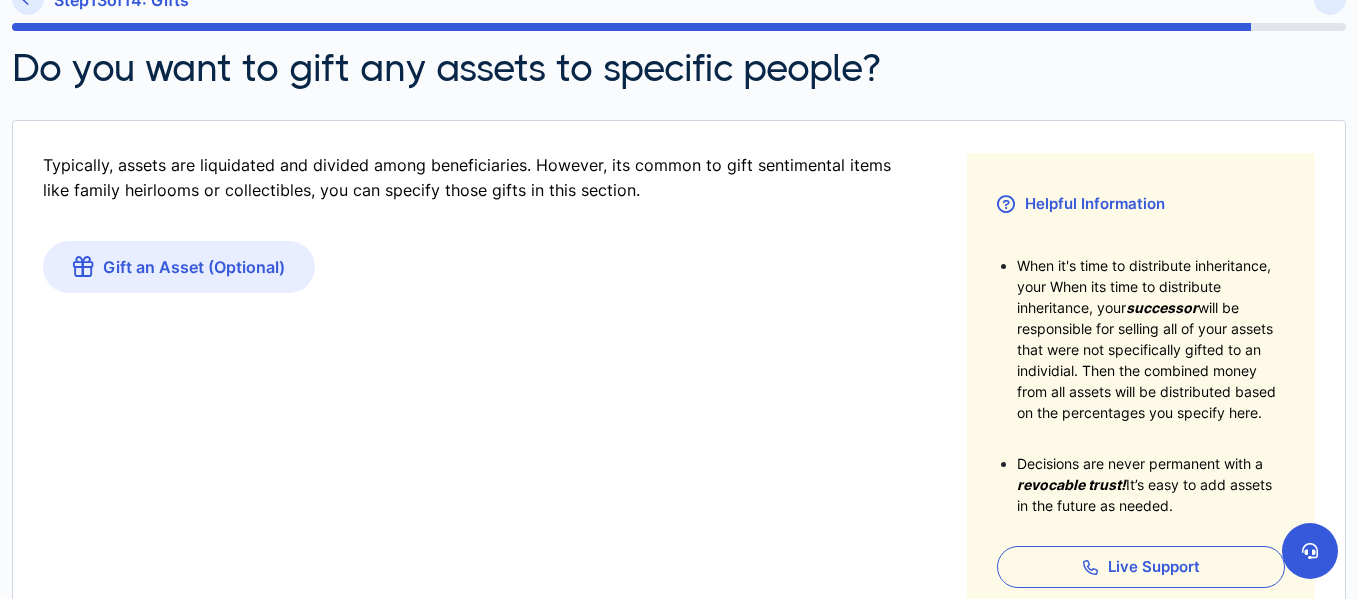 scroll, scrollTop: 204, scrollLeft: 0, axis: vertical 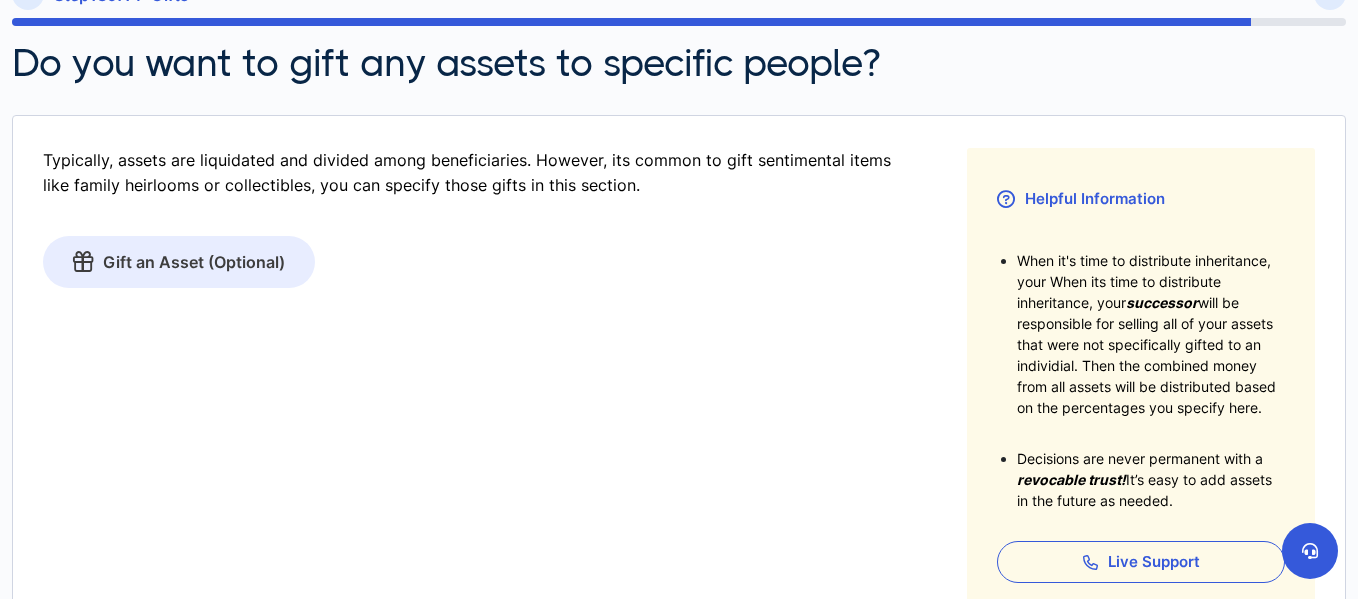 click on "Gift an Asset (Optional)" at bounding box center (179, 262) 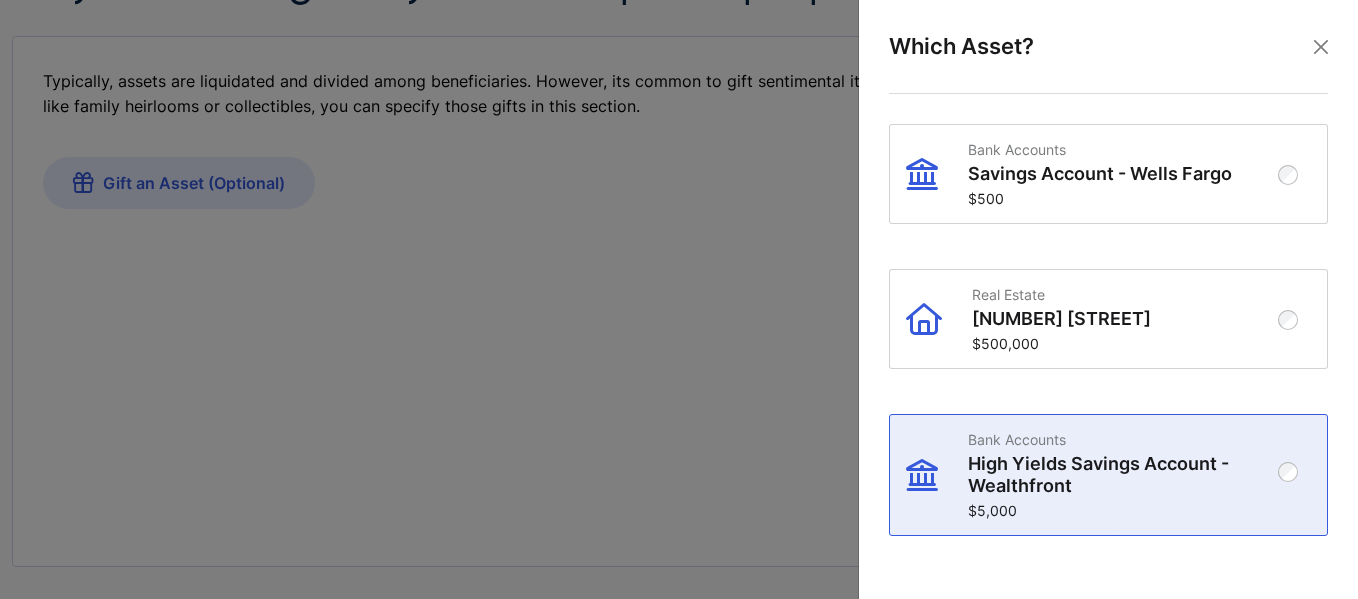 scroll, scrollTop: 292, scrollLeft: 0, axis: vertical 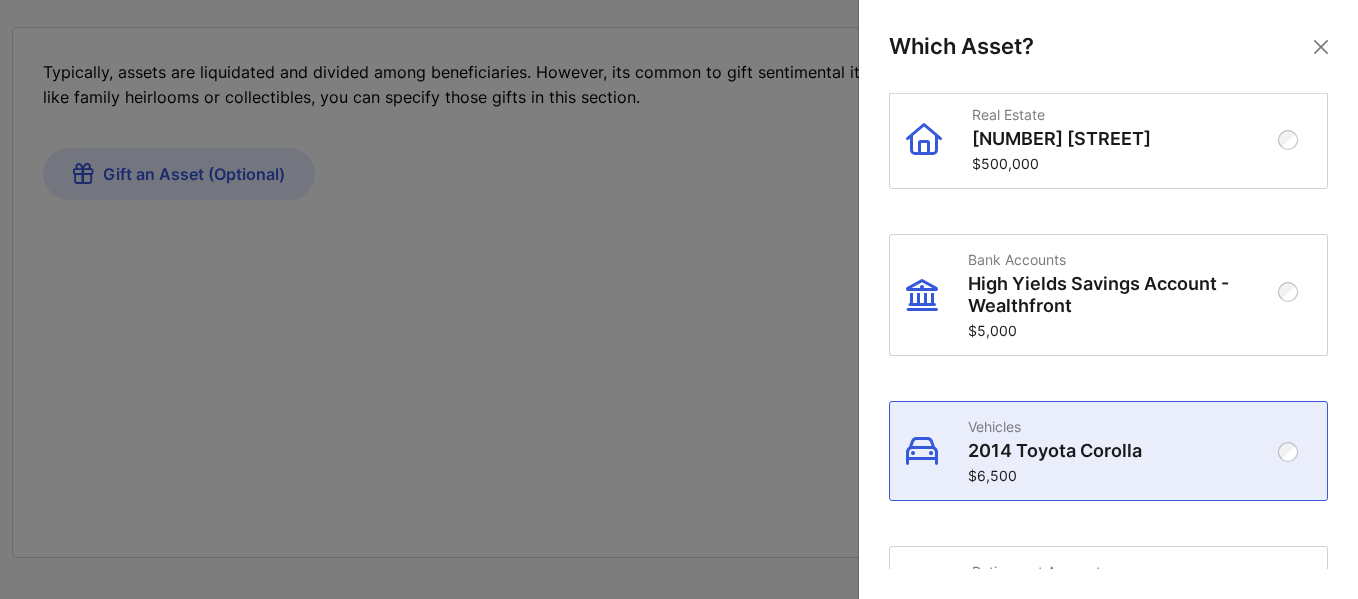 click on "$6,500" at bounding box center (1124, 475) 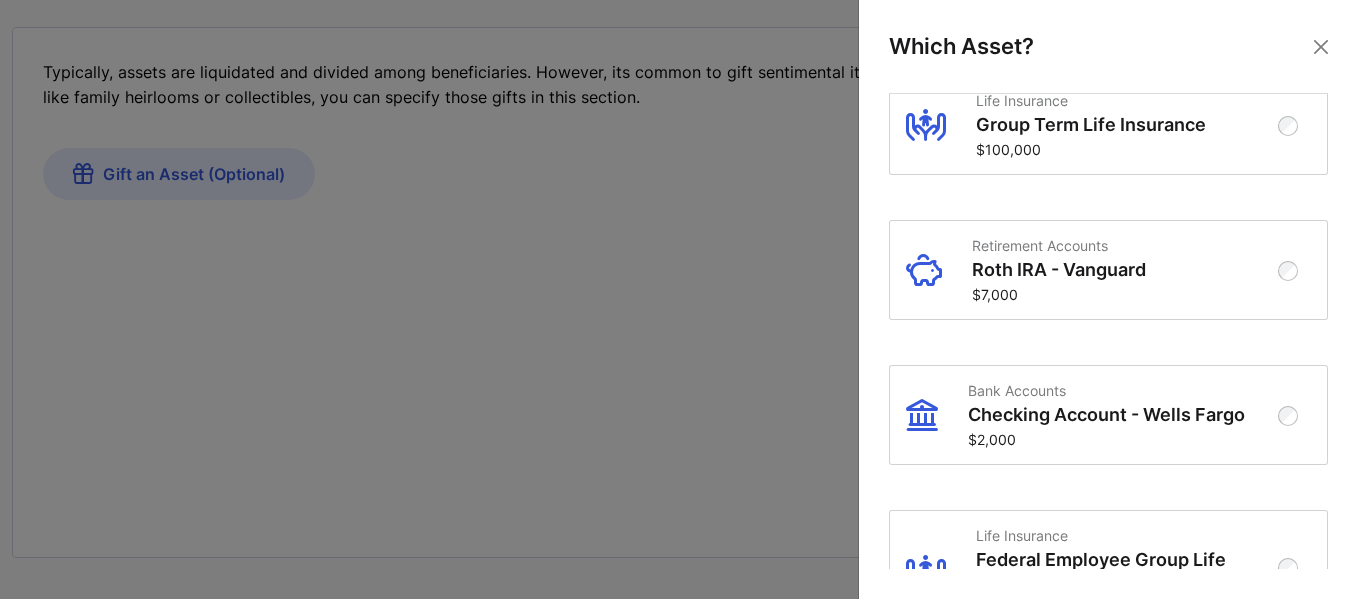 scroll, scrollTop: 1336, scrollLeft: 0, axis: vertical 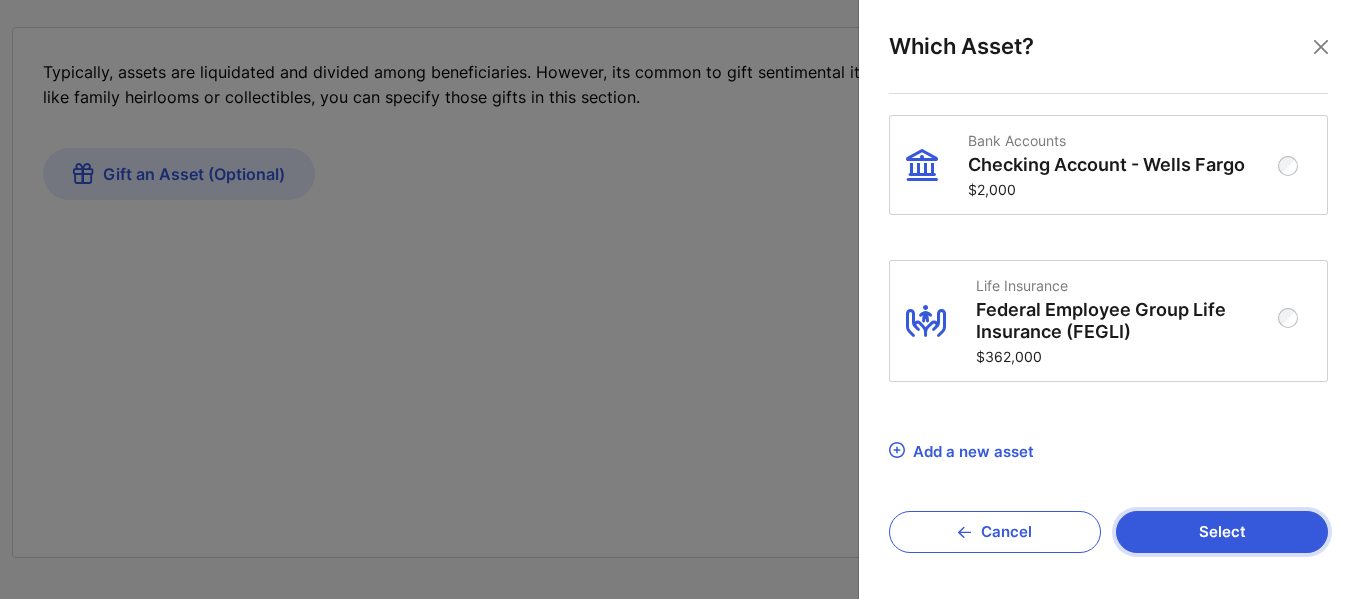 click on "Select" at bounding box center [1222, 532] 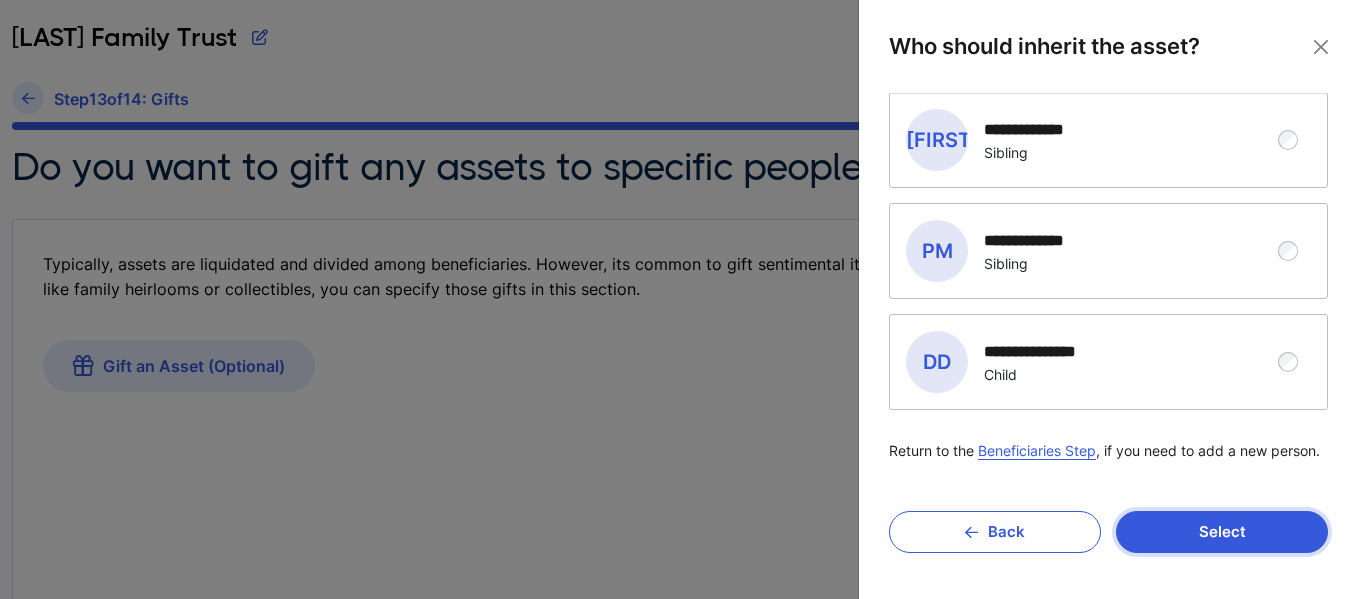 scroll, scrollTop: 0, scrollLeft: 0, axis: both 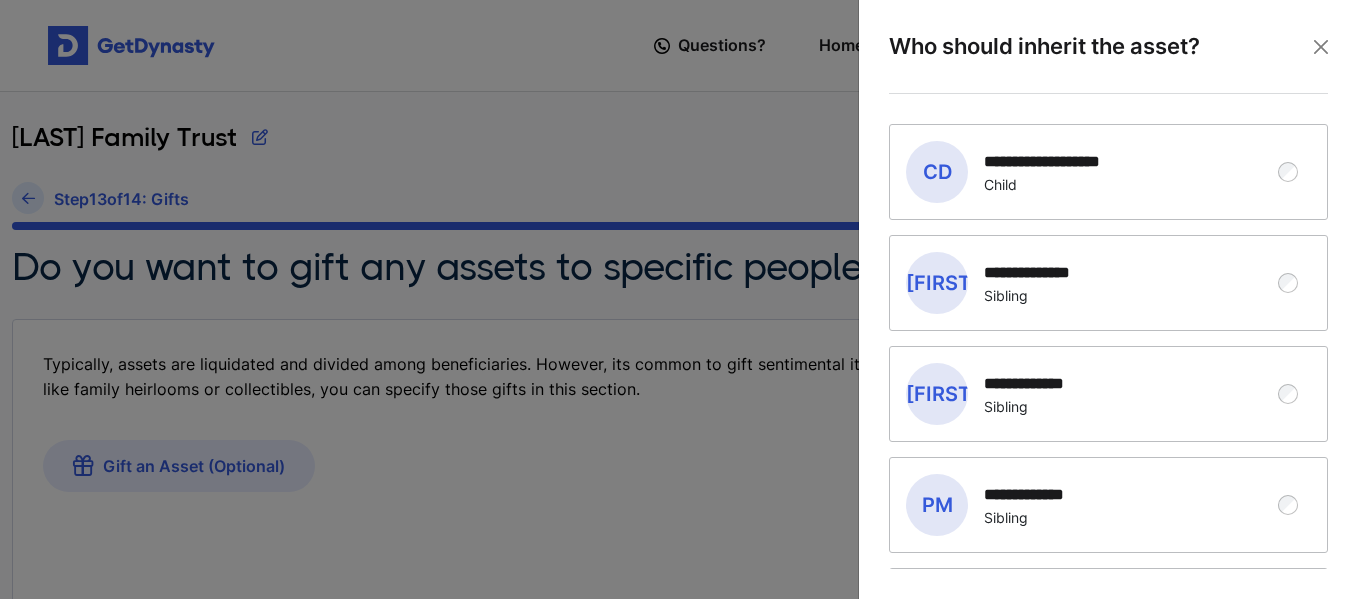 click on "**********" at bounding box center [1093, 172] 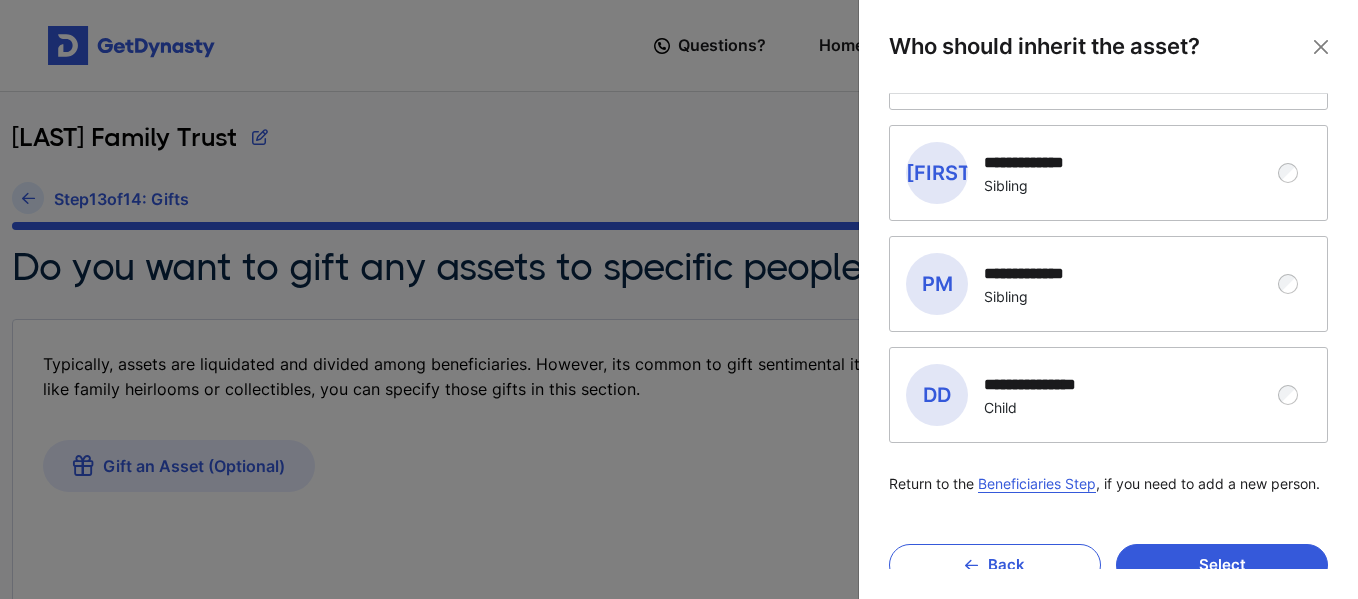 scroll, scrollTop: 275, scrollLeft: 0, axis: vertical 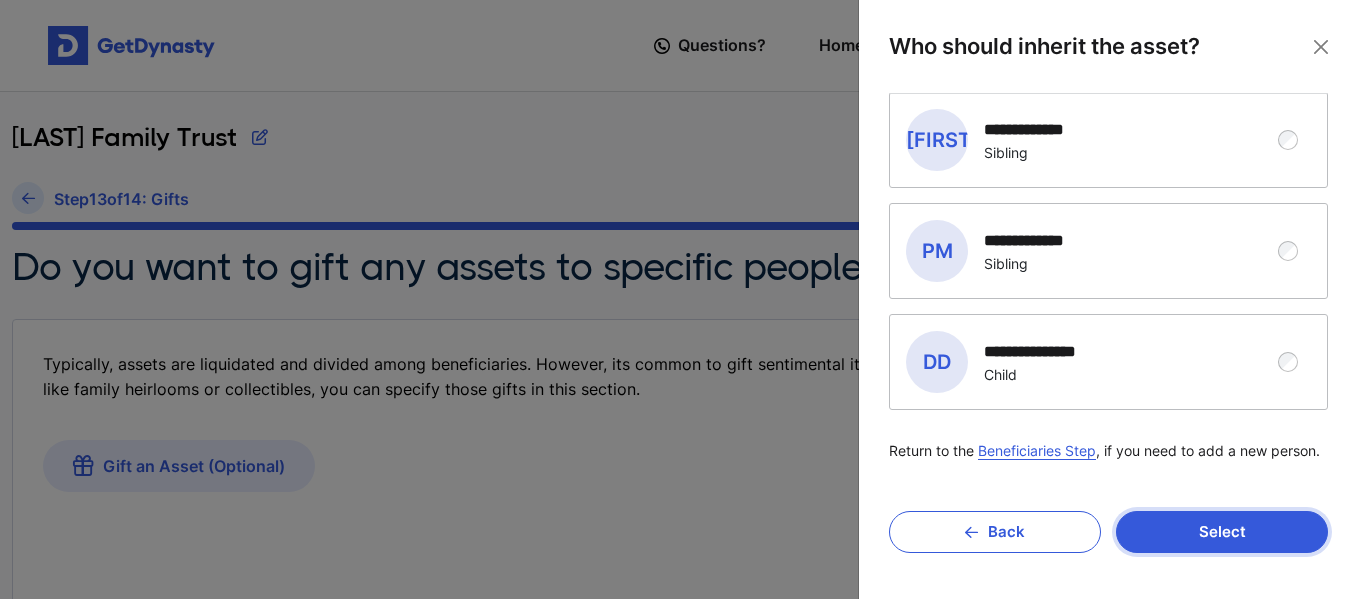 click on "Select" at bounding box center (1222, 532) 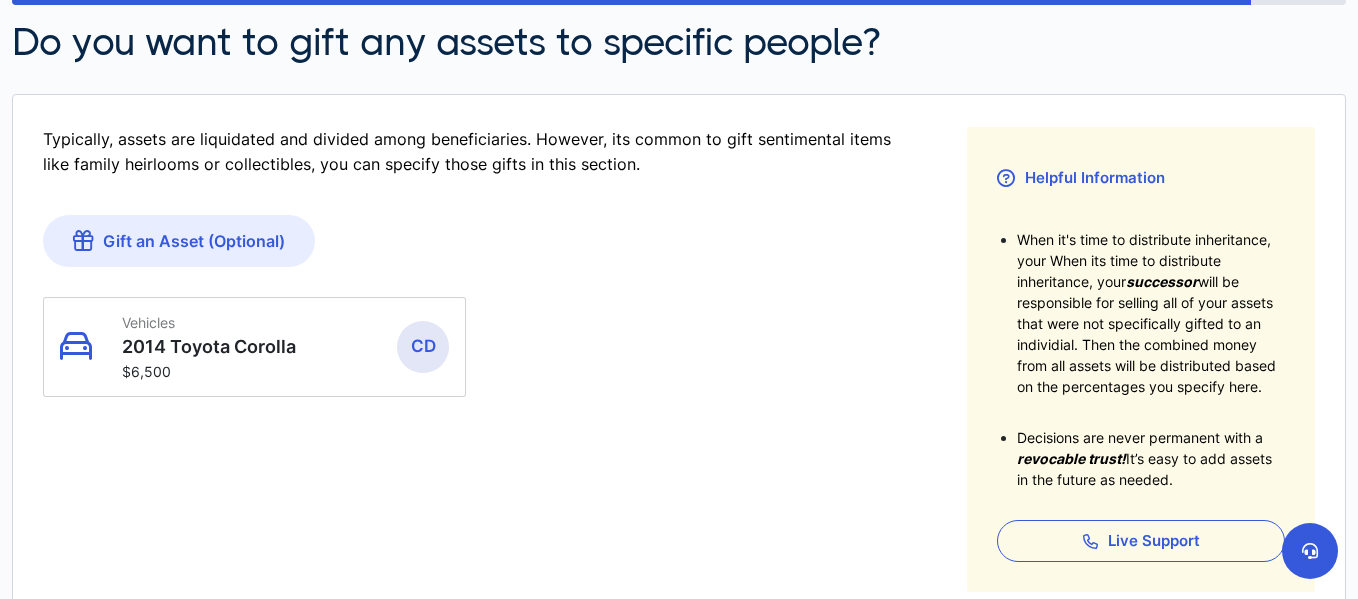 scroll, scrollTop: 230, scrollLeft: 0, axis: vertical 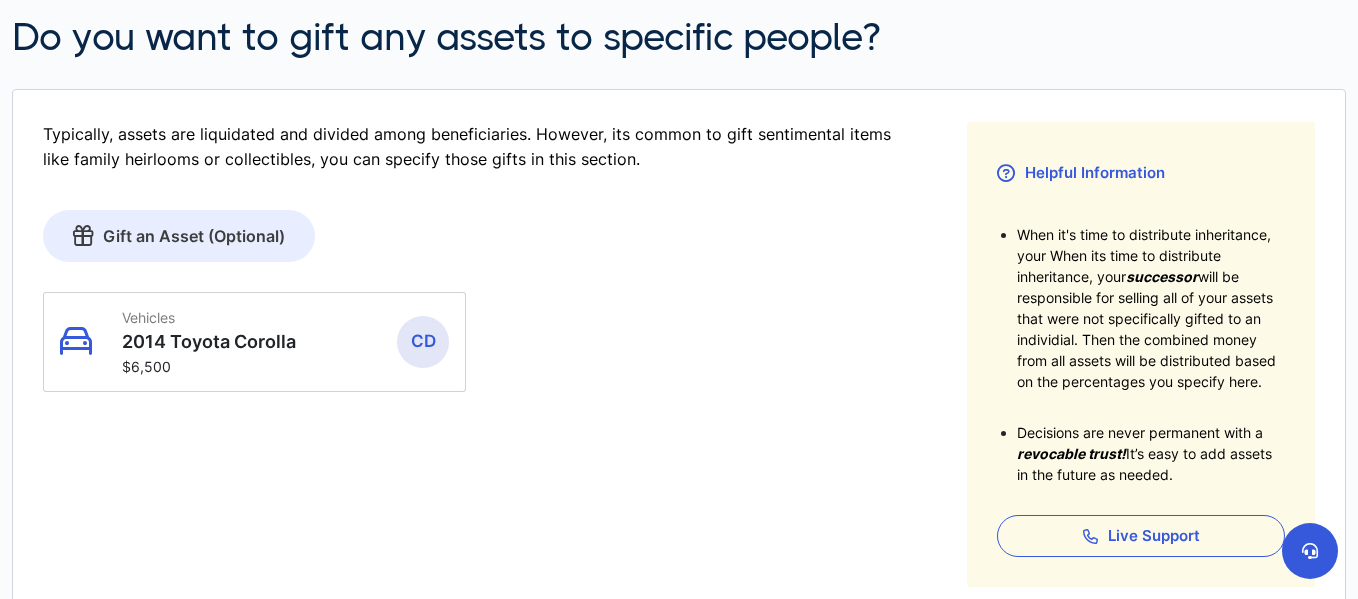click on "Gift an Asset (Optional)" at bounding box center [179, 236] 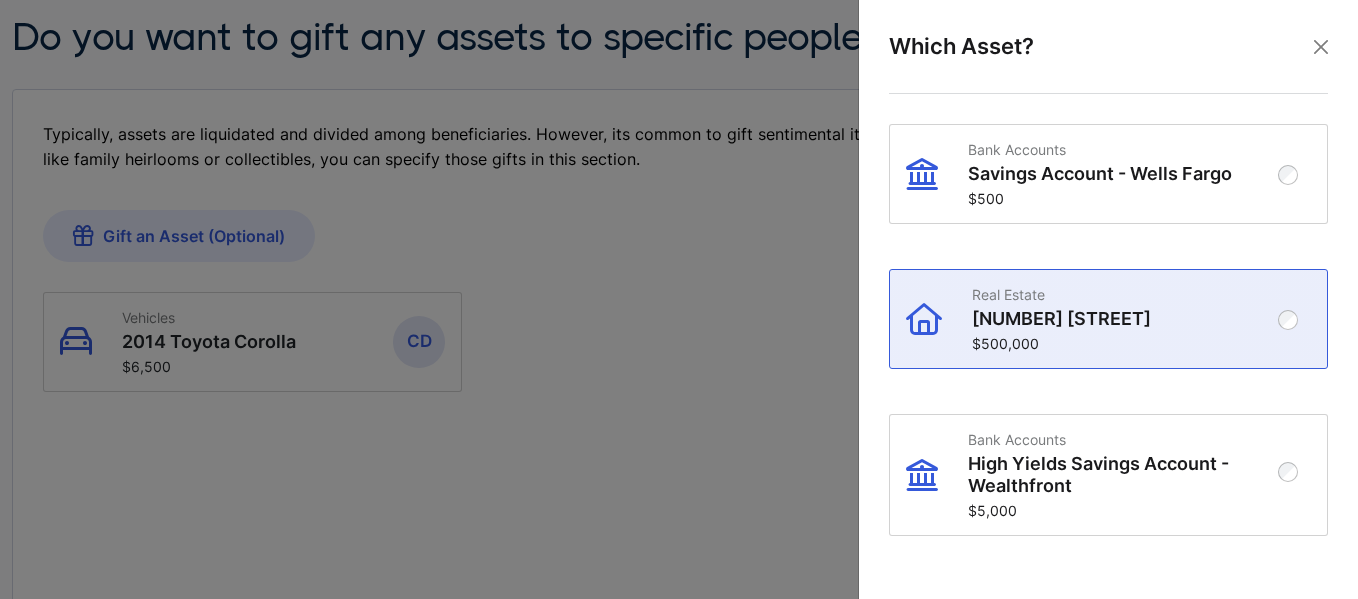 click on "[NUMBER] [STREET]" at bounding box center [1126, 319] 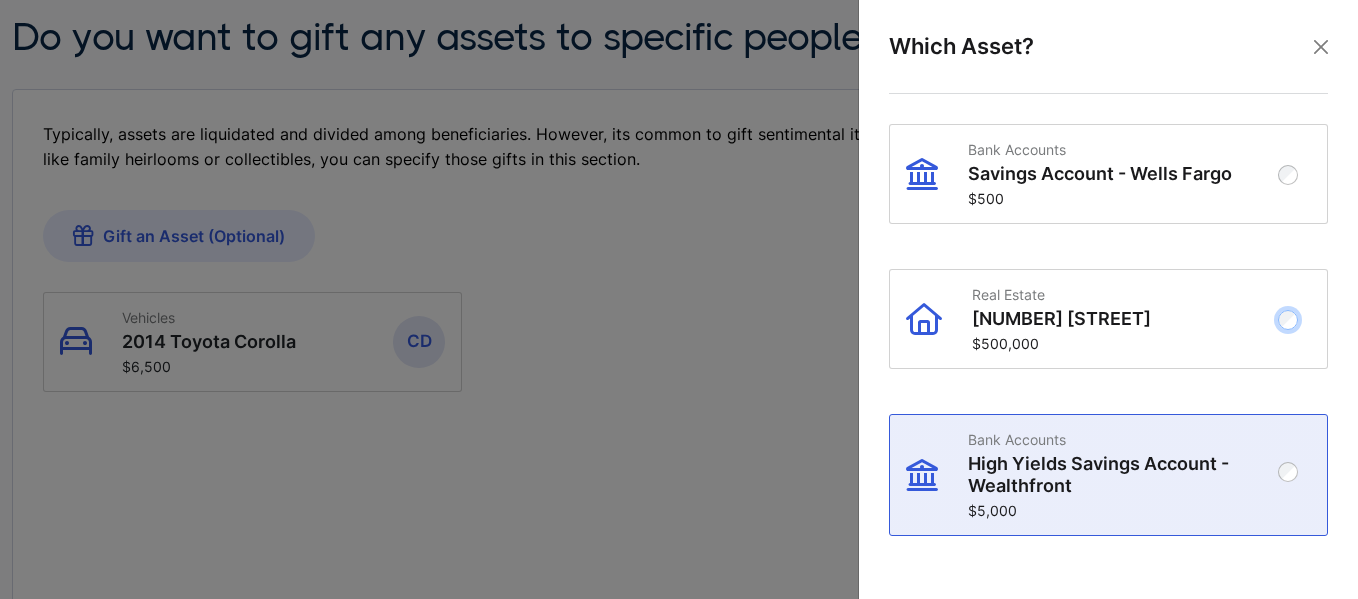 scroll, scrollTop: 0, scrollLeft: 0, axis: both 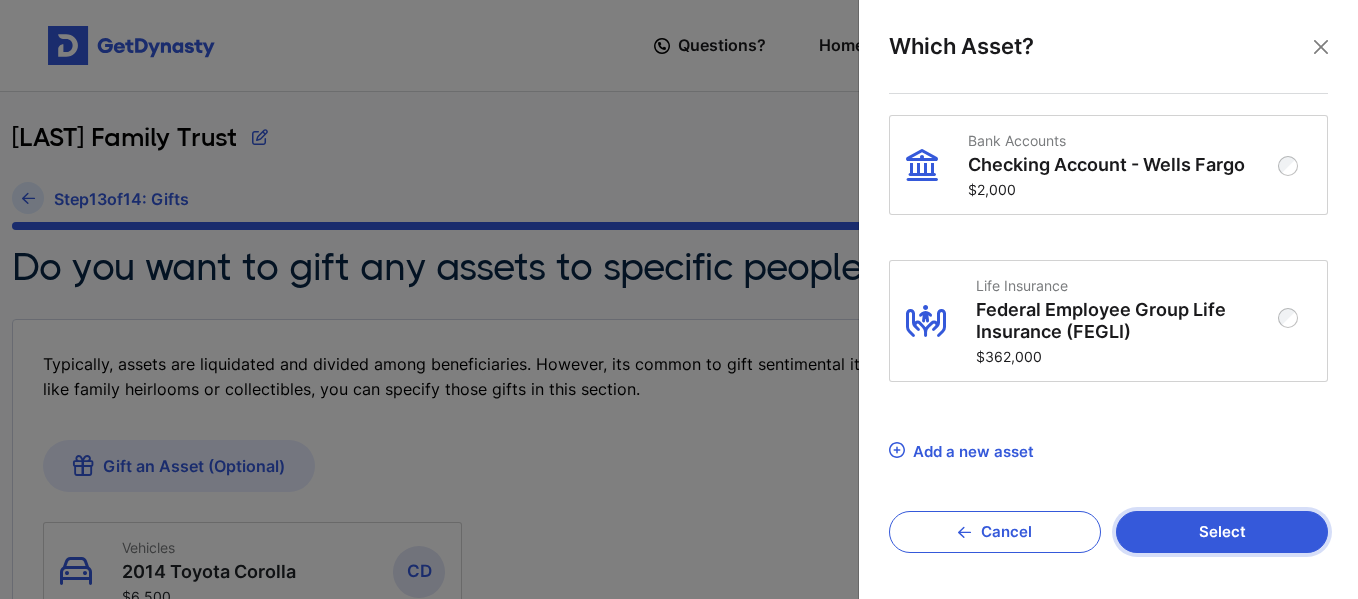 click on "Select" at bounding box center (1222, 532) 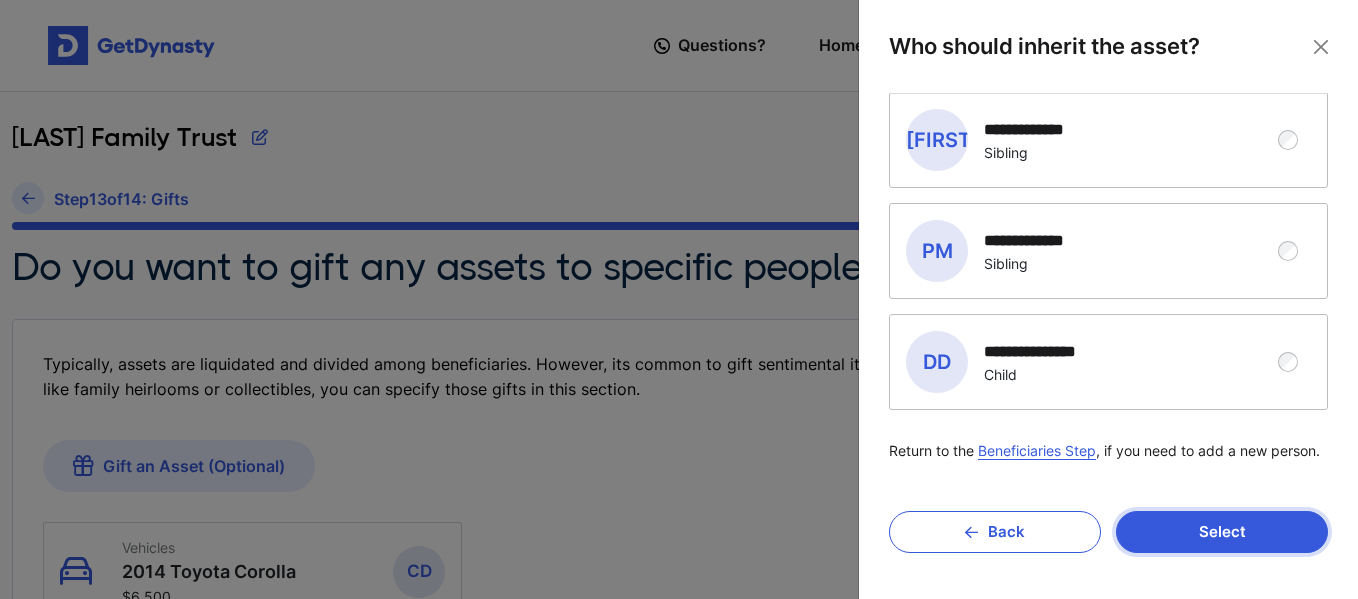 scroll, scrollTop: 275, scrollLeft: 0, axis: vertical 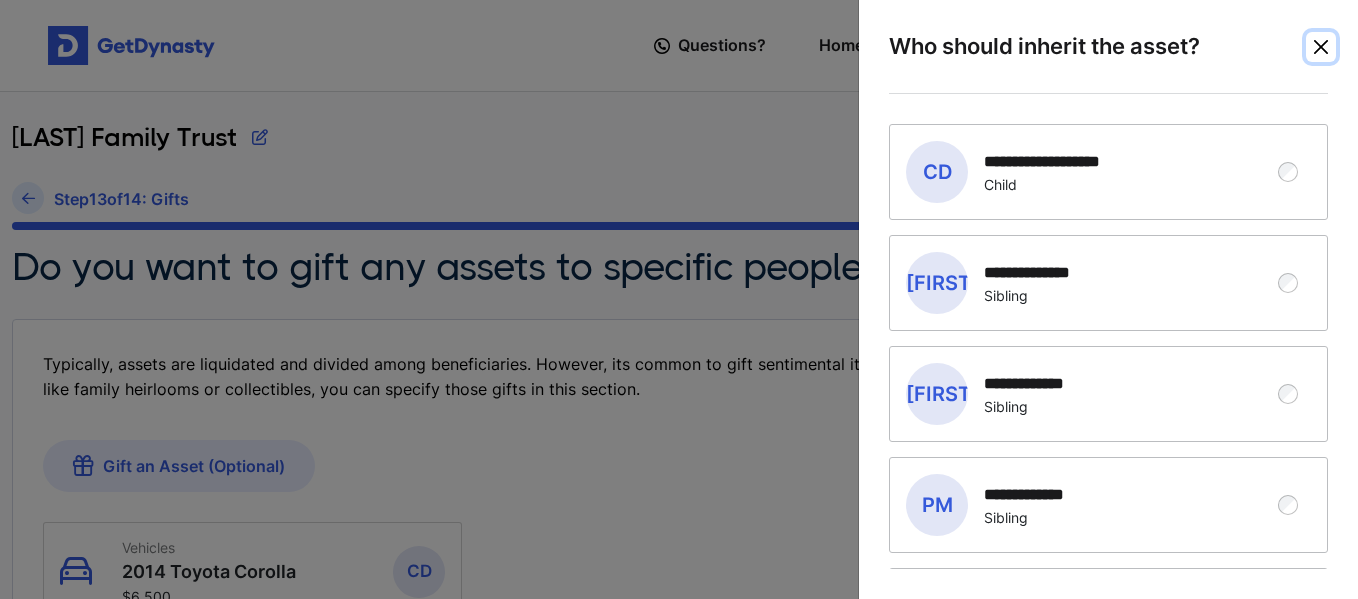 click at bounding box center [1321, 47] 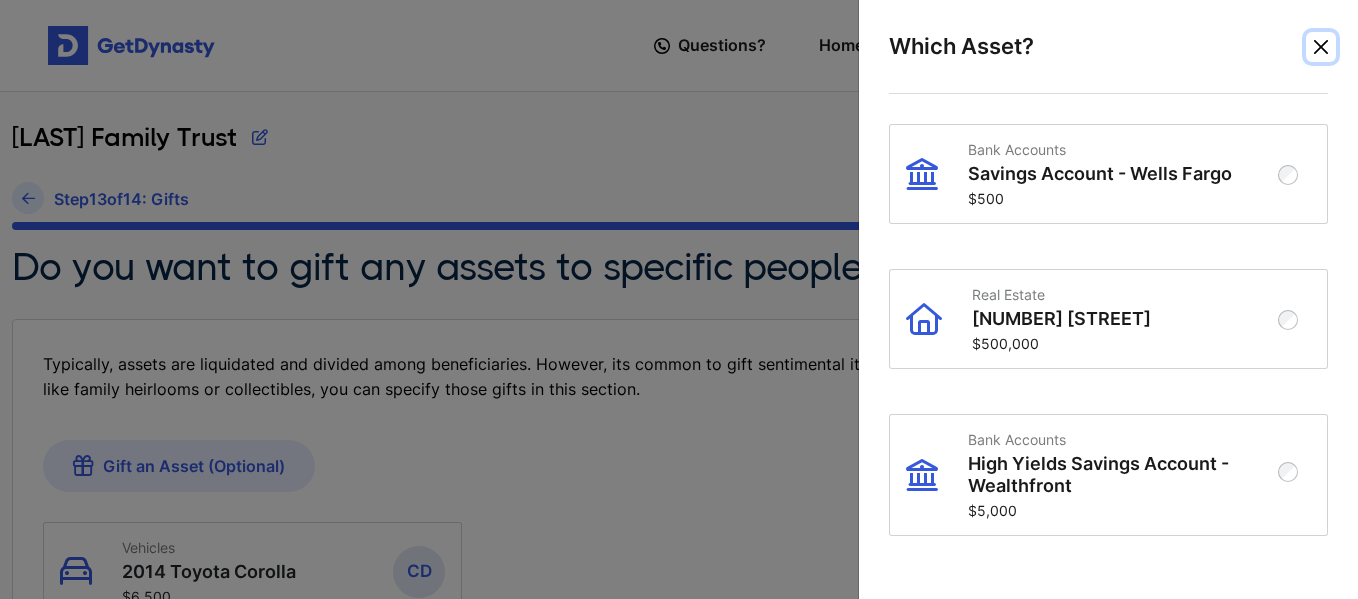click at bounding box center (1321, 47) 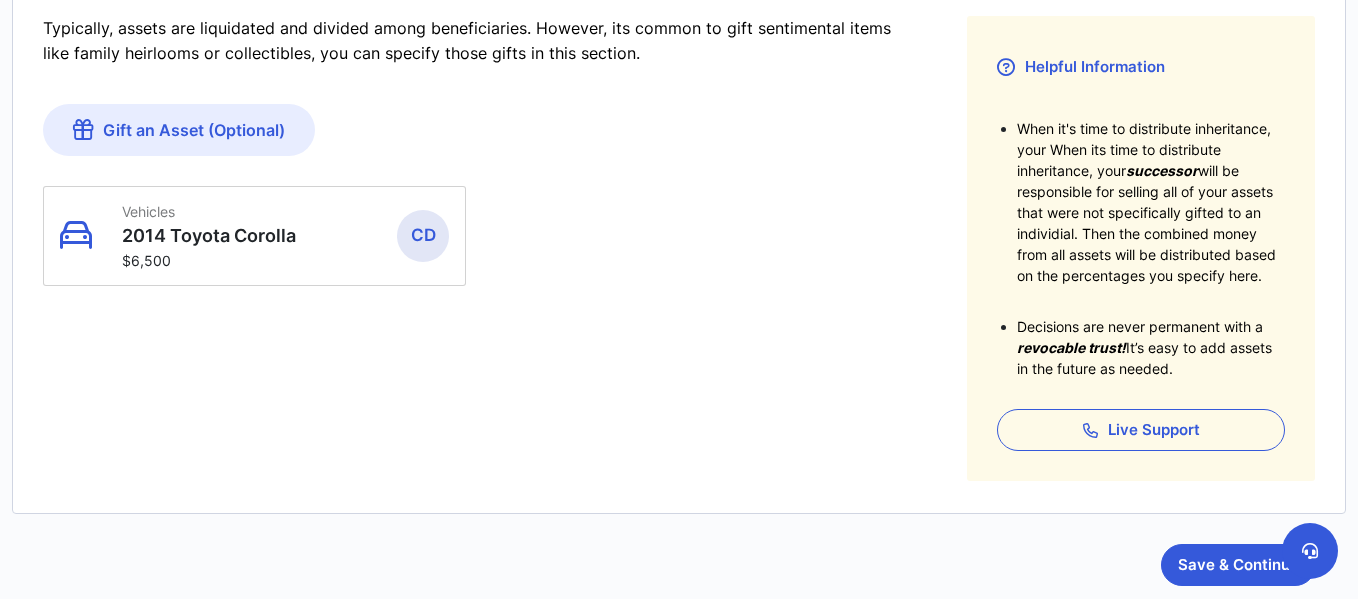 scroll, scrollTop: 360, scrollLeft: 0, axis: vertical 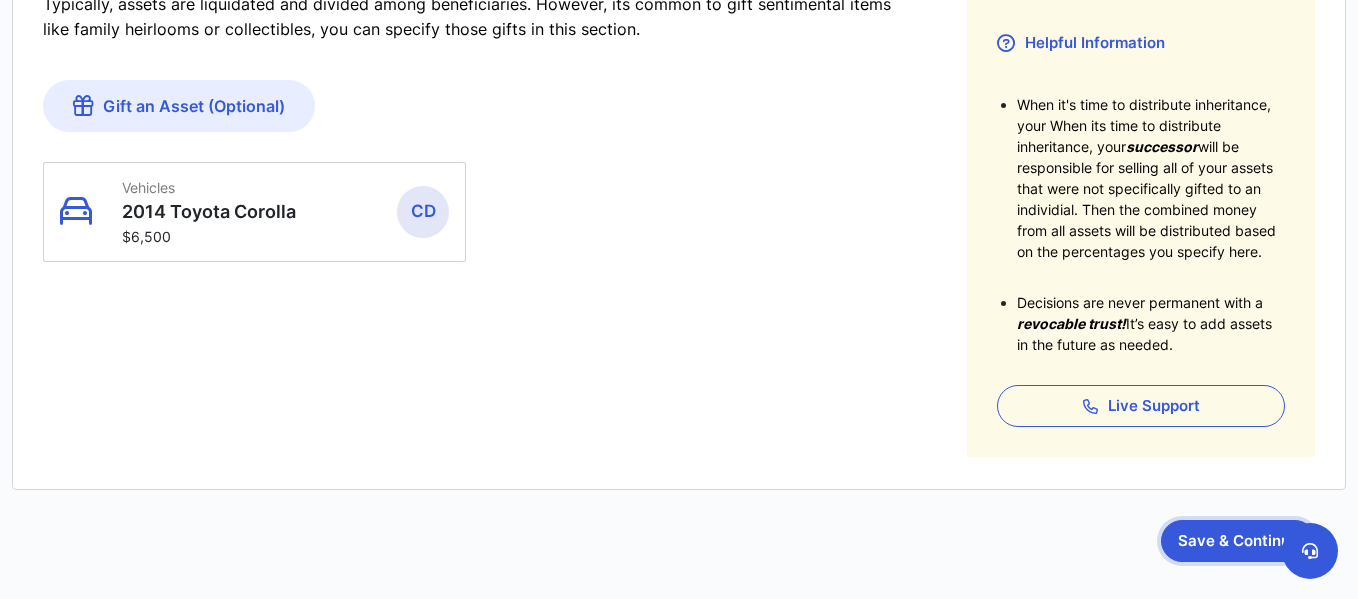click on "Save & Continue" at bounding box center (1238, 541) 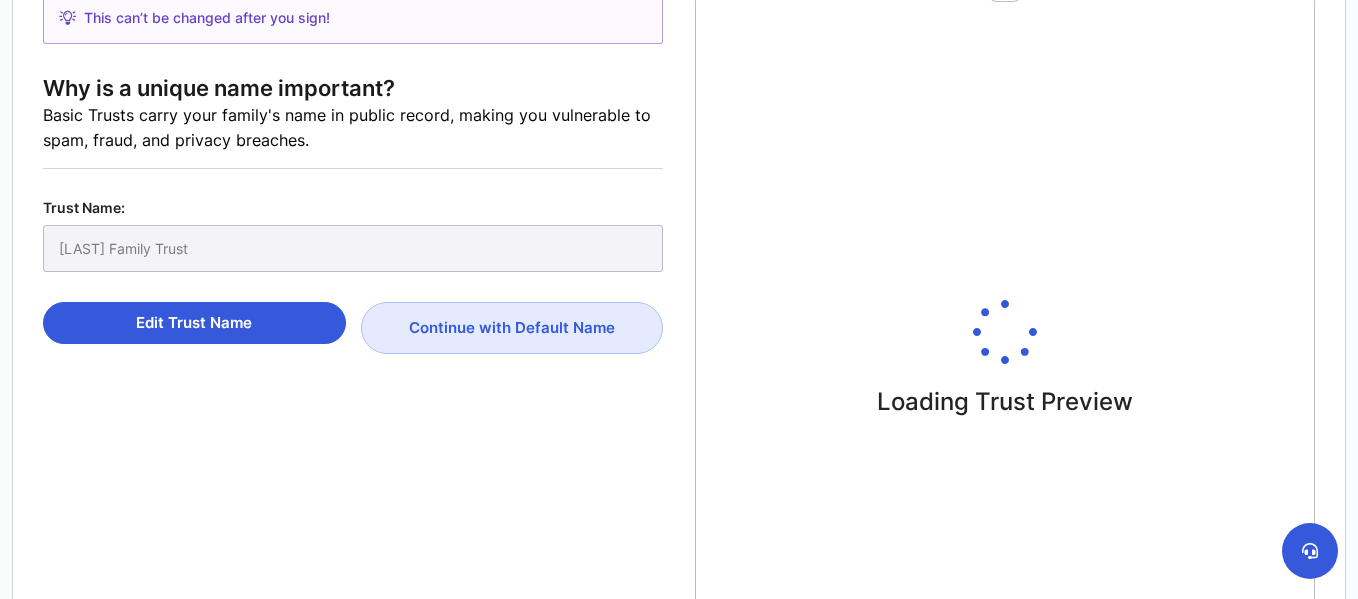 scroll, scrollTop: 0, scrollLeft: 0, axis: both 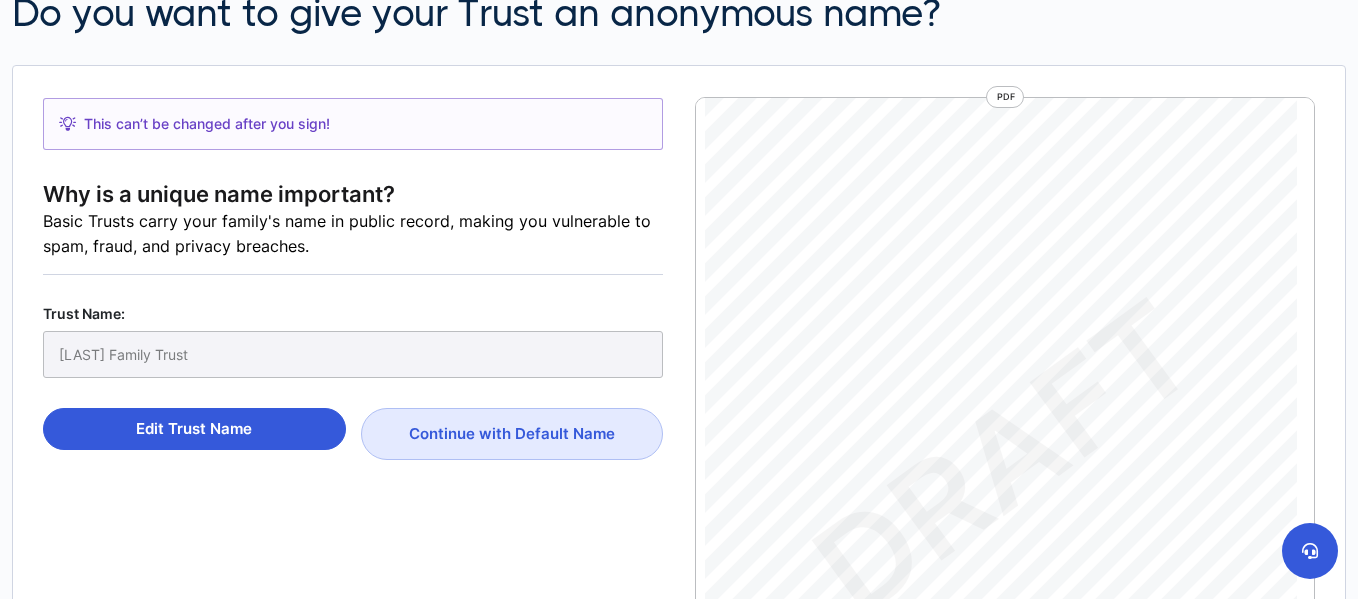click on "[LAST] Family Trust" at bounding box center (353, 354) 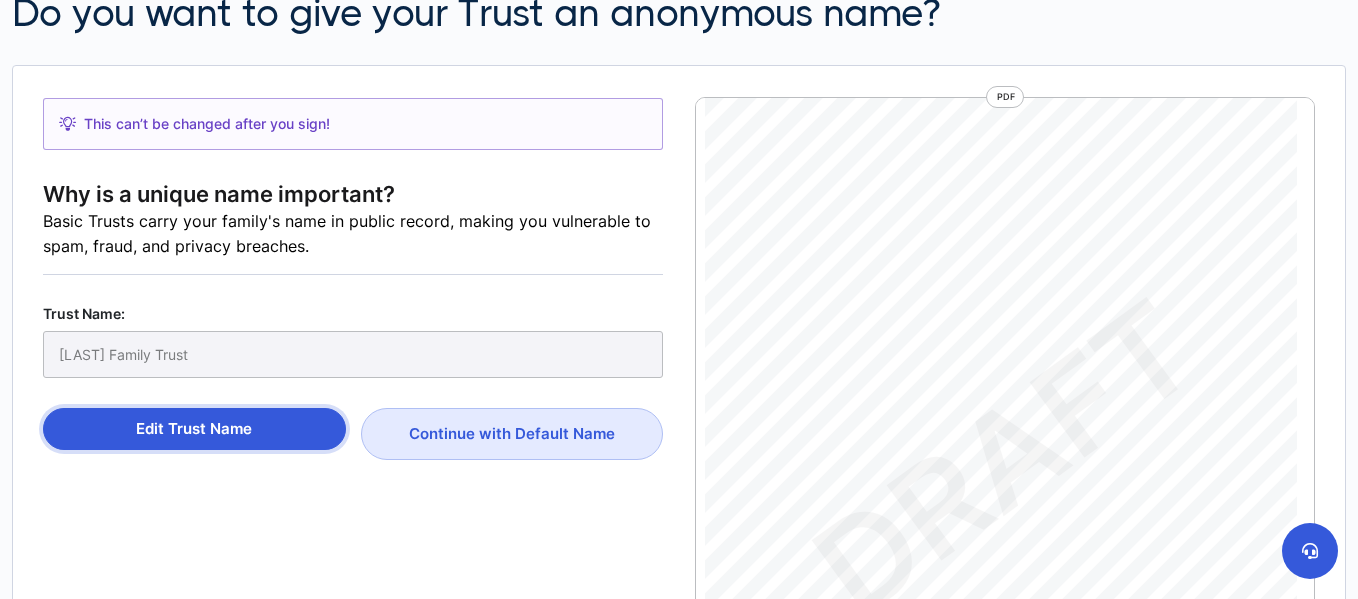 click on "Edit Trust Name" at bounding box center (194, 429) 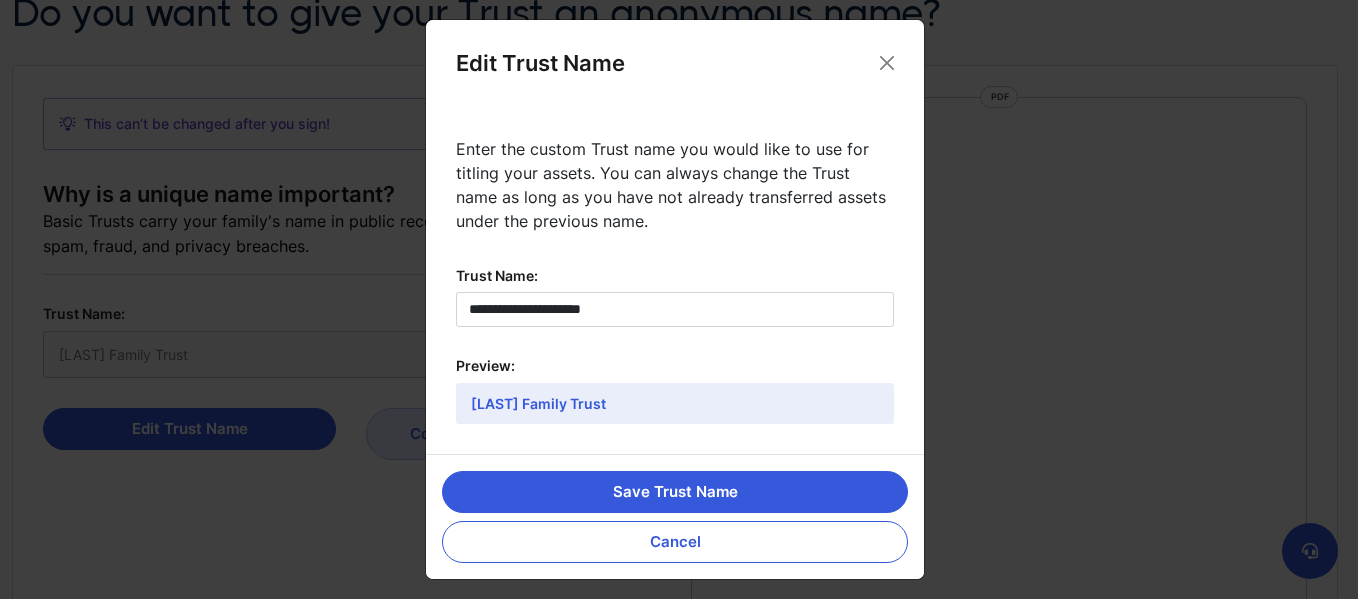 scroll, scrollTop: 0, scrollLeft: 0, axis: both 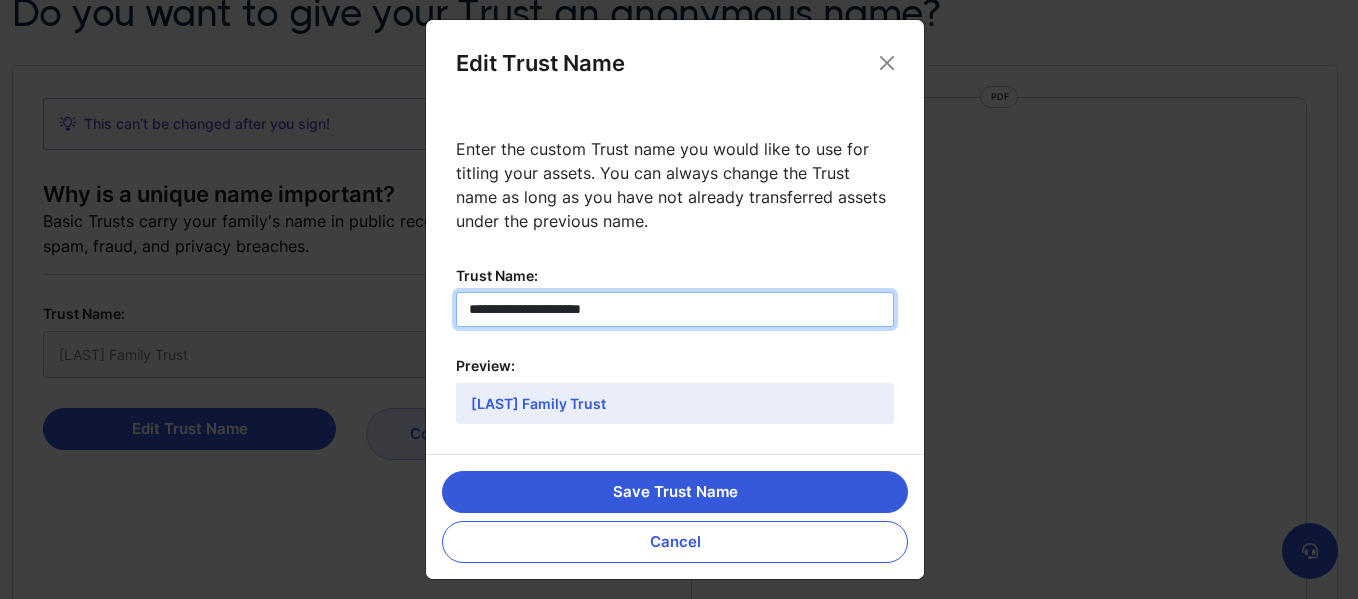 drag, startPoint x: 543, startPoint y: 318, endPoint x: 425, endPoint y: 309, distance: 118.34272 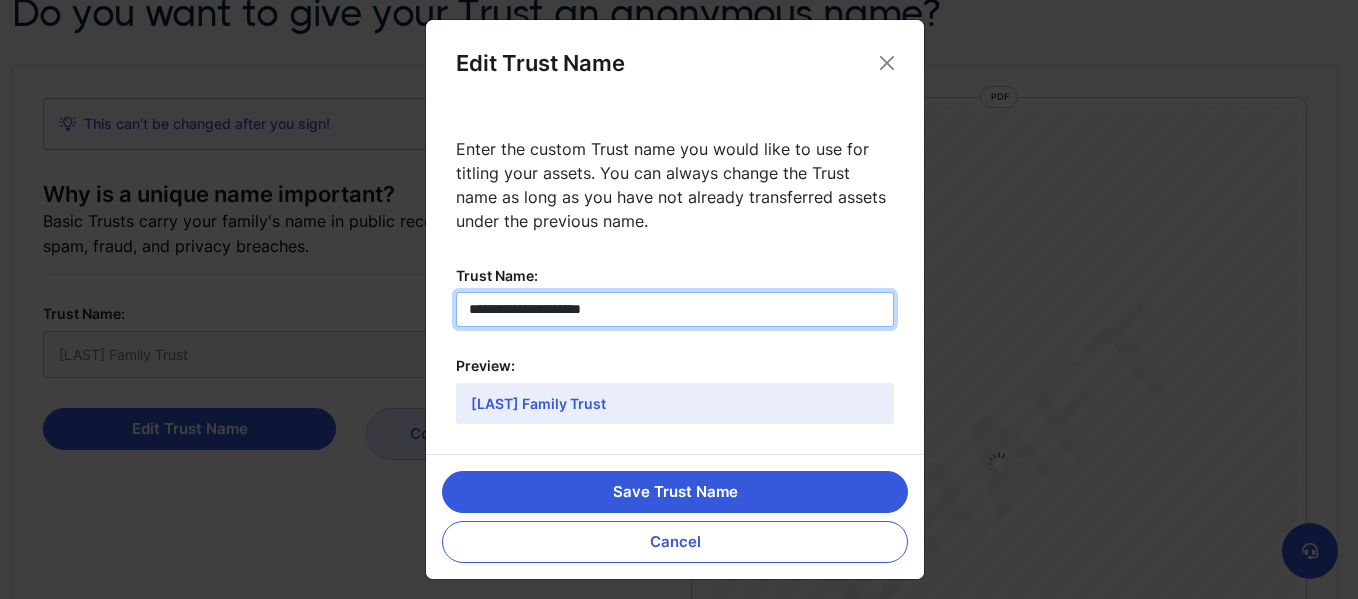 scroll, scrollTop: 9, scrollLeft: 0, axis: vertical 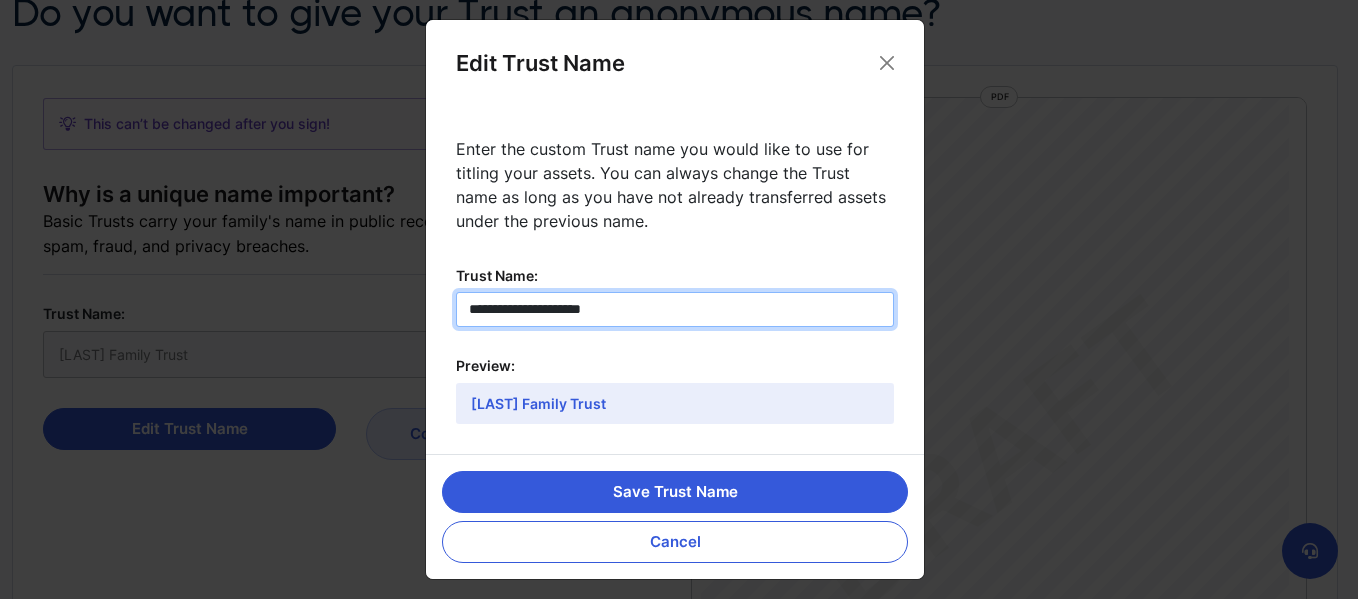 type on "**********" 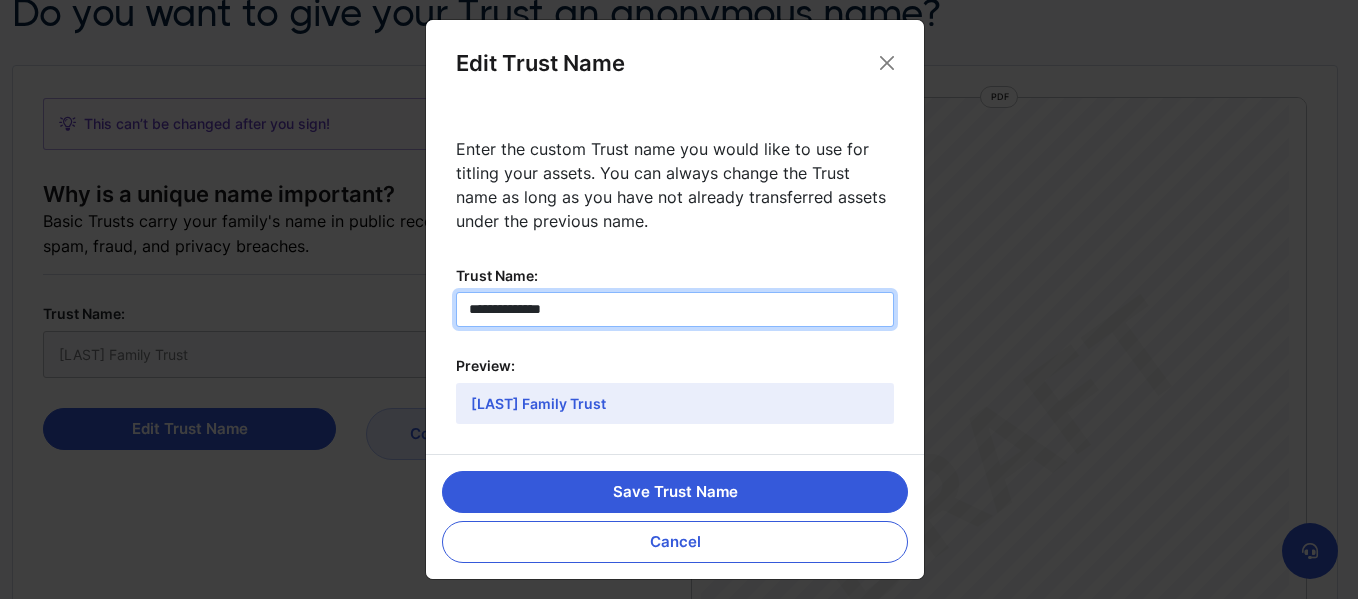 type on "**********" 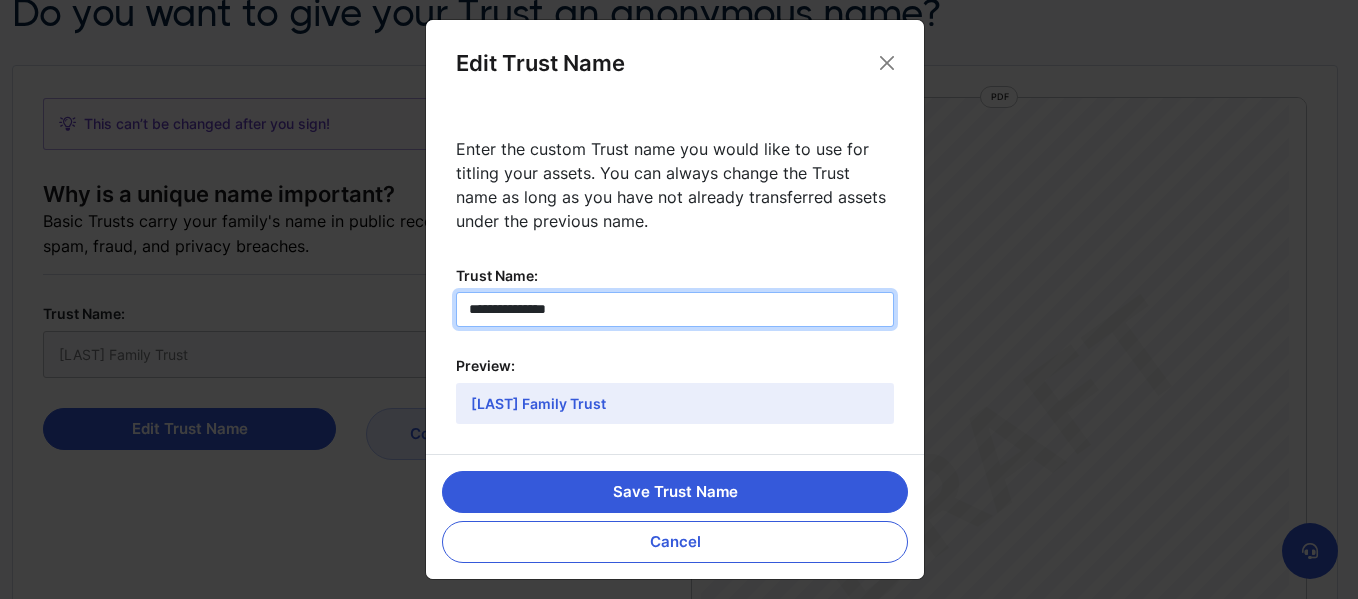 type on "**********" 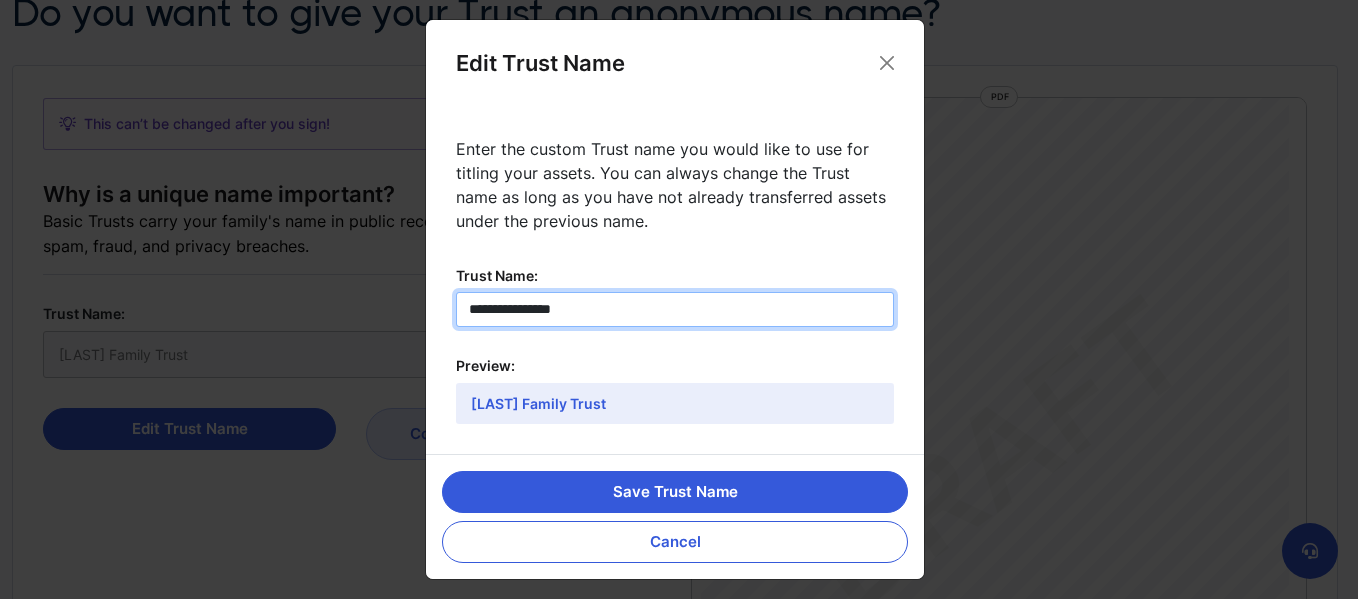 type on "**********" 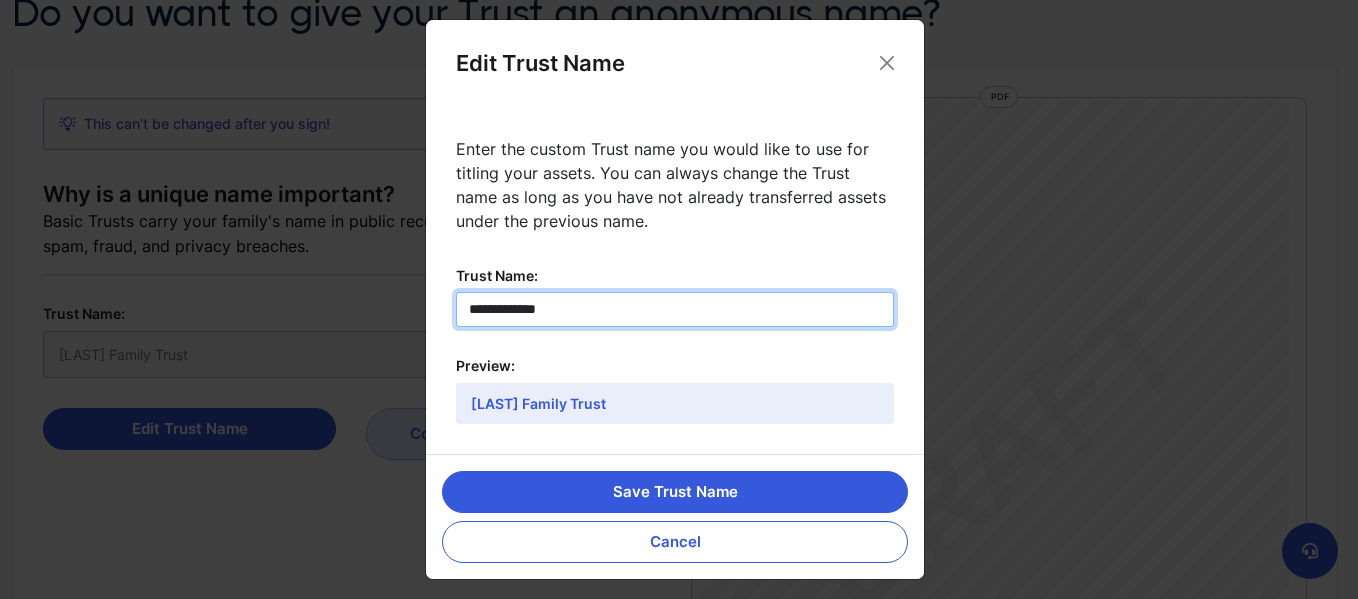 type on "**********" 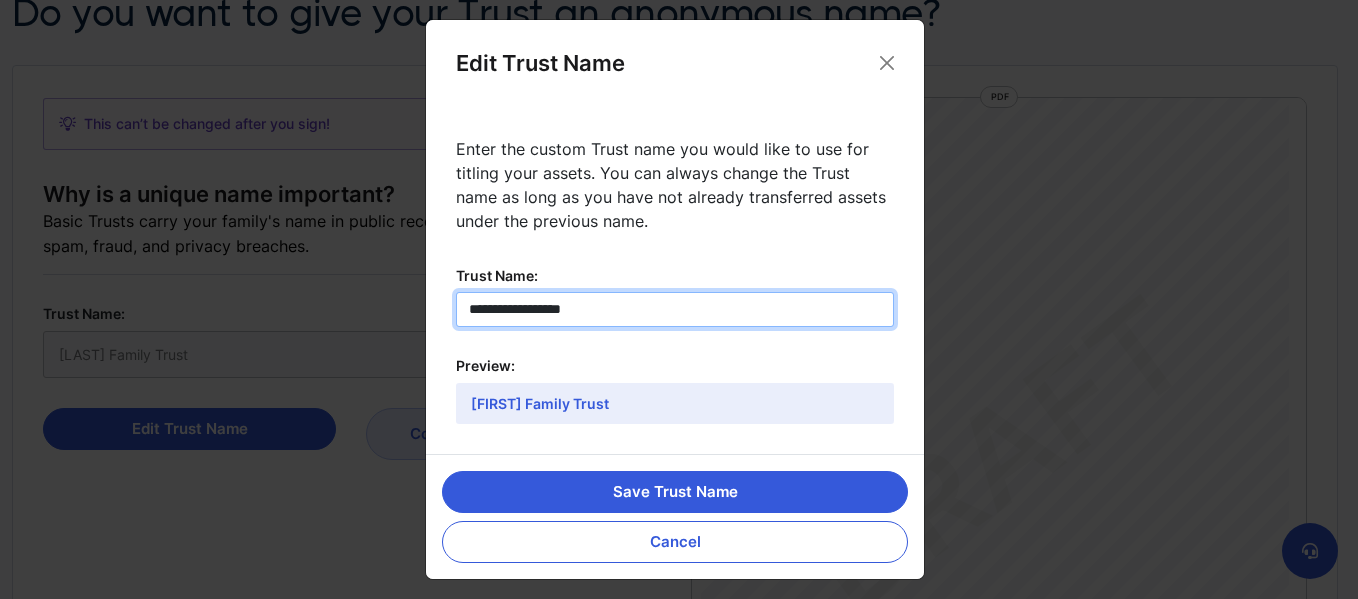 type on "**********" 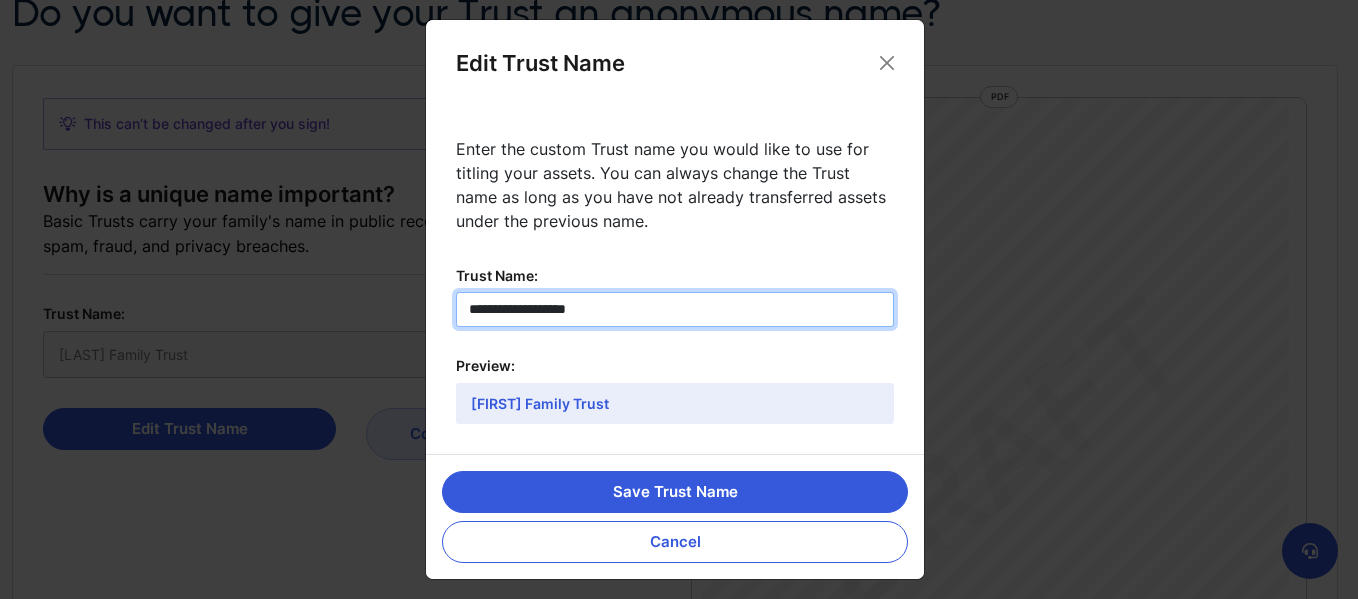 type on "**********" 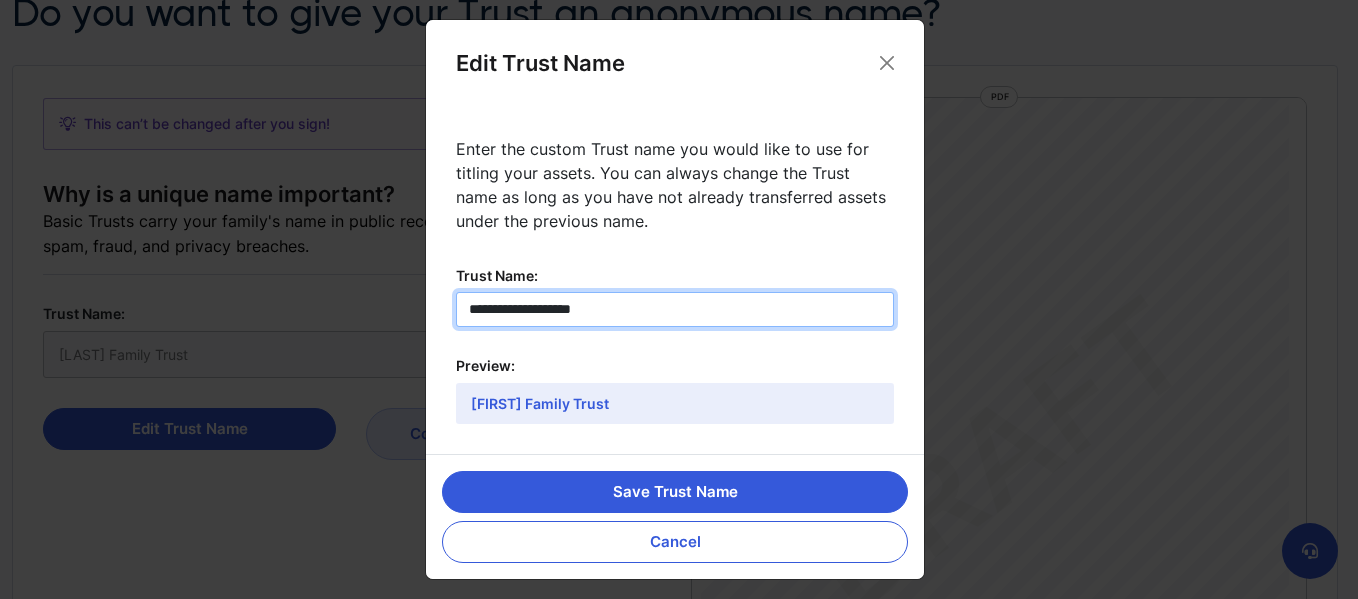 type on "**********" 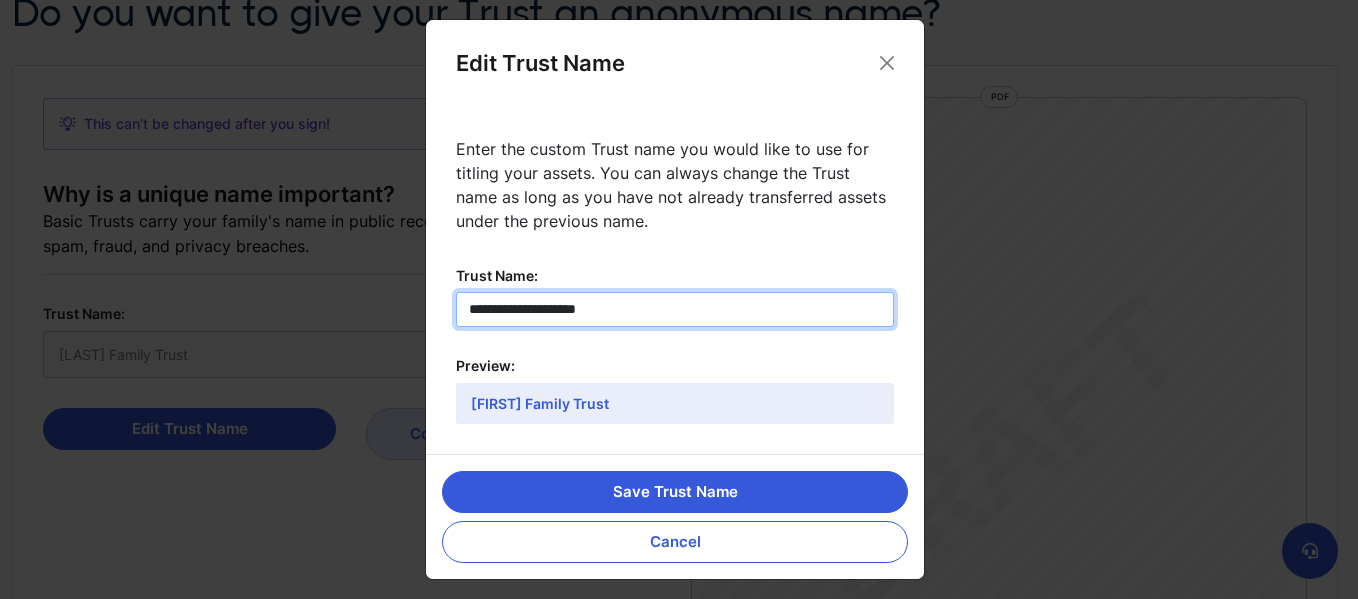 type on "**********" 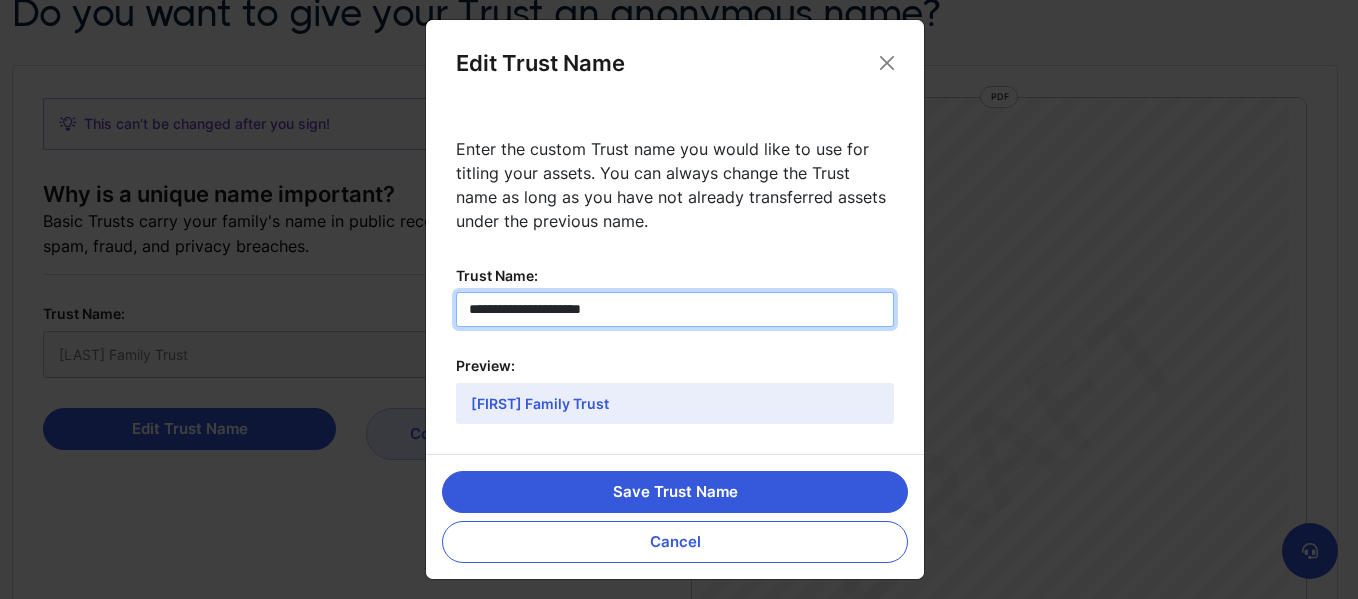 type on "**********" 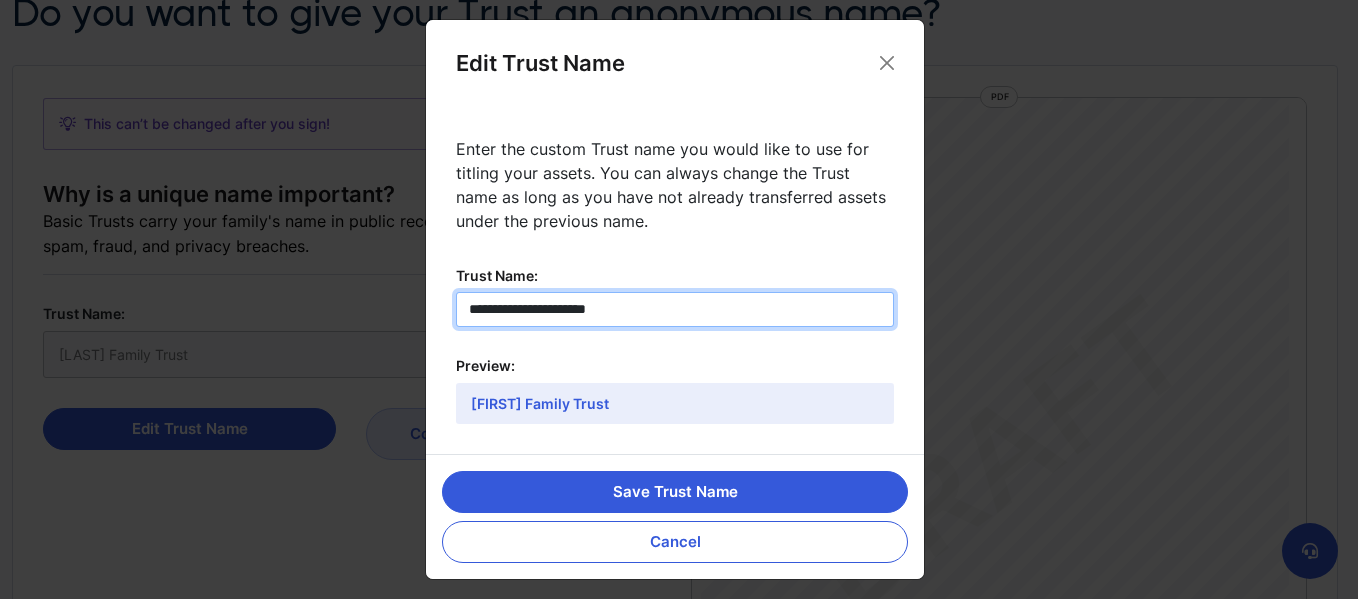type on "**********" 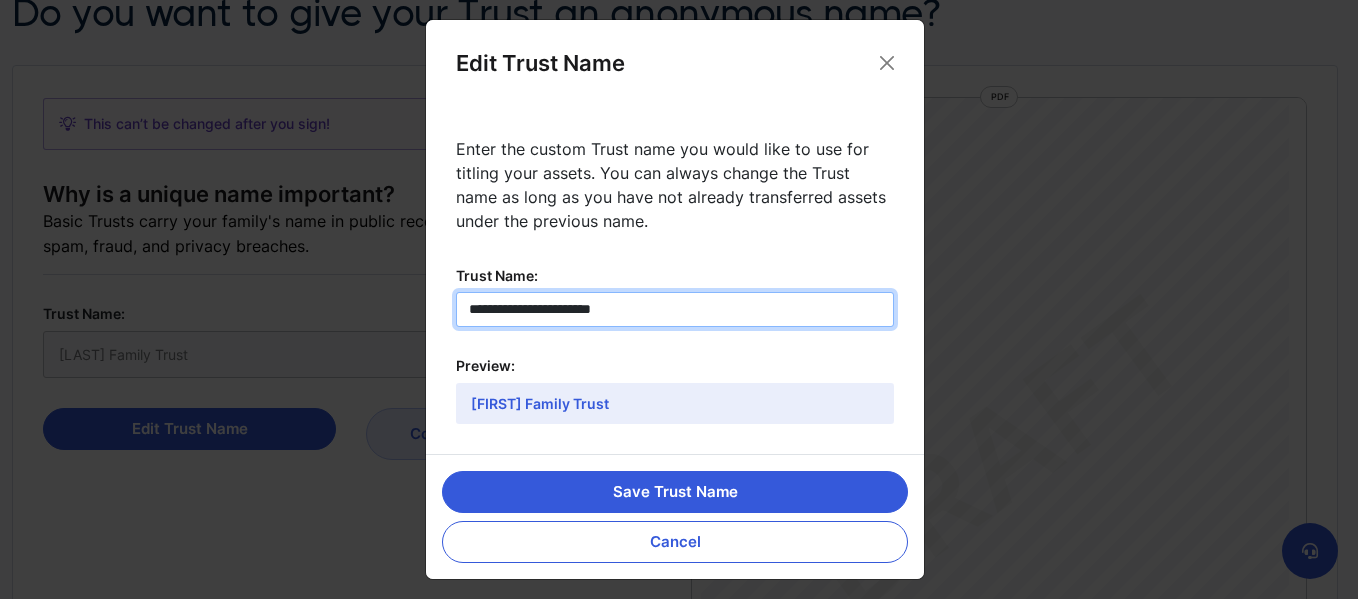 type on "**********" 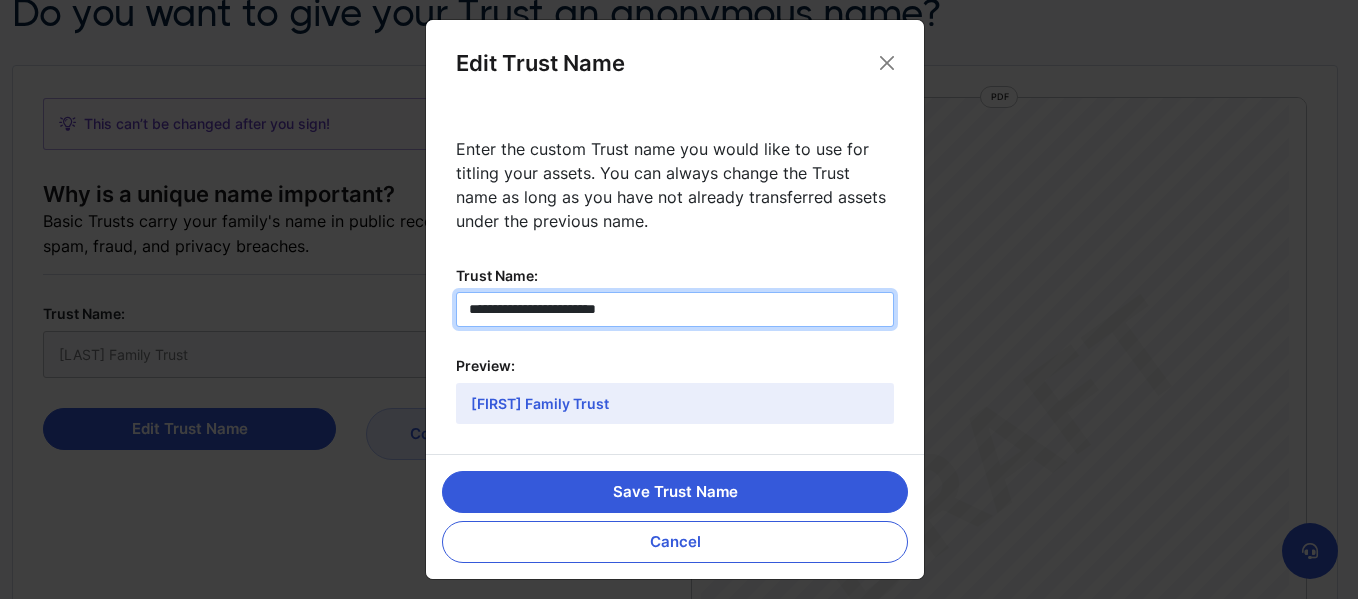 type on "**********" 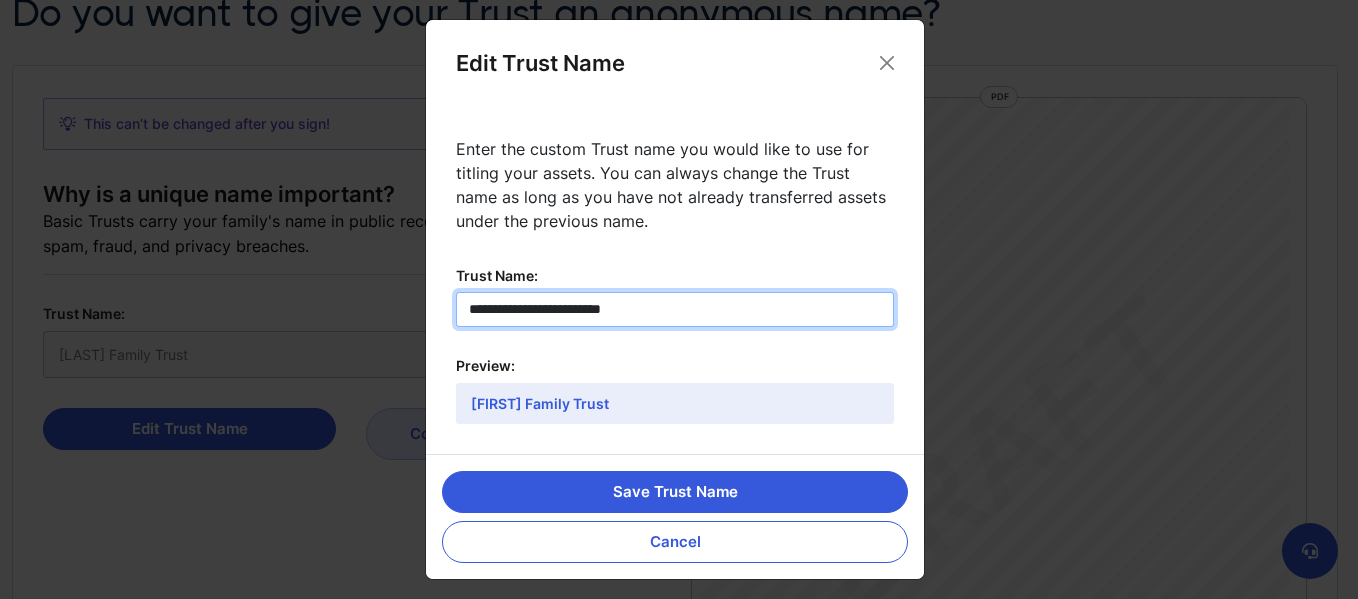 type on "**********" 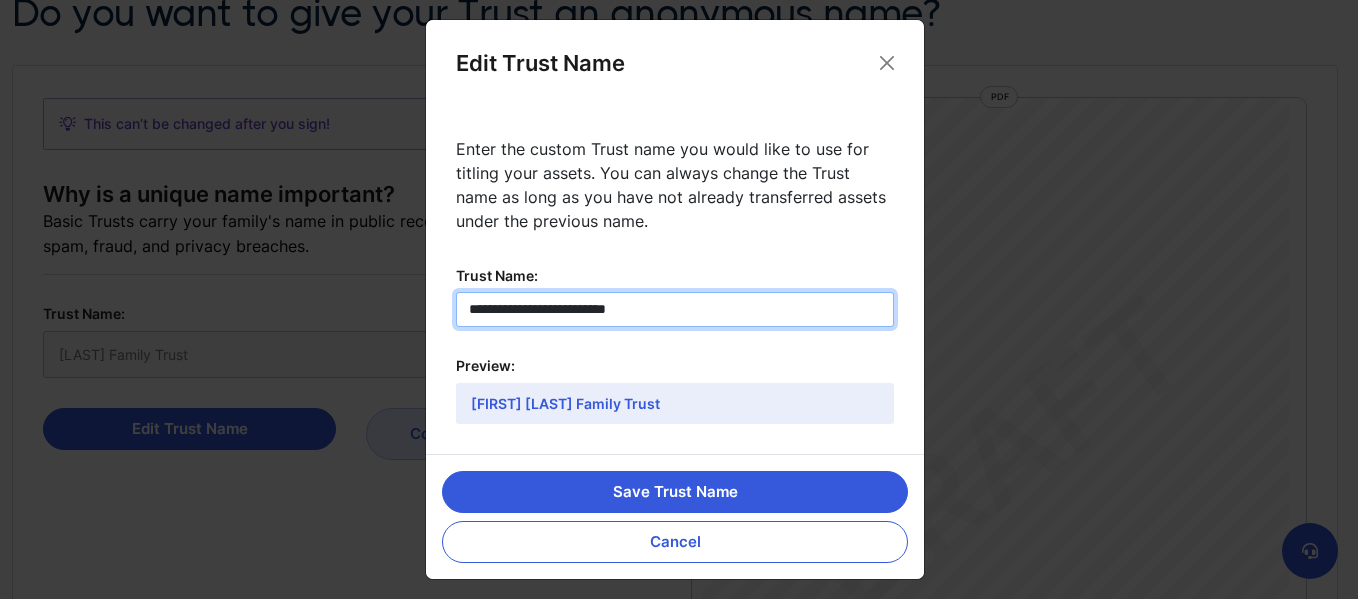 type on "**********" 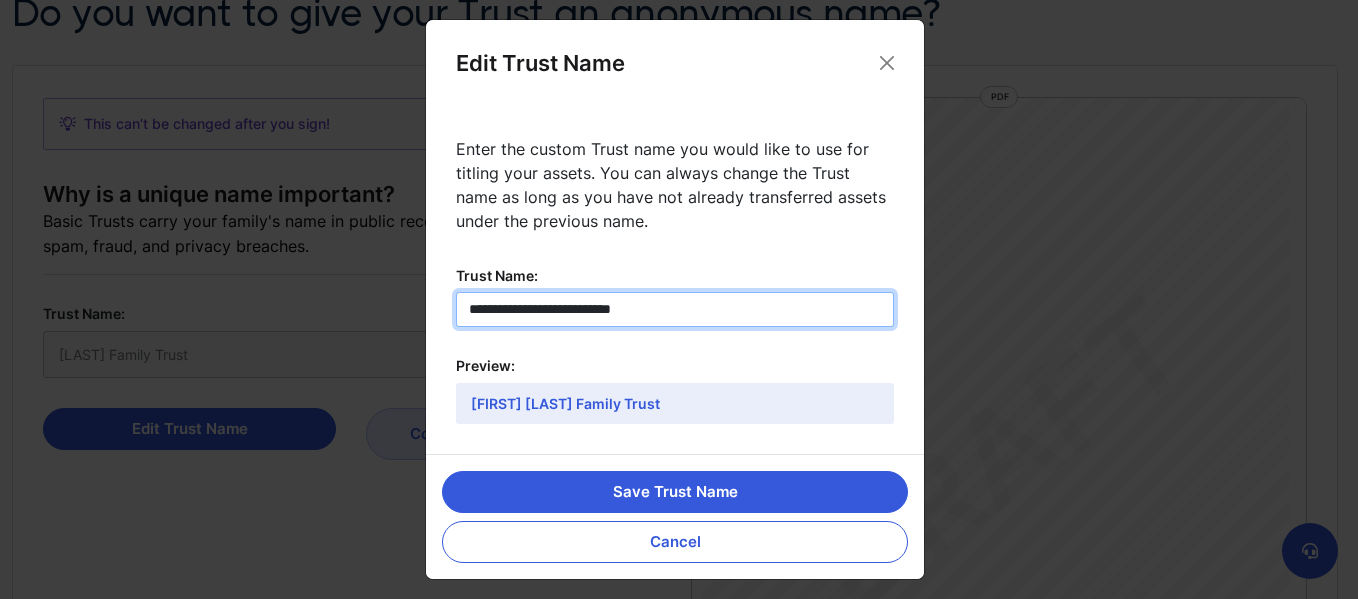 type on "**********" 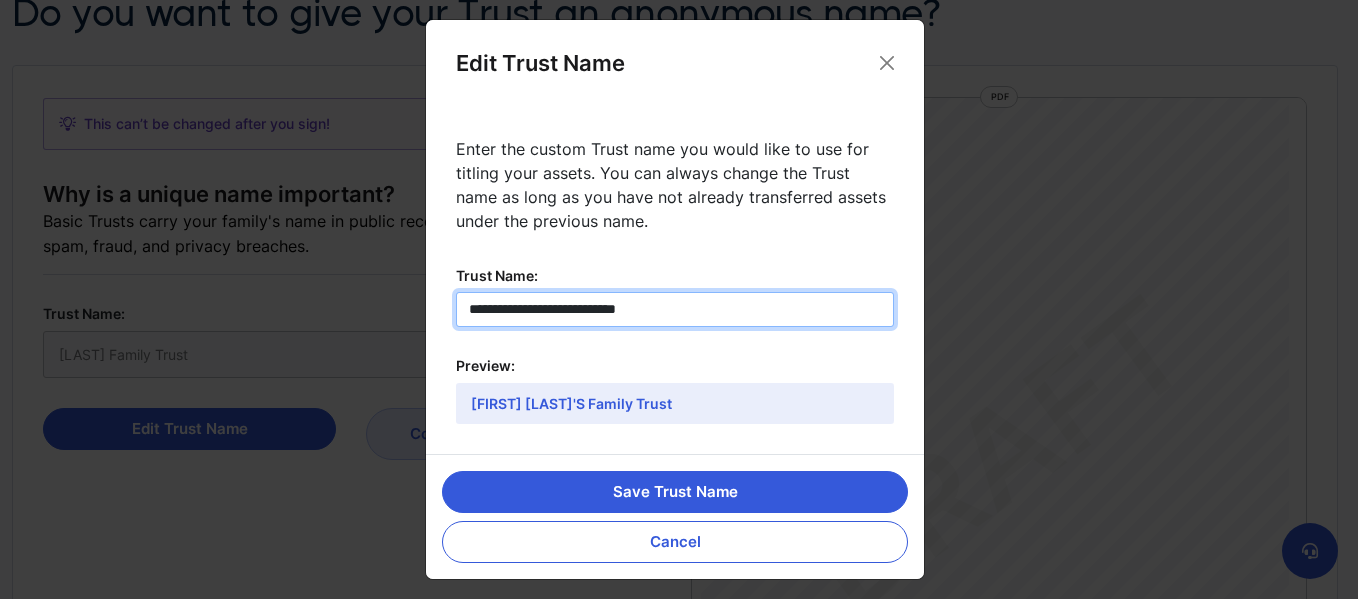 click on "**********" at bounding box center [675, 309] 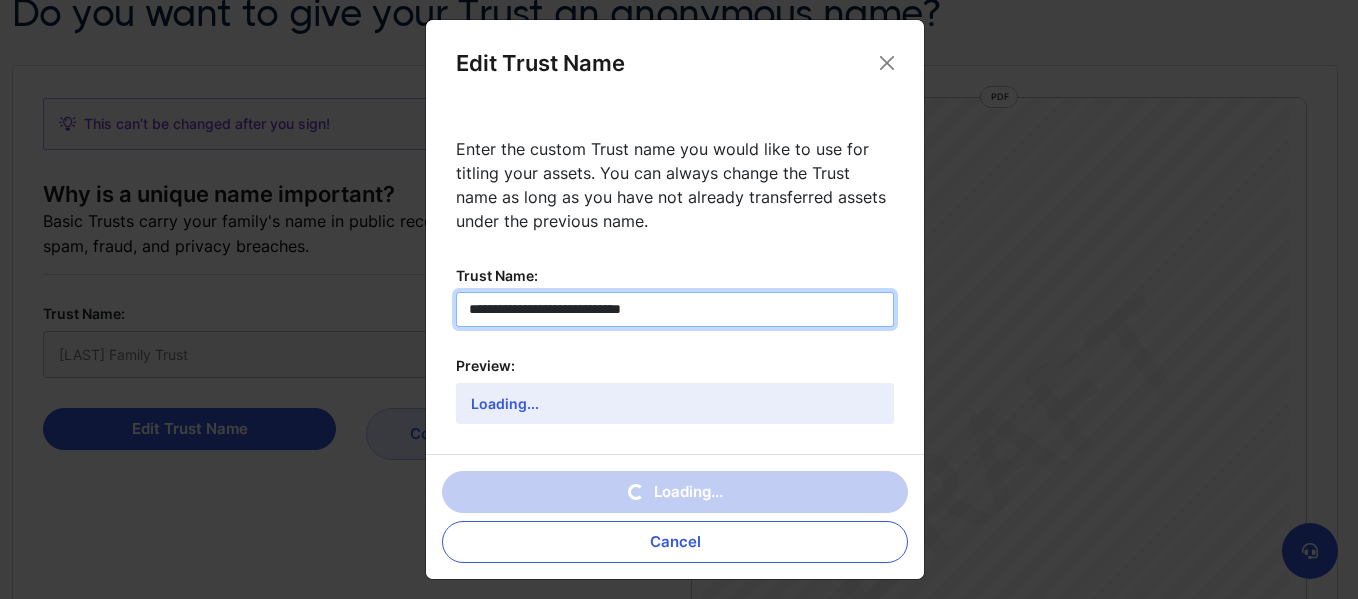 type on "**********" 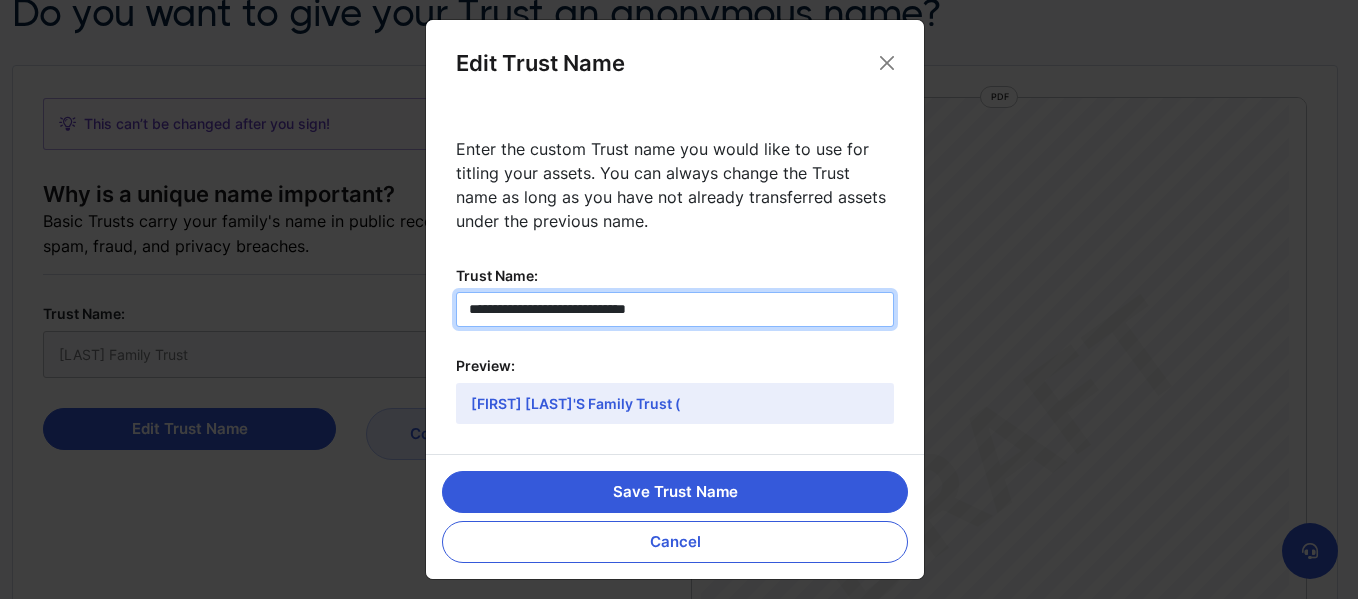 type on "**********" 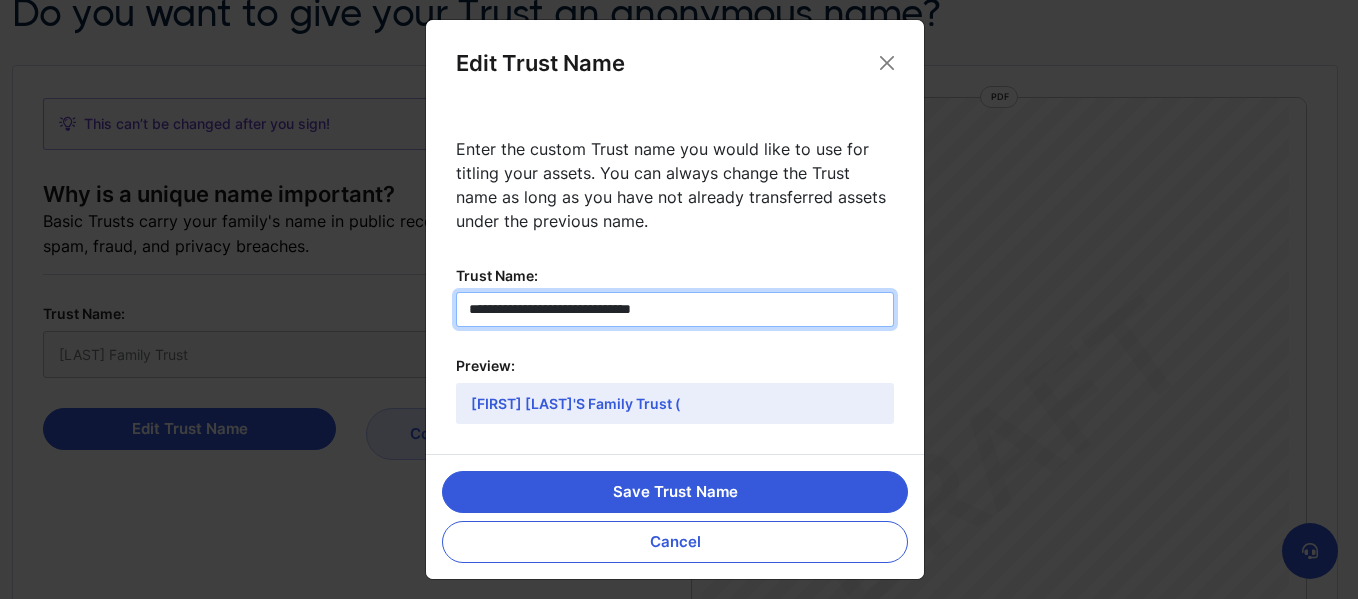 type on "**********" 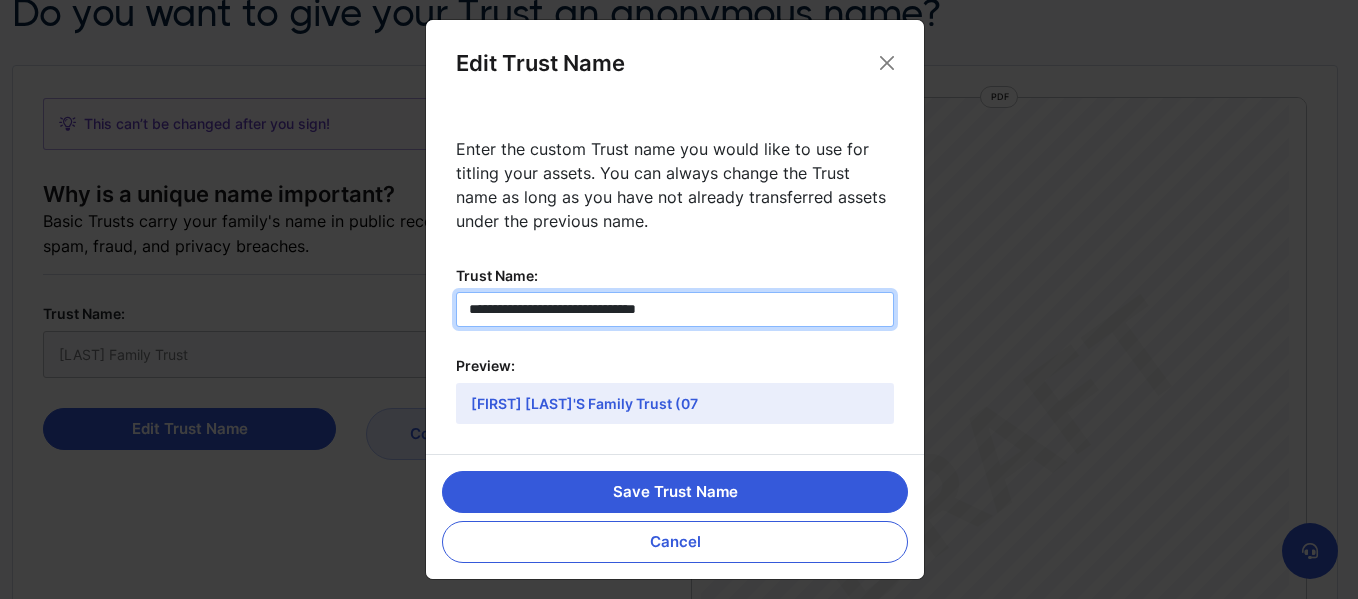 type on "**********" 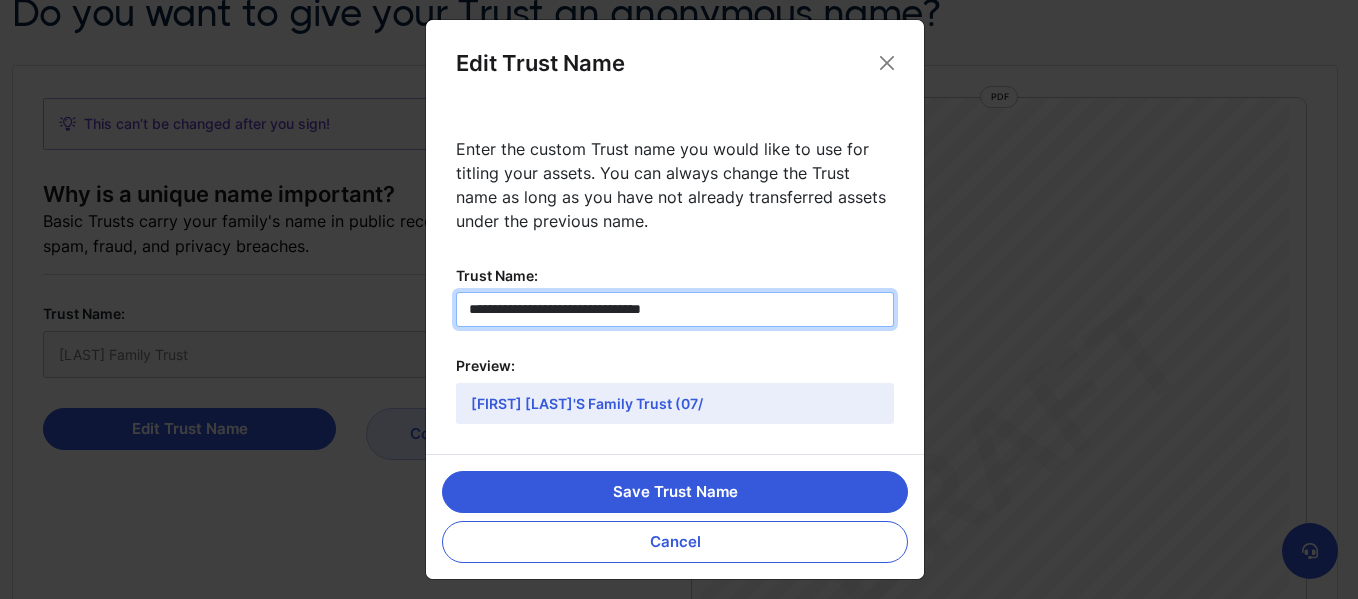 type on "**********" 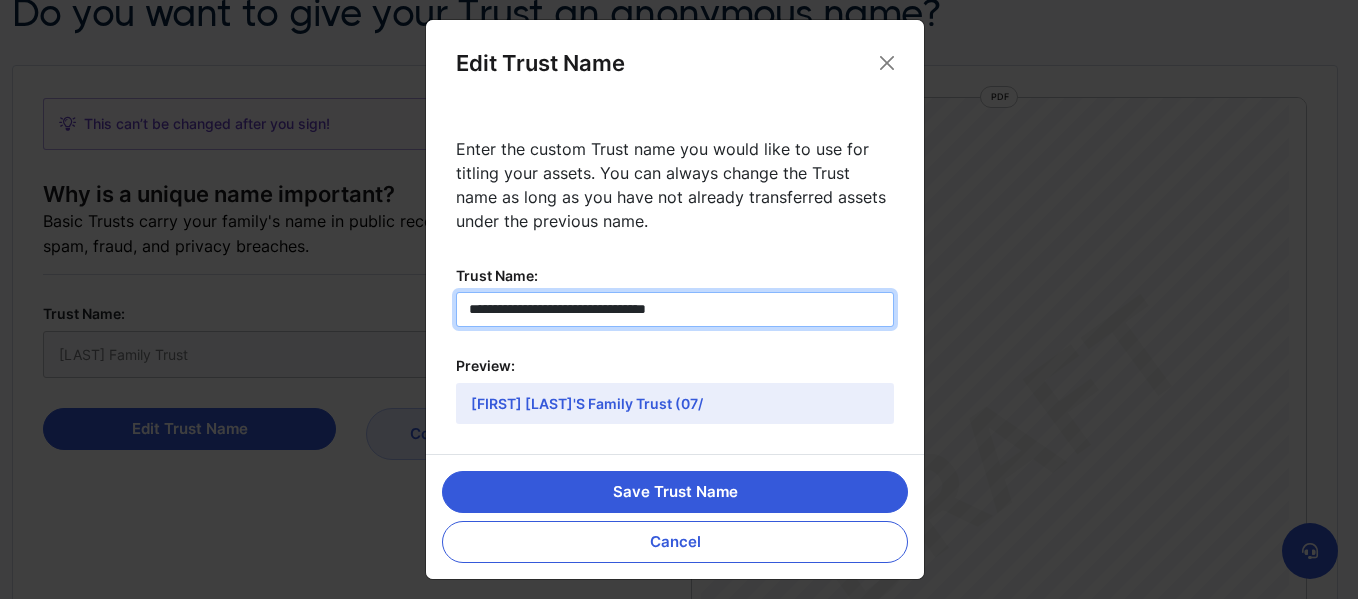 type on "**********" 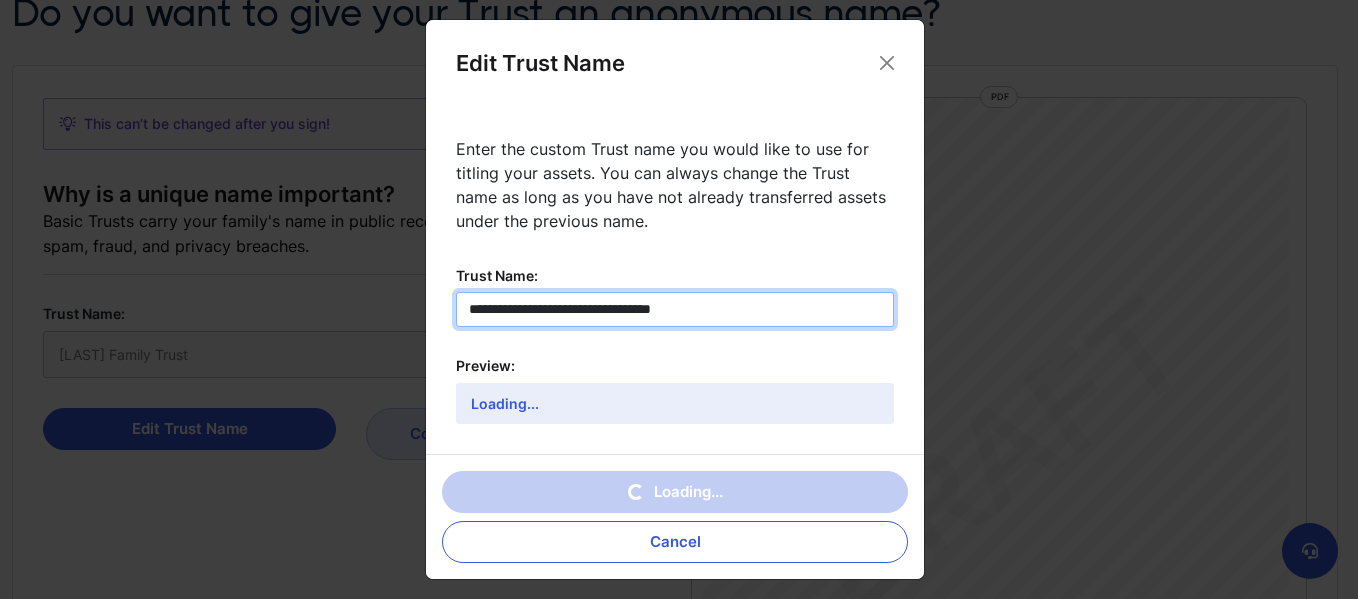 type on "**********" 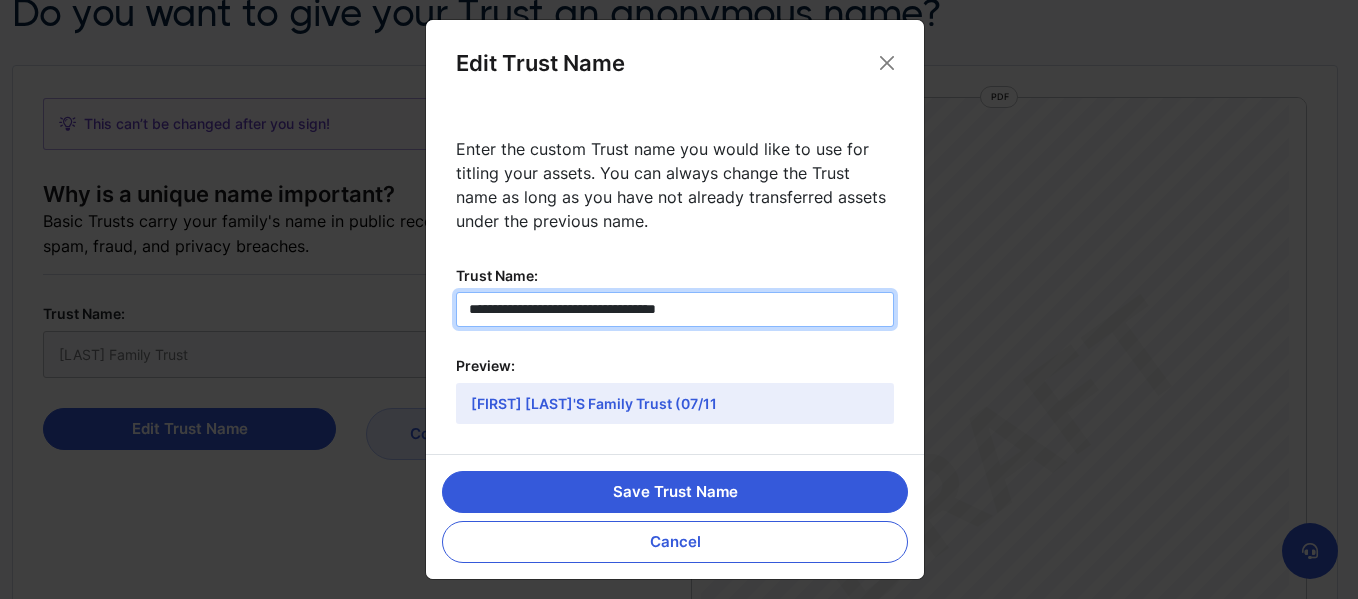 type on "**********" 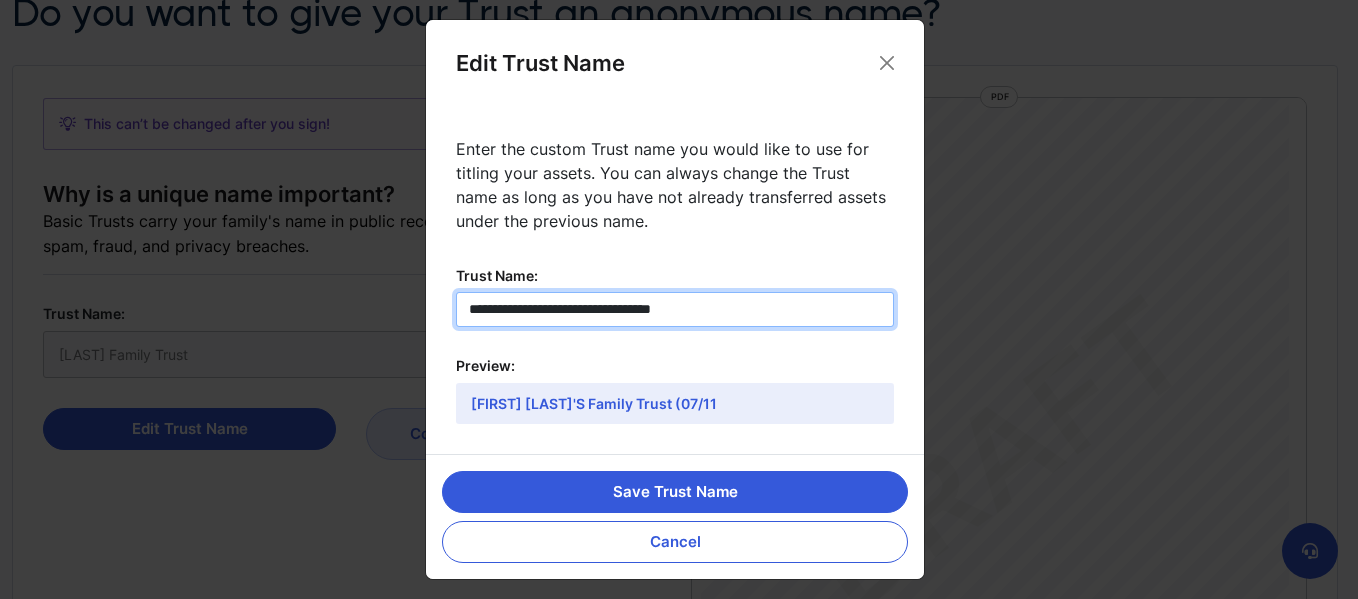 type on "**********" 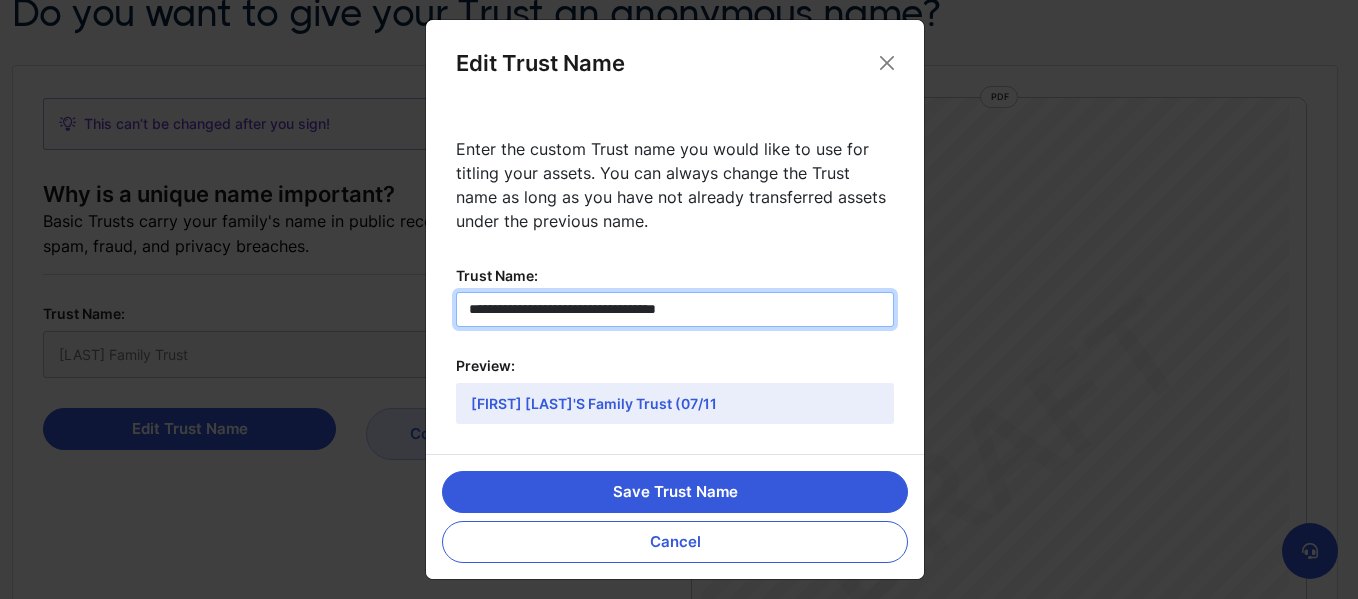 type on "**********" 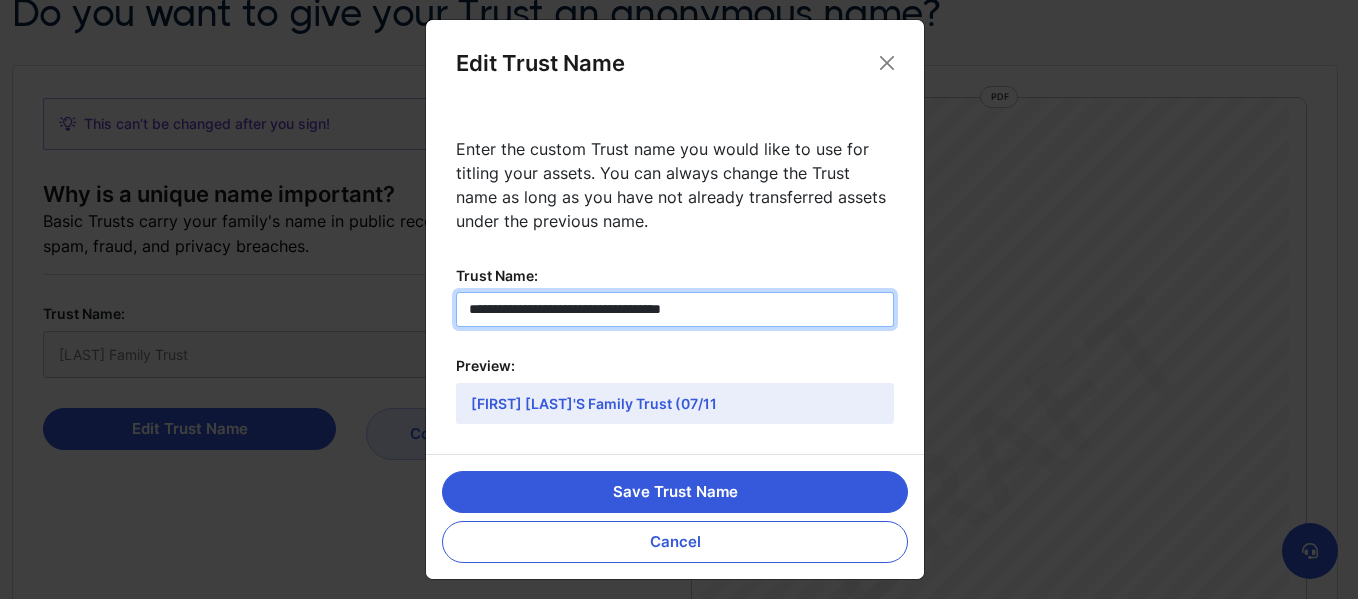 type on "**********" 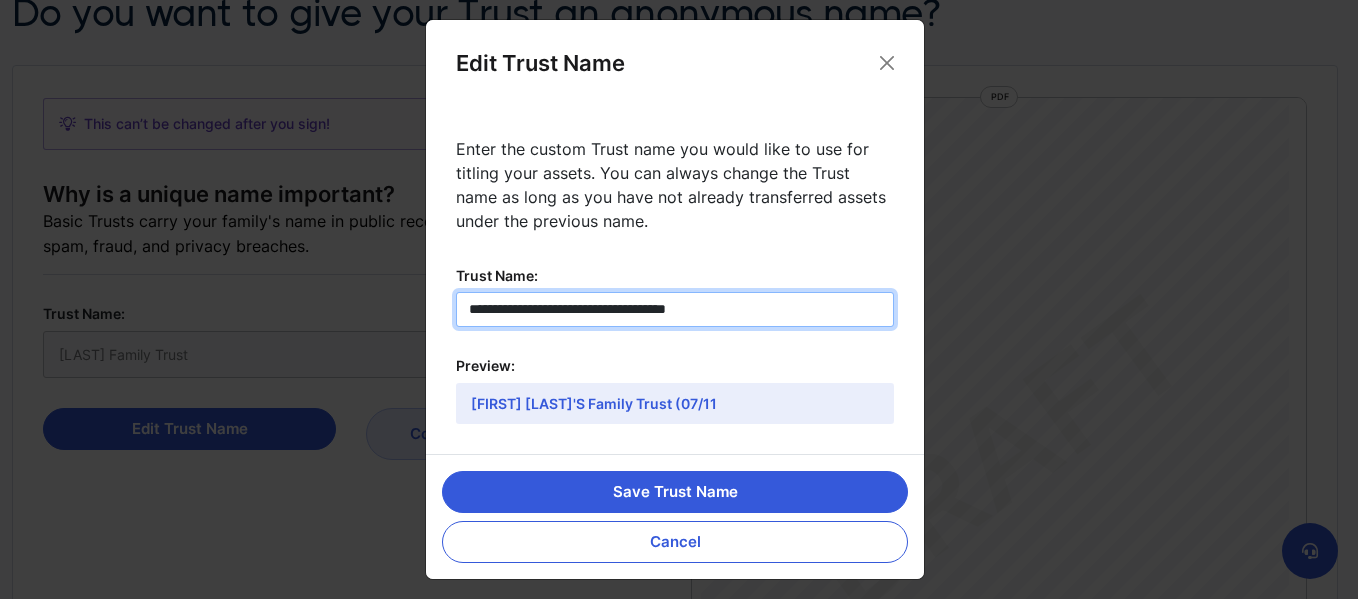 type on "**********" 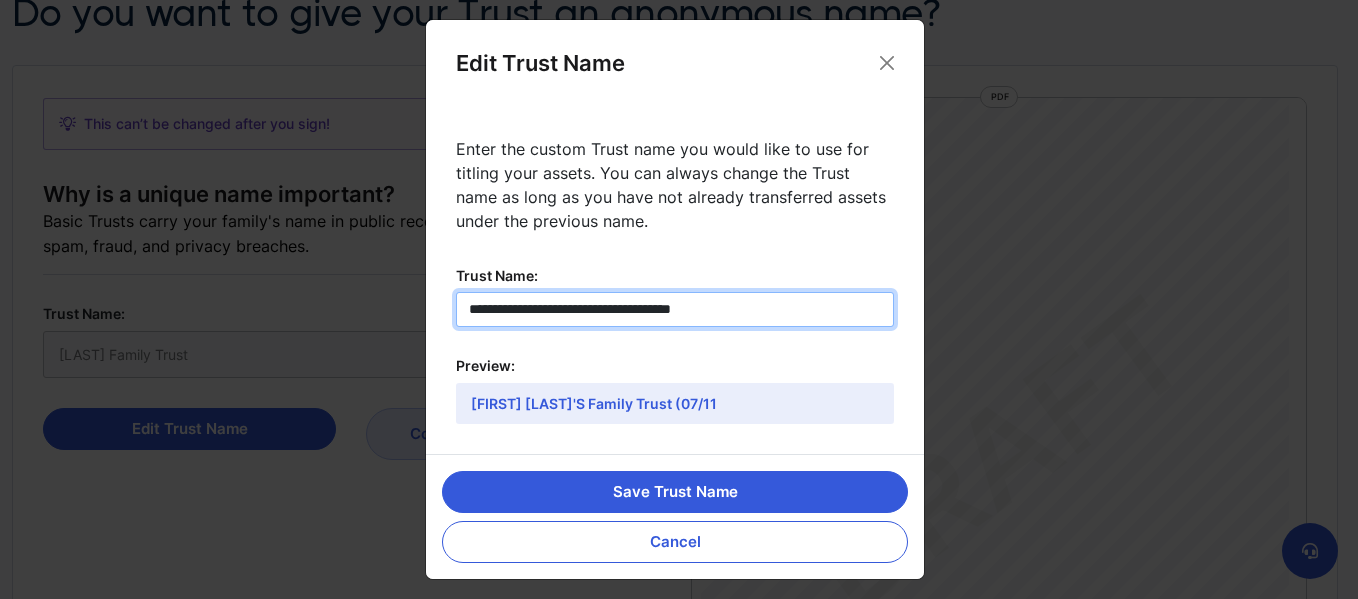 type on "**********" 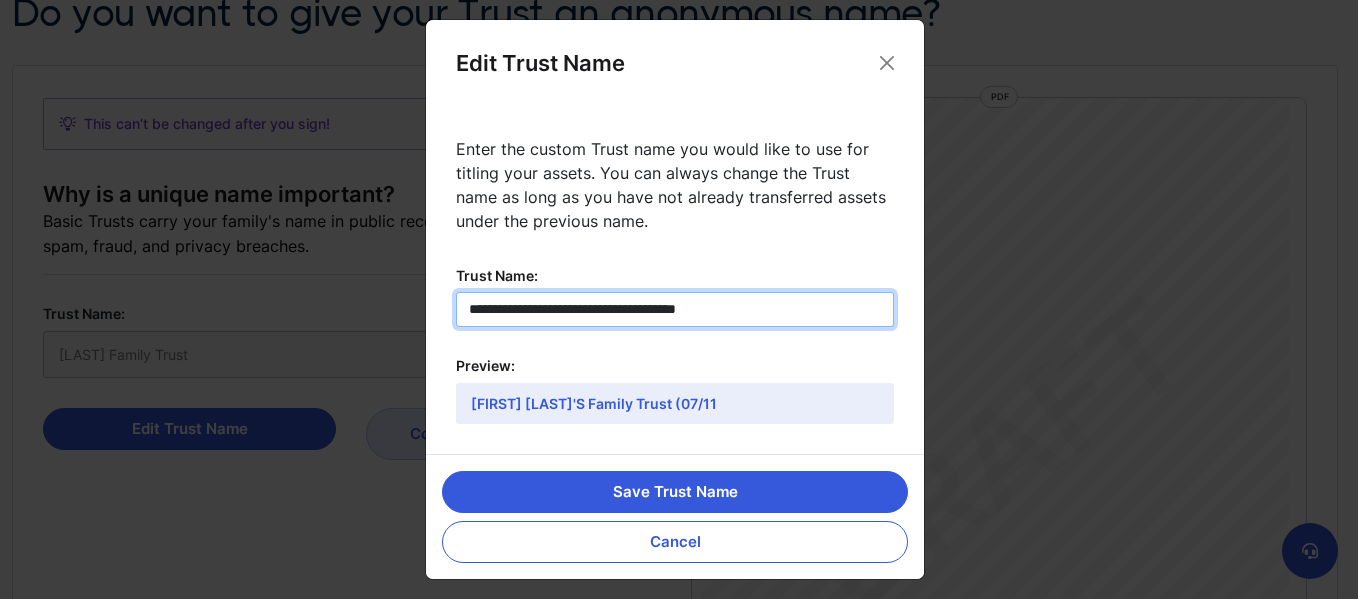 type on "**********" 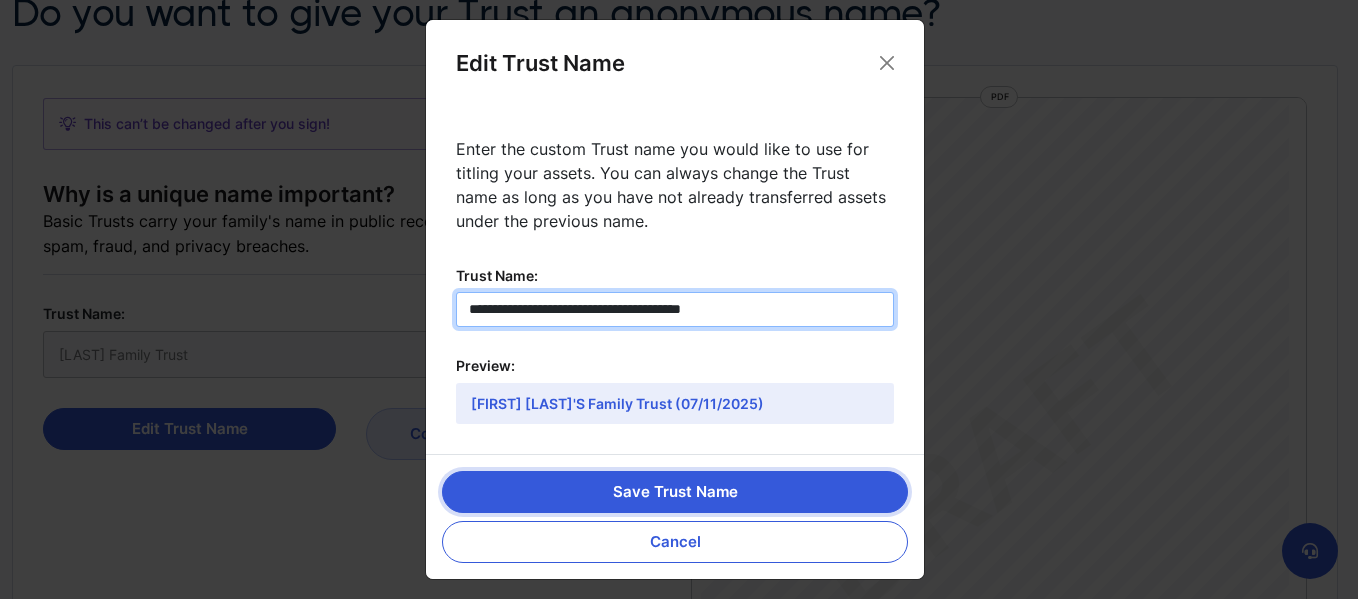 type on "**********" 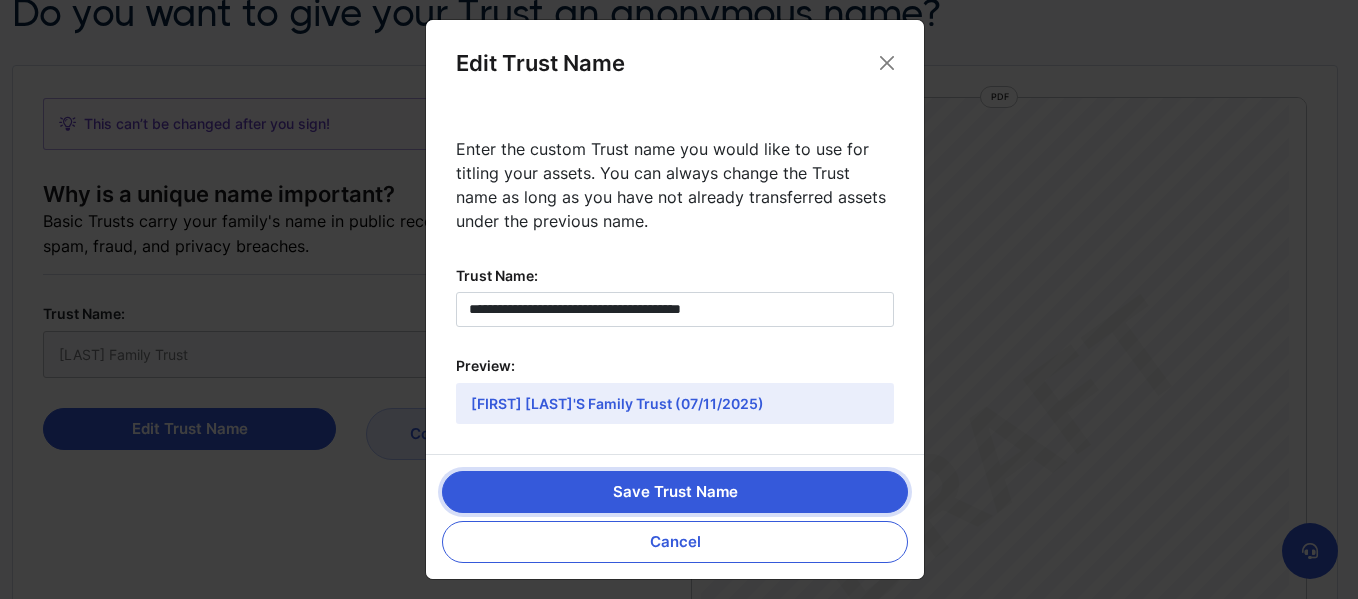 click on "Save Trust Name" at bounding box center [675, 492] 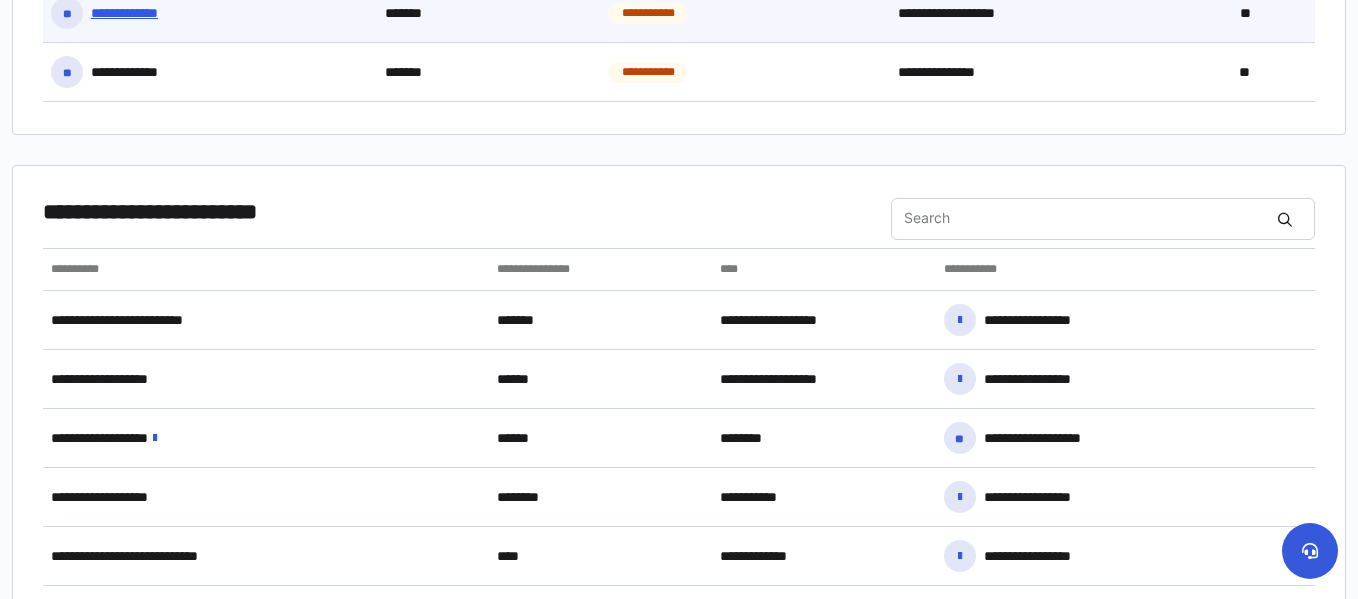scroll, scrollTop: 823, scrollLeft: 0, axis: vertical 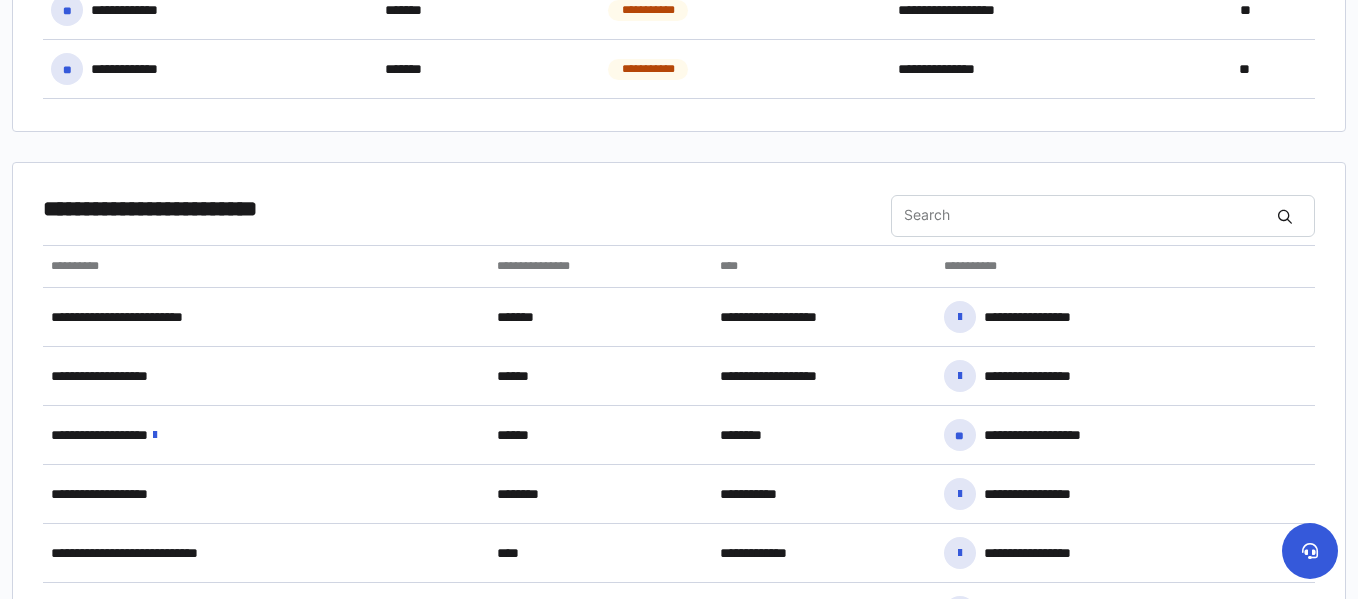 click on "**********" at bounding box center (467, 209) 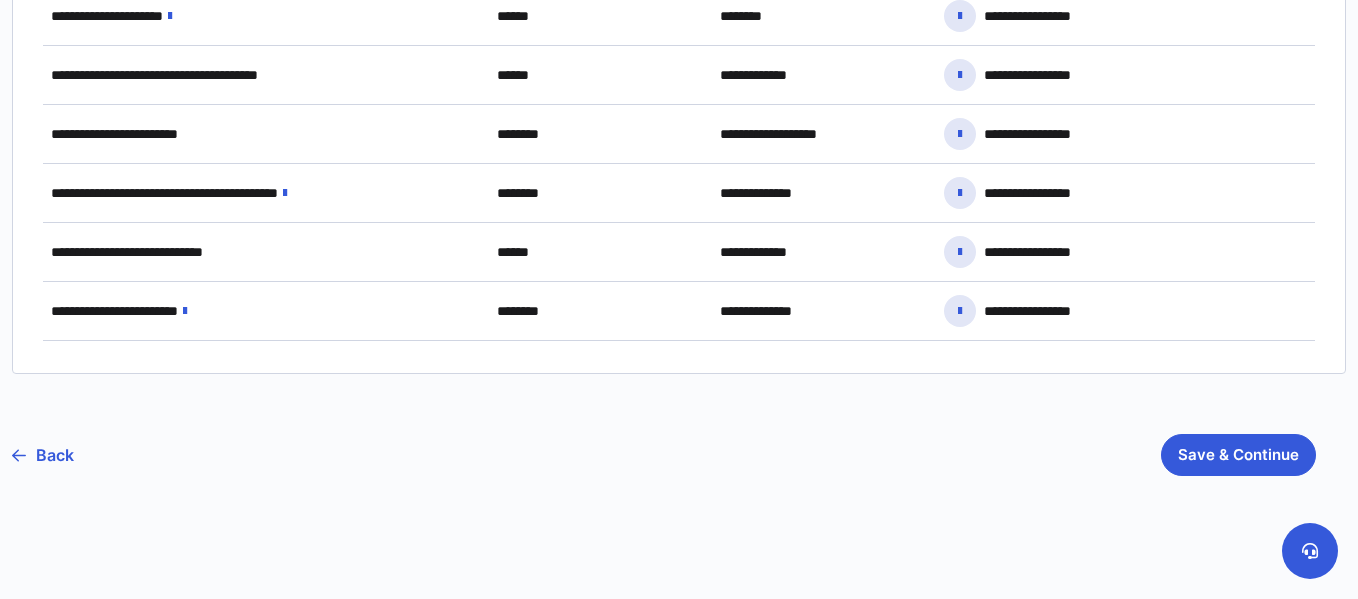scroll, scrollTop: 1432, scrollLeft: 0, axis: vertical 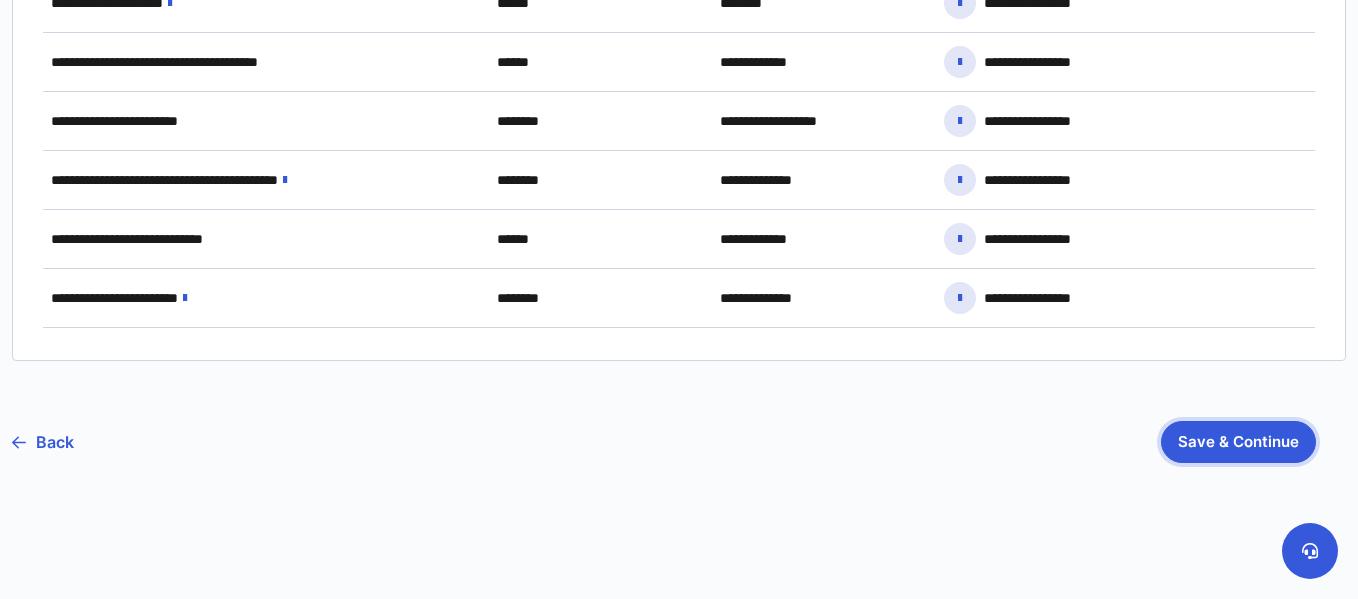 click on "Save & Continue" at bounding box center [1238, 442] 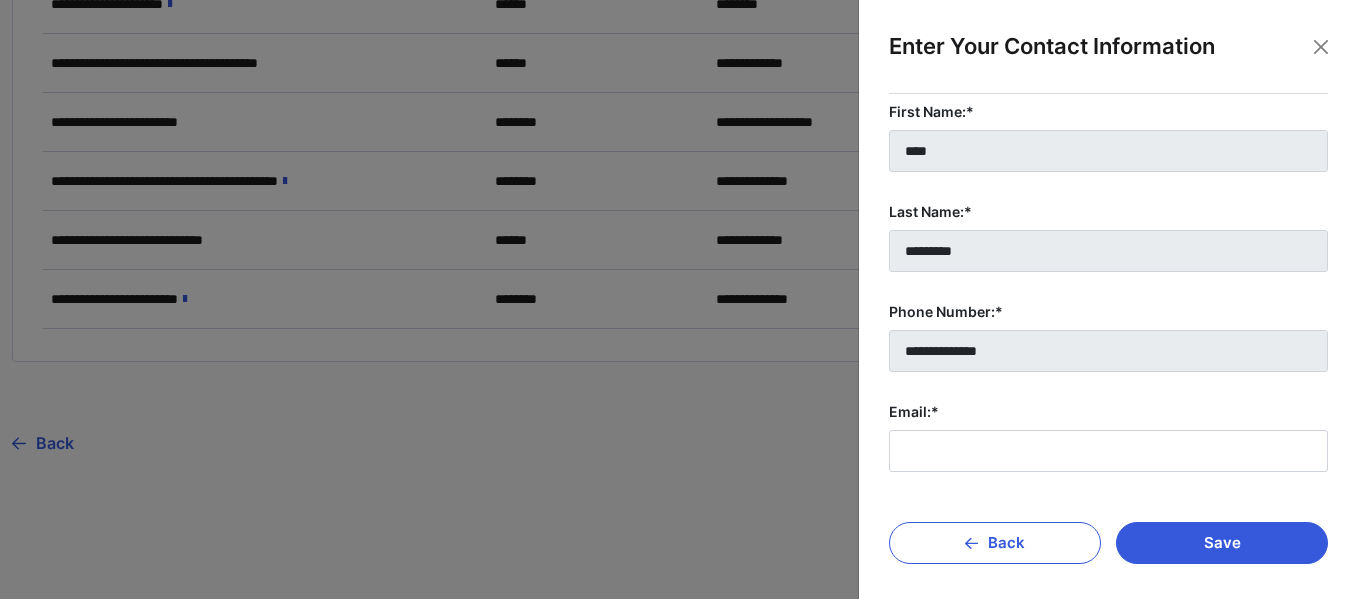 scroll, scrollTop: 152, scrollLeft: 0, axis: vertical 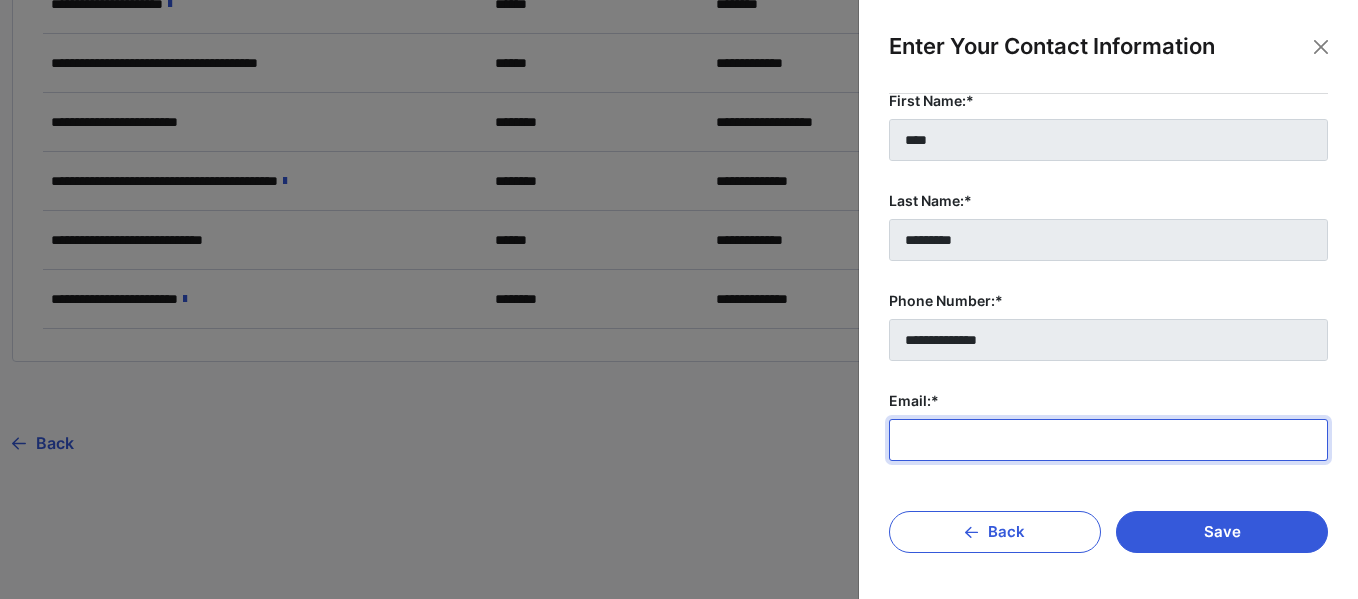 click on "Email:*" at bounding box center [1108, 440] 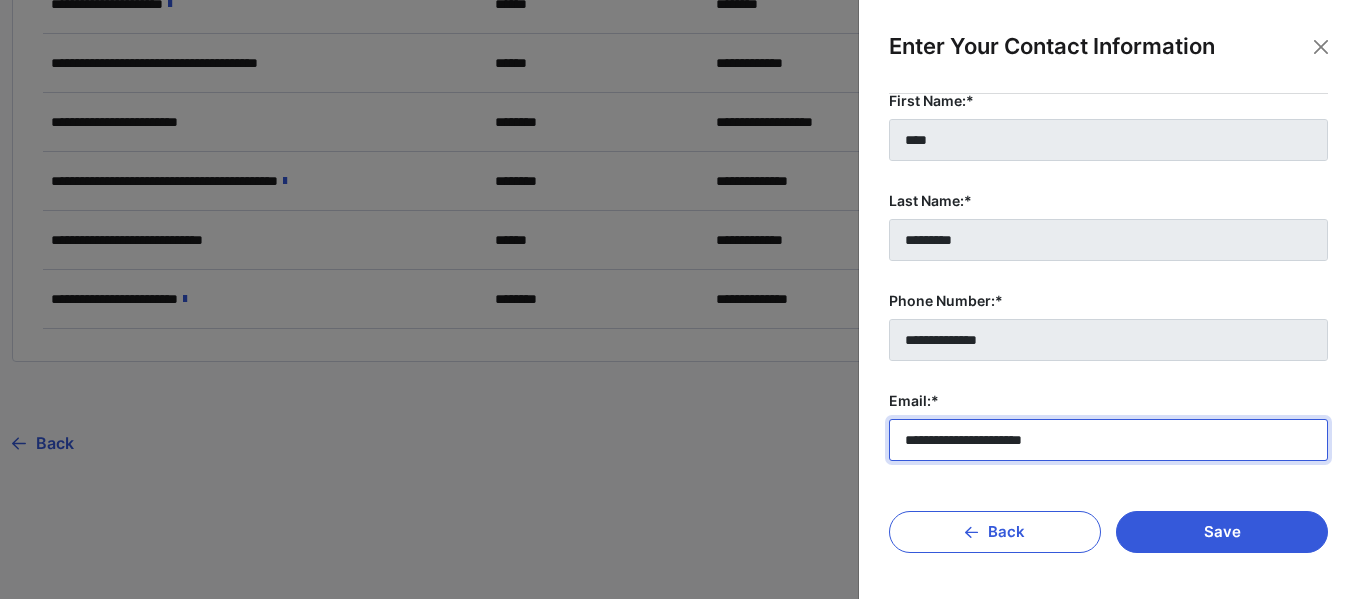 scroll, scrollTop: 1435, scrollLeft: 0, axis: vertical 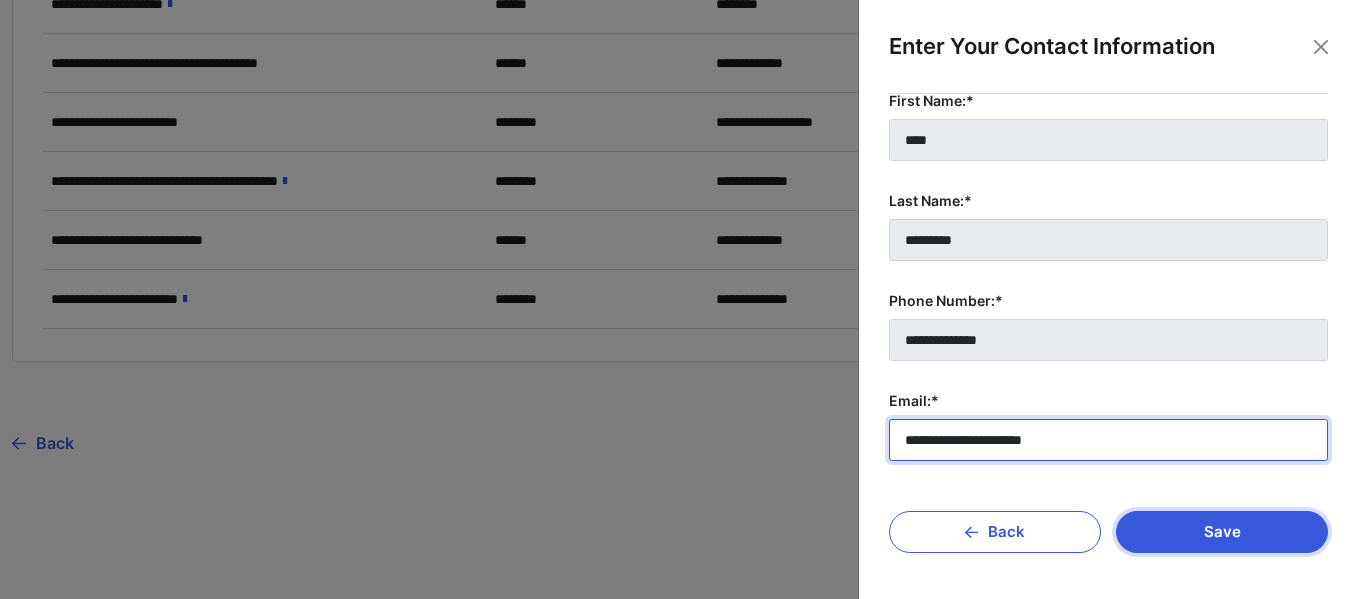 type on "**********" 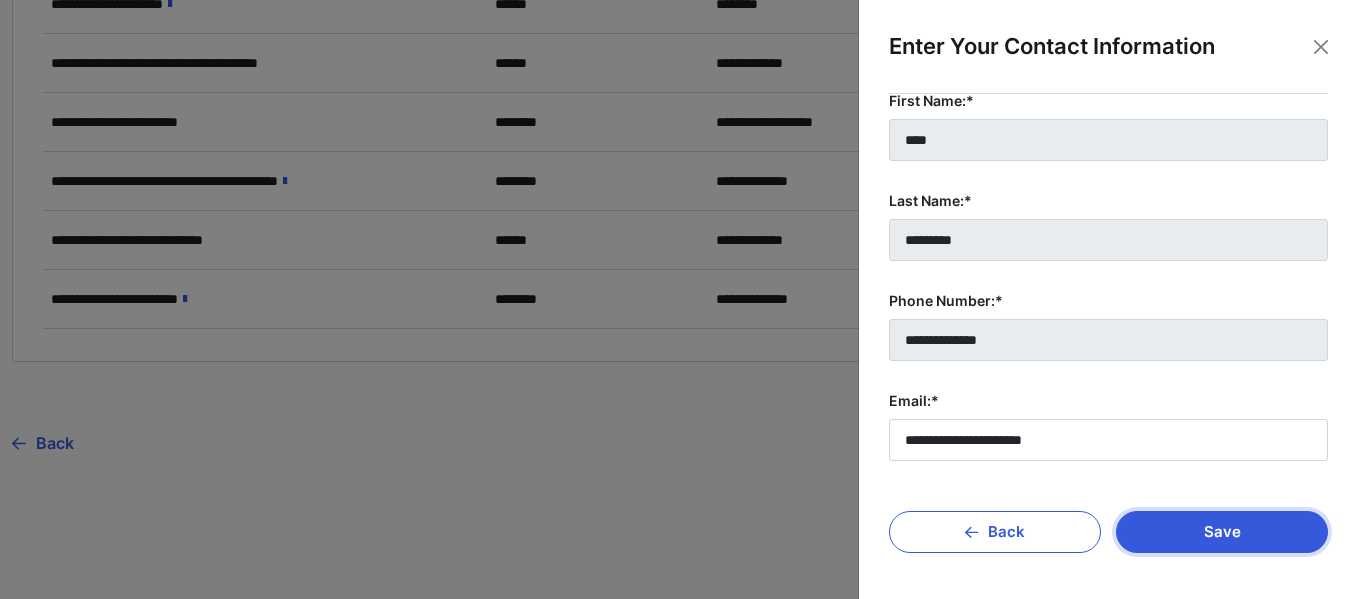click on "Save" at bounding box center (1222, 532) 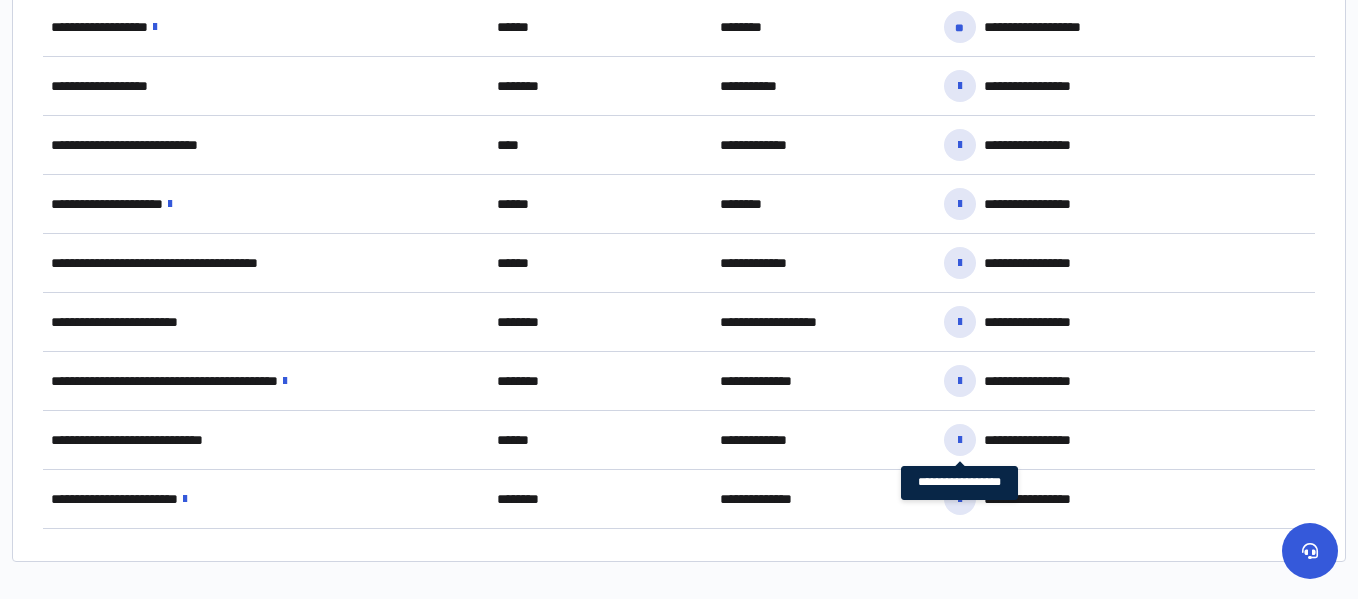 scroll, scrollTop: 1232, scrollLeft: 0, axis: vertical 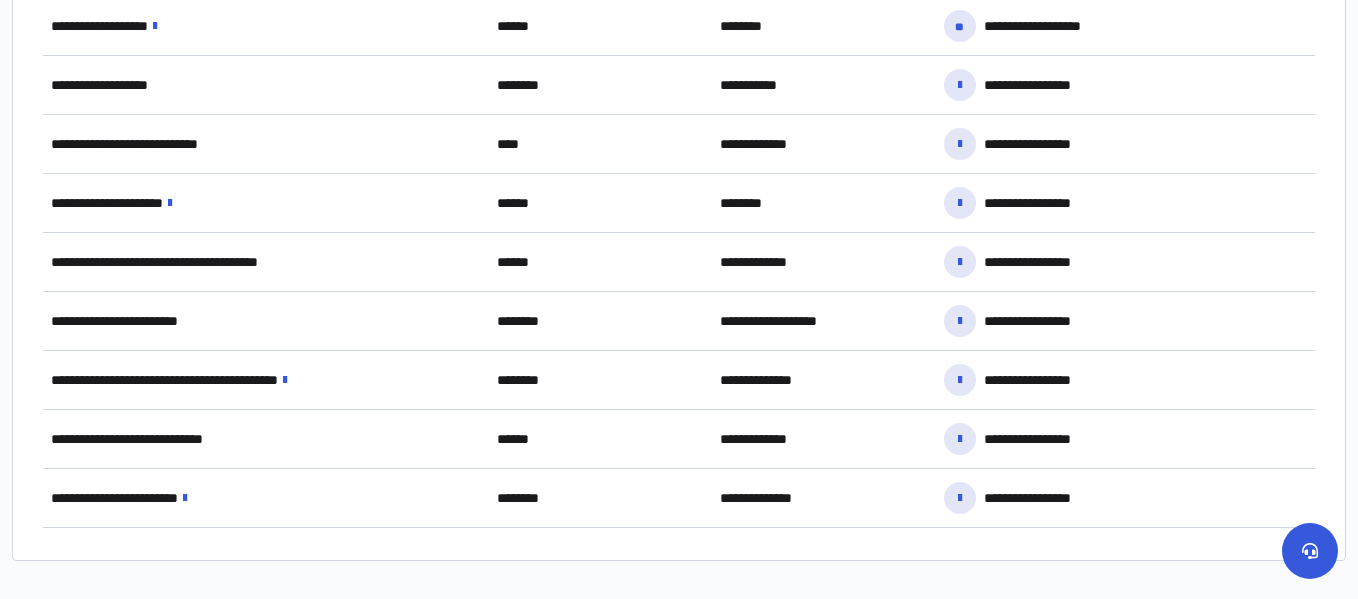 click on "**********" at bounding box center (679, 157) 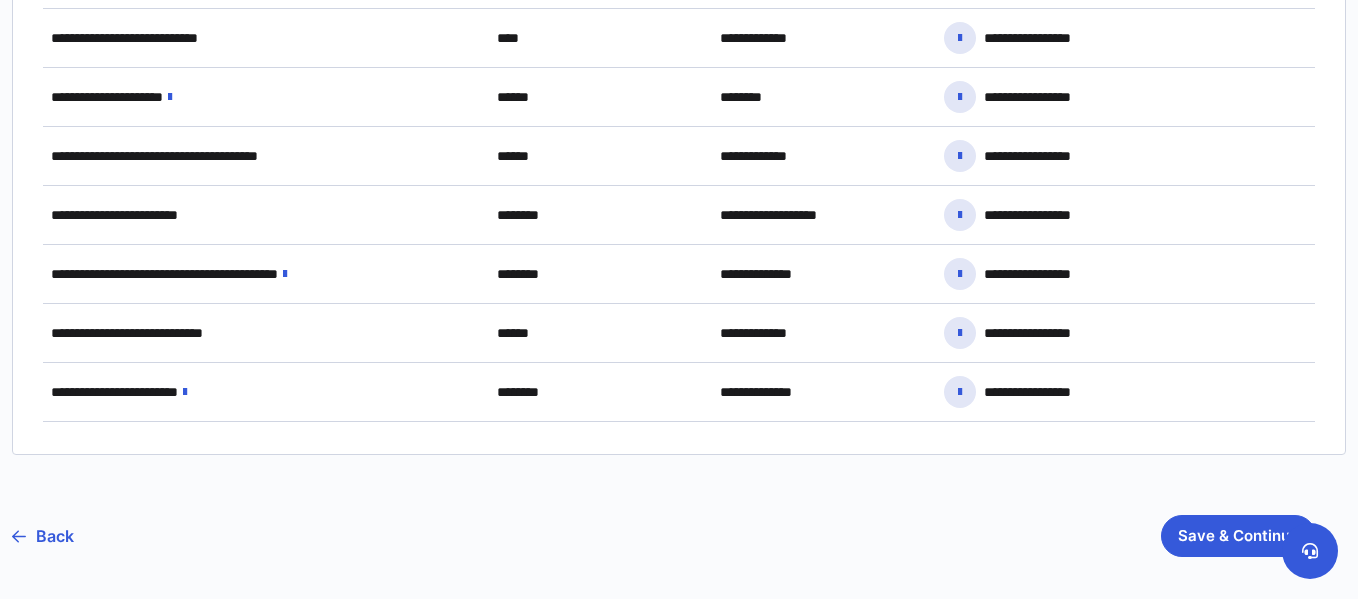 scroll, scrollTop: 1339, scrollLeft: 0, axis: vertical 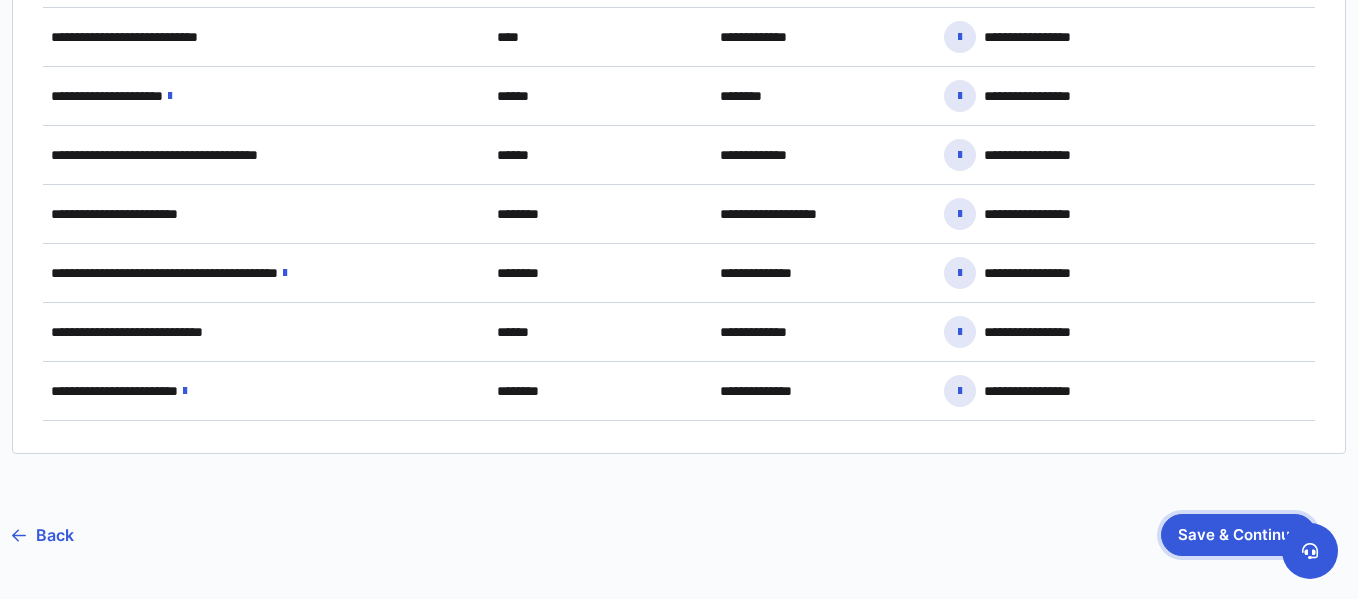 click on "Save & Continue" at bounding box center [1238, 535] 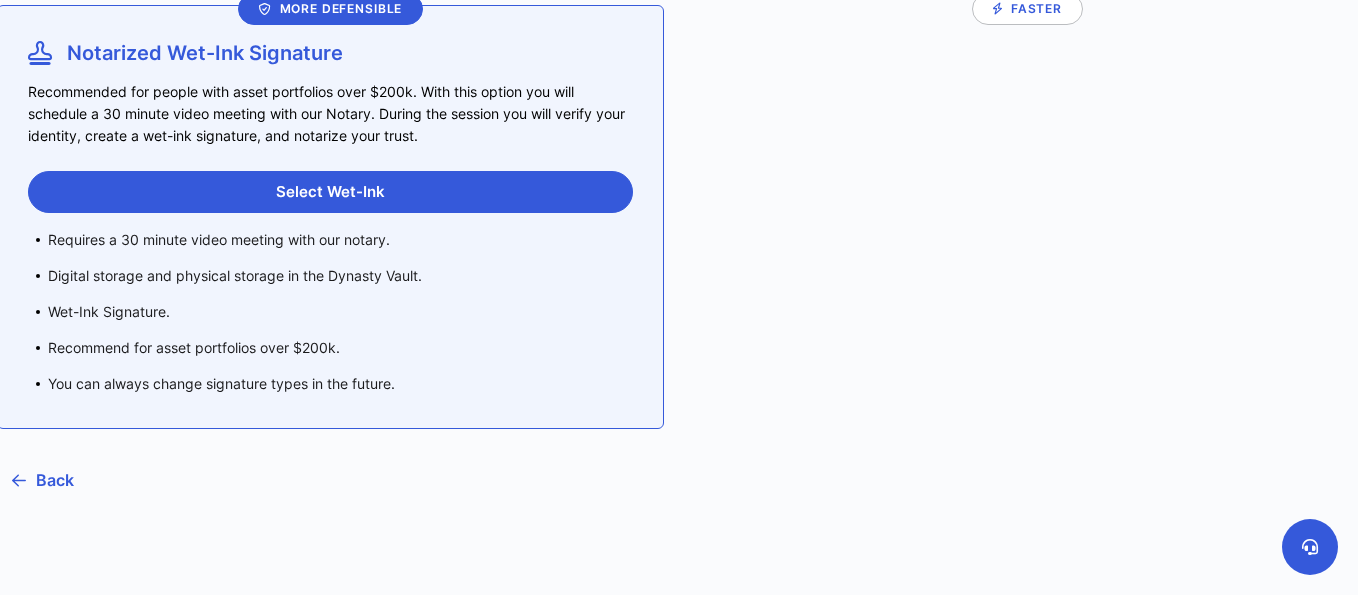 scroll, scrollTop: 308, scrollLeft: 0, axis: vertical 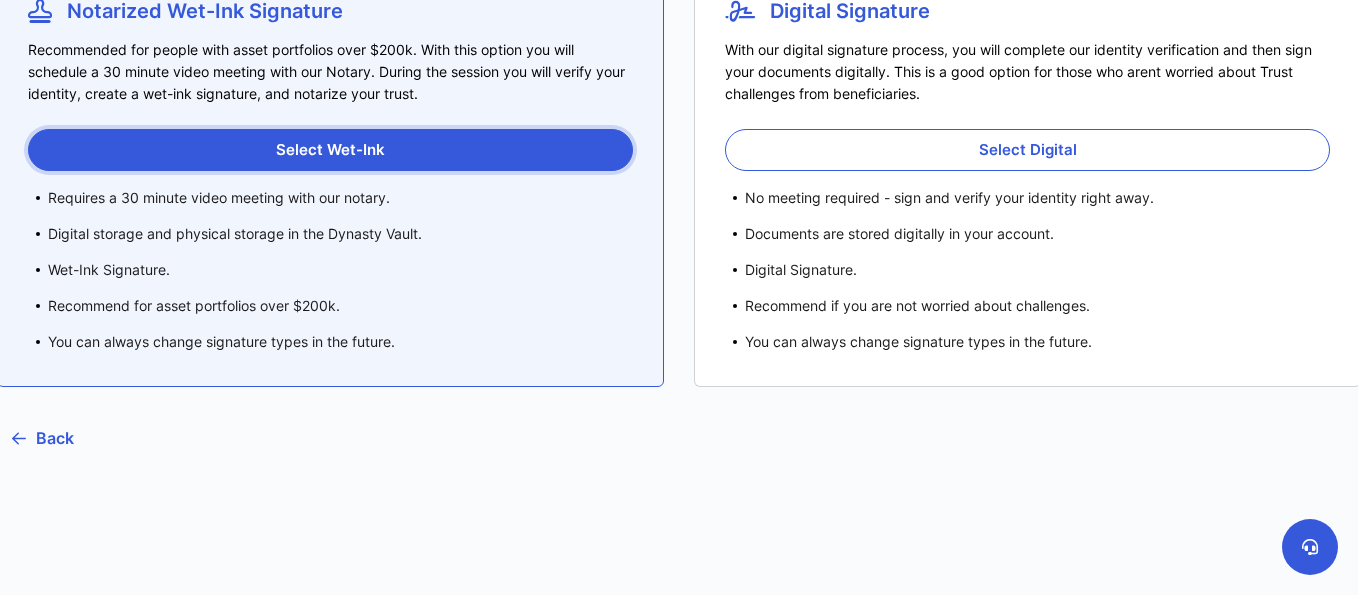 click on "Select Wet-Ink" at bounding box center [330, 150] 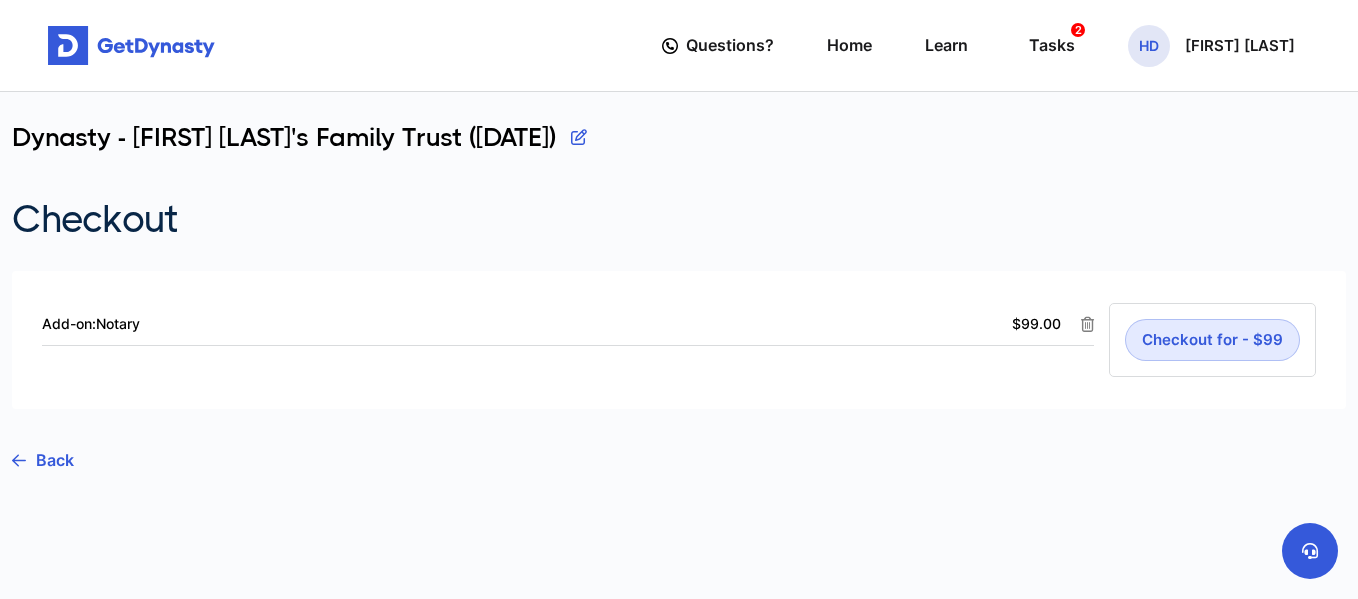 scroll, scrollTop: 0, scrollLeft: 0, axis: both 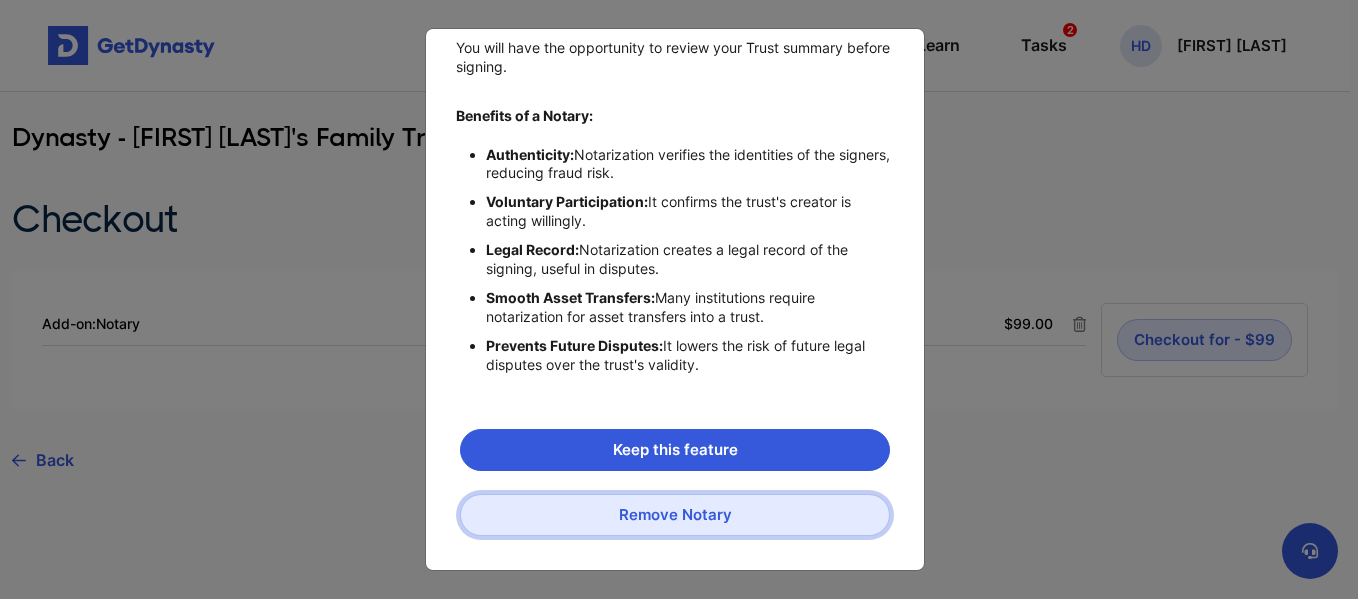 click on "Remove Notary" at bounding box center [675, 515] 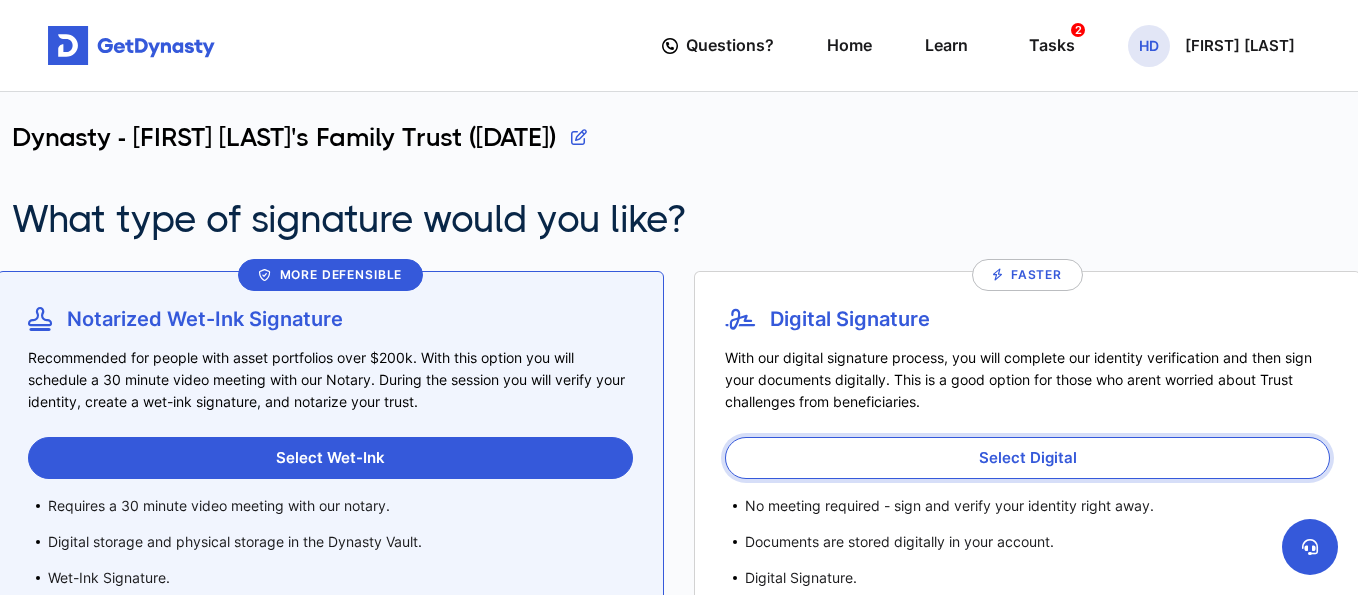 click on "Select Digital" at bounding box center [1027, 458] 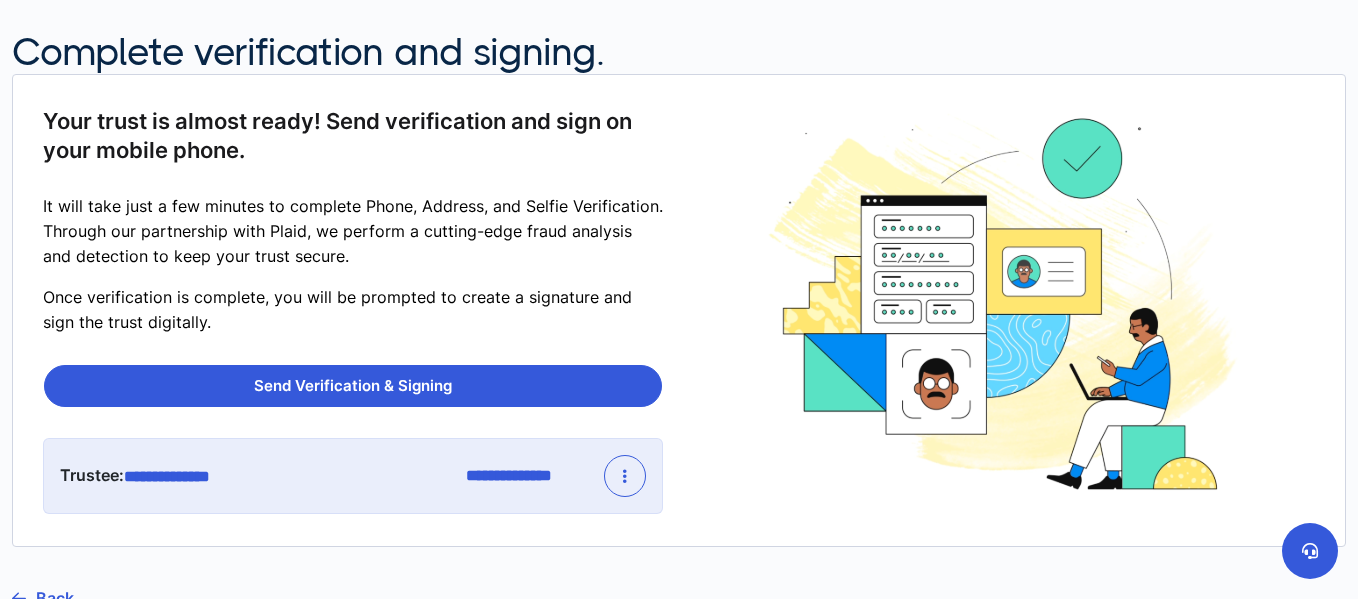 scroll, scrollTop: 163, scrollLeft: 0, axis: vertical 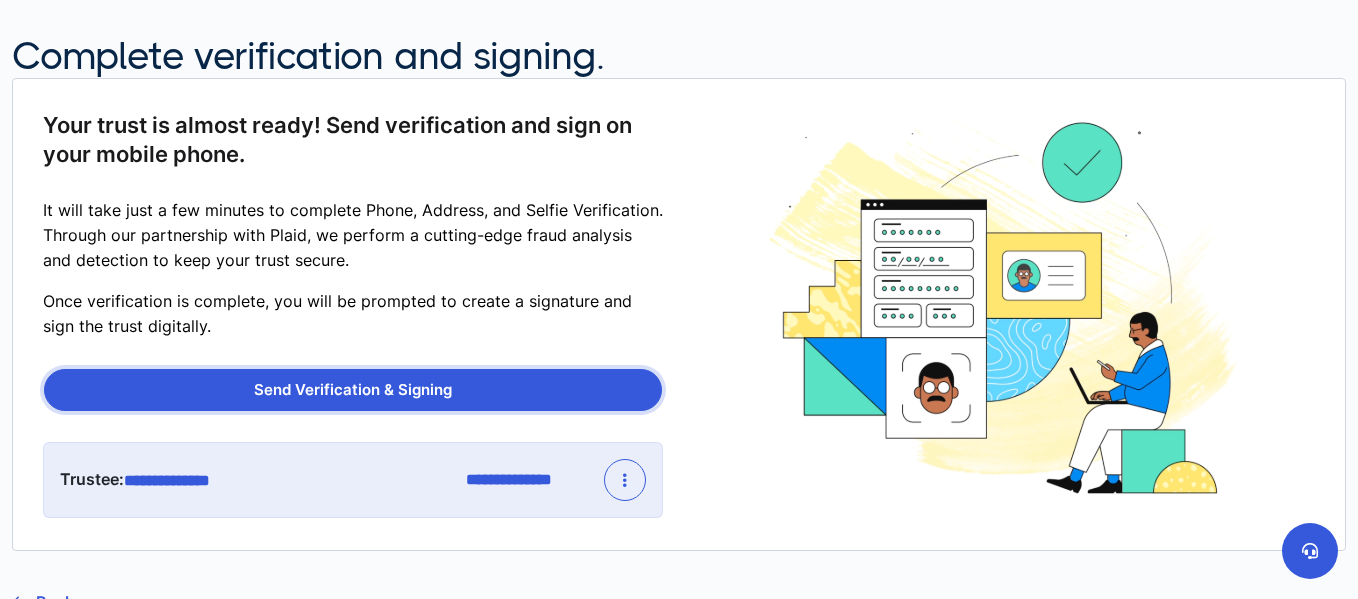 click on "Send Verification & Signing" at bounding box center [353, 390] 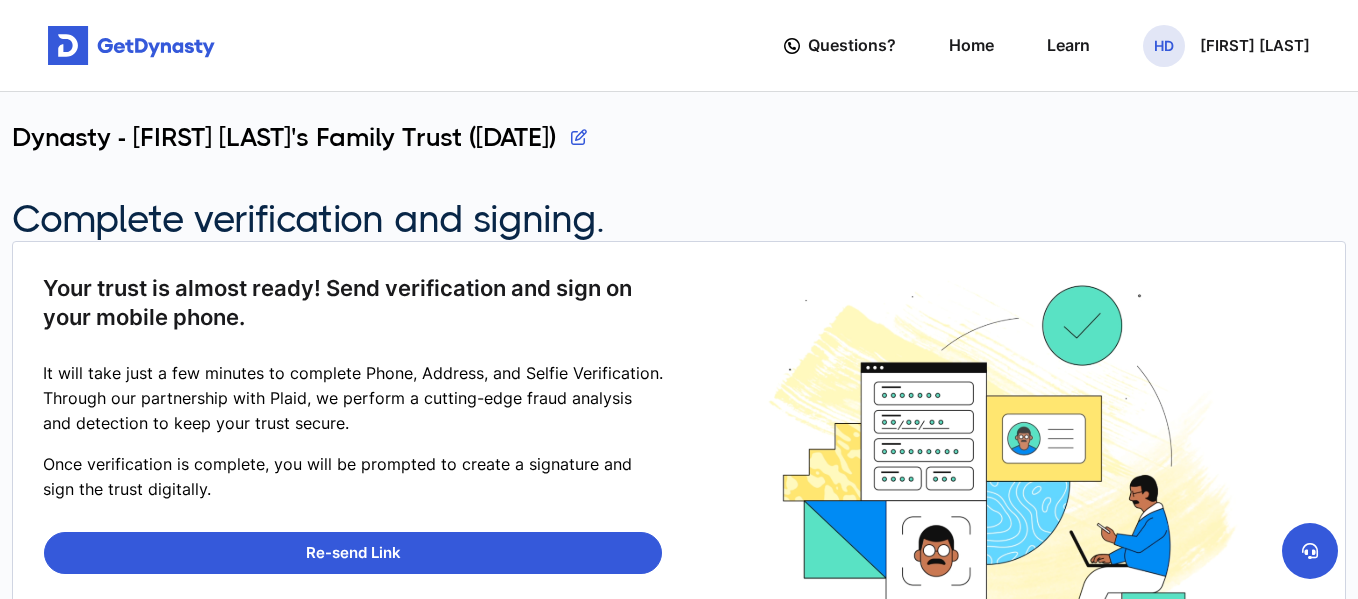 scroll, scrollTop: 323, scrollLeft: 0, axis: vertical 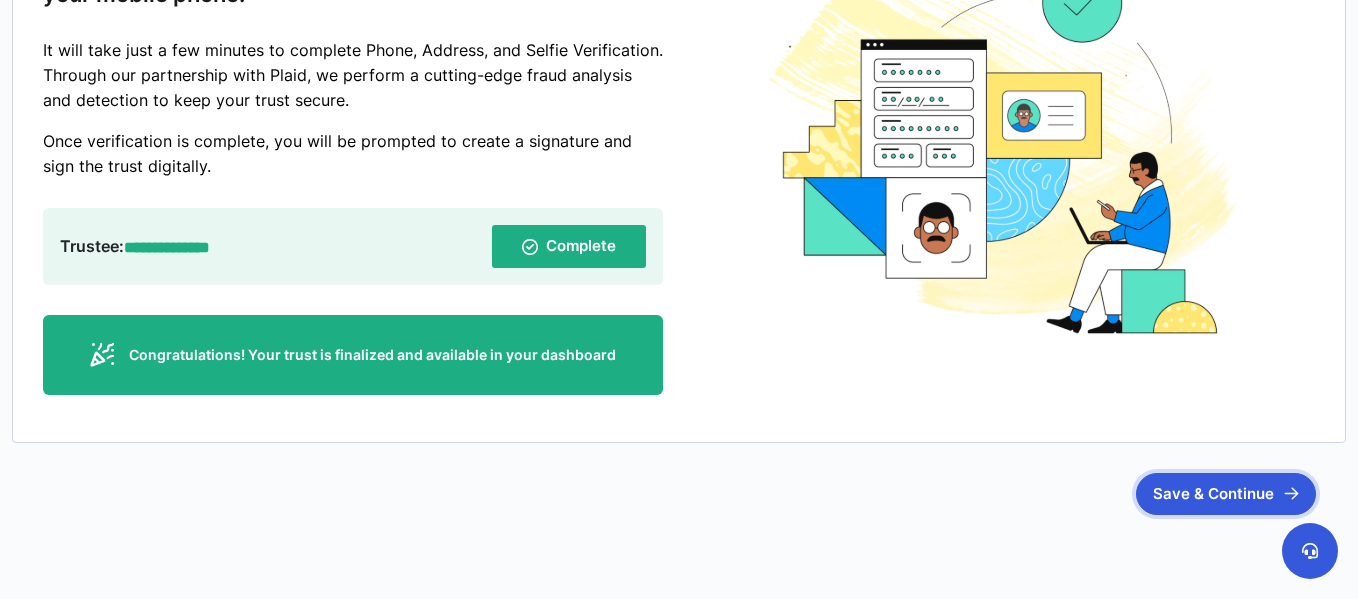 click on "Save & Continue" at bounding box center [1226, 494] 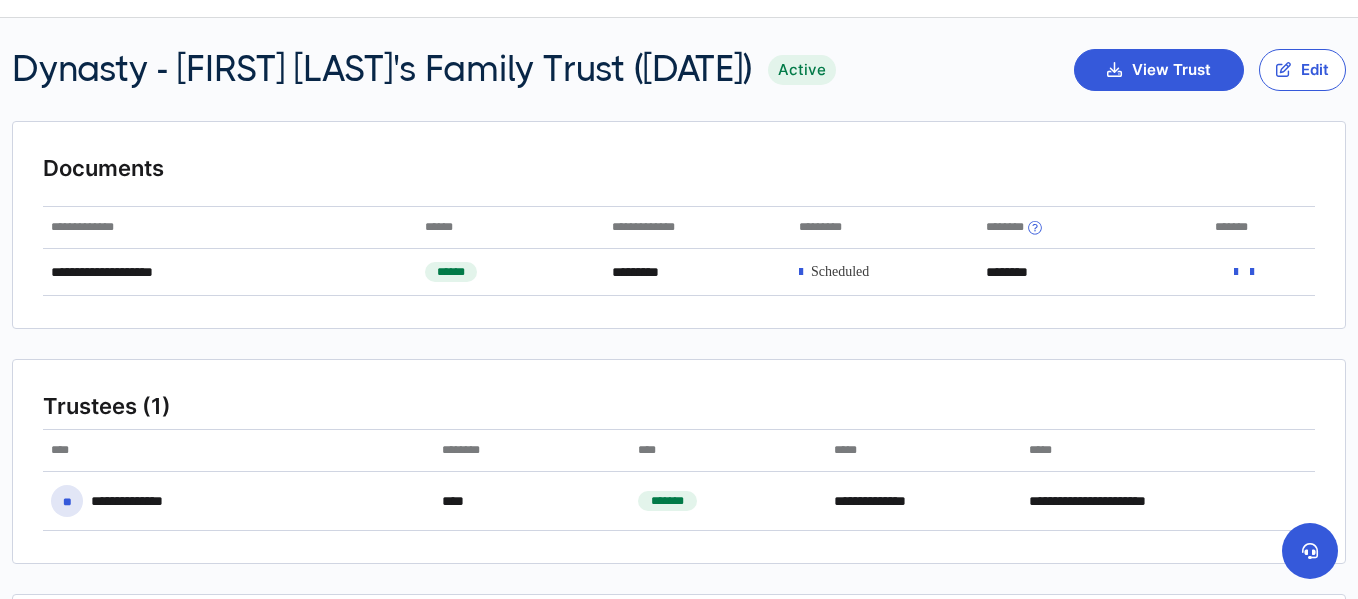 scroll, scrollTop: 0, scrollLeft: 0, axis: both 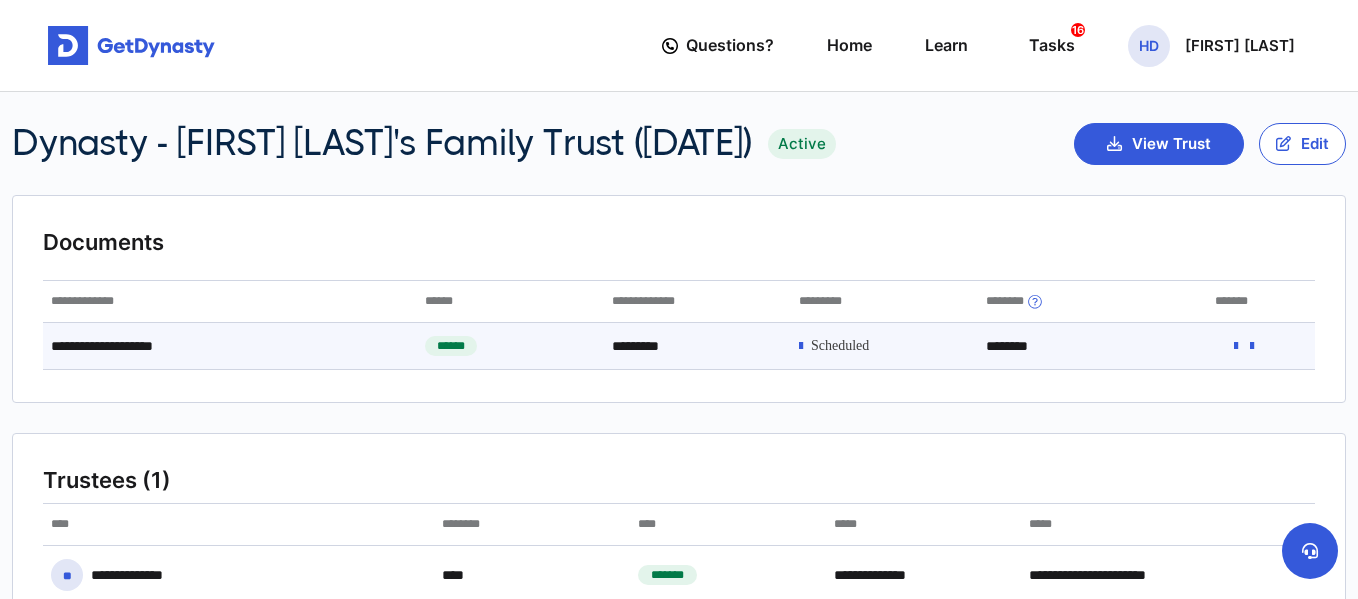 click at bounding box center (1252, 346) 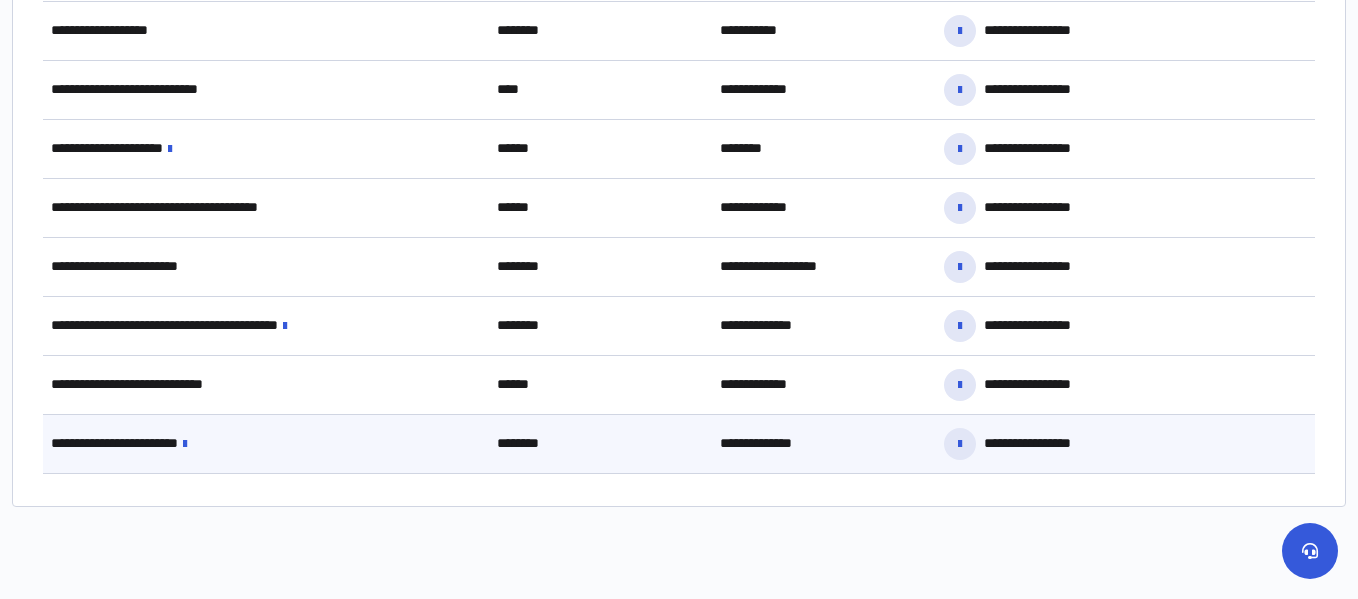 scroll, scrollTop: 1441, scrollLeft: 0, axis: vertical 